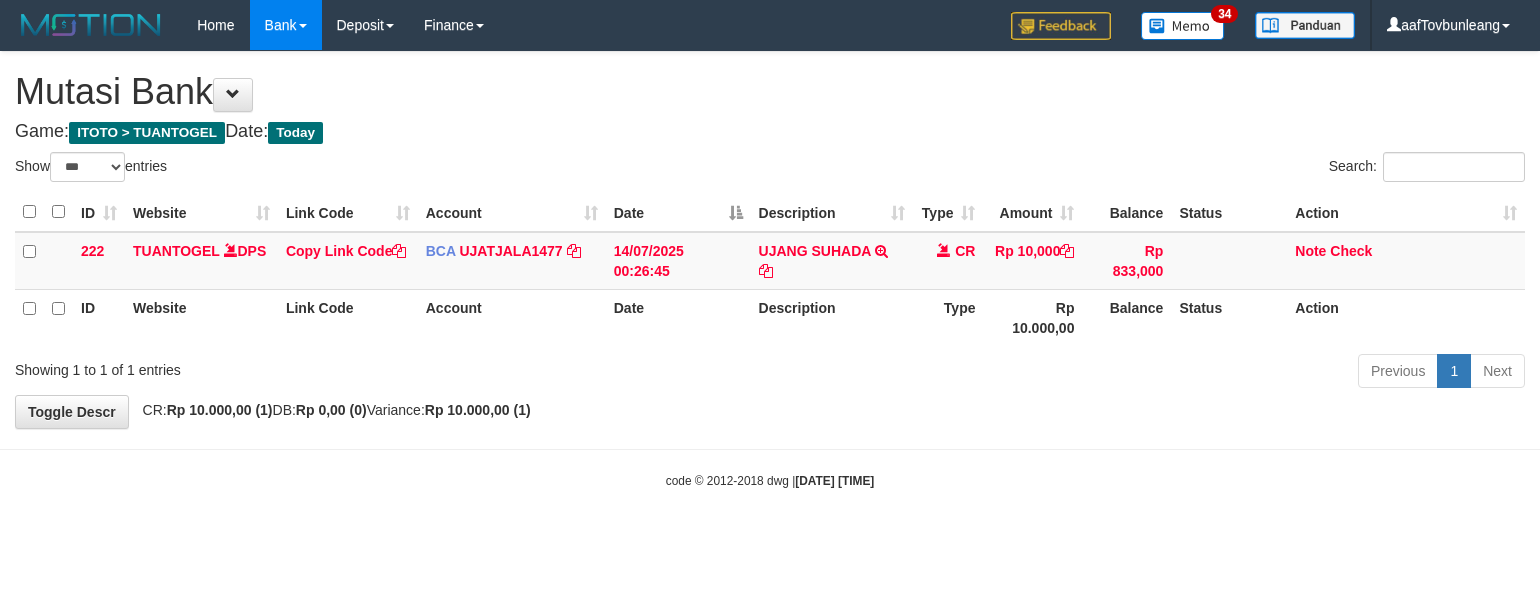 select on "***" 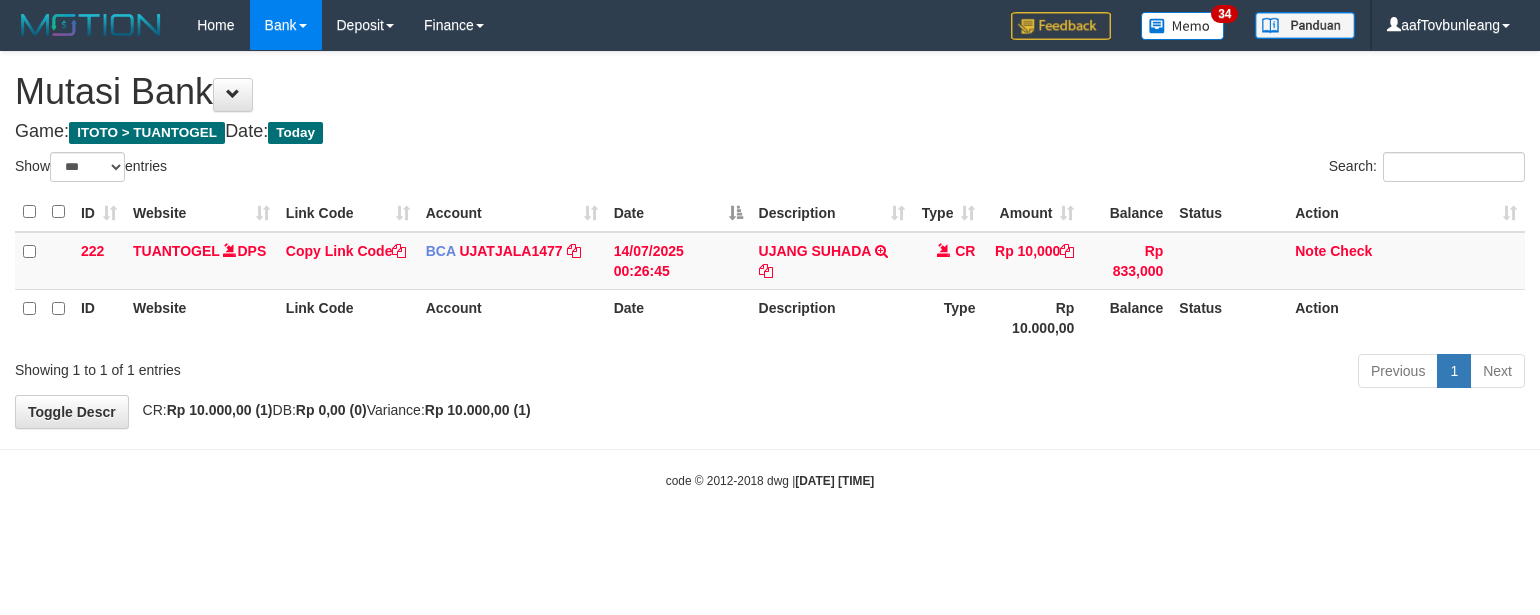 scroll, scrollTop: 0, scrollLeft: 0, axis: both 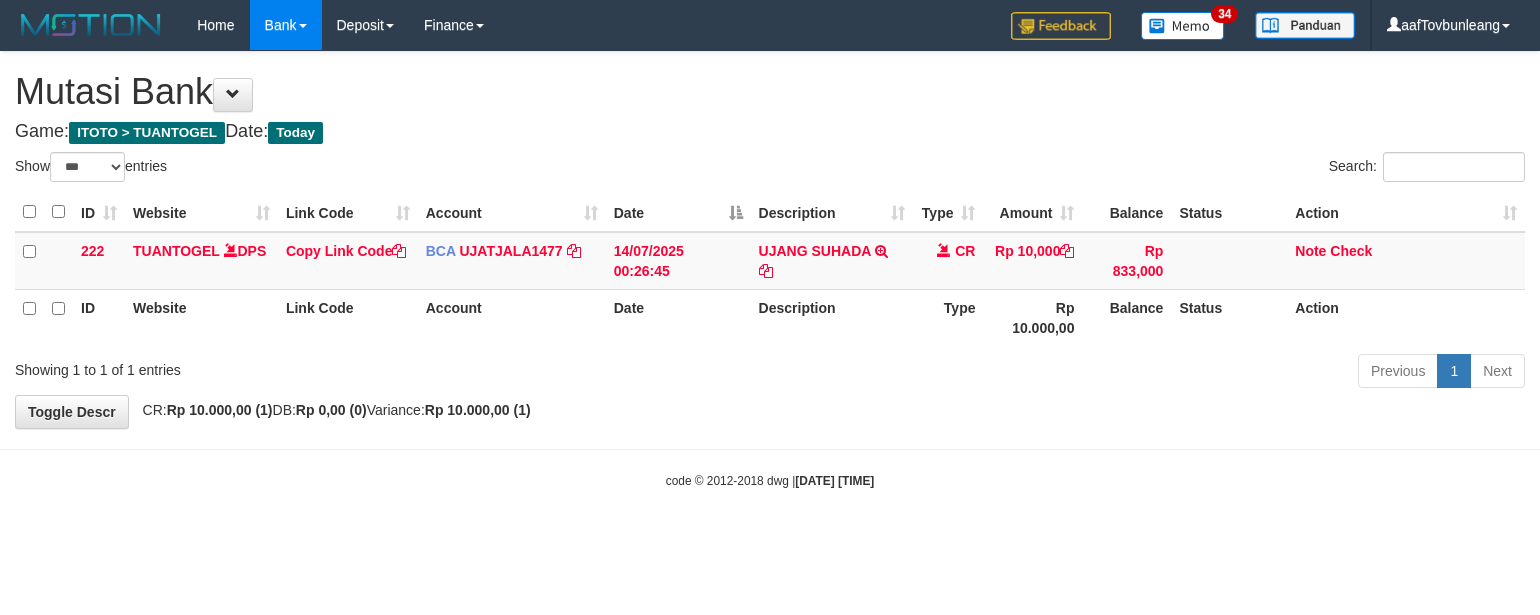 select on "***" 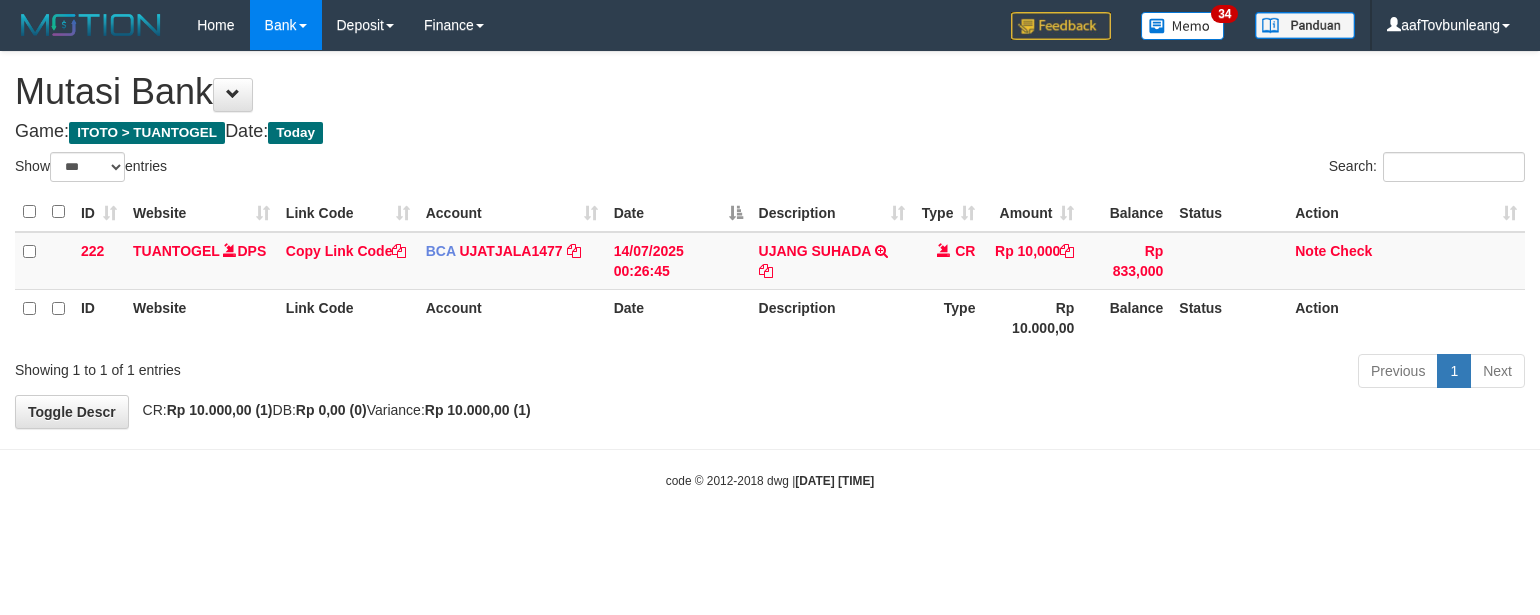 scroll, scrollTop: 0, scrollLeft: 0, axis: both 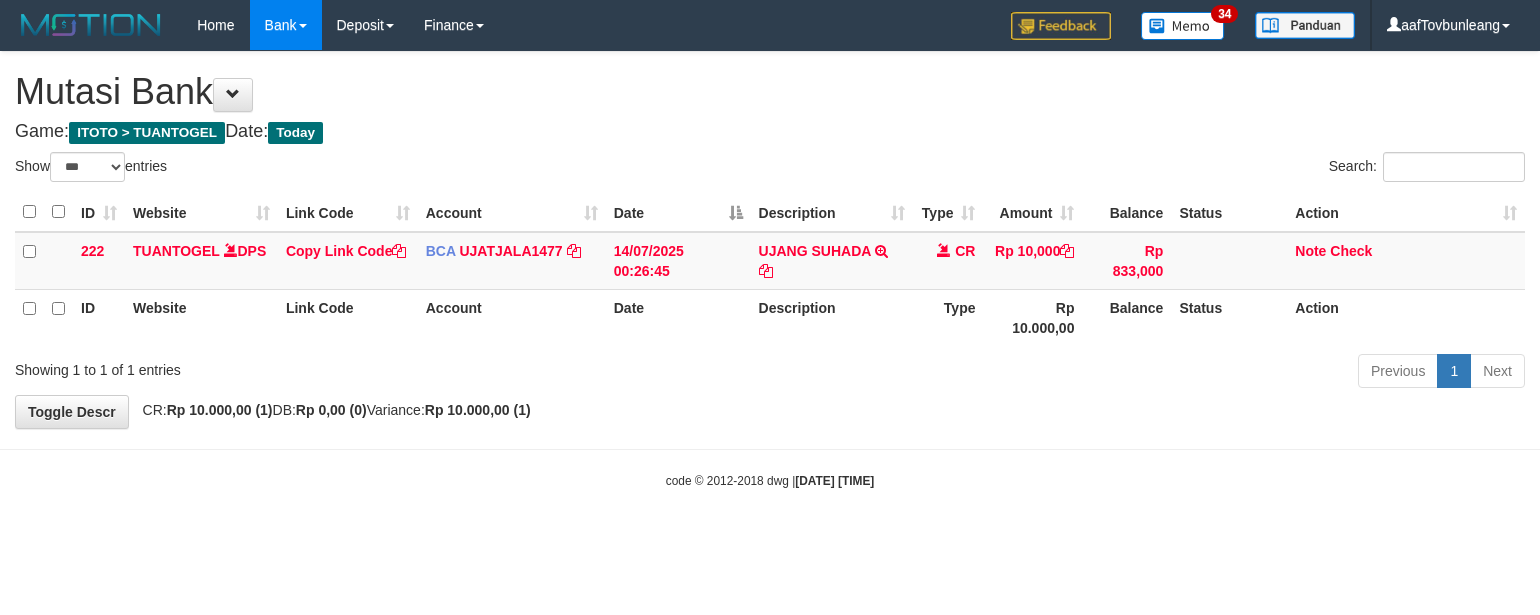 select on "***" 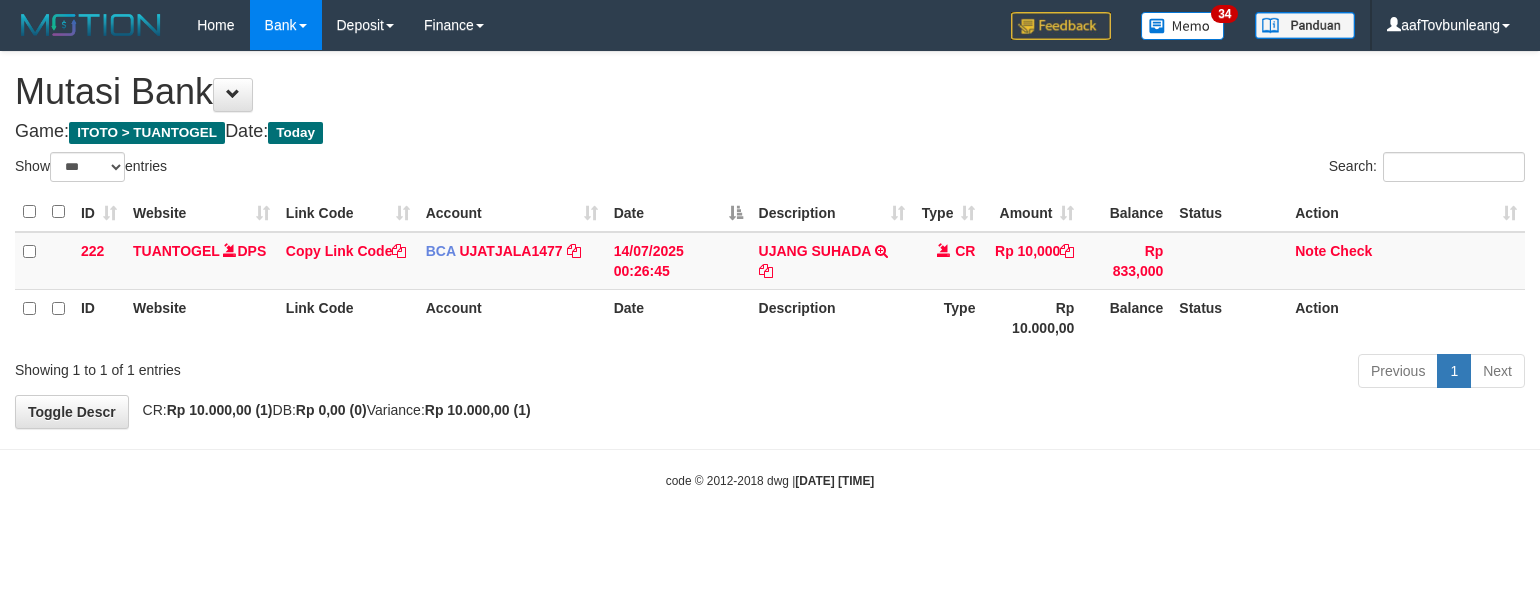 scroll, scrollTop: 0, scrollLeft: 0, axis: both 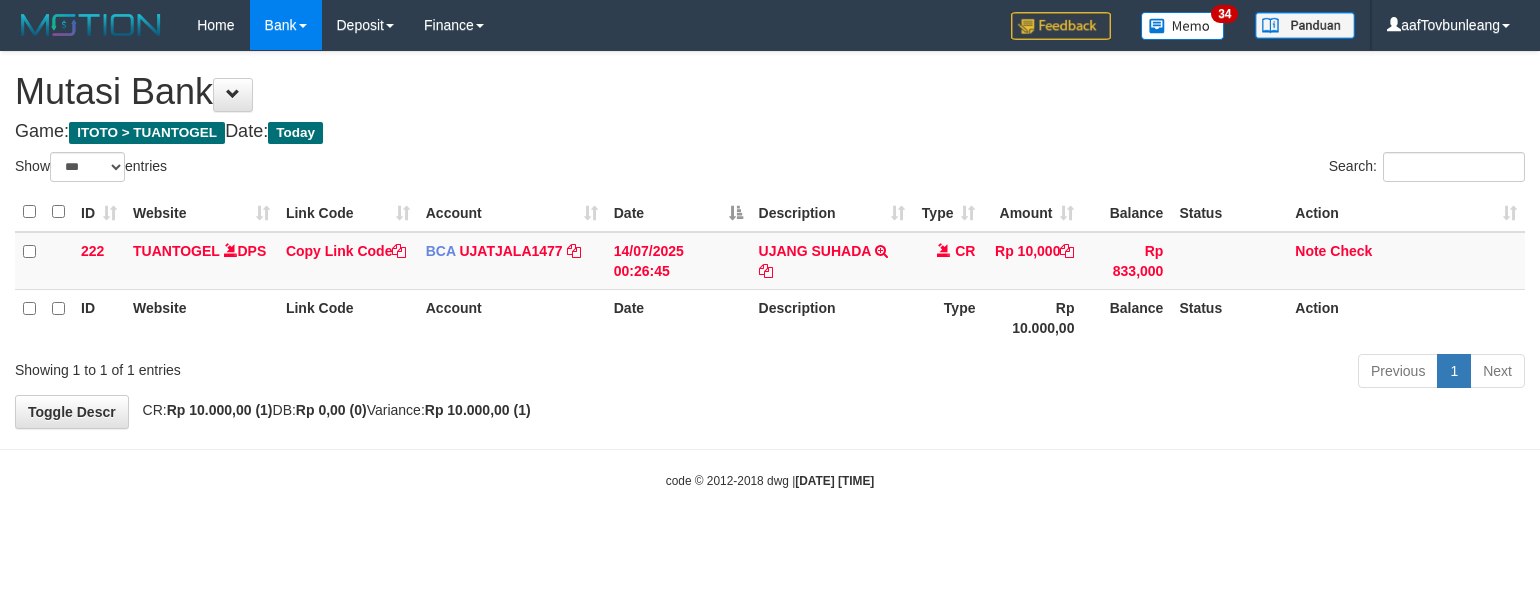 select on "***" 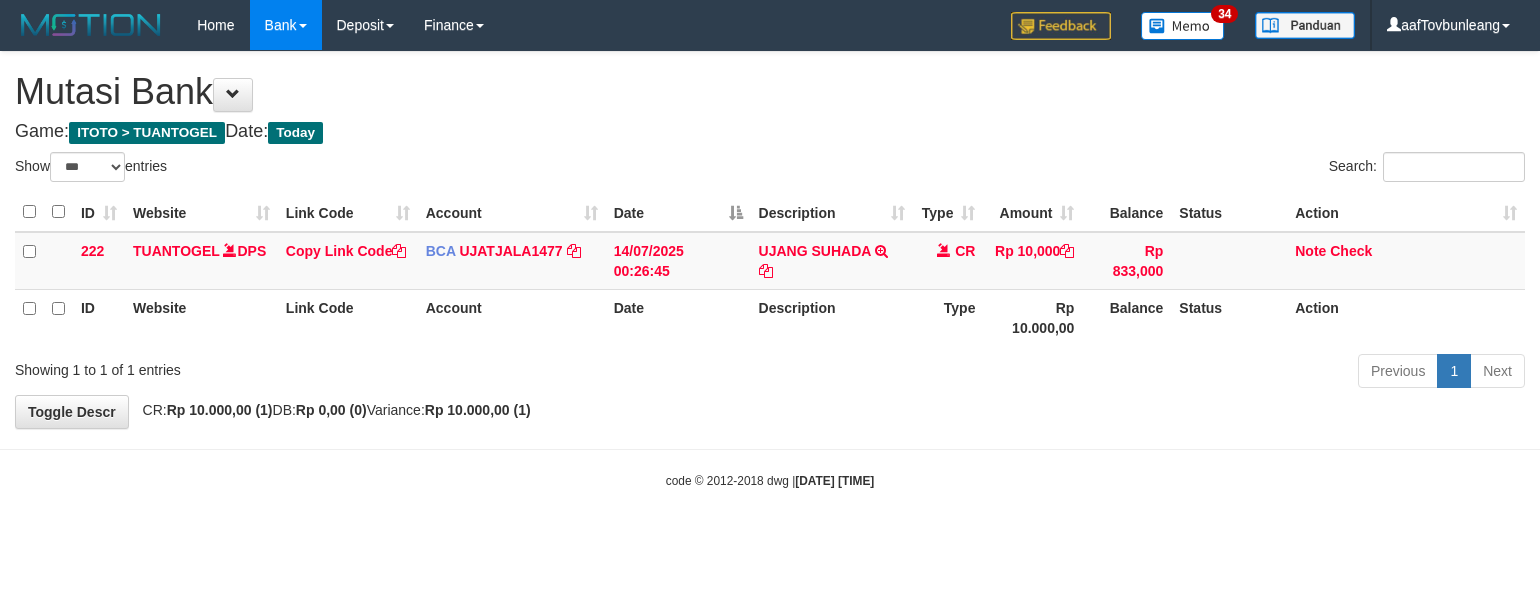scroll, scrollTop: 0, scrollLeft: 0, axis: both 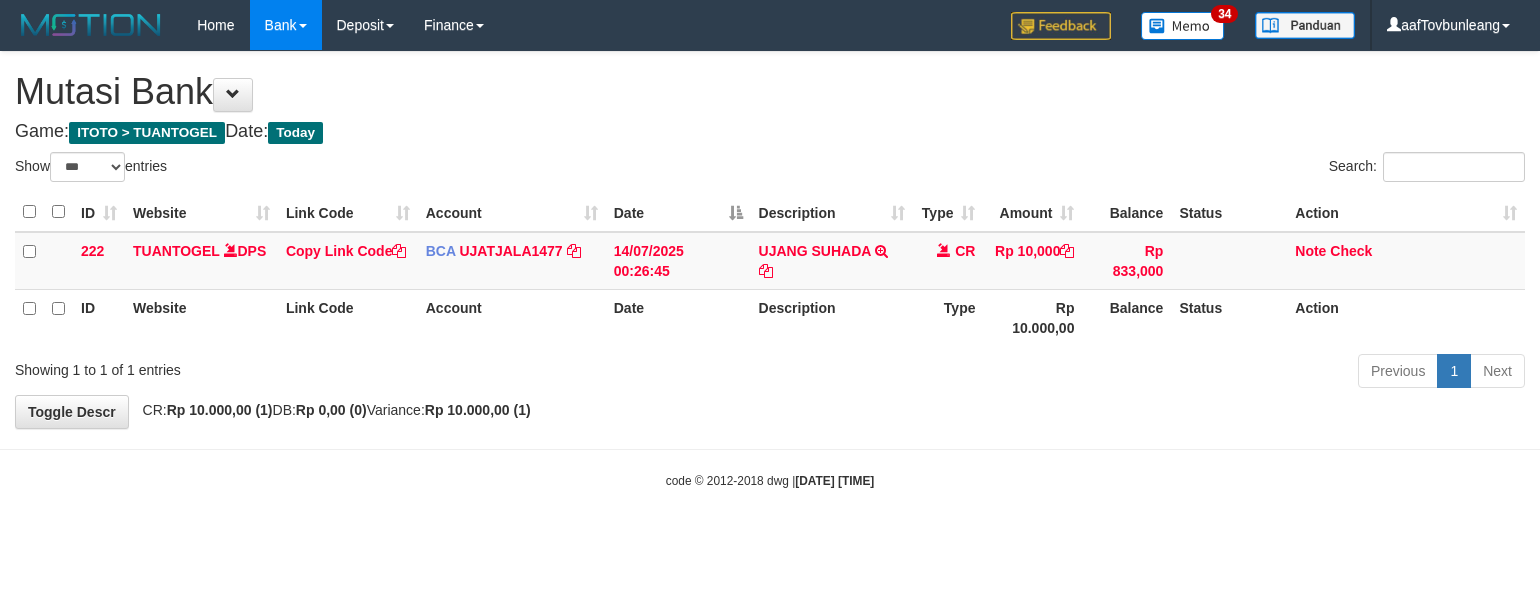 select on "***" 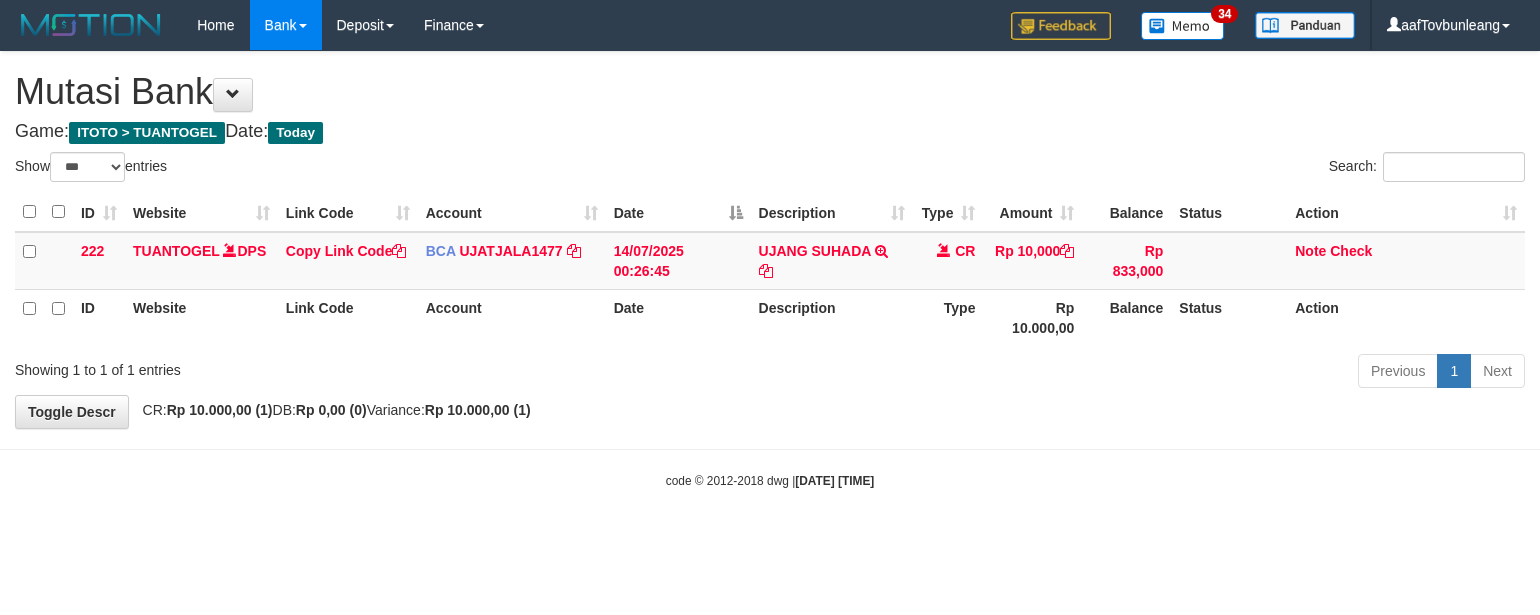 scroll, scrollTop: 0, scrollLeft: 0, axis: both 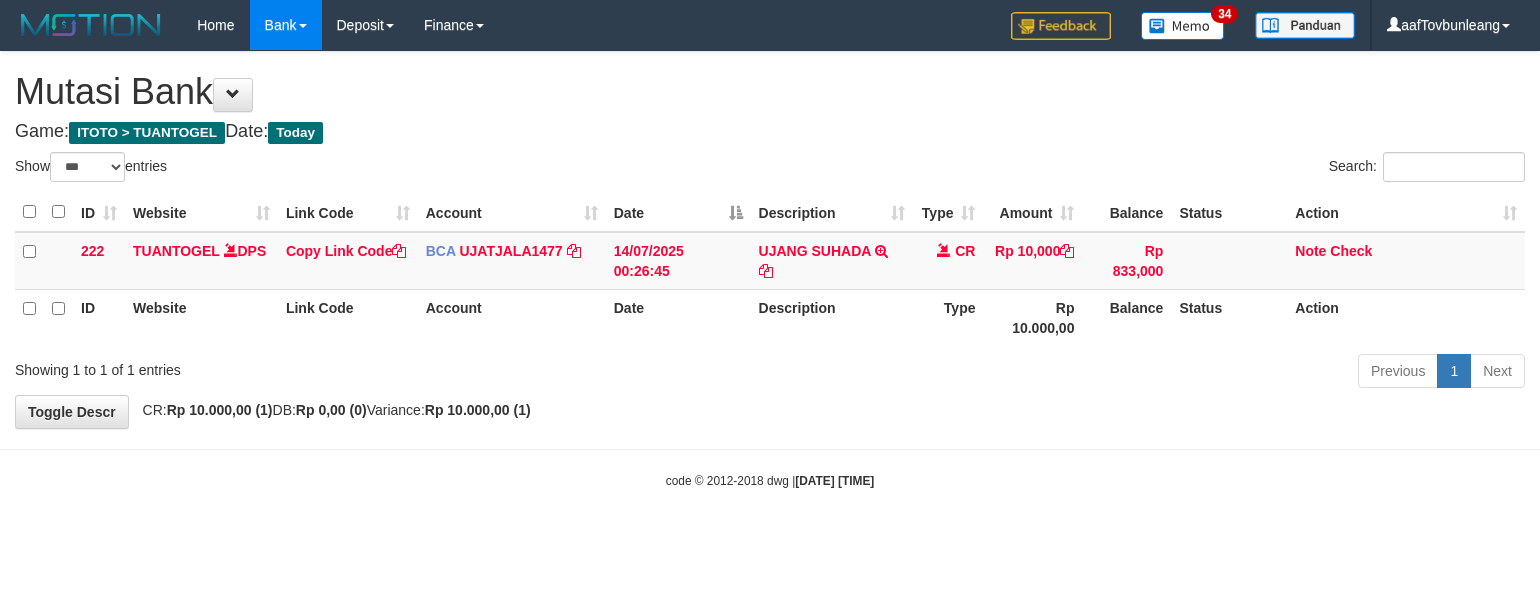 select on "***" 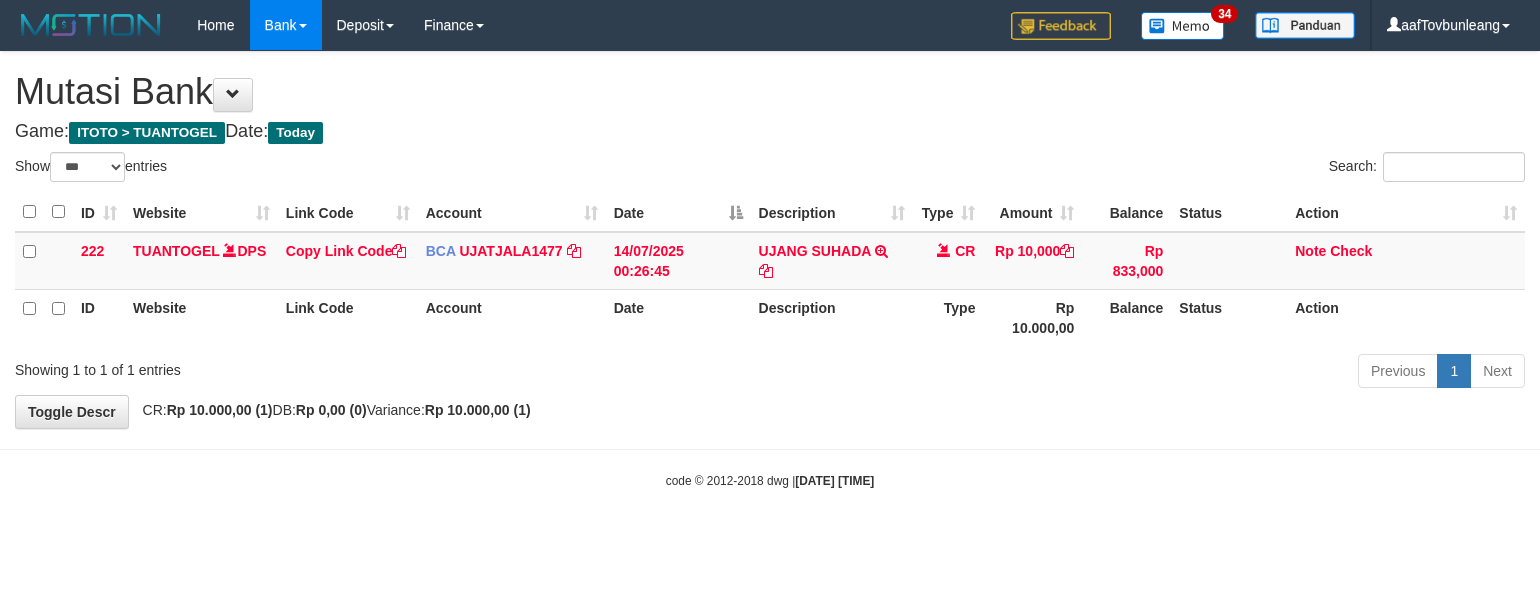 scroll, scrollTop: 0, scrollLeft: 0, axis: both 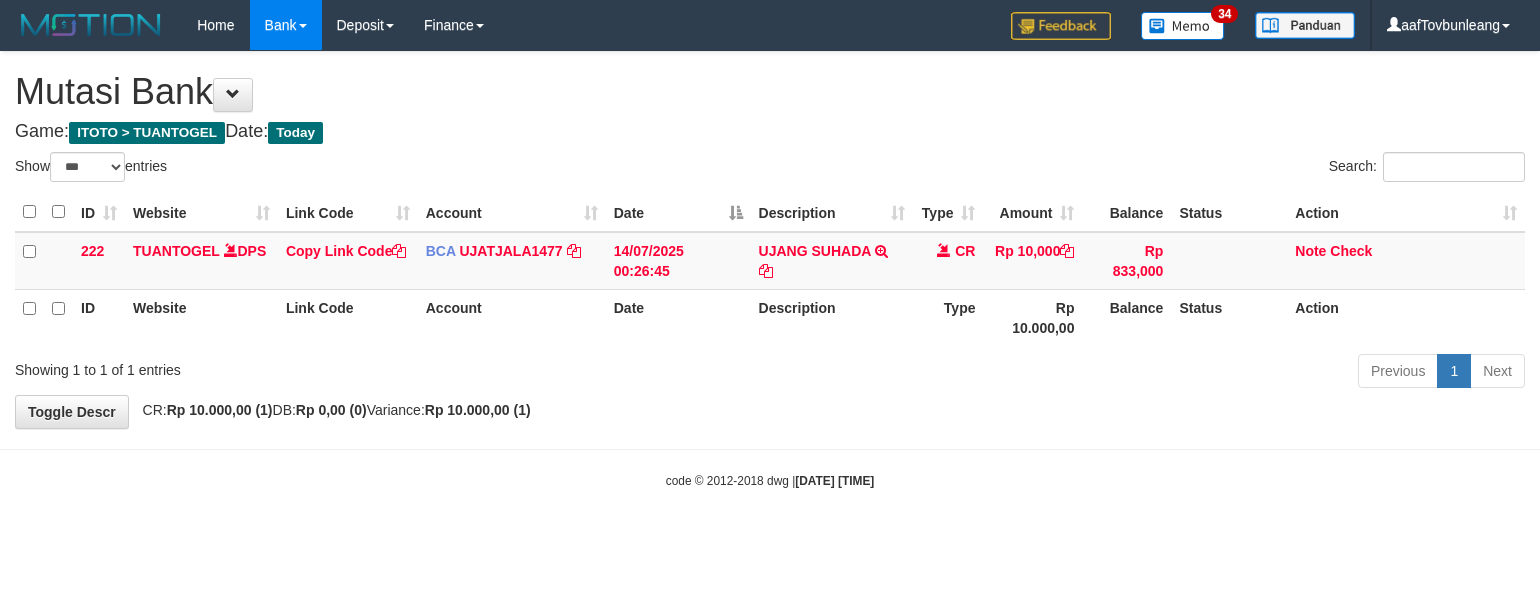 select on "***" 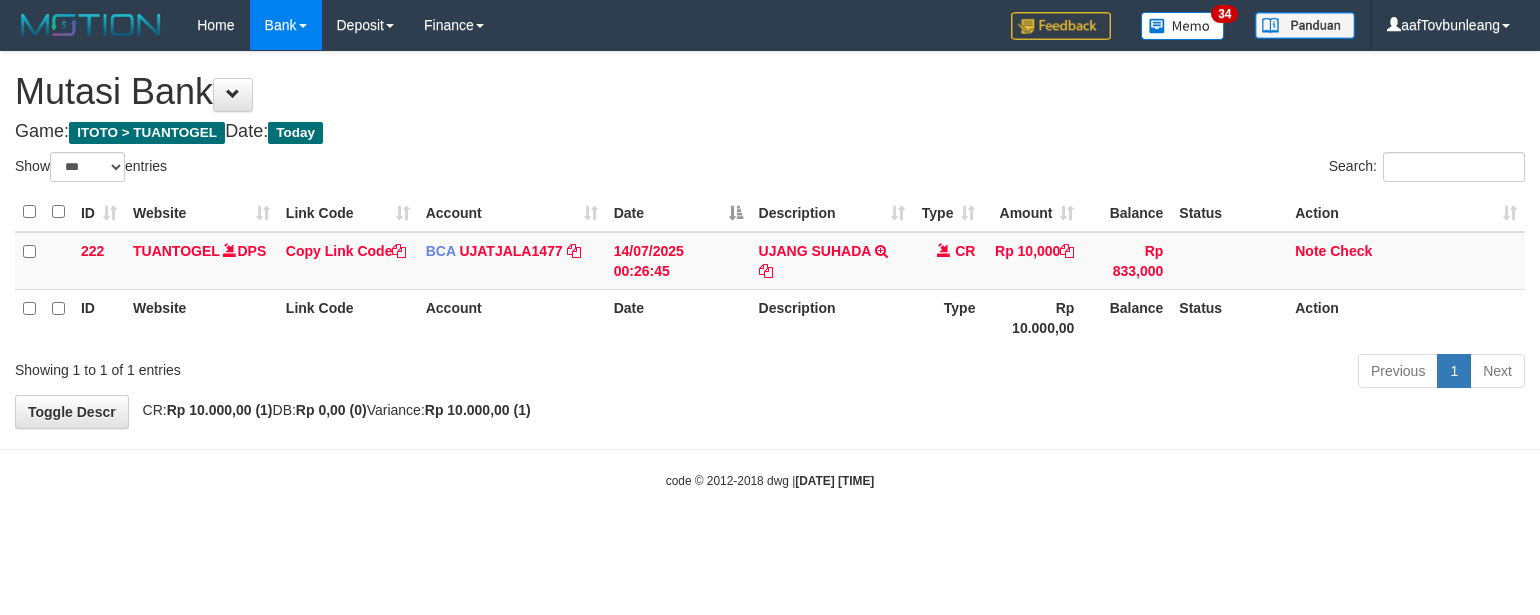 scroll, scrollTop: 0, scrollLeft: 0, axis: both 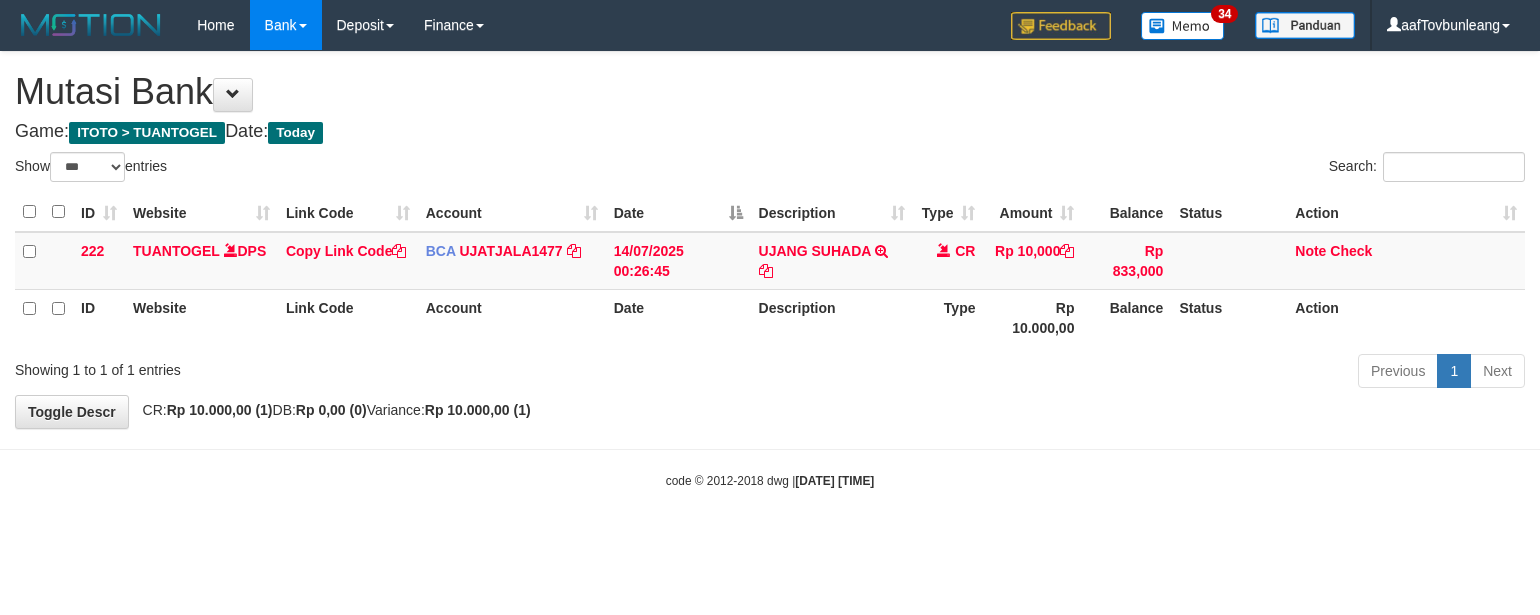 select on "***" 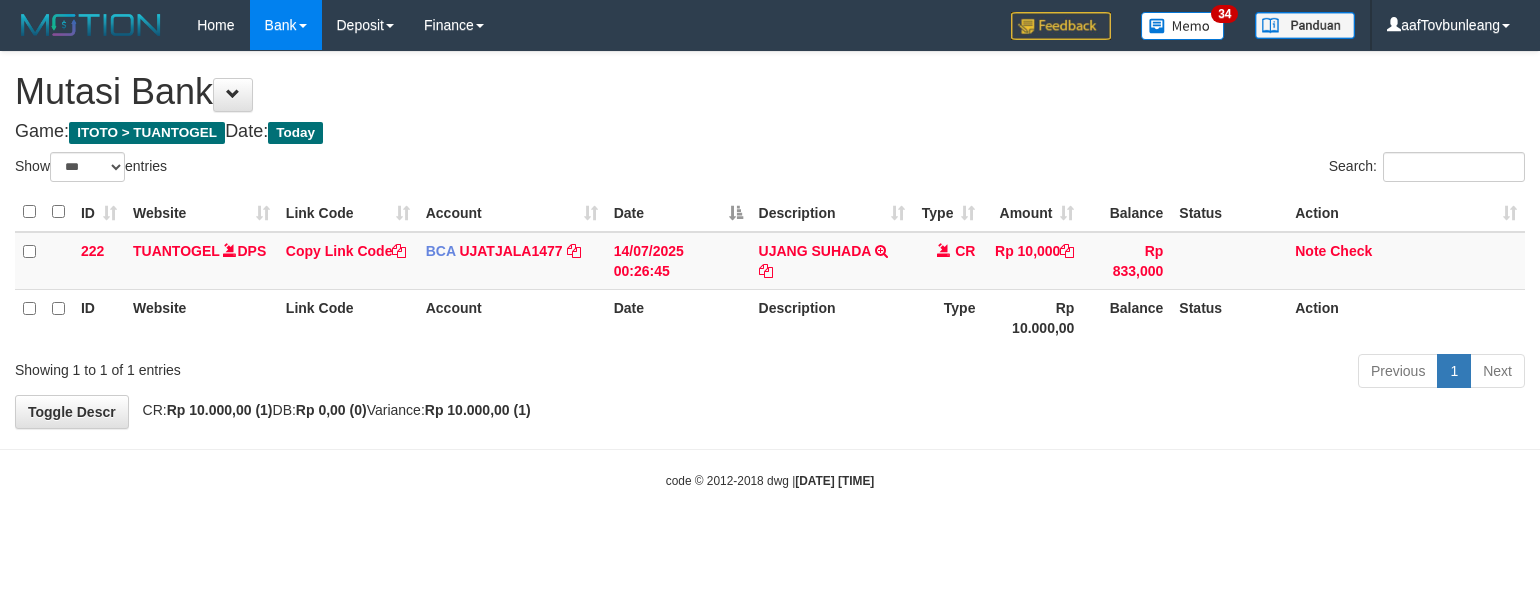 scroll, scrollTop: 0, scrollLeft: 0, axis: both 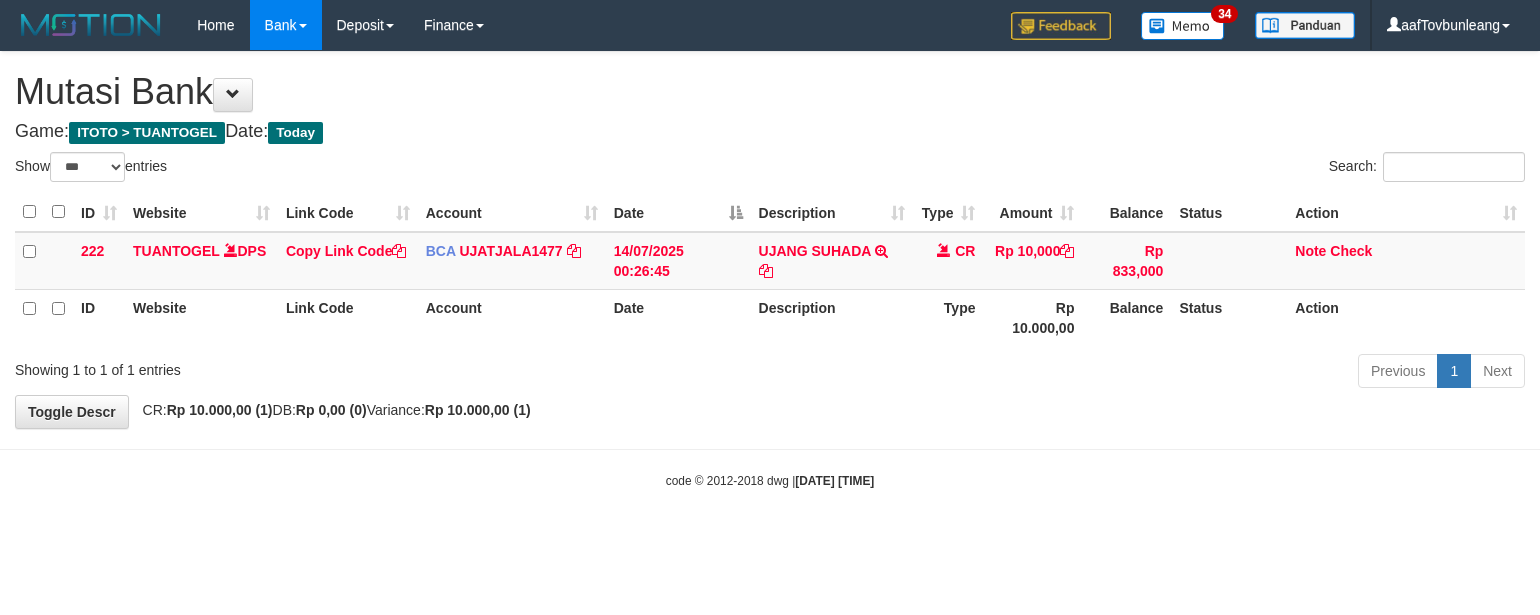 select on "***" 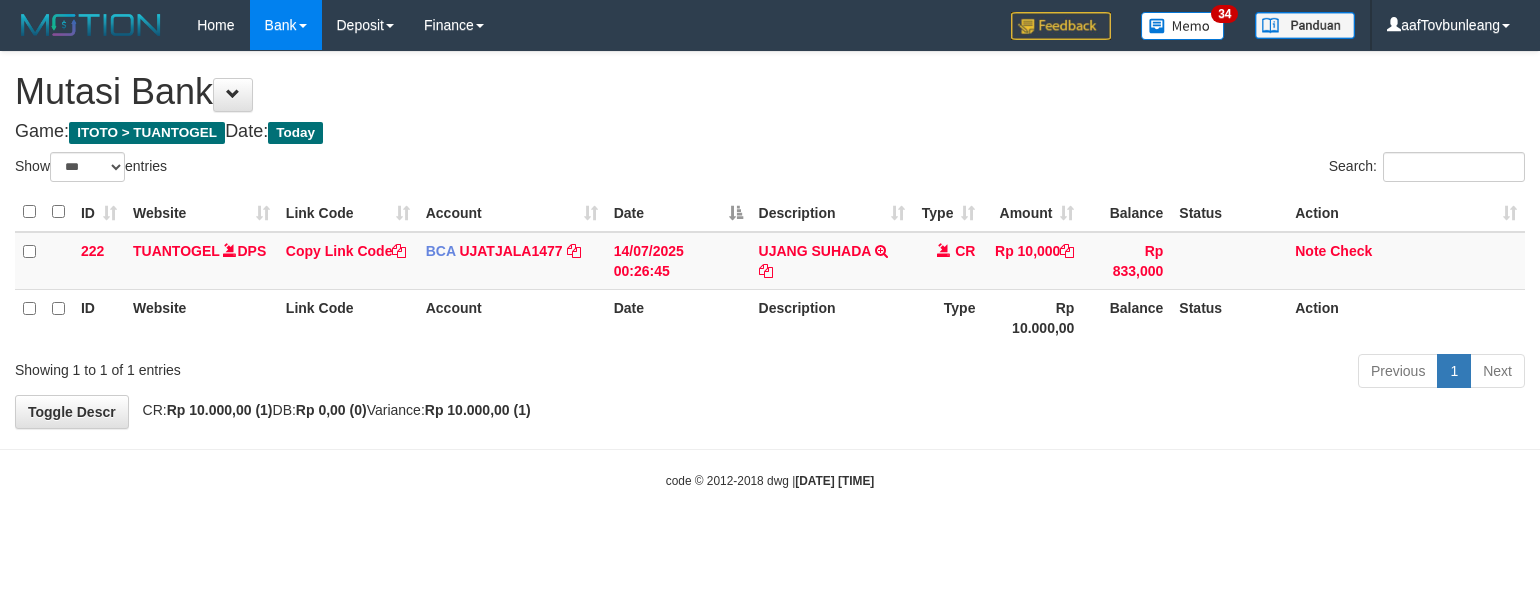 scroll, scrollTop: 0, scrollLeft: 0, axis: both 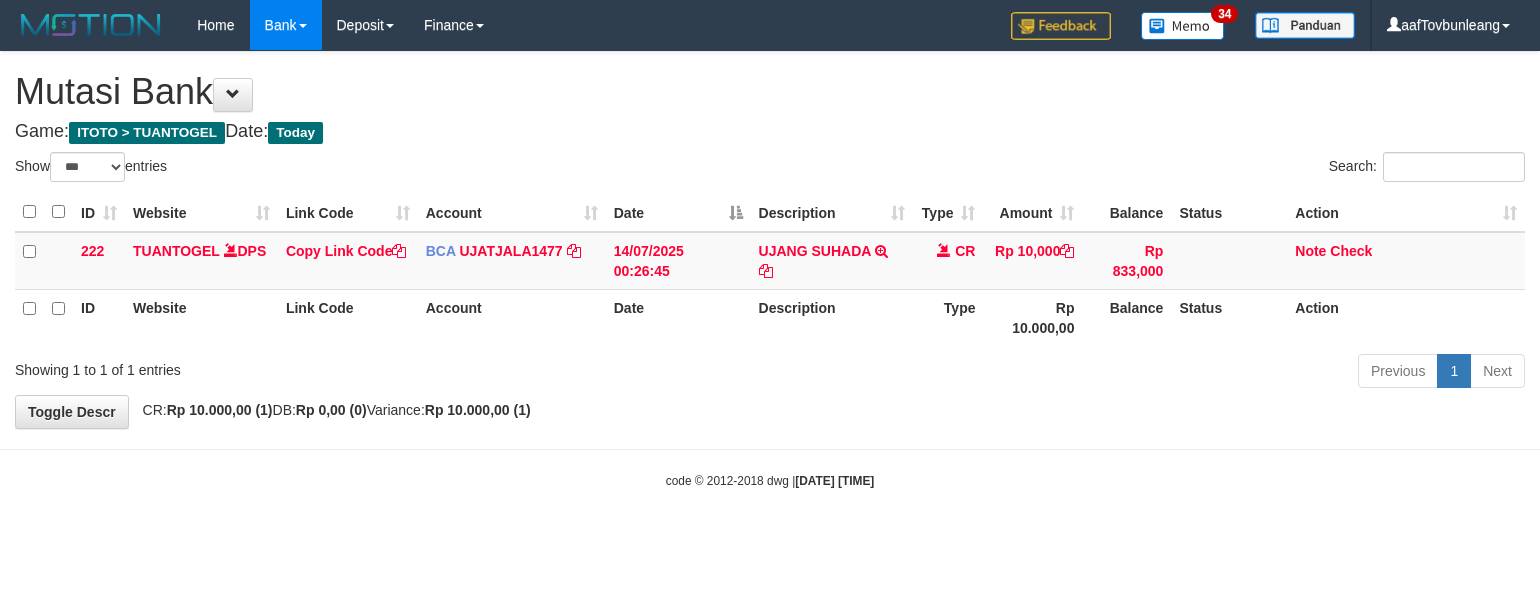 select on "***" 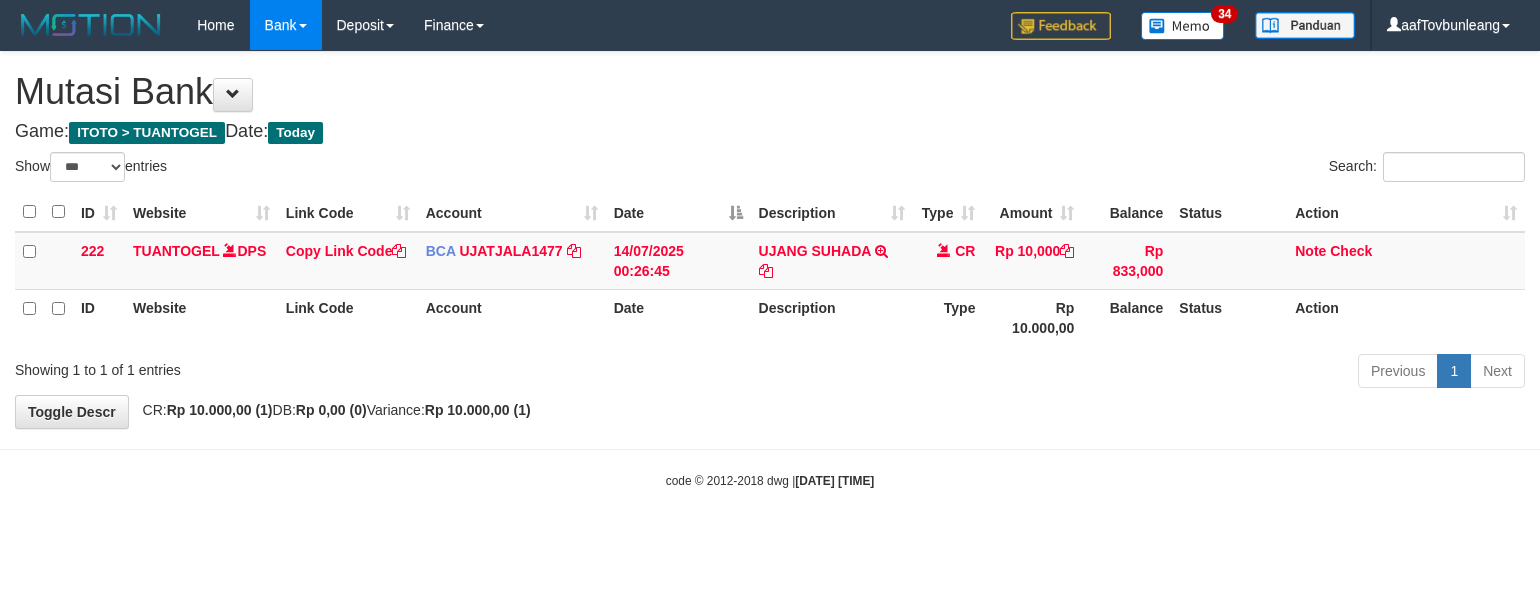 scroll, scrollTop: 0, scrollLeft: 0, axis: both 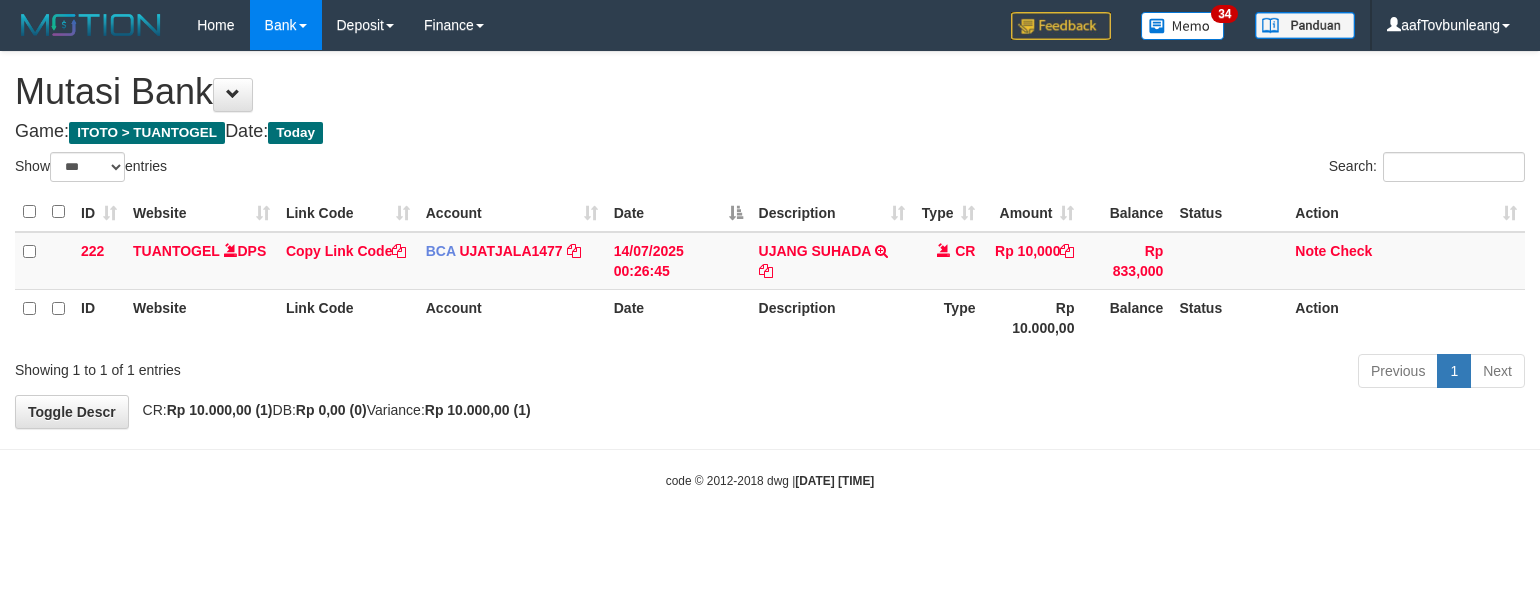 select on "***" 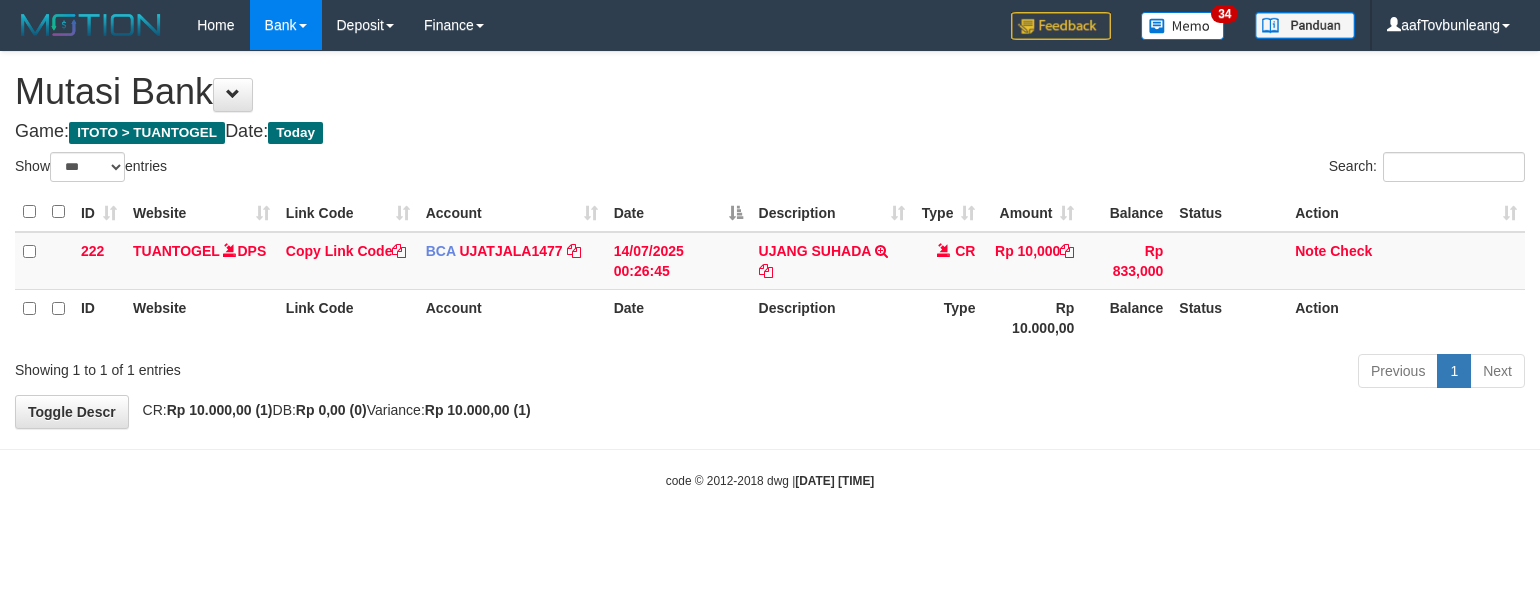 scroll, scrollTop: 0, scrollLeft: 0, axis: both 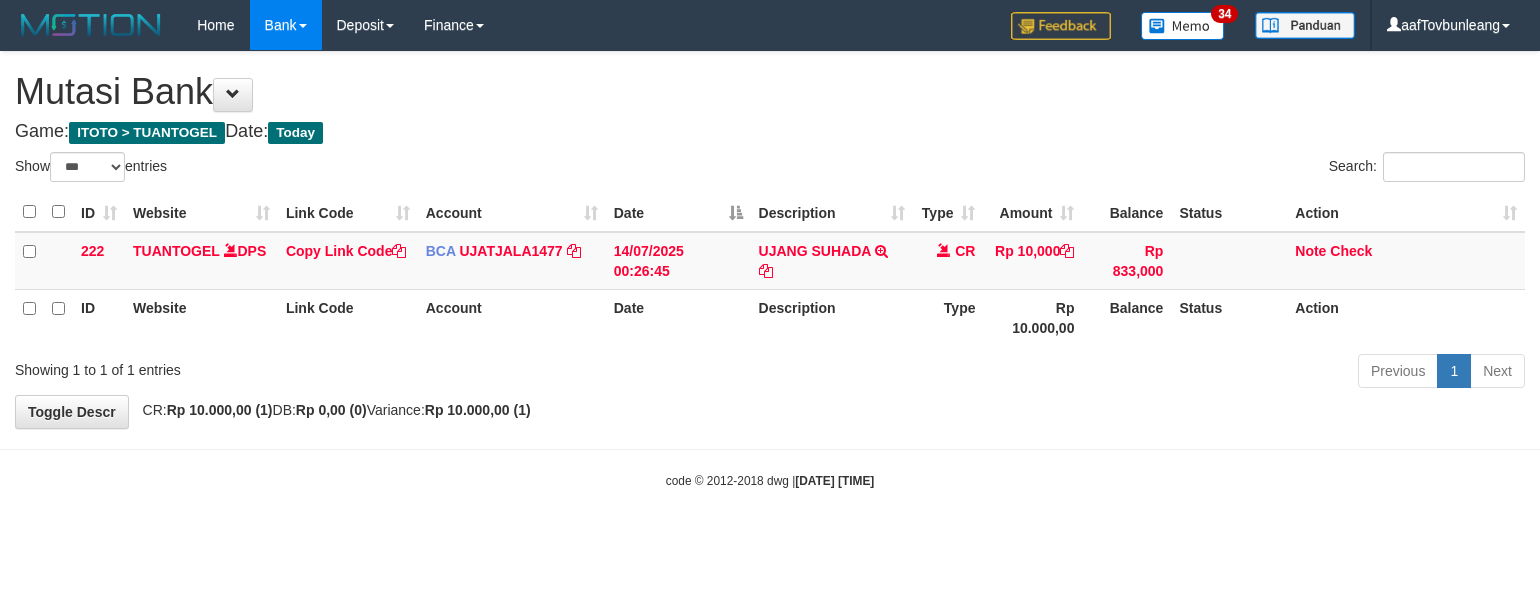 select on "***" 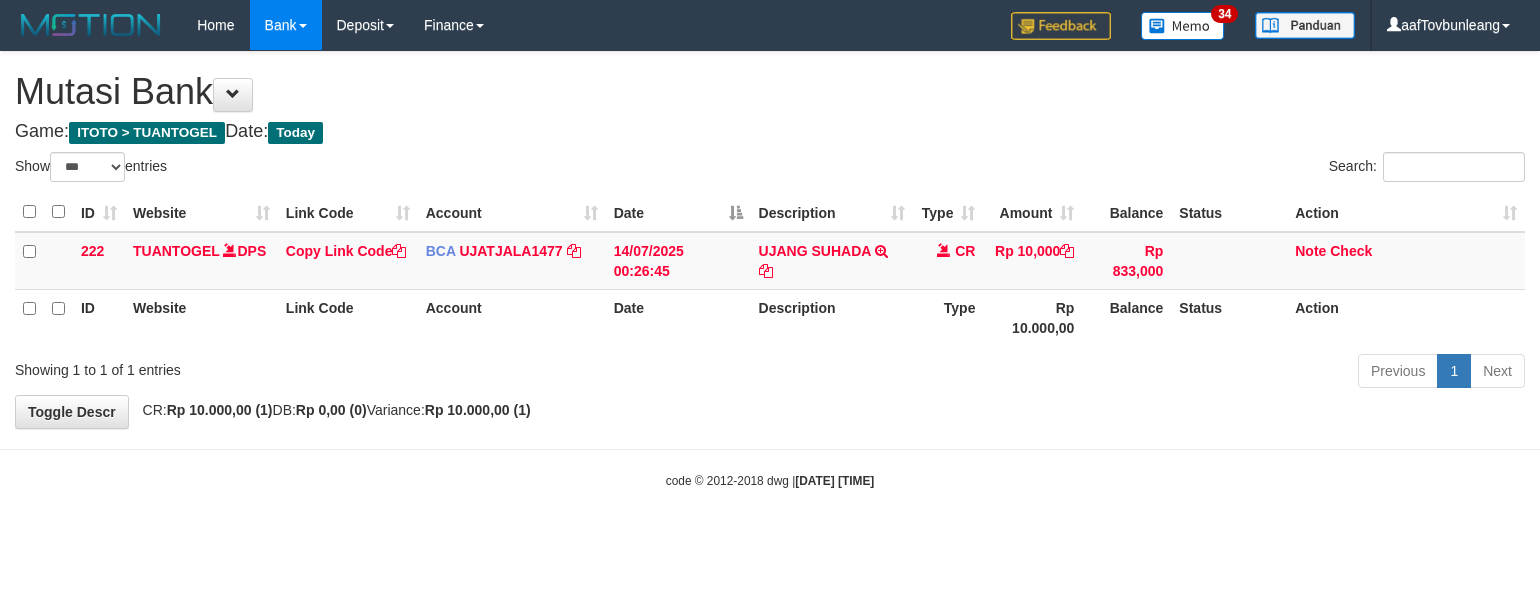 scroll, scrollTop: 0, scrollLeft: 0, axis: both 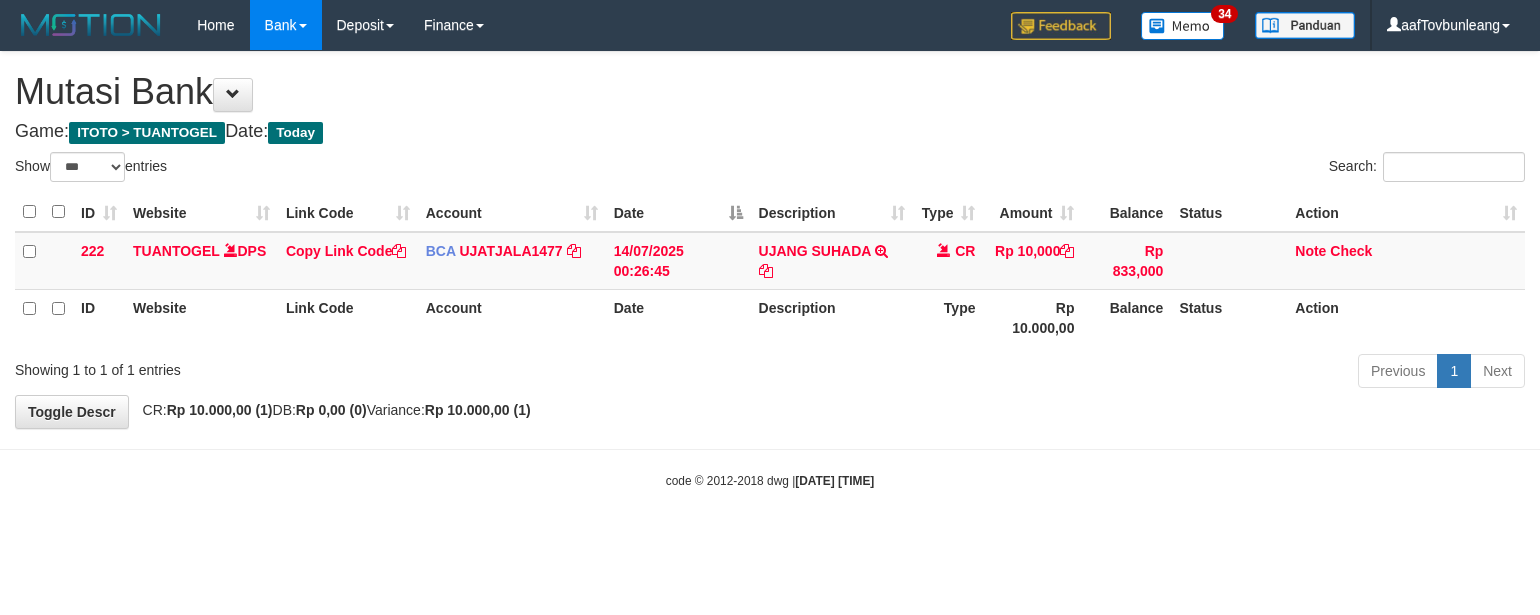 select on "***" 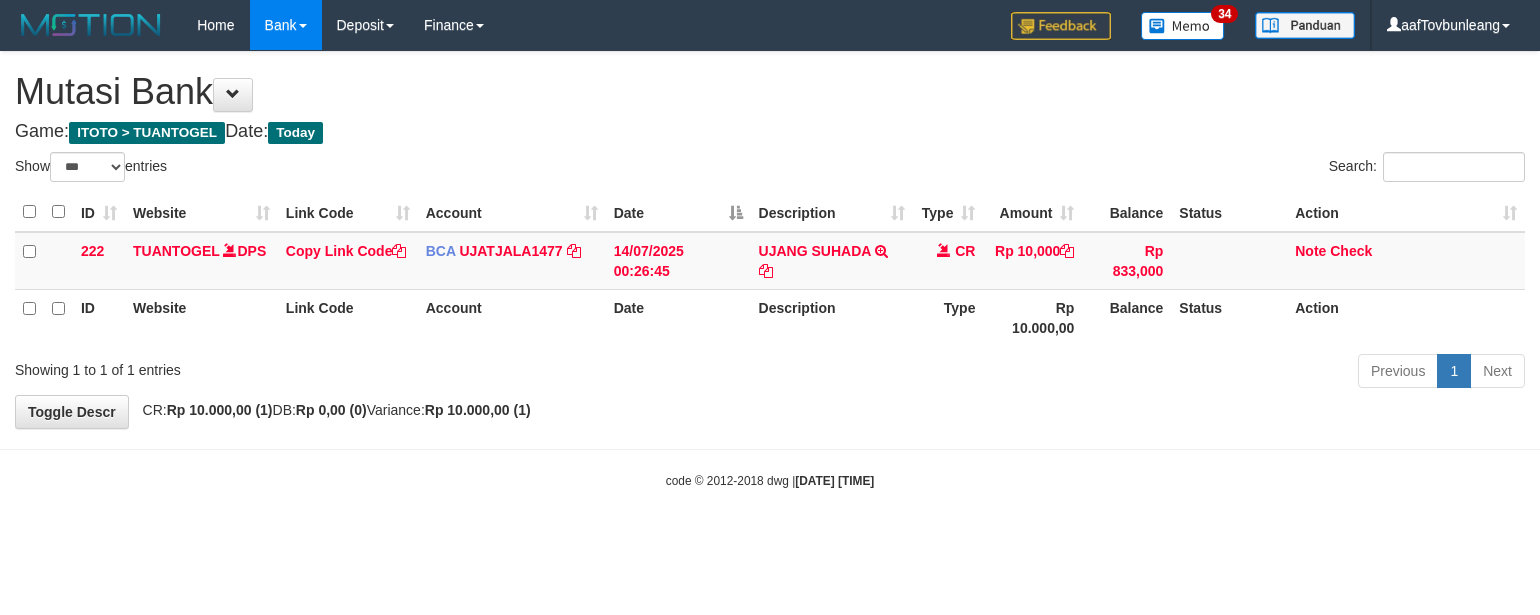 scroll, scrollTop: 0, scrollLeft: 0, axis: both 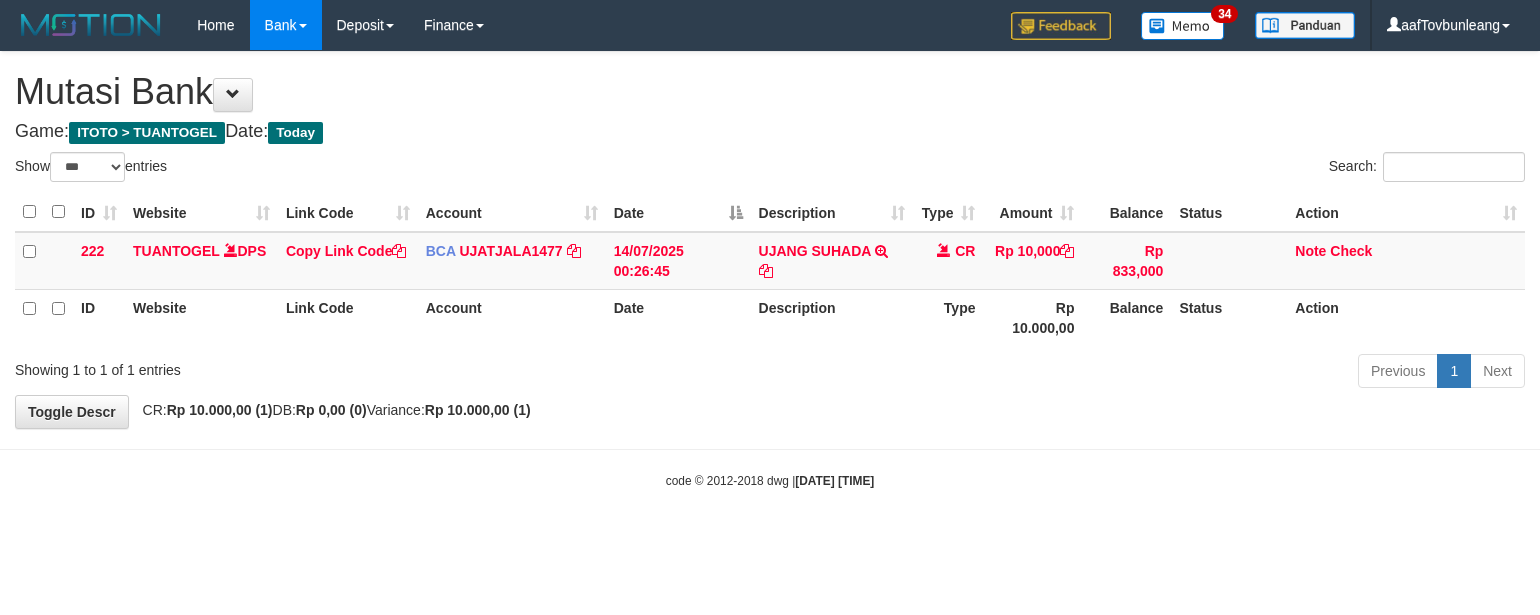 select on "***" 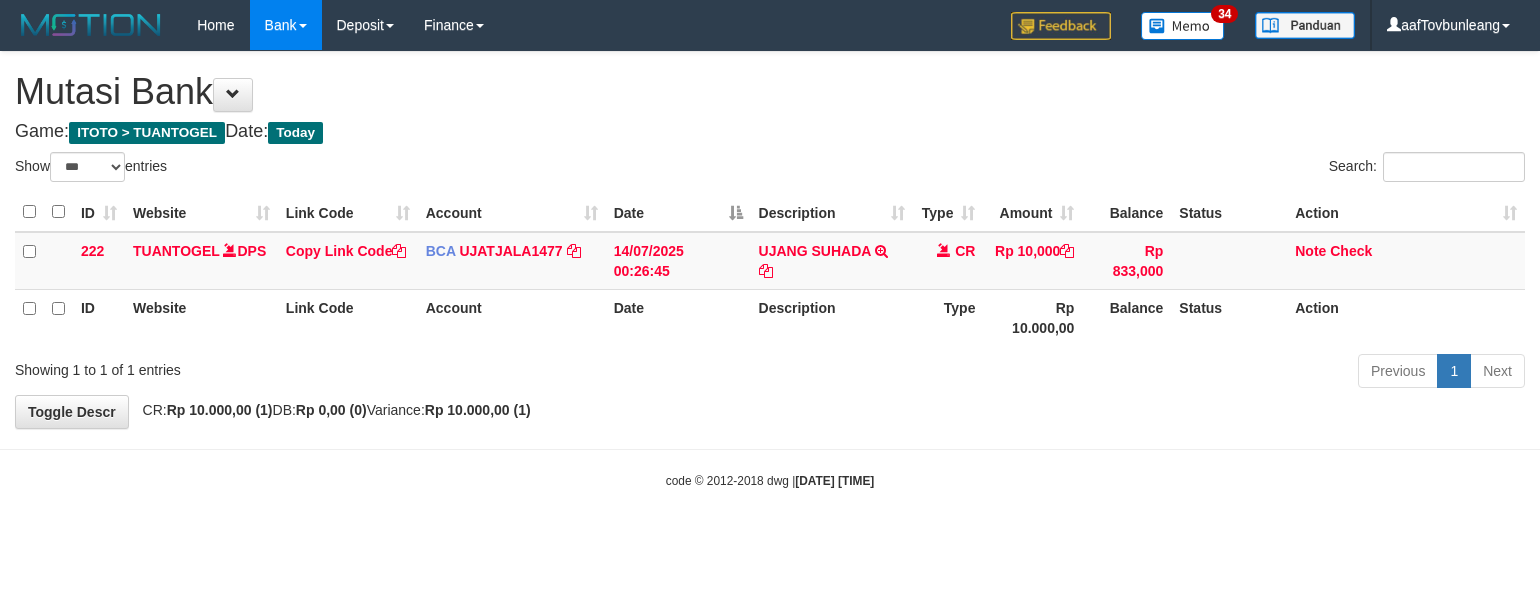 scroll, scrollTop: 0, scrollLeft: 0, axis: both 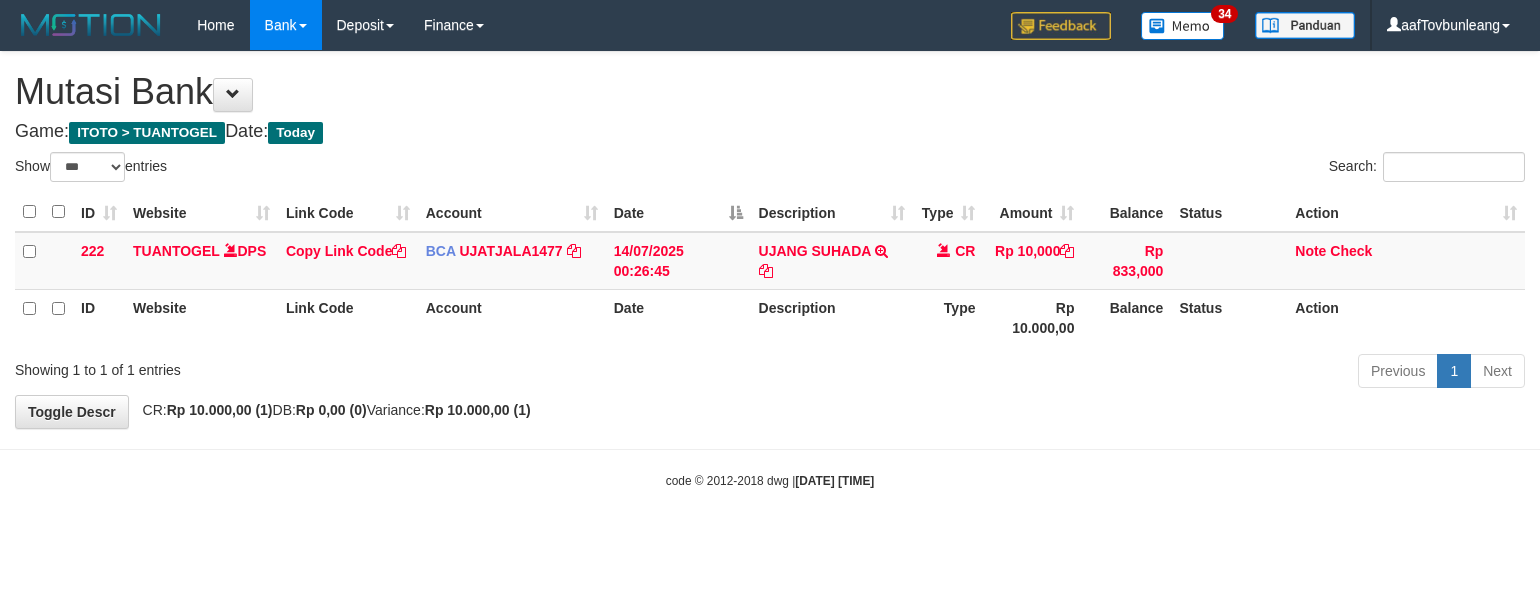 select on "***" 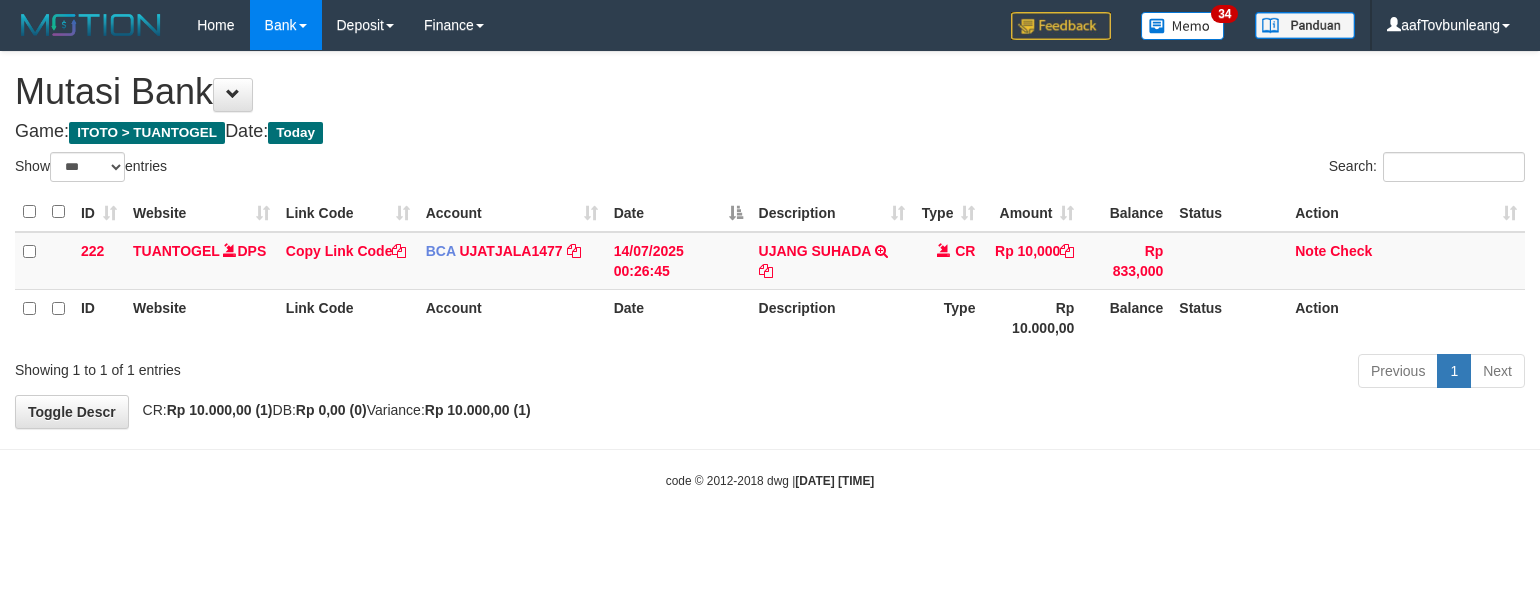 scroll, scrollTop: 0, scrollLeft: 0, axis: both 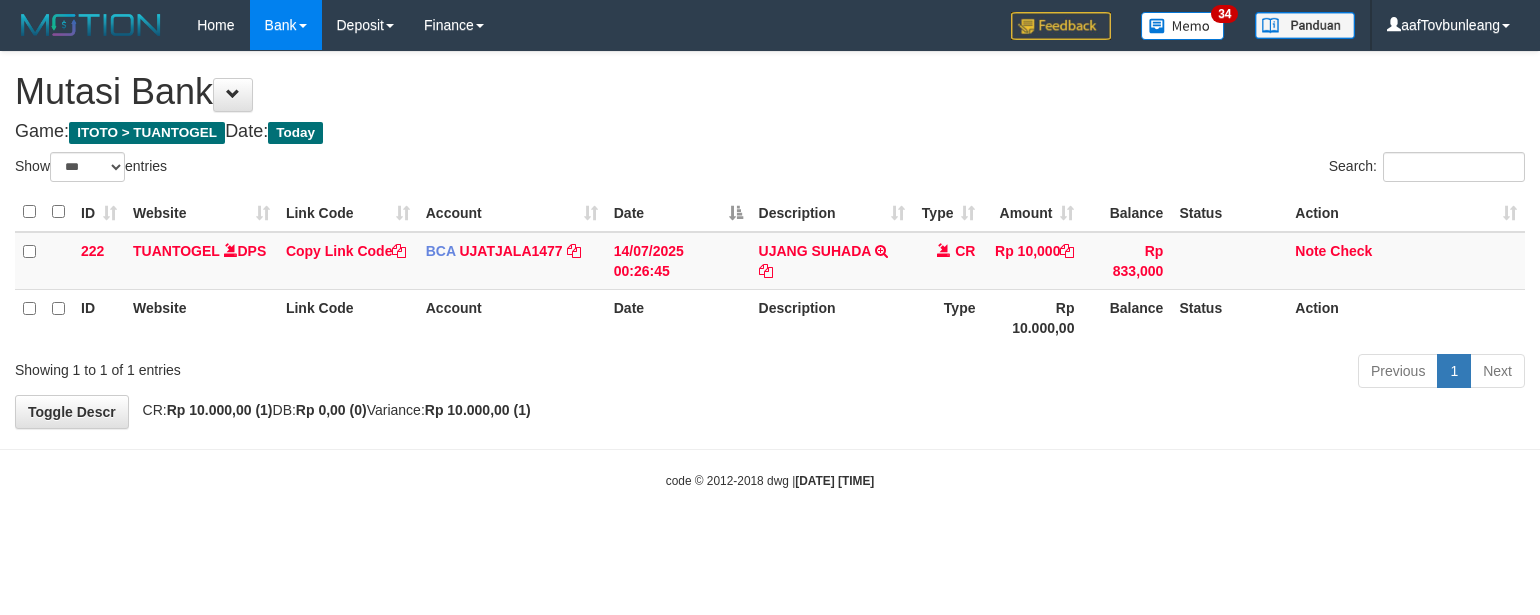 select on "***" 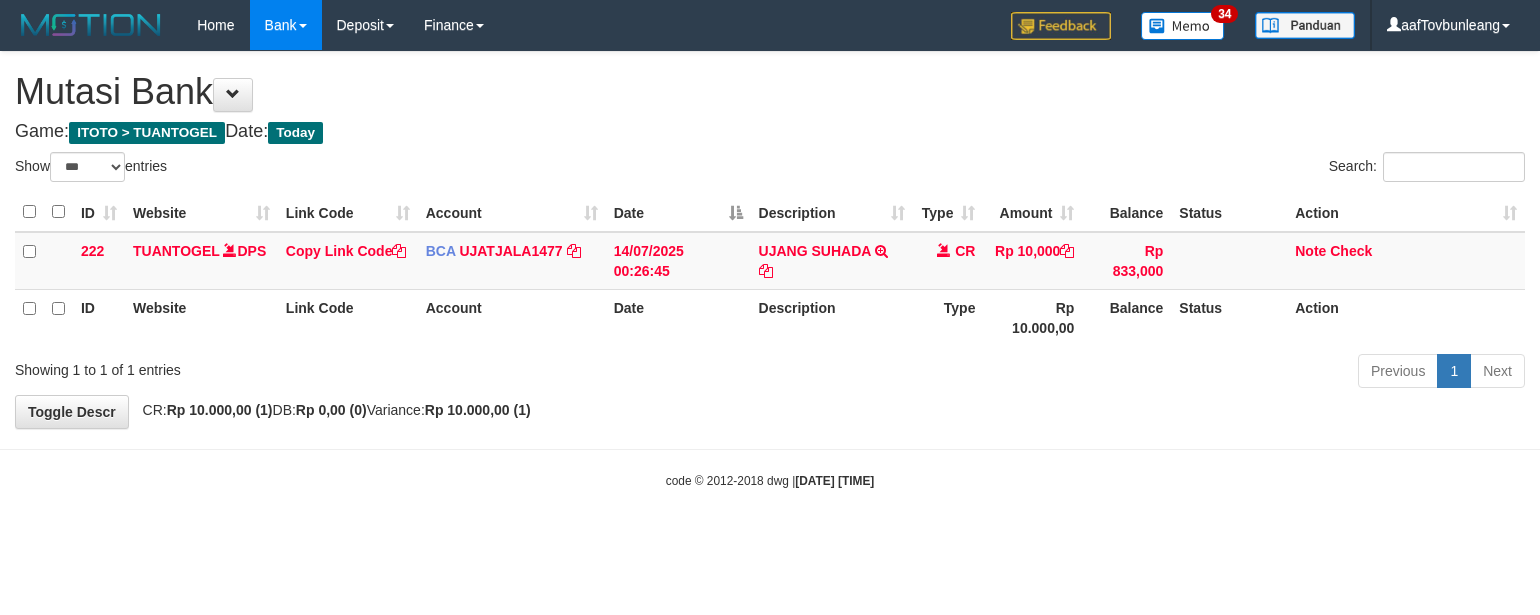 scroll, scrollTop: 0, scrollLeft: 0, axis: both 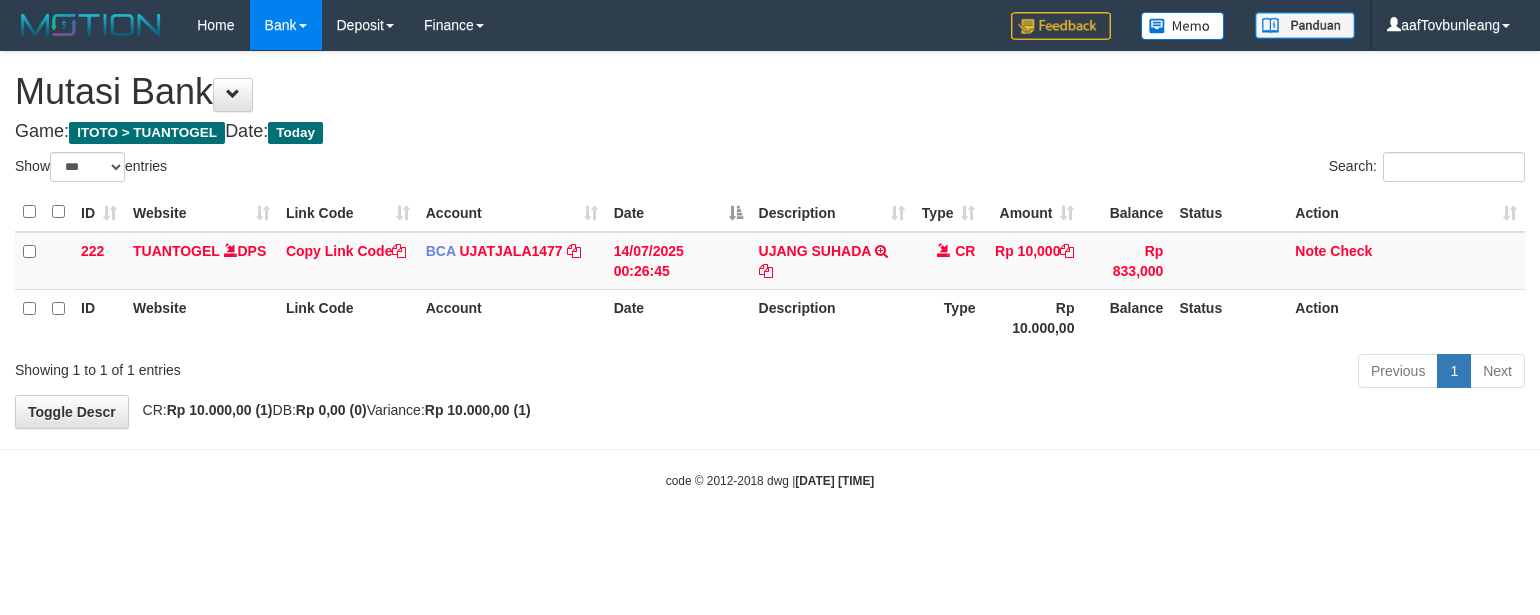 select on "***" 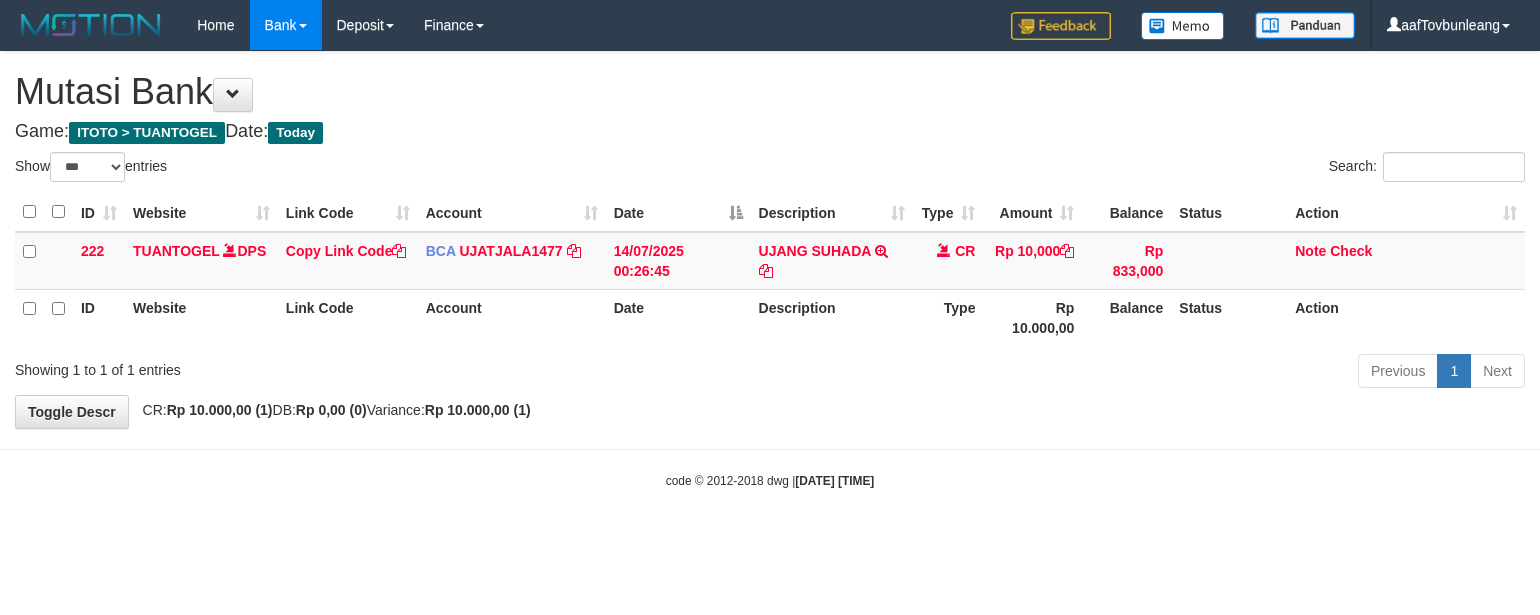 scroll, scrollTop: 0, scrollLeft: 0, axis: both 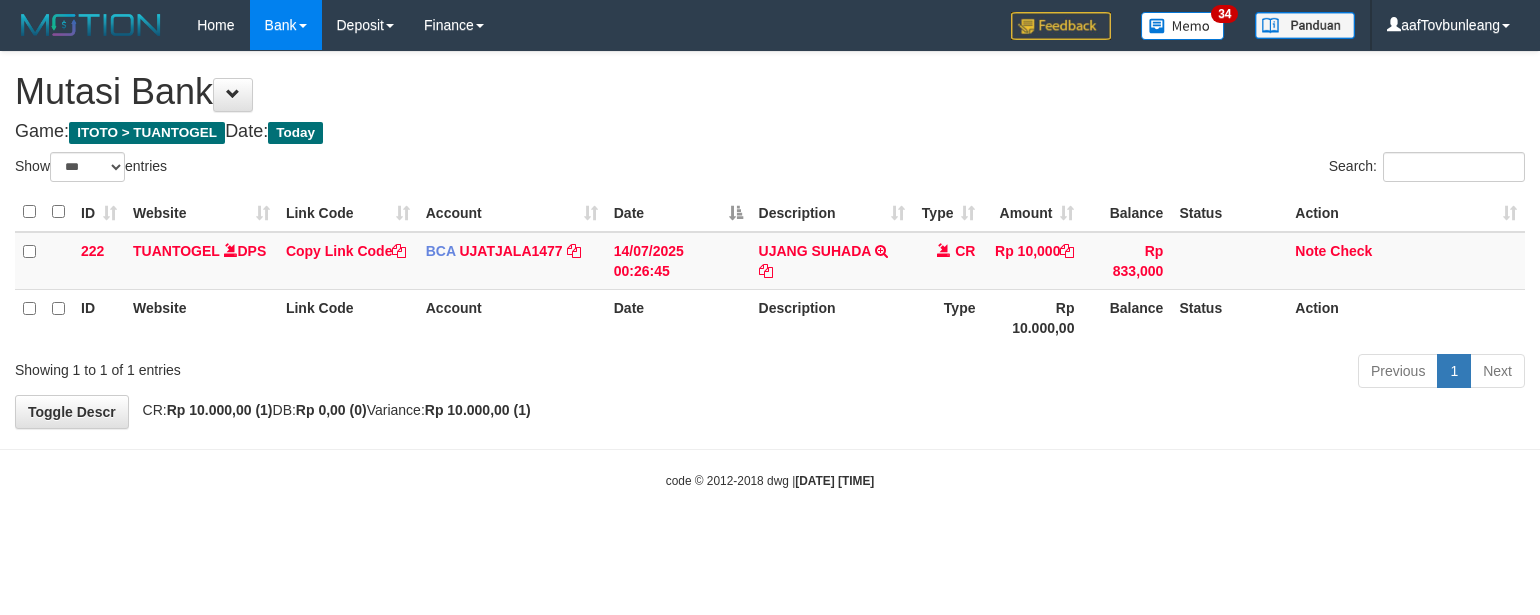 select on "***" 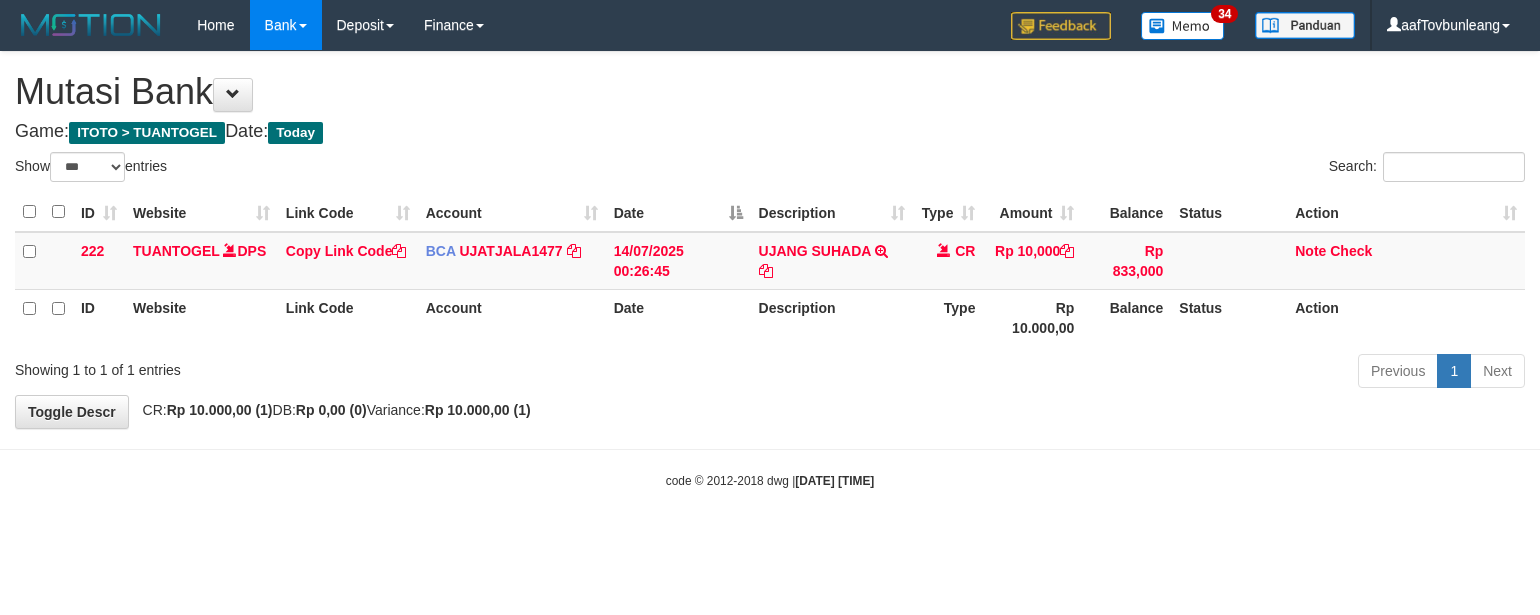 scroll, scrollTop: 0, scrollLeft: 0, axis: both 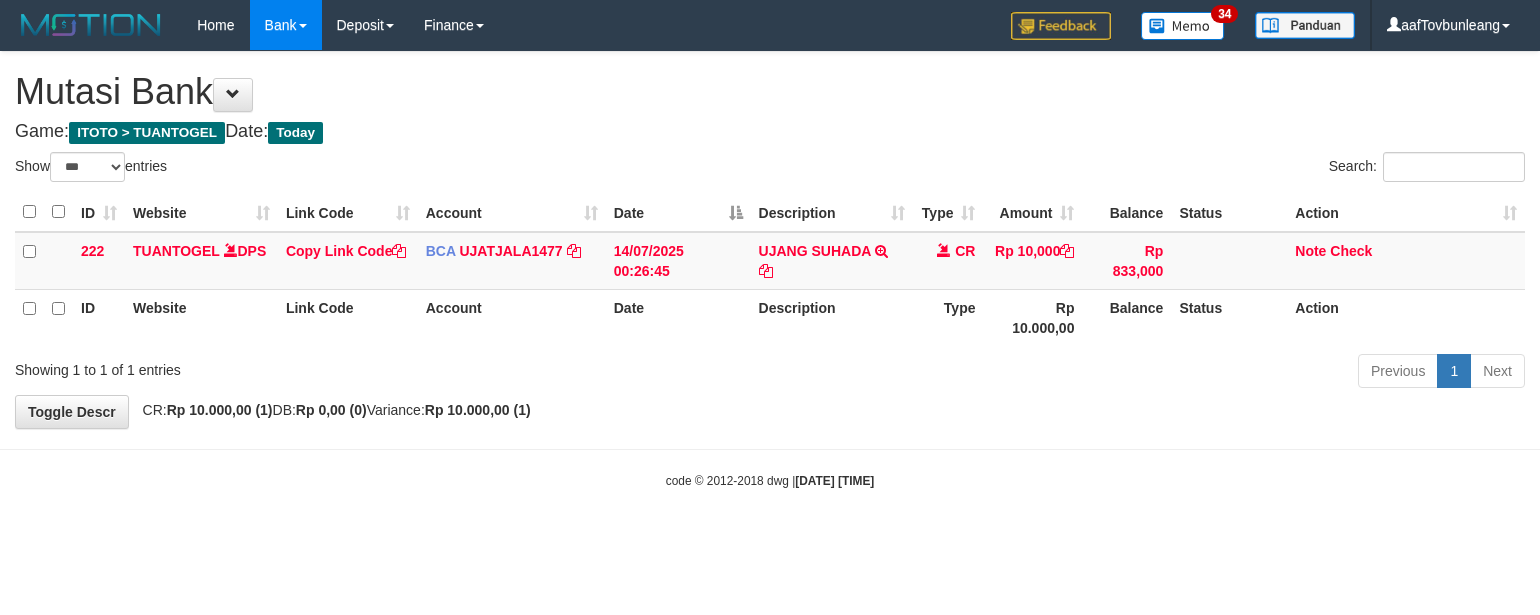 select on "***" 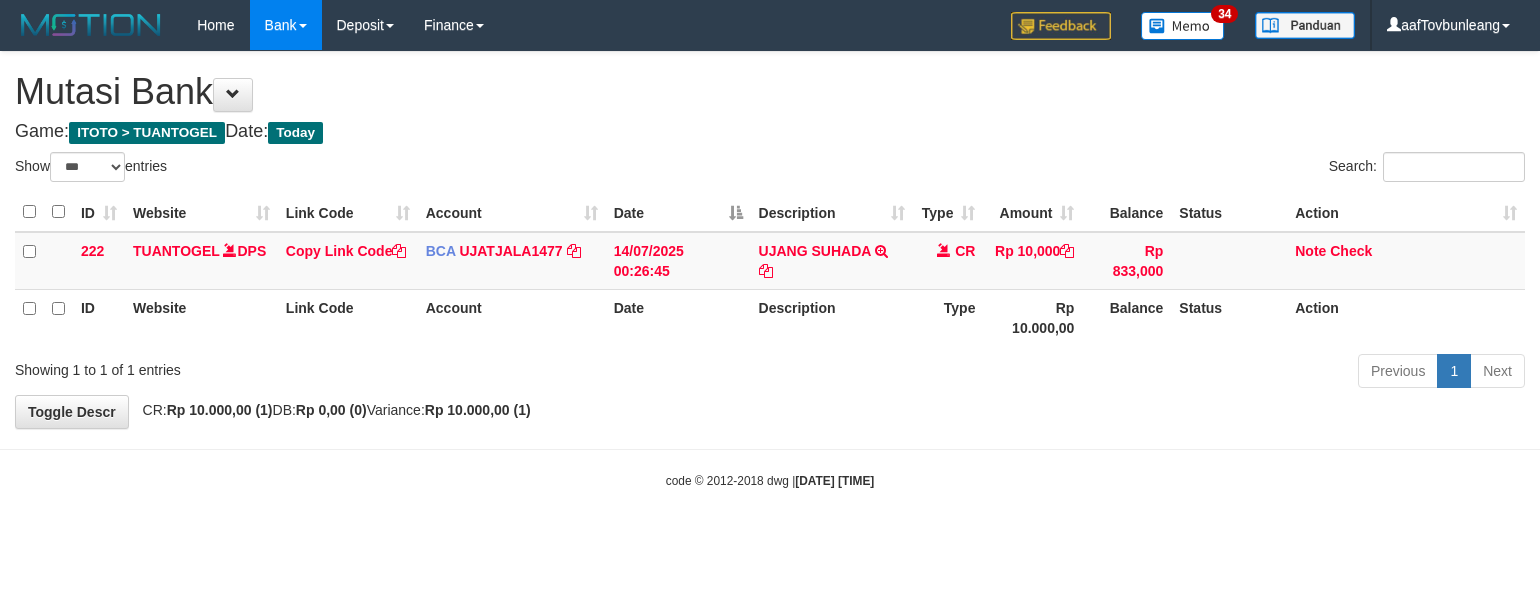 scroll, scrollTop: 0, scrollLeft: 0, axis: both 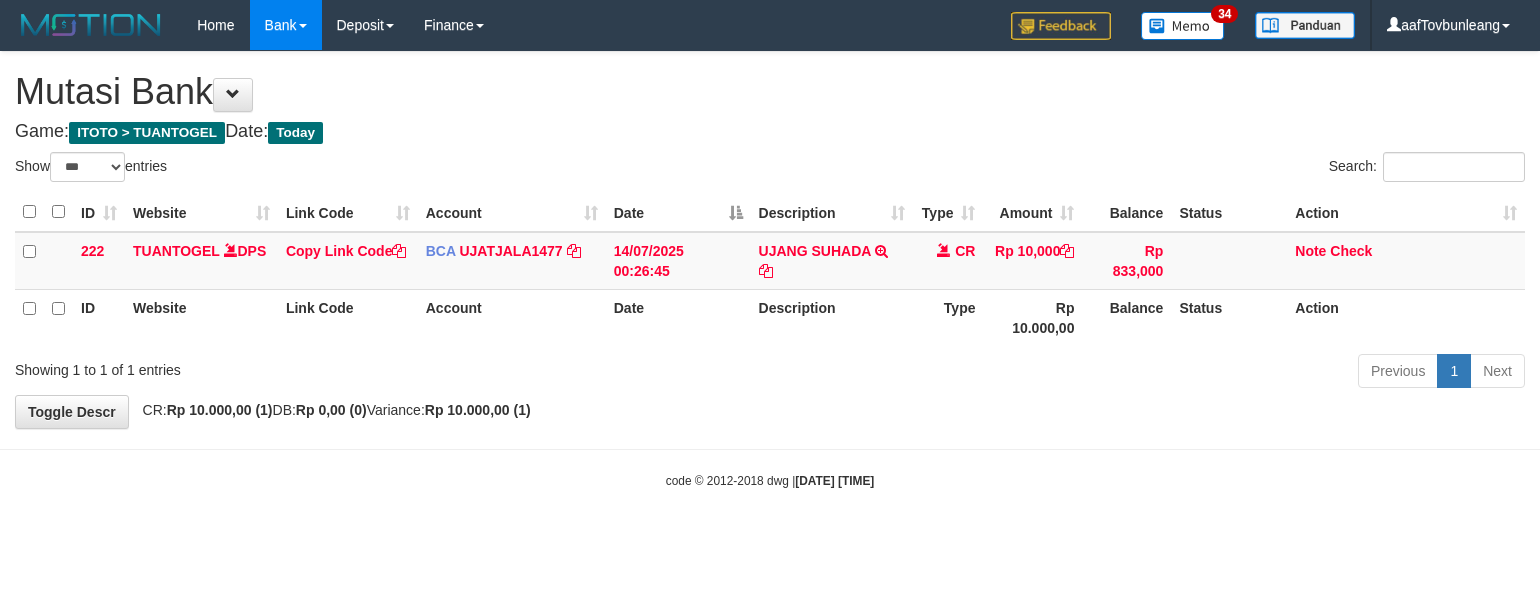 select on "***" 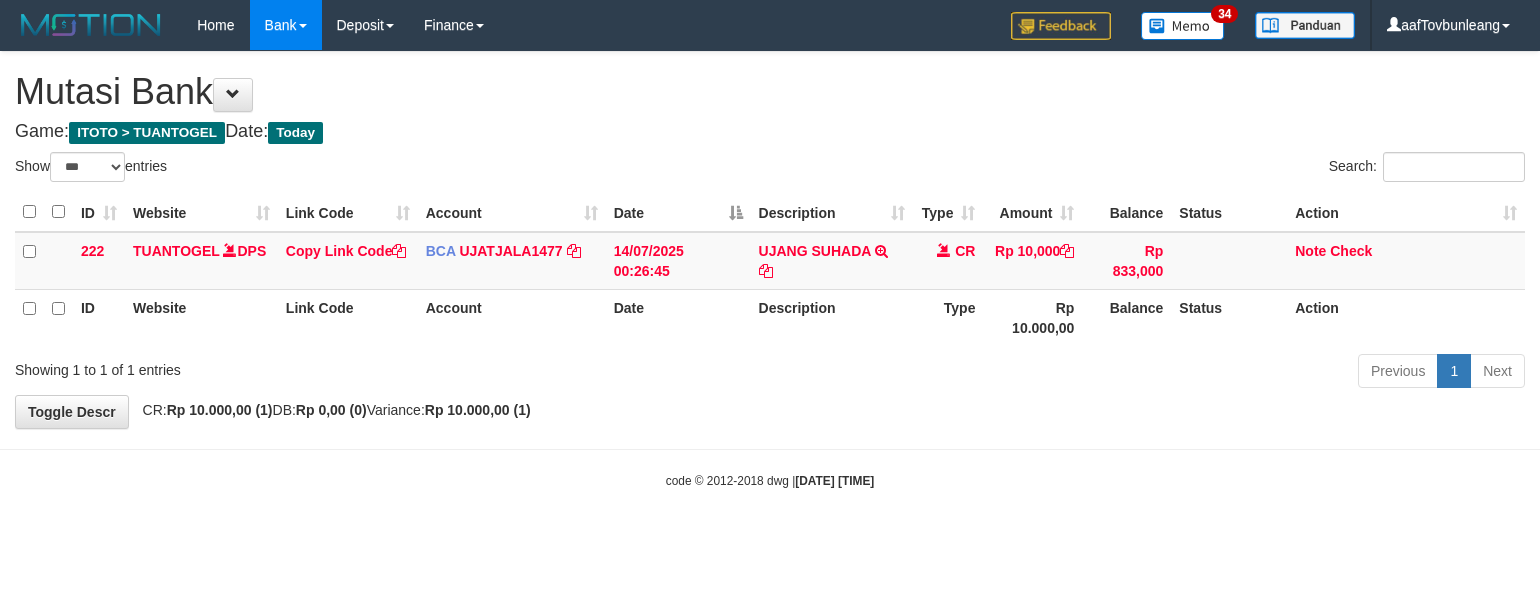 scroll, scrollTop: 0, scrollLeft: 0, axis: both 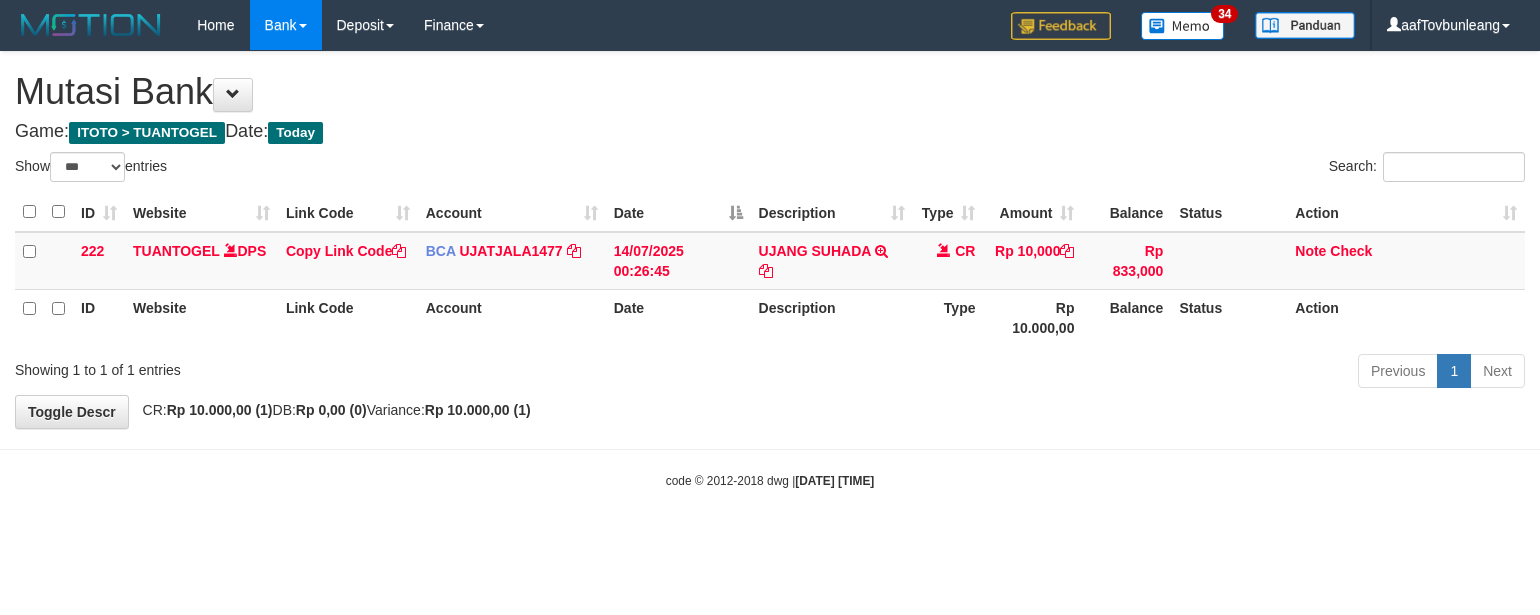 select on "***" 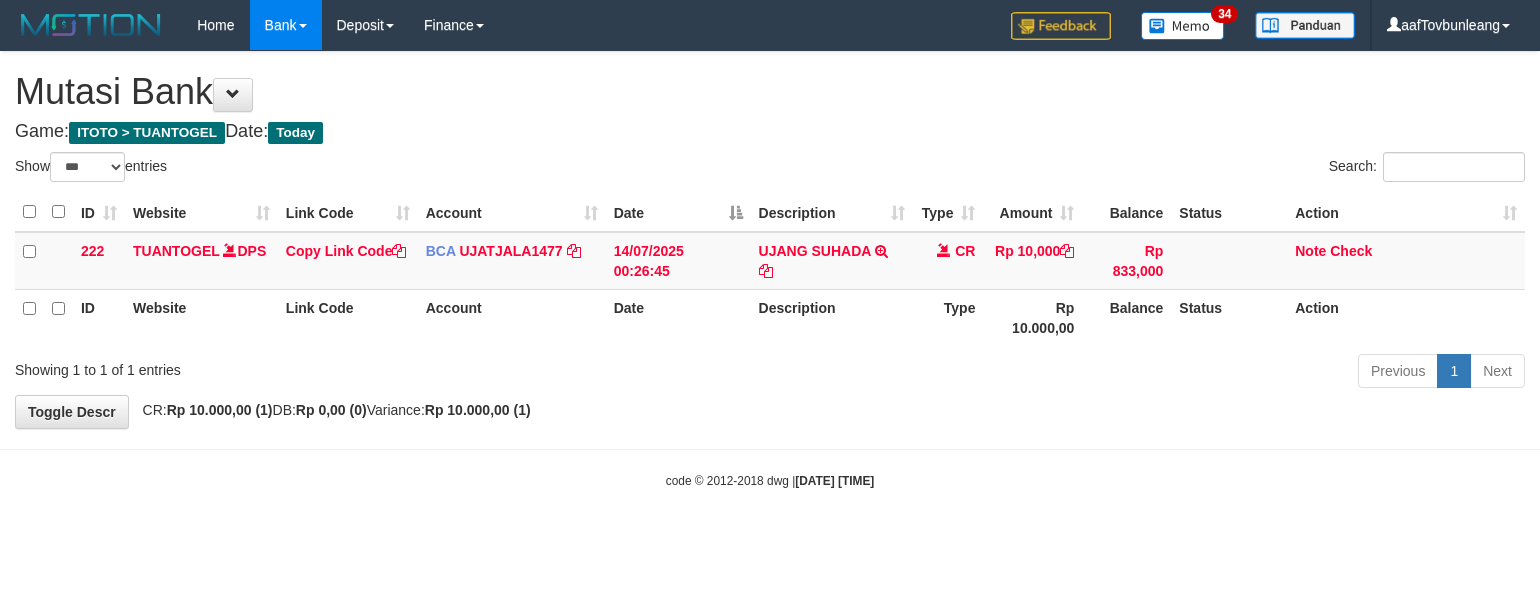 scroll, scrollTop: 0, scrollLeft: 0, axis: both 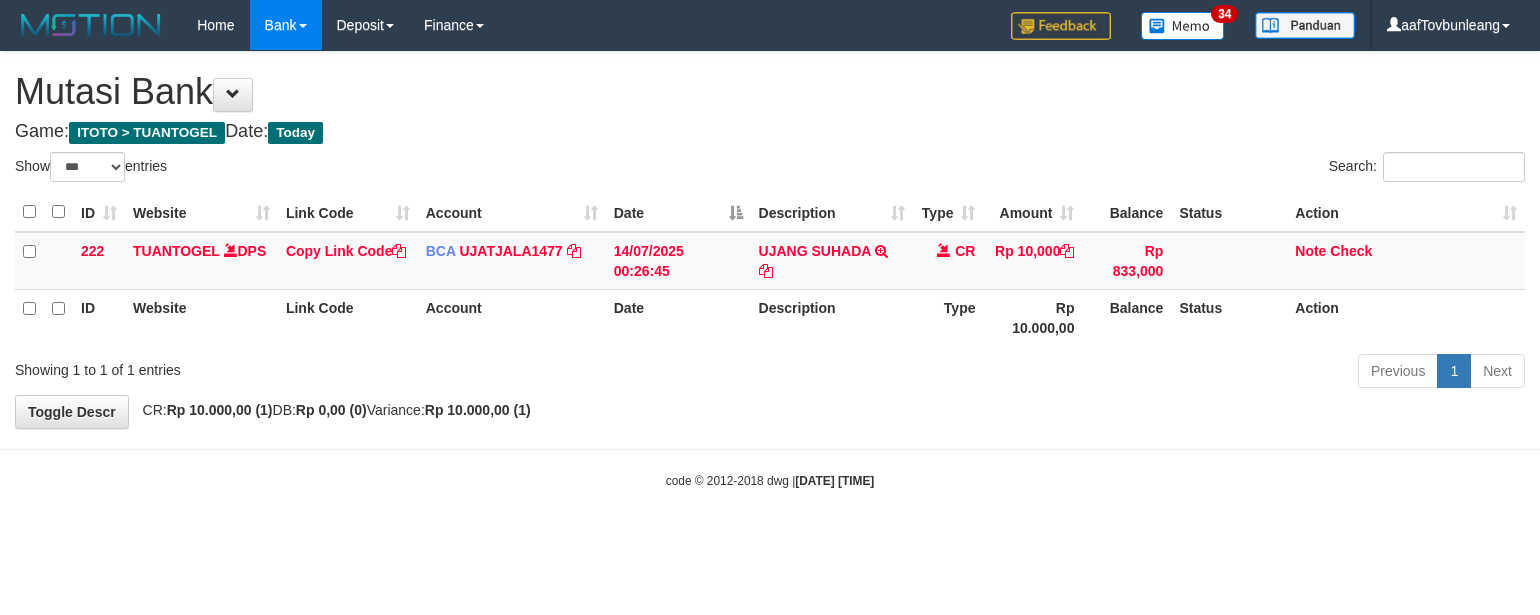 select on "***" 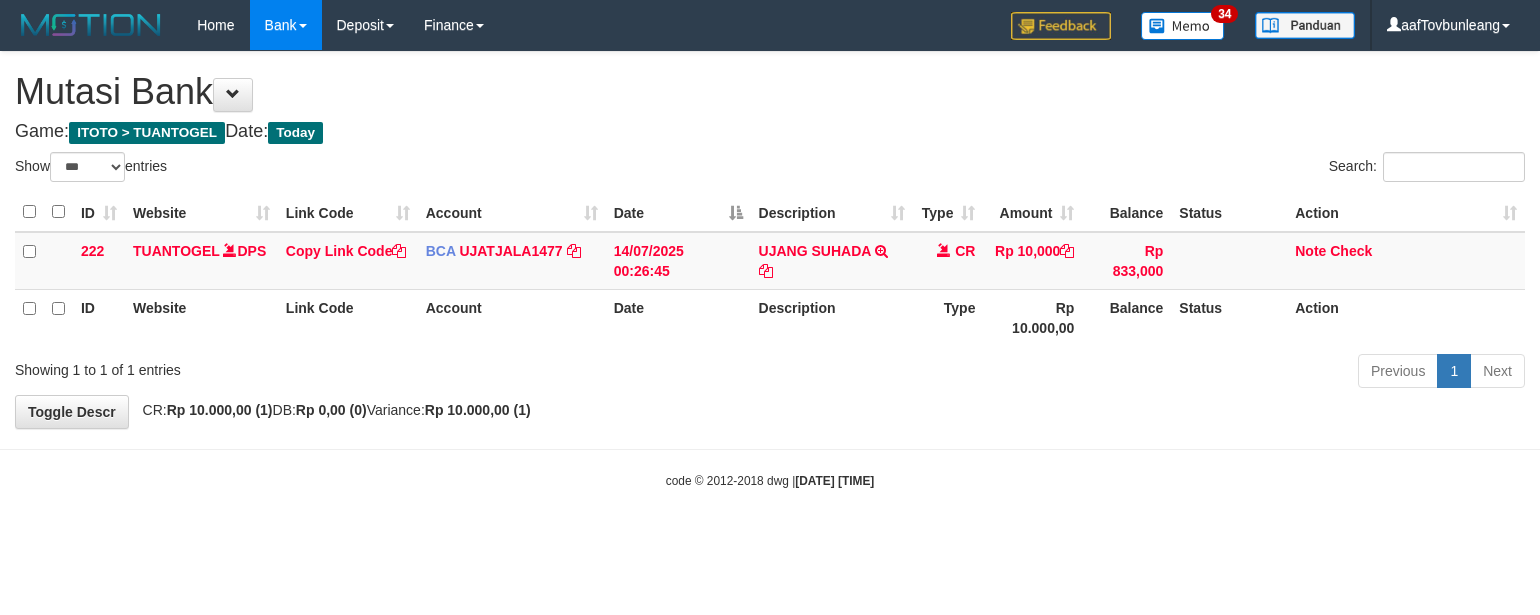 scroll, scrollTop: 0, scrollLeft: 0, axis: both 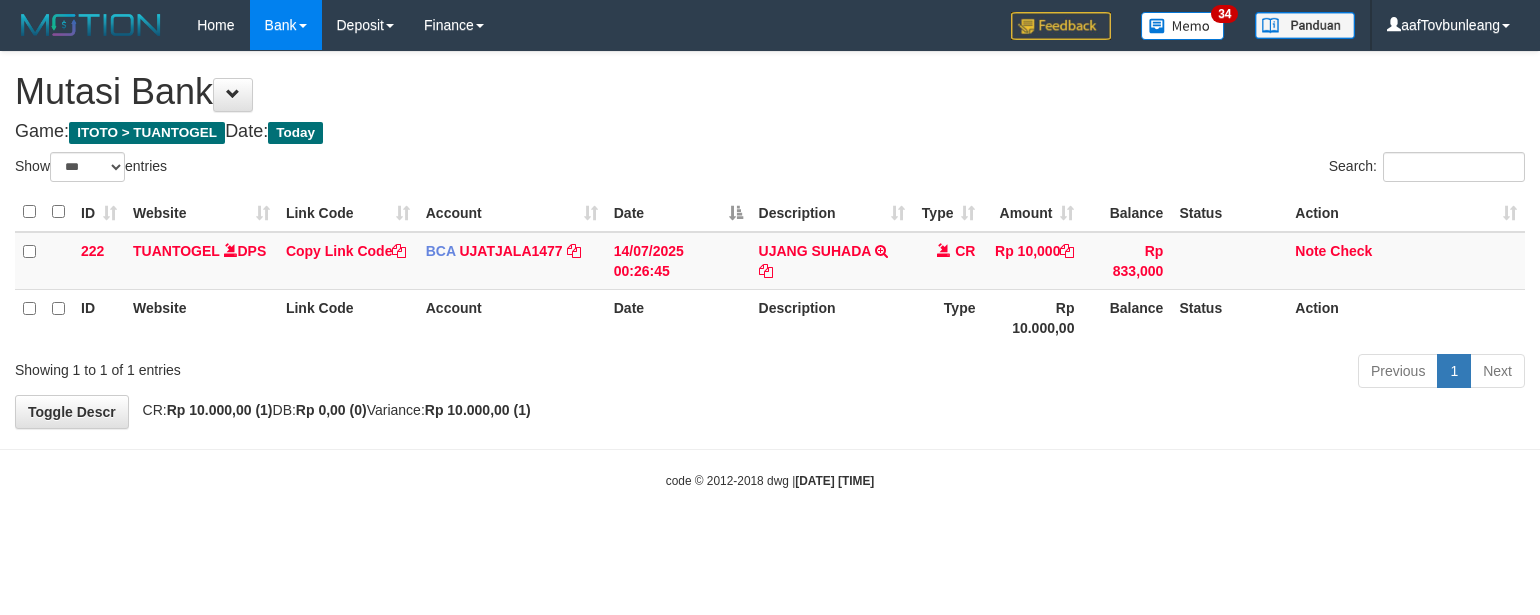 select on "***" 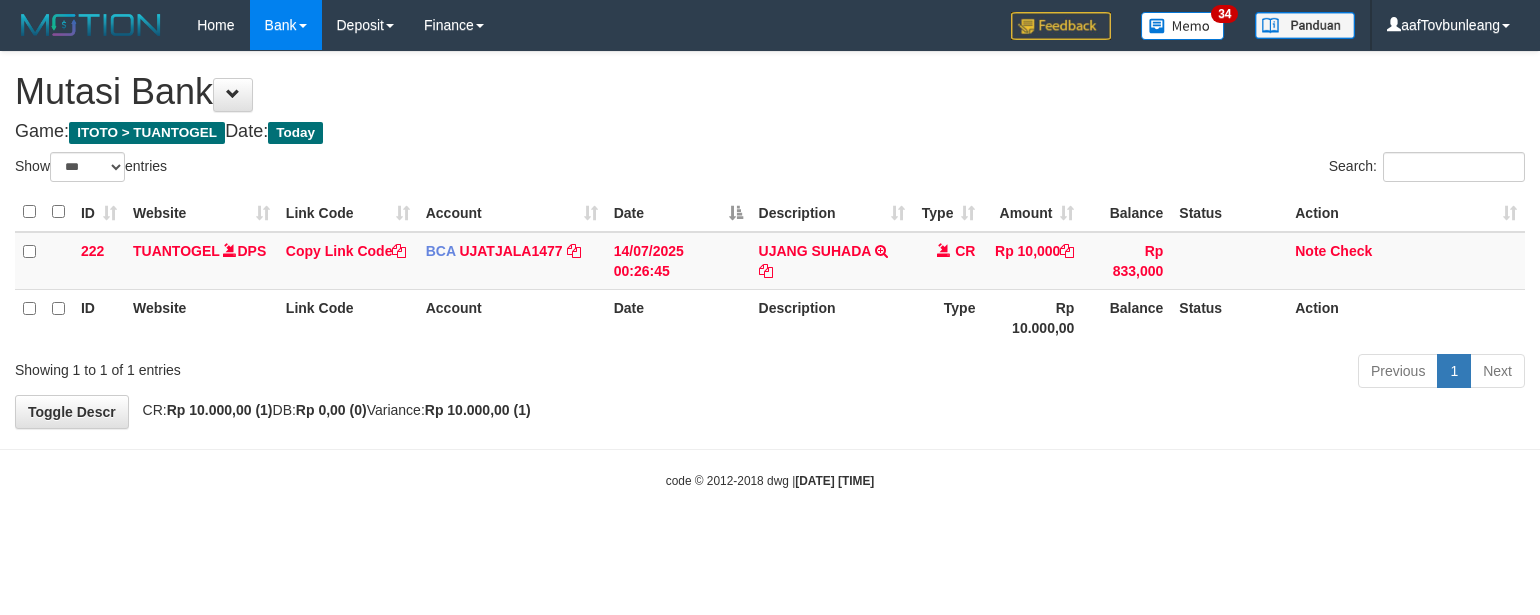 scroll, scrollTop: 0, scrollLeft: 0, axis: both 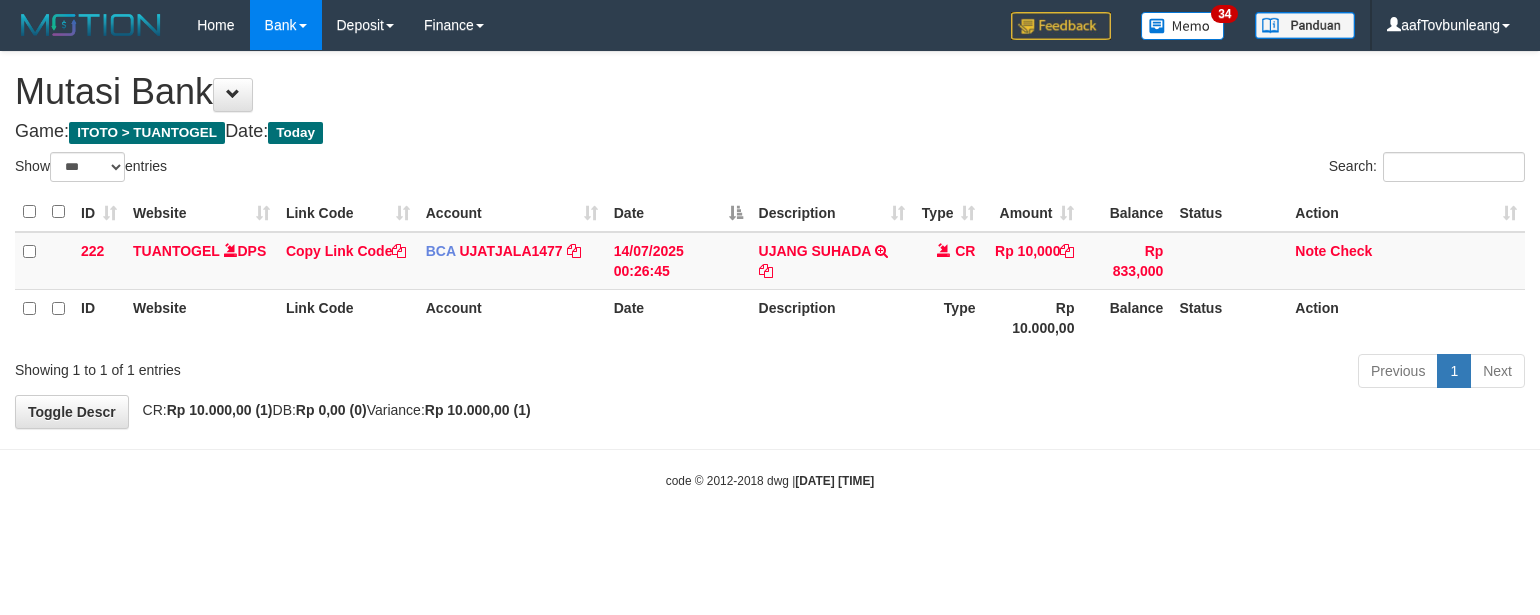 select on "***" 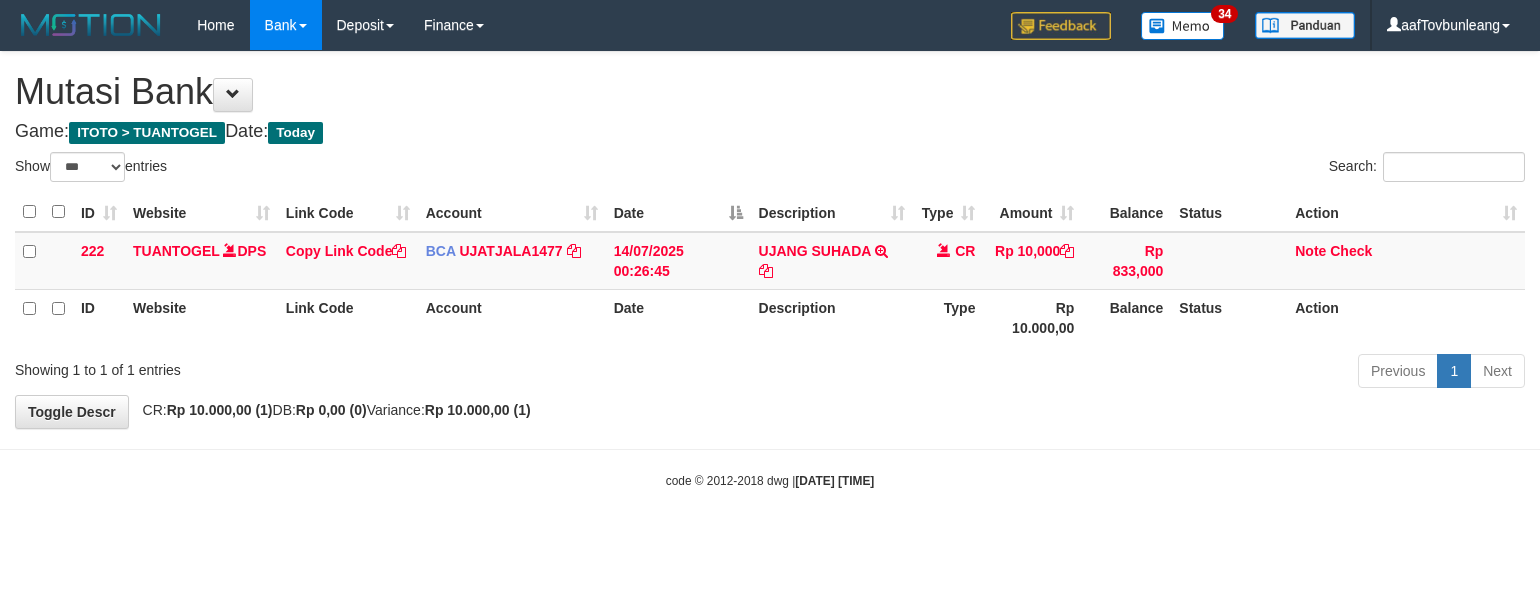 scroll, scrollTop: 0, scrollLeft: 0, axis: both 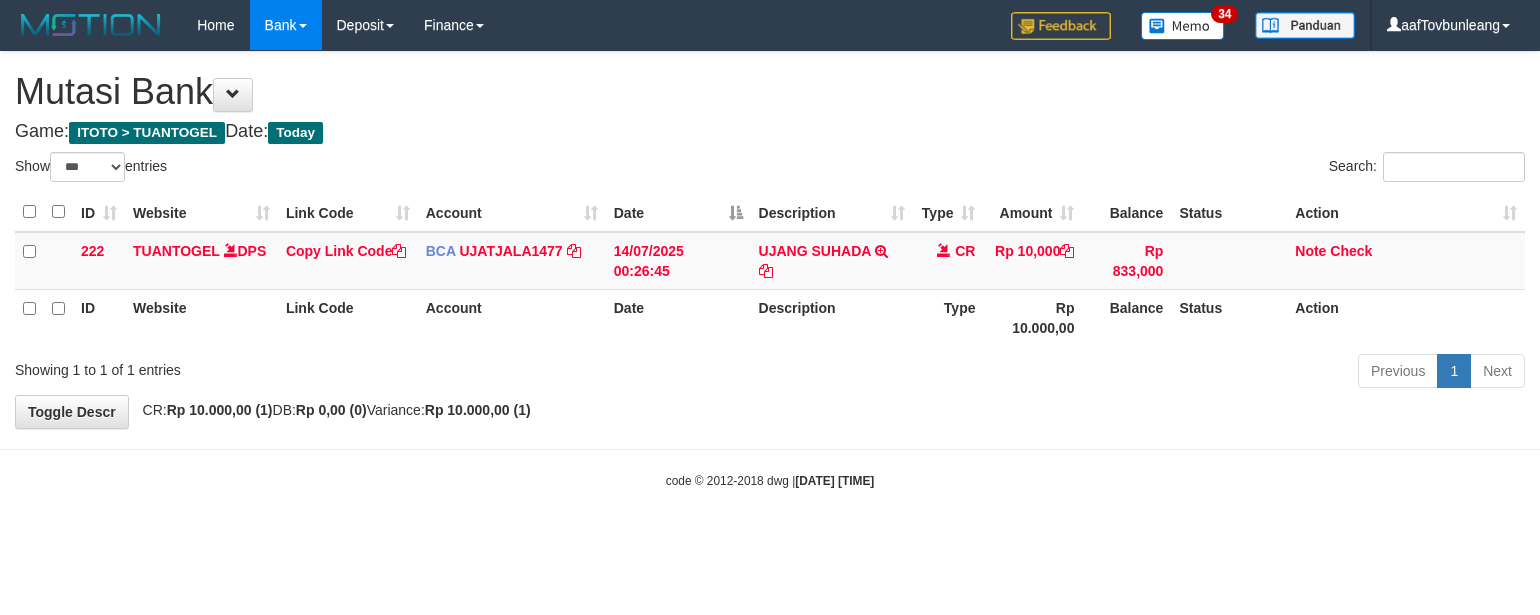 select on "***" 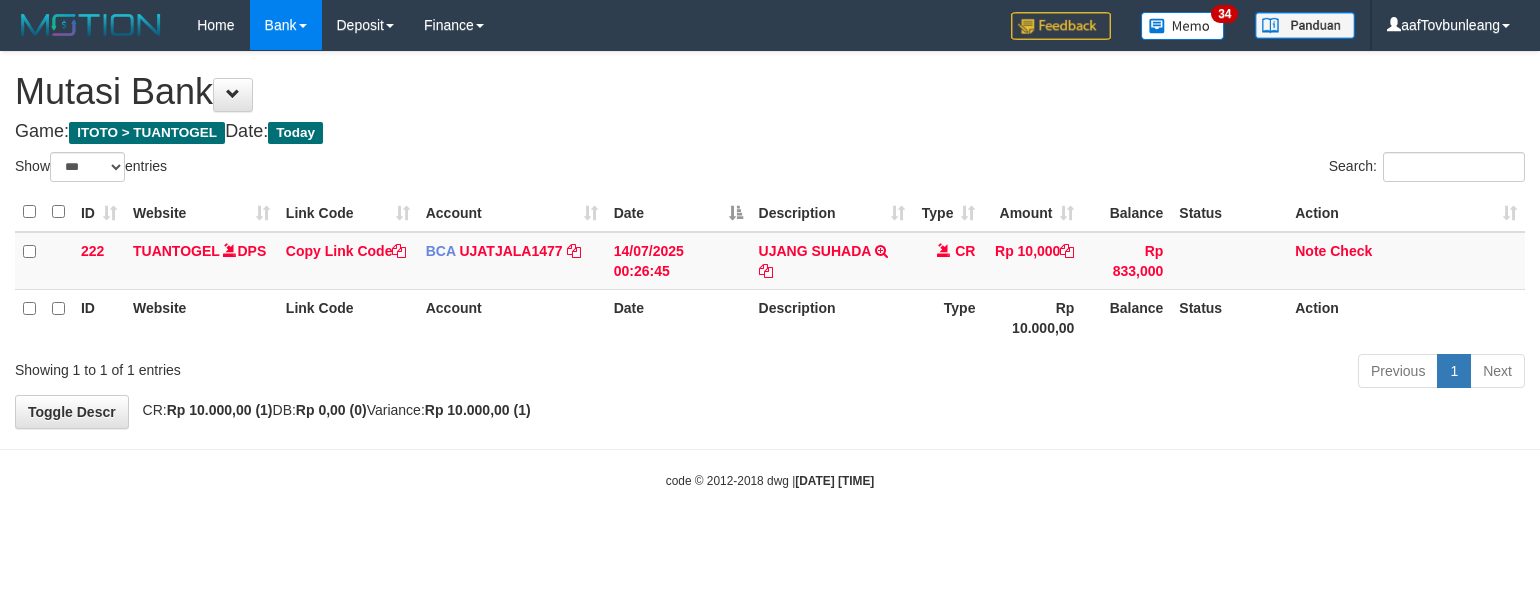 scroll, scrollTop: 0, scrollLeft: 0, axis: both 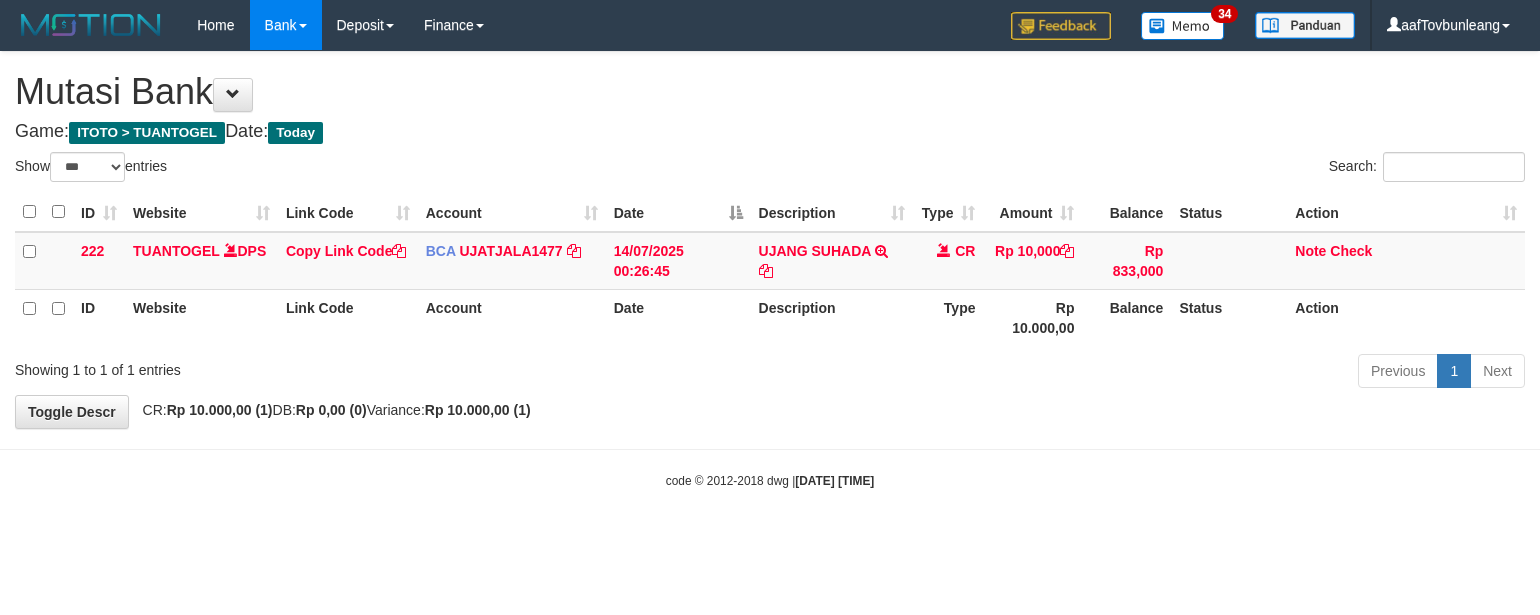 select on "***" 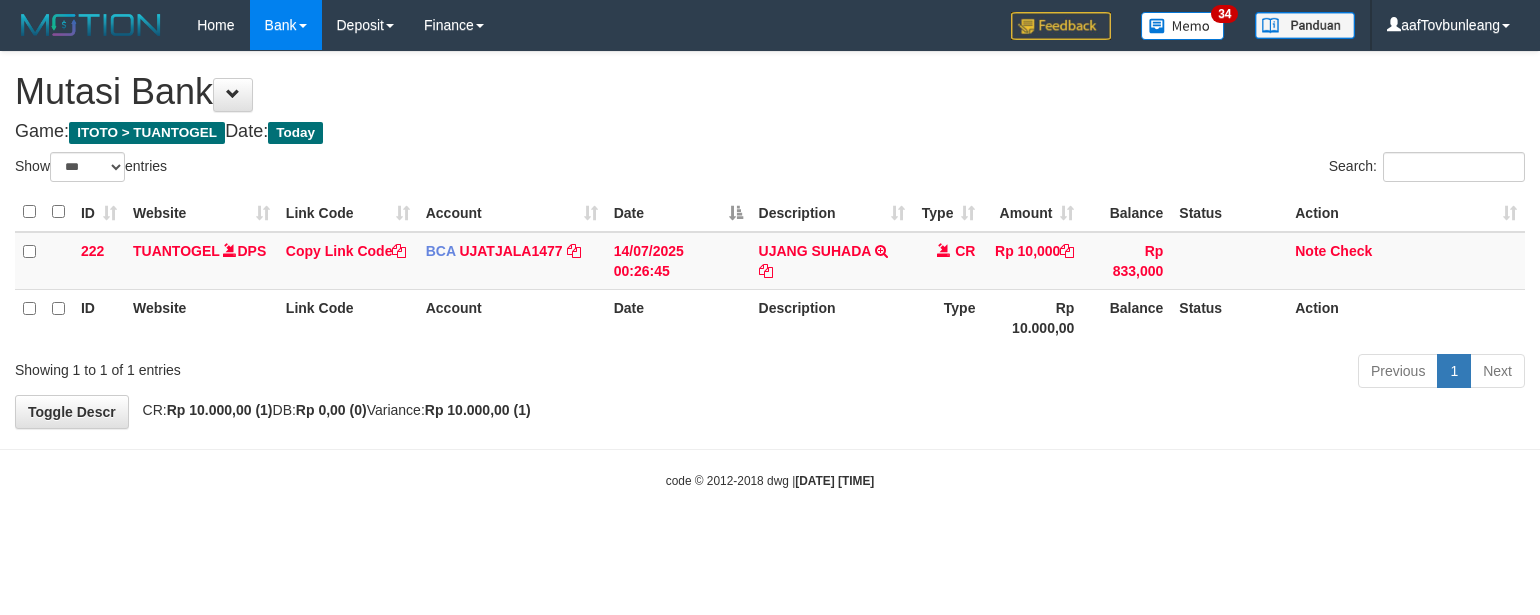 scroll, scrollTop: 0, scrollLeft: 0, axis: both 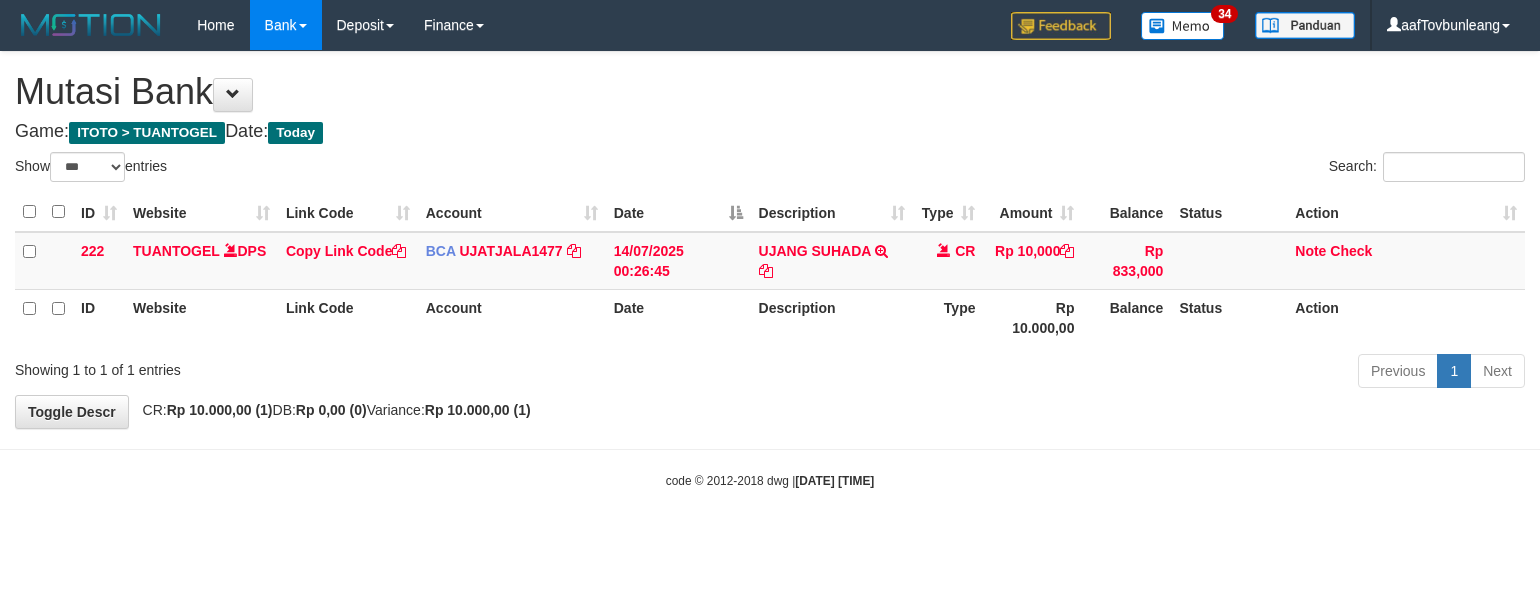 select on "***" 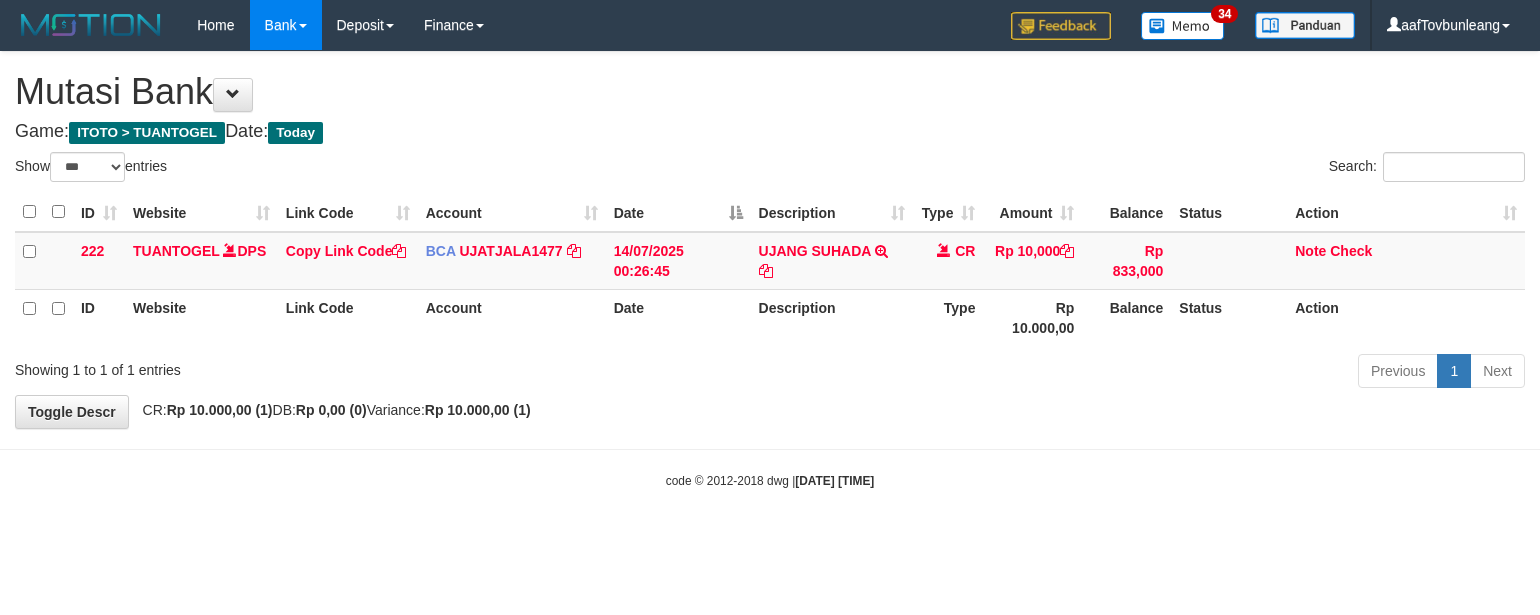 scroll, scrollTop: 0, scrollLeft: 0, axis: both 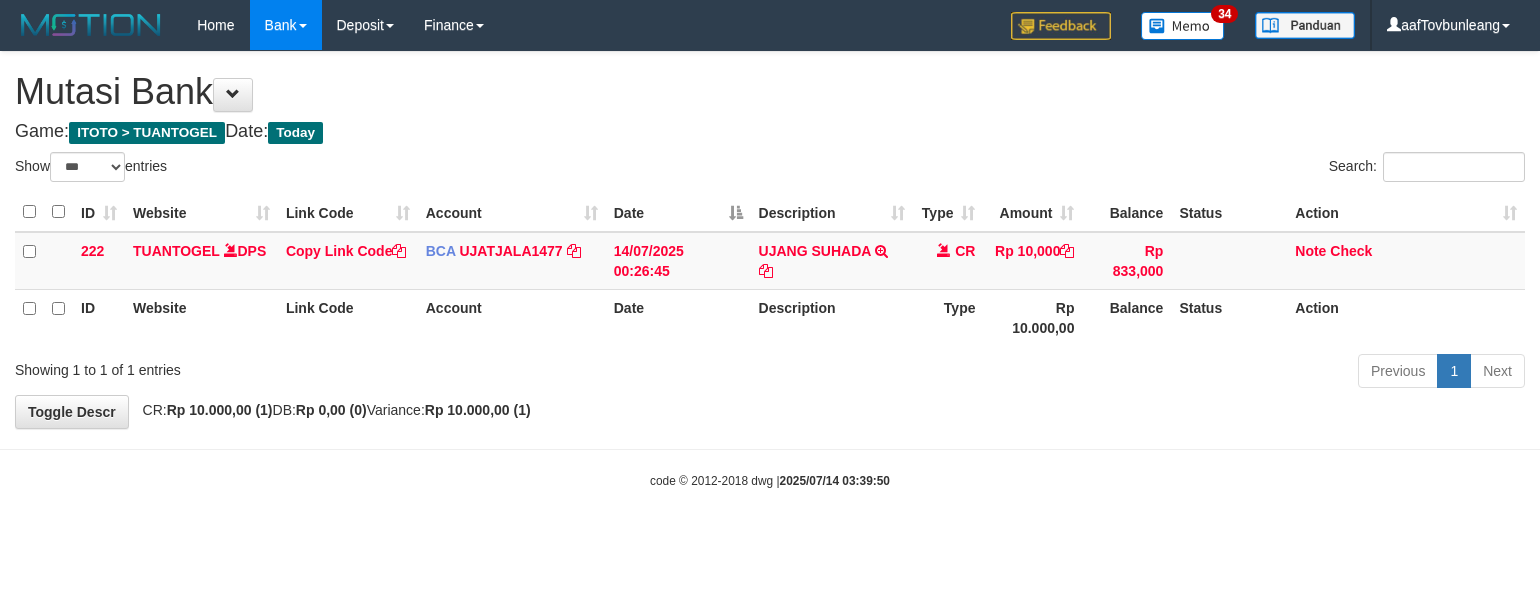 select on "***" 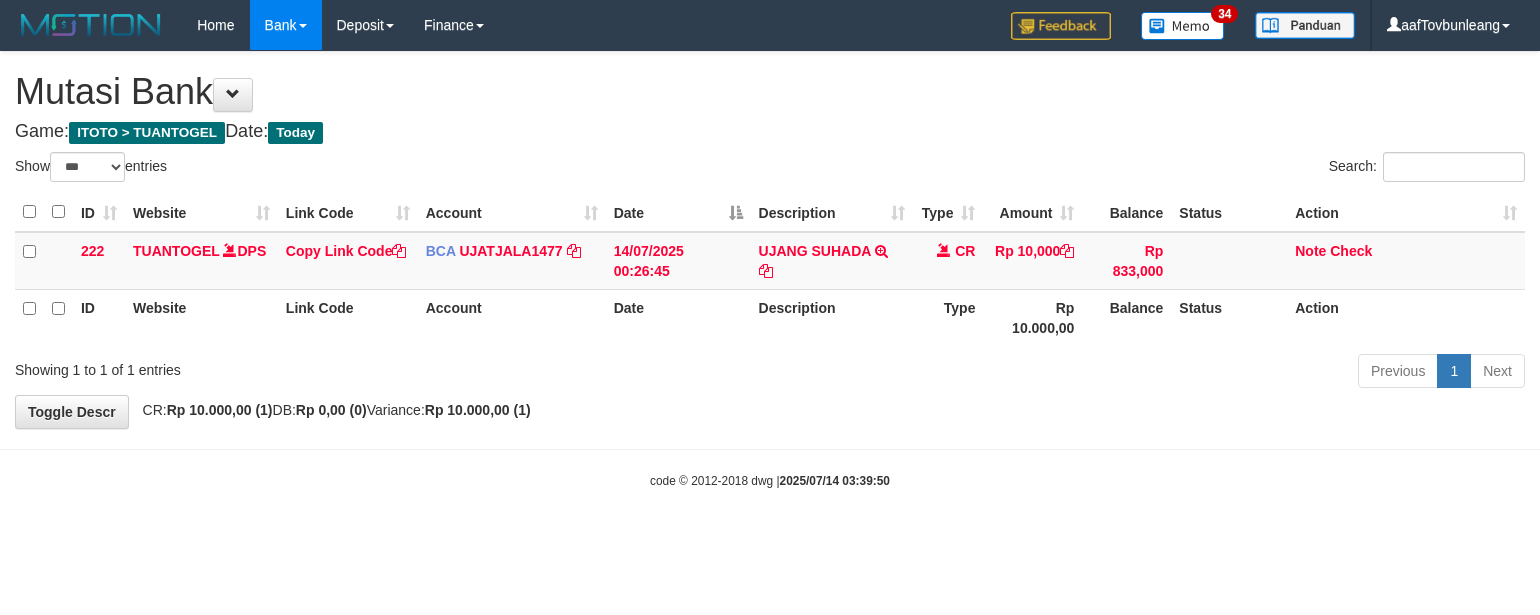 scroll, scrollTop: 0, scrollLeft: 0, axis: both 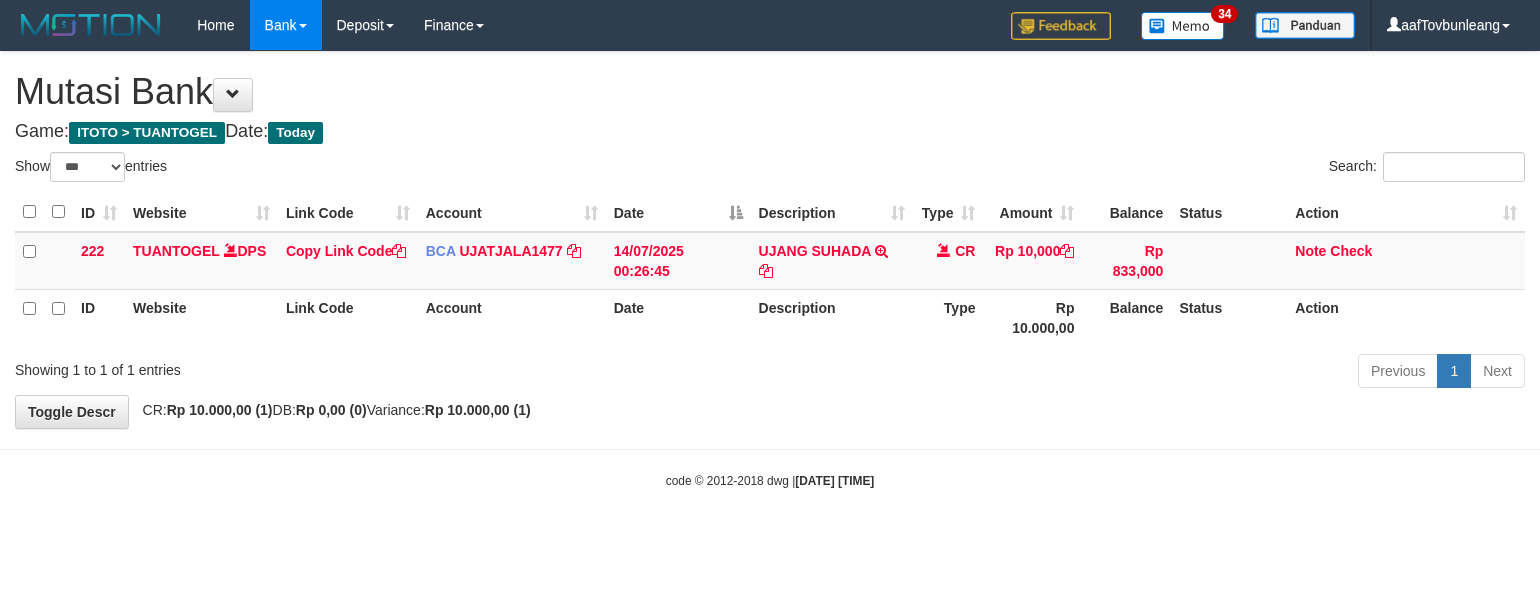select on "***" 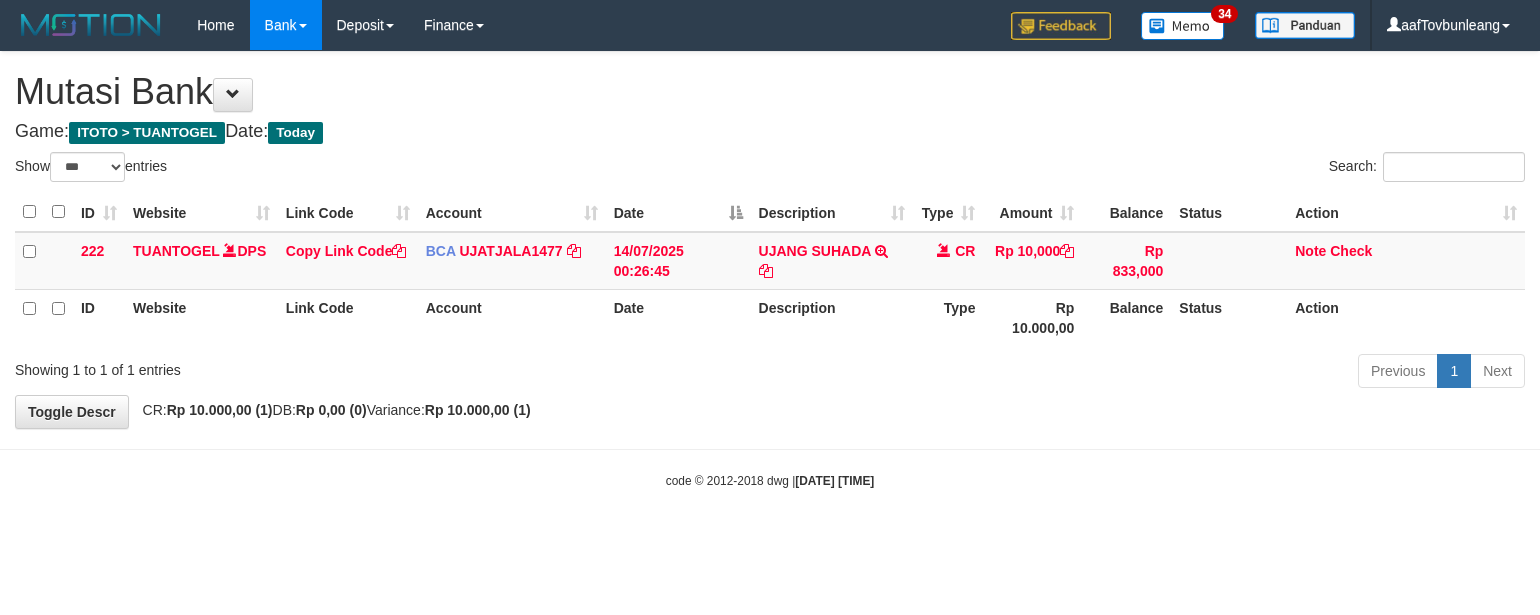 scroll, scrollTop: 0, scrollLeft: 0, axis: both 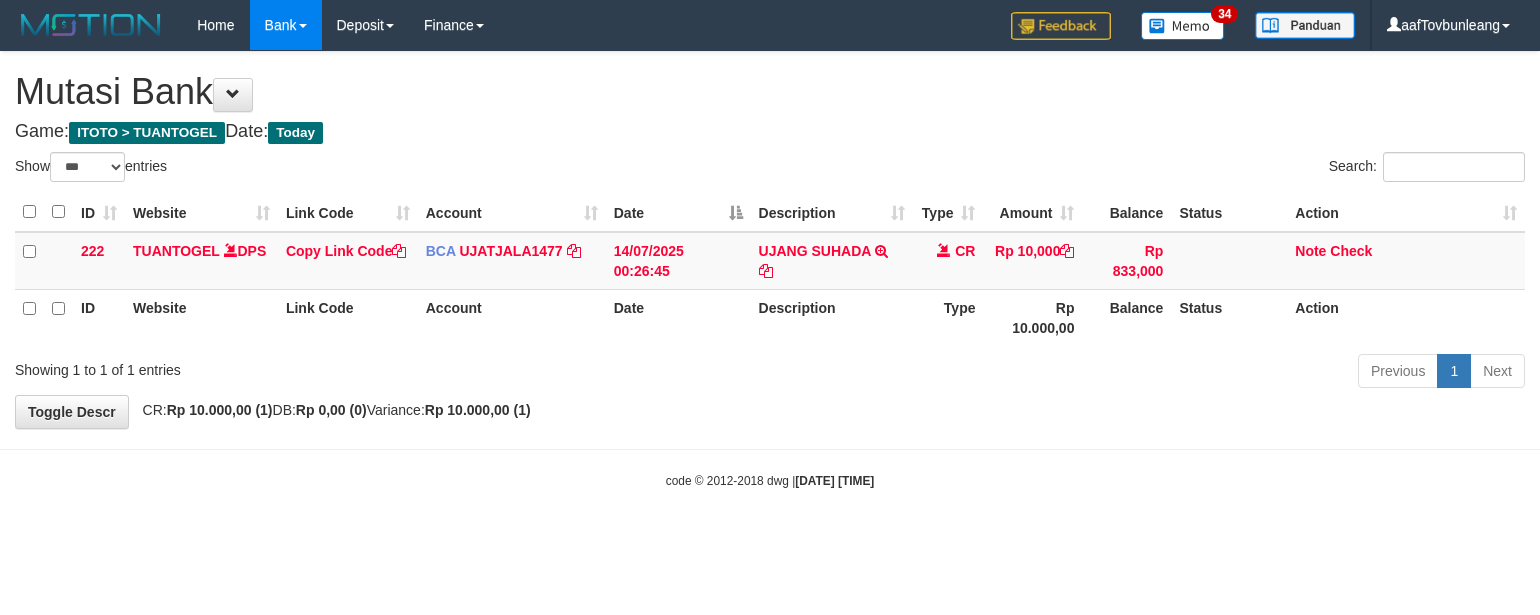 select on "***" 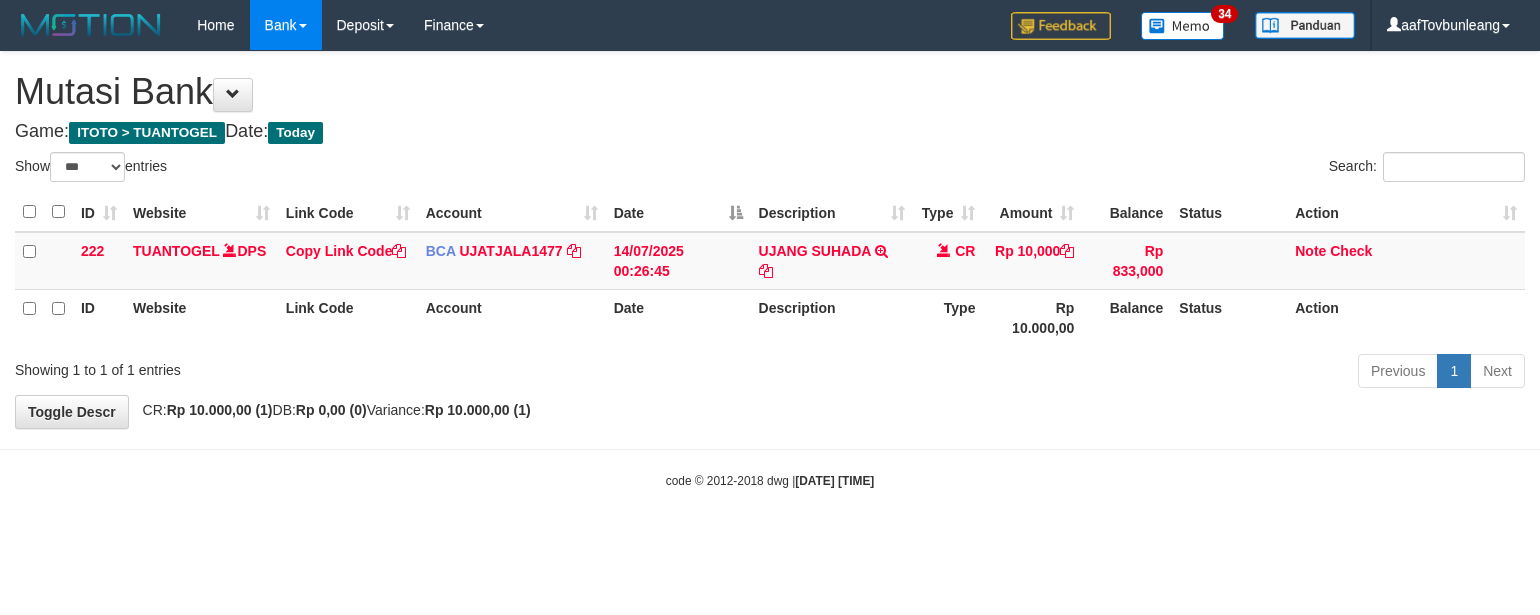 scroll, scrollTop: 0, scrollLeft: 0, axis: both 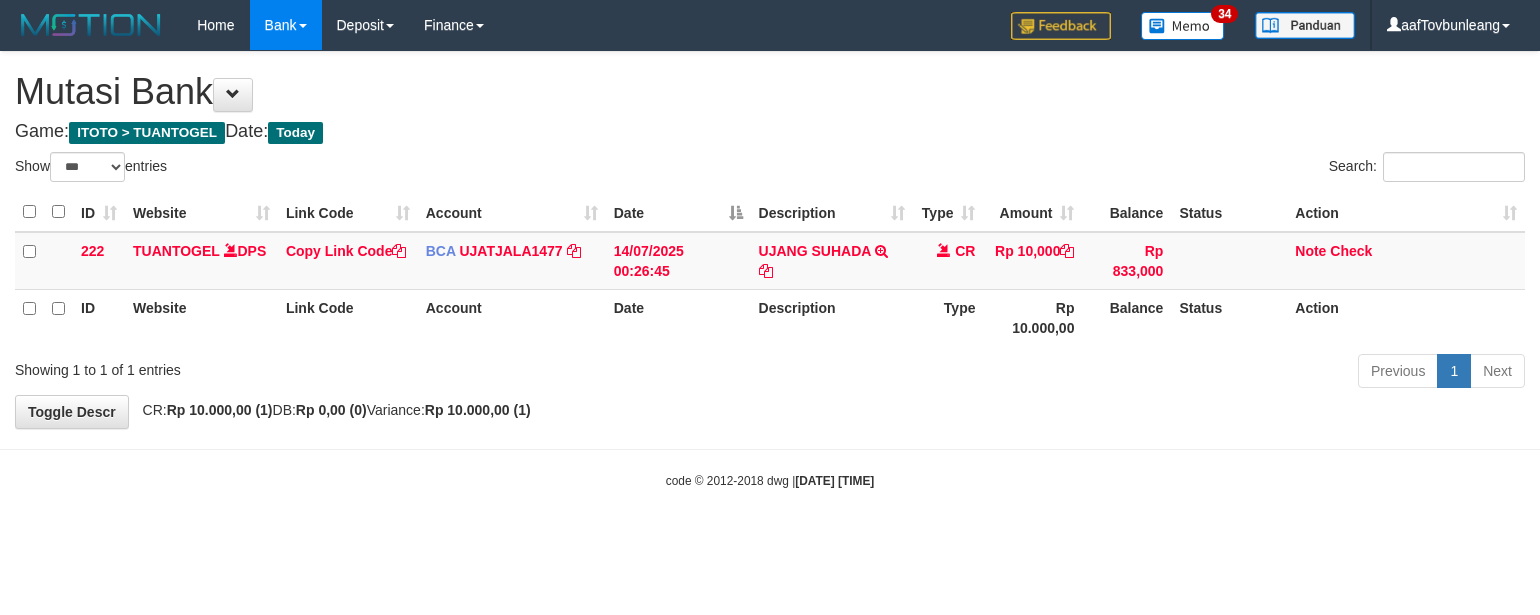 select on "***" 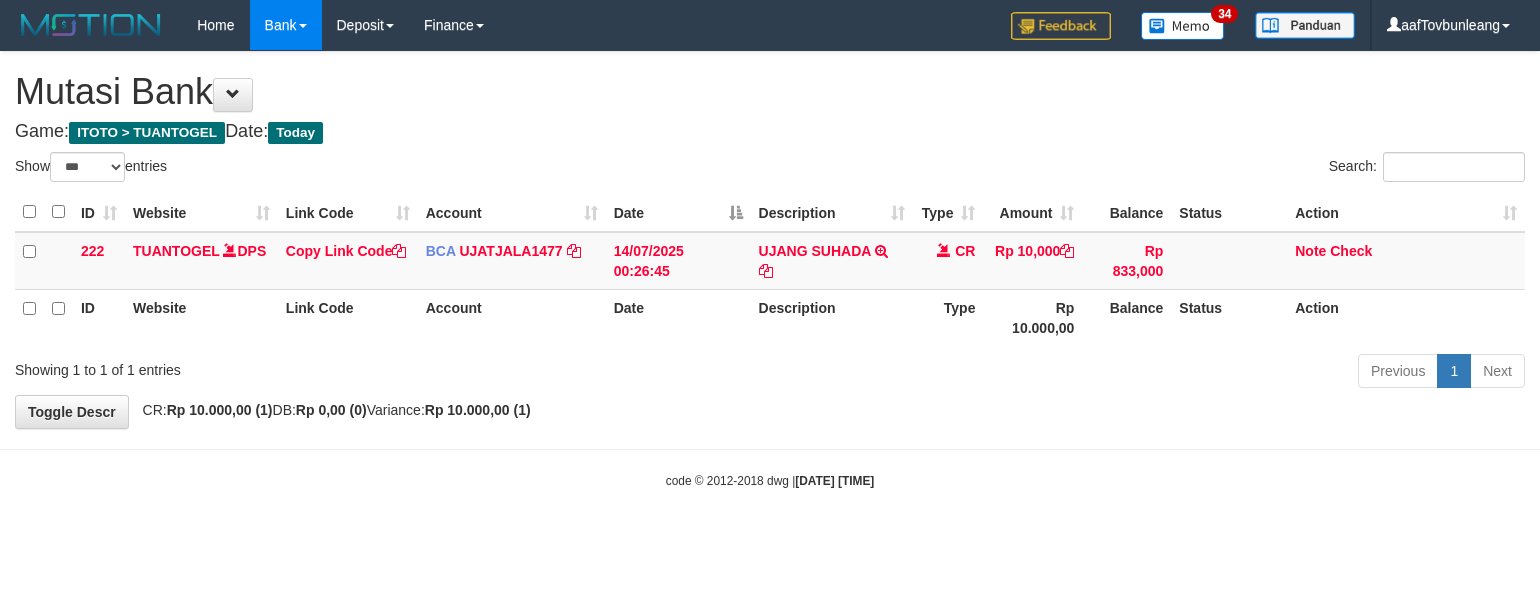 scroll, scrollTop: 0, scrollLeft: 0, axis: both 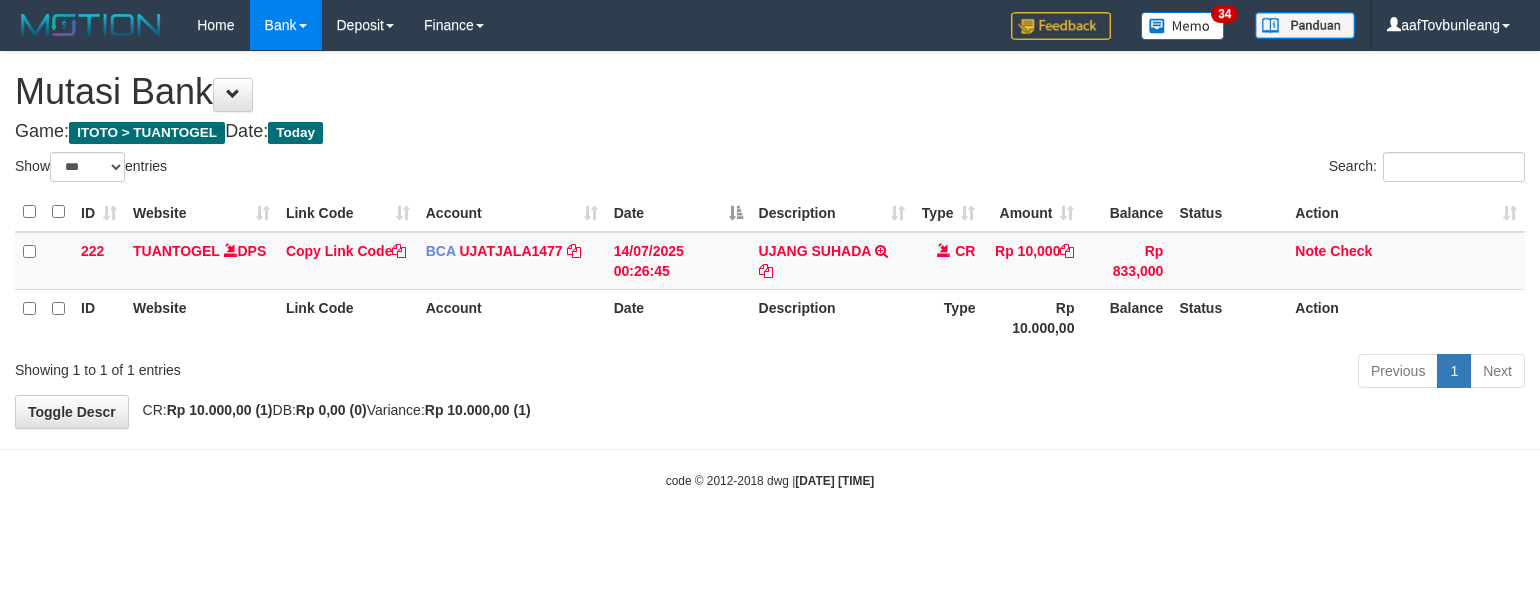 select on "***" 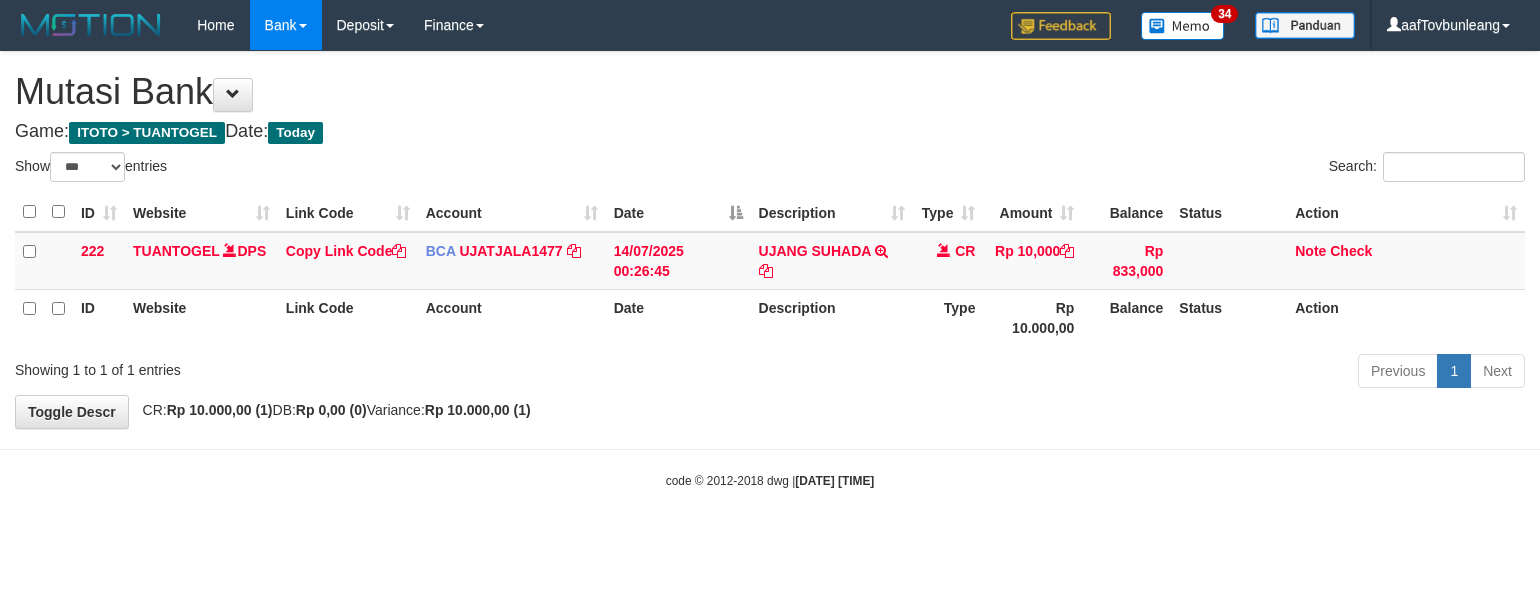 scroll, scrollTop: 0, scrollLeft: 0, axis: both 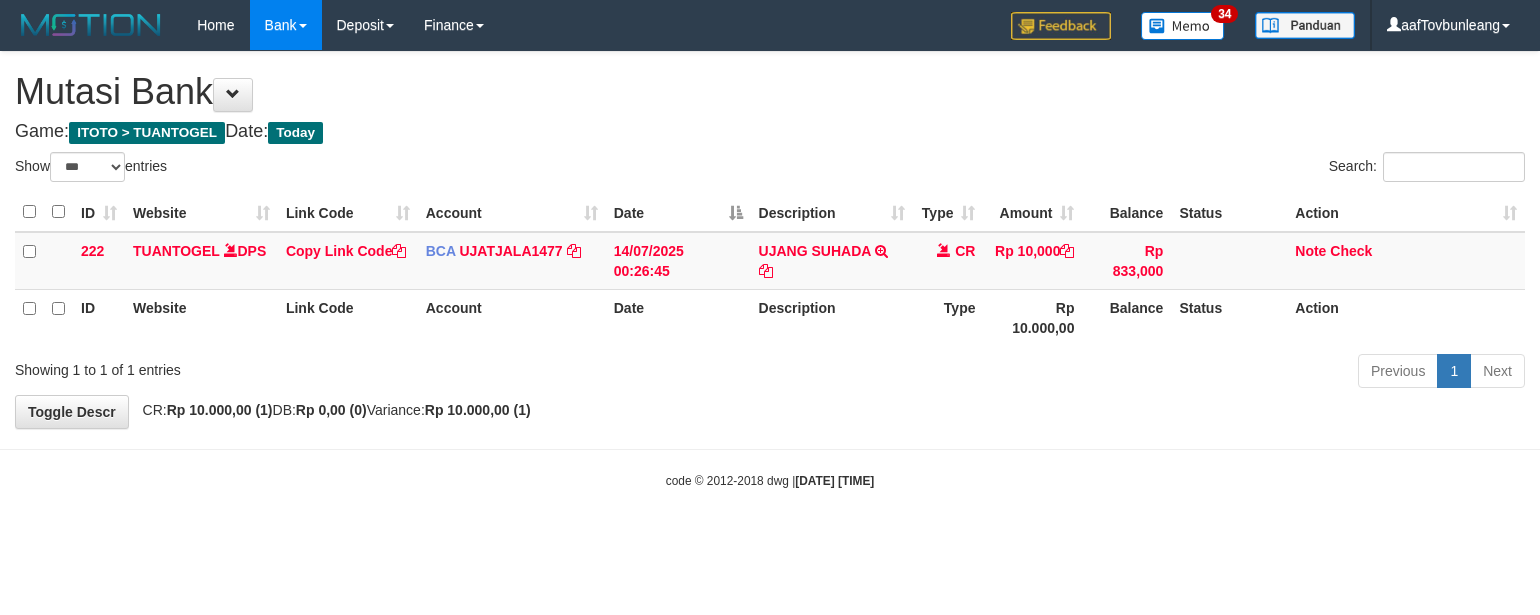 select on "***" 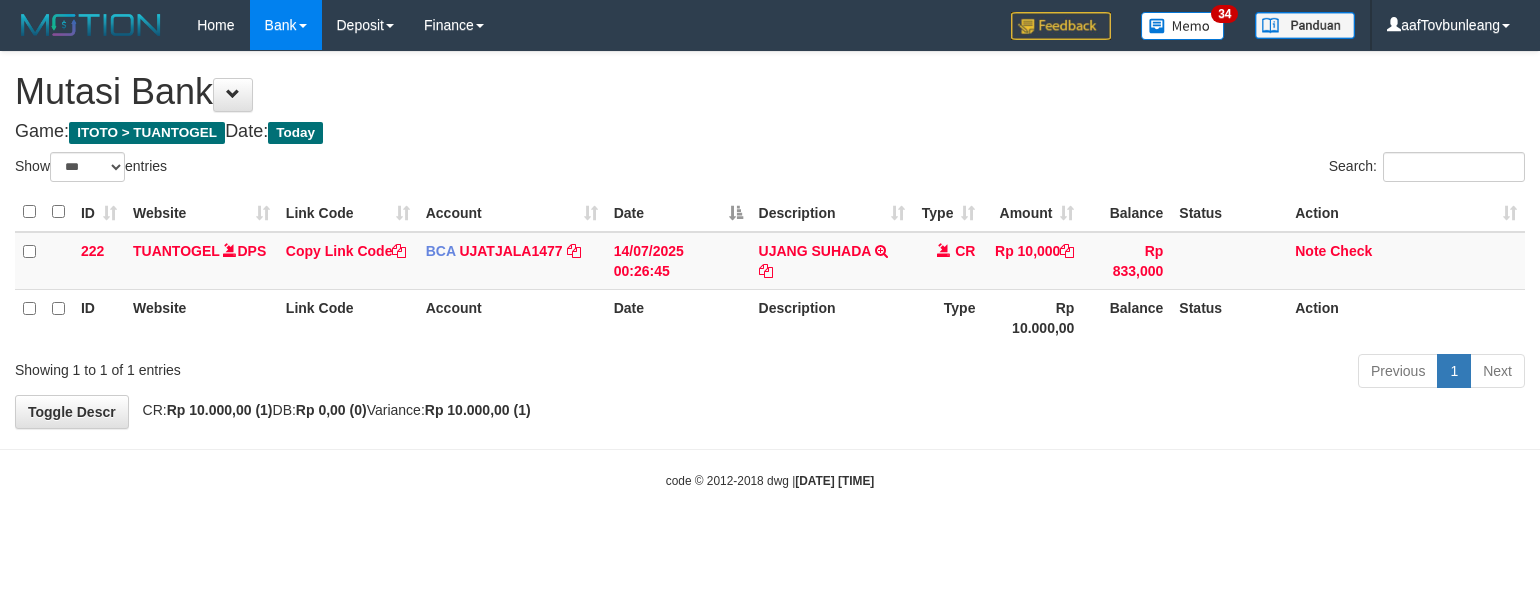scroll, scrollTop: 0, scrollLeft: 0, axis: both 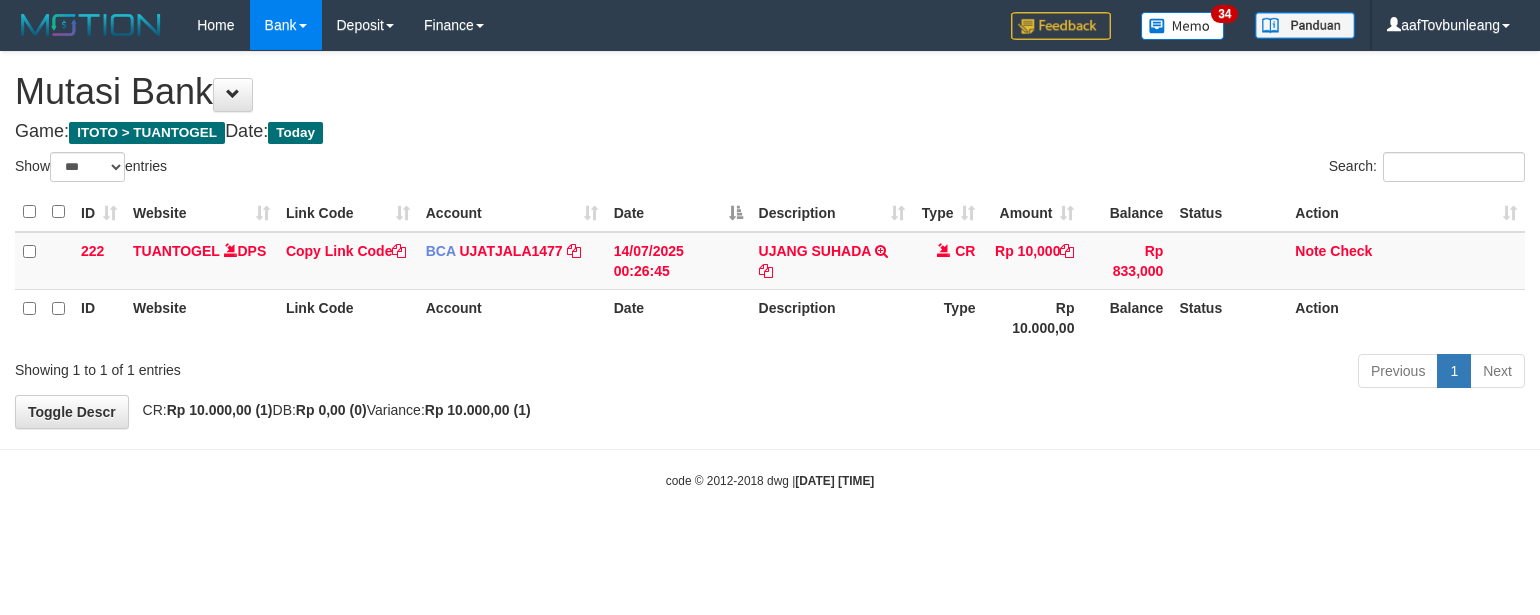 select on "***" 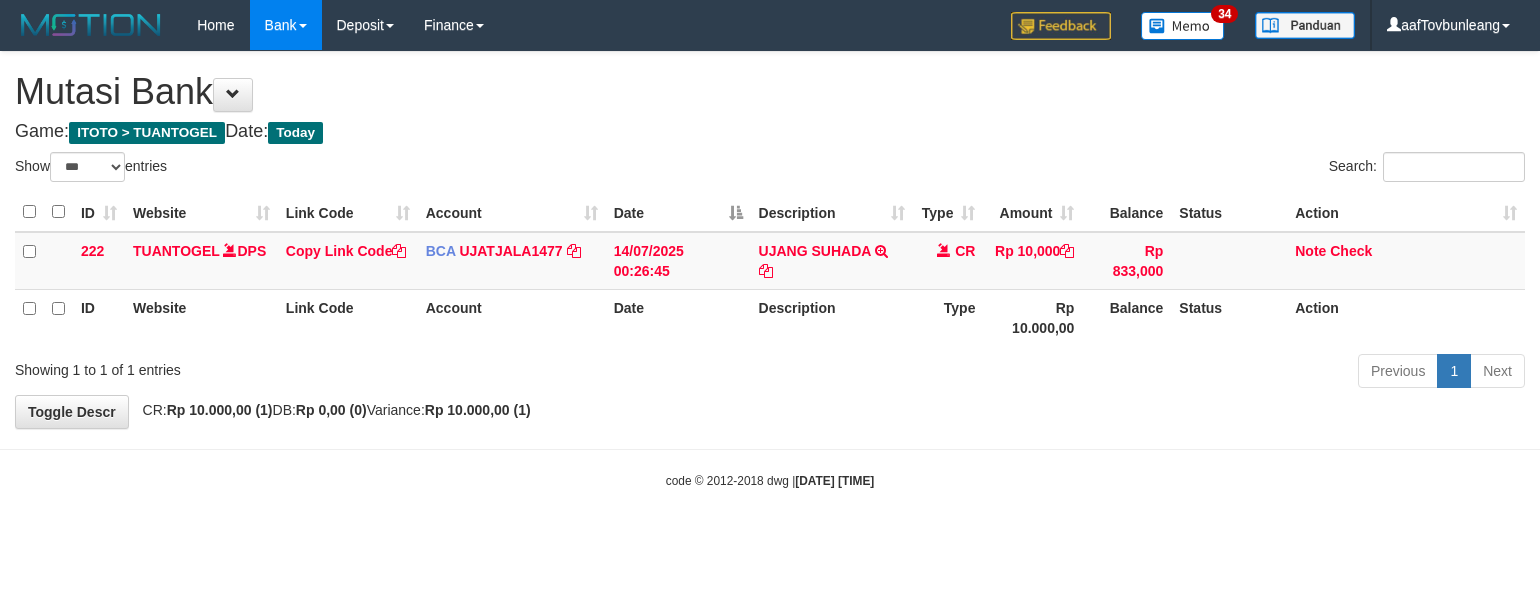 scroll, scrollTop: 0, scrollLeft: 0, axis: both 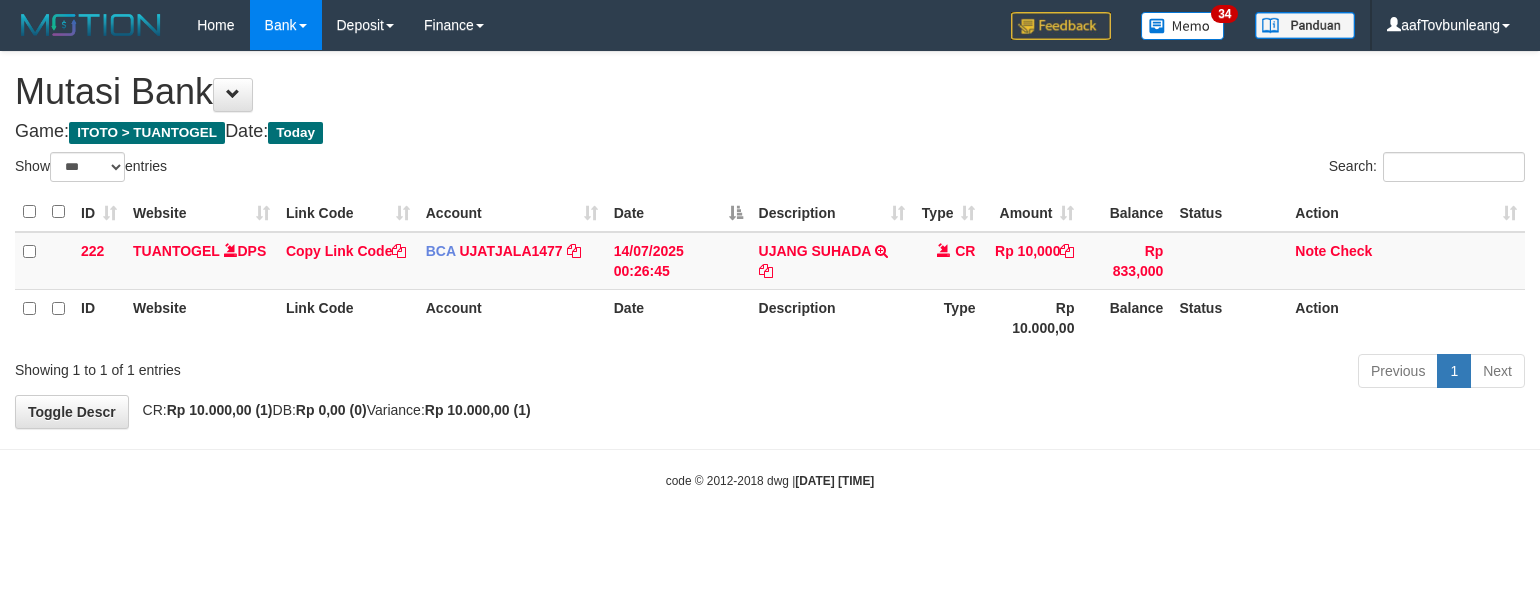 select on "***" 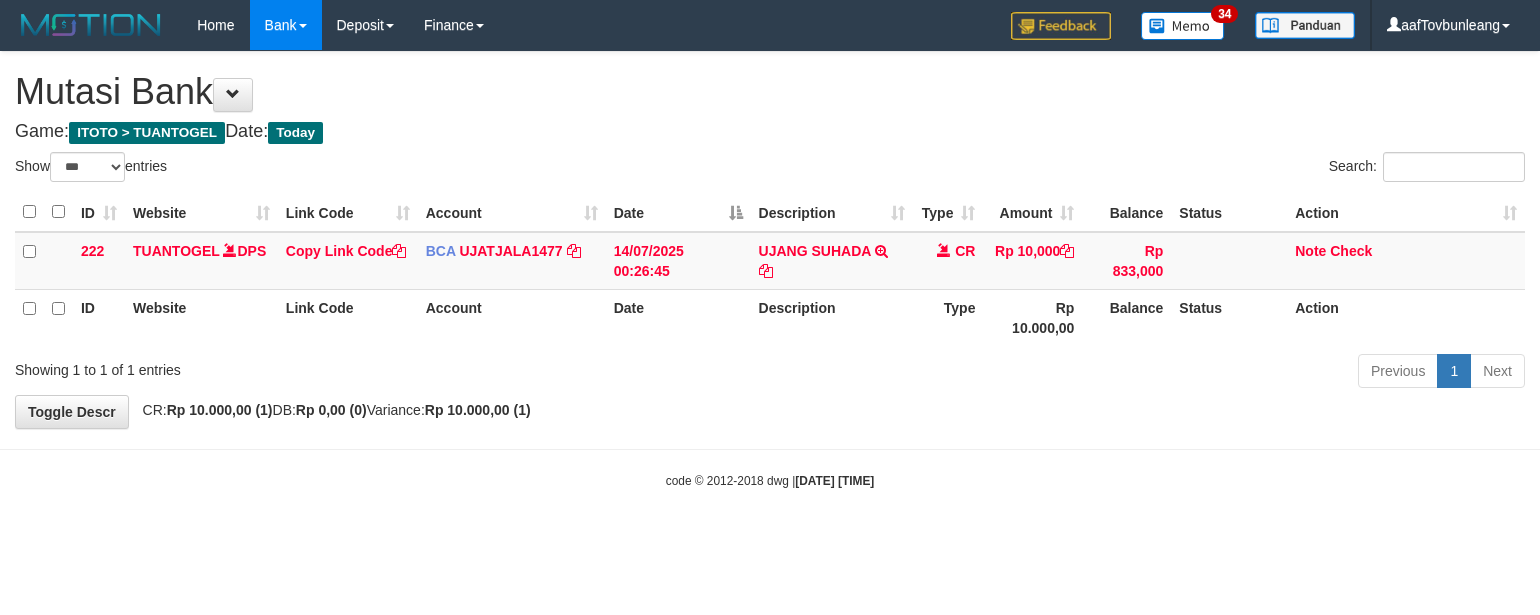 scroll, scrollTop: 0, scrollLeft: 0, axis: both 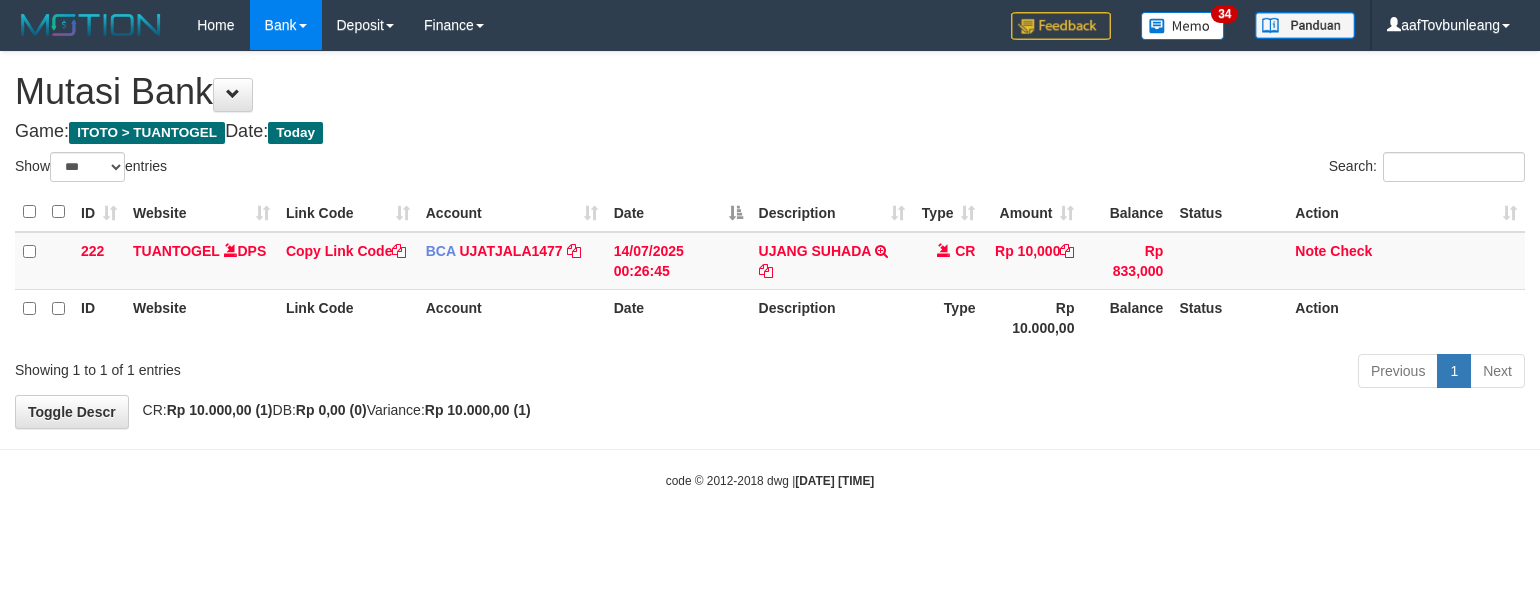 select on "***" 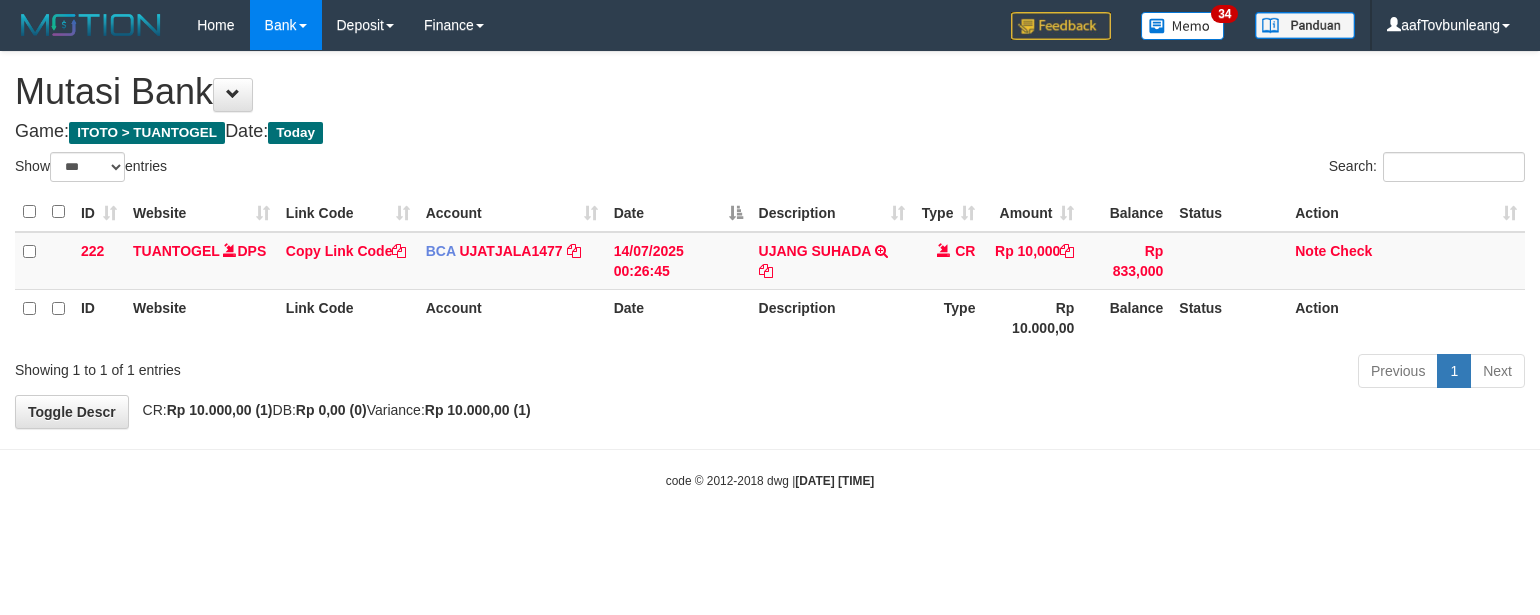 scroll, scrollTop: 0, scrollLeft: 0, axis: both 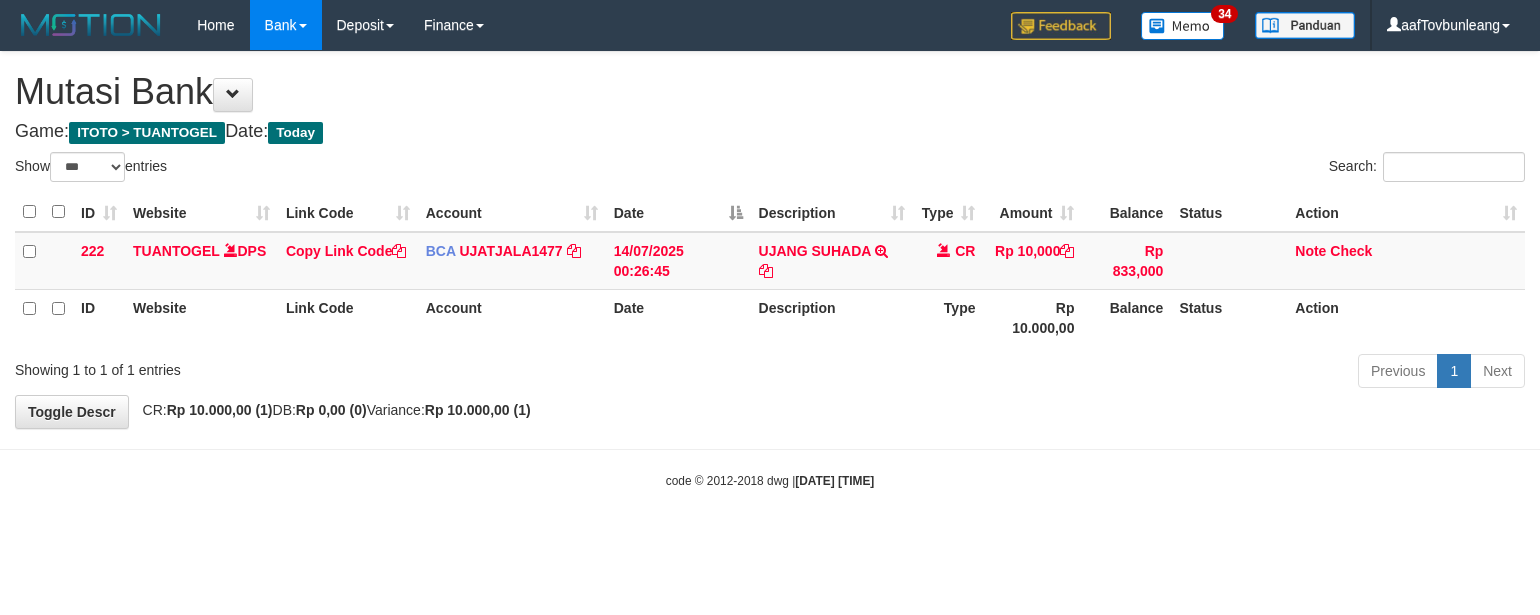 select on "***" 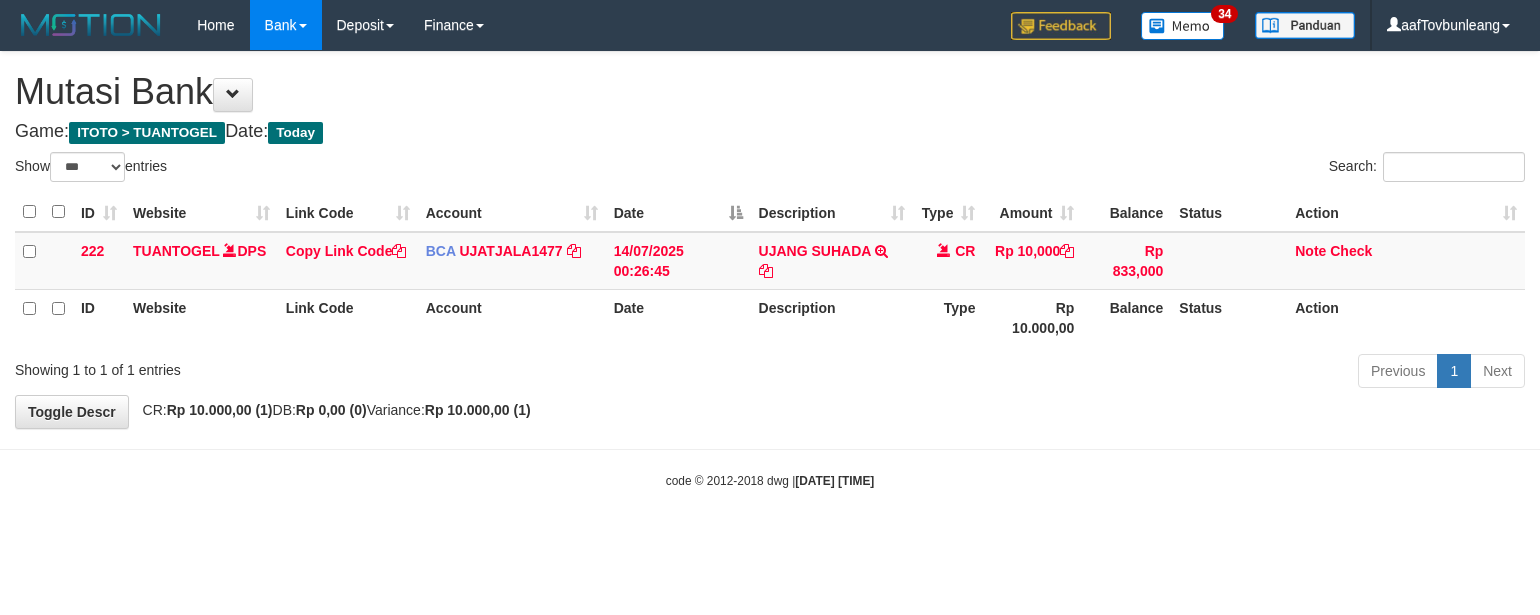 scroll, scrollTop: 0, scrollLeft: 0, axis: both 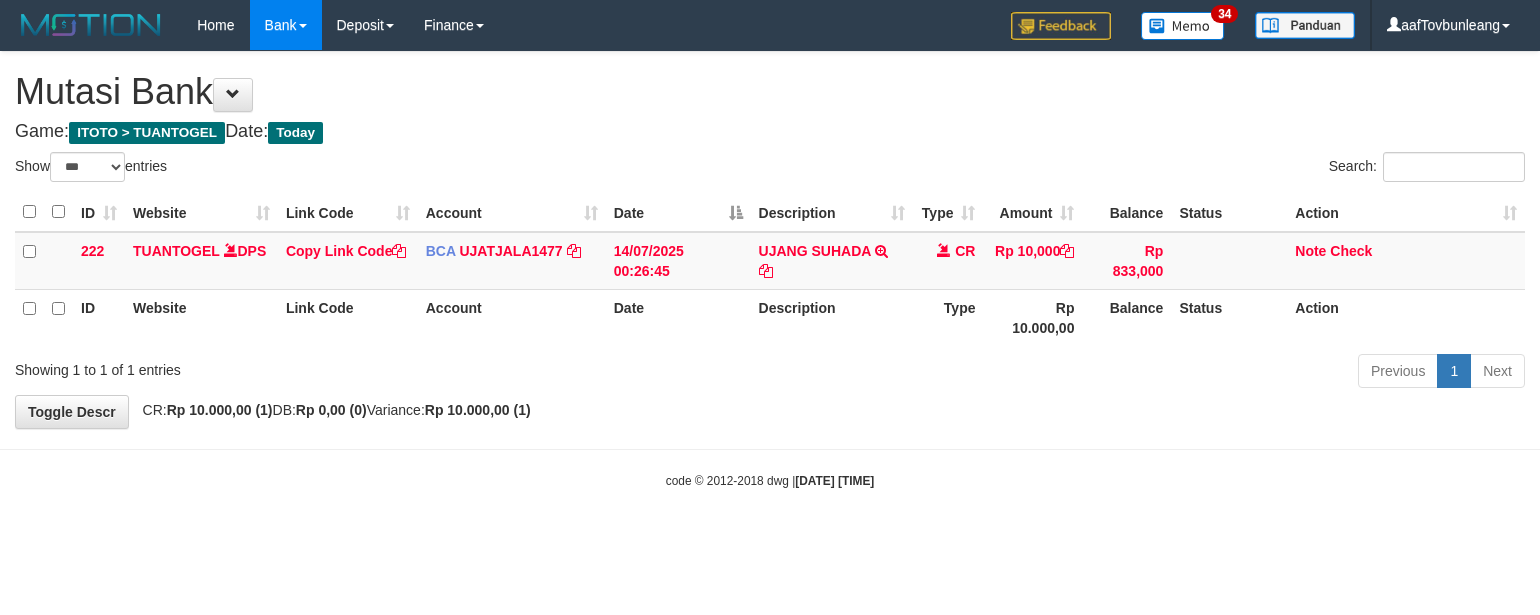 select on "***" 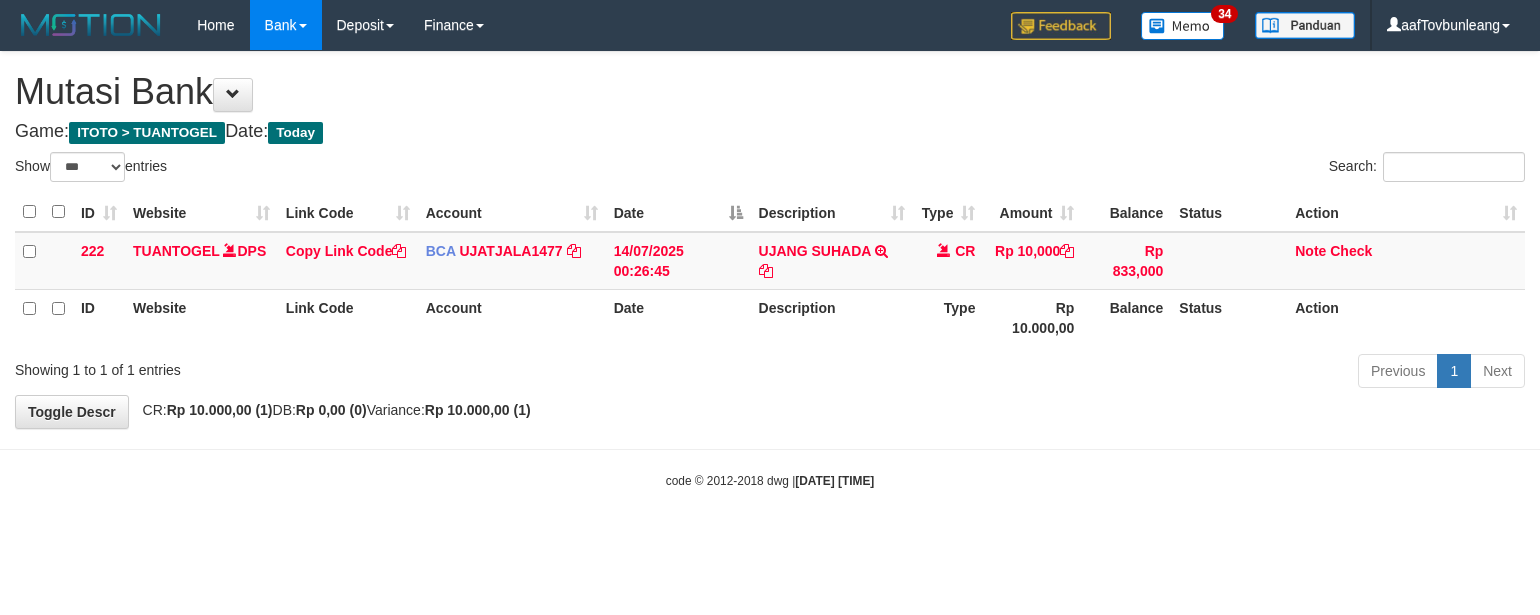 scroll, scrollTop: 0, scrollLeft: 0, axis: both 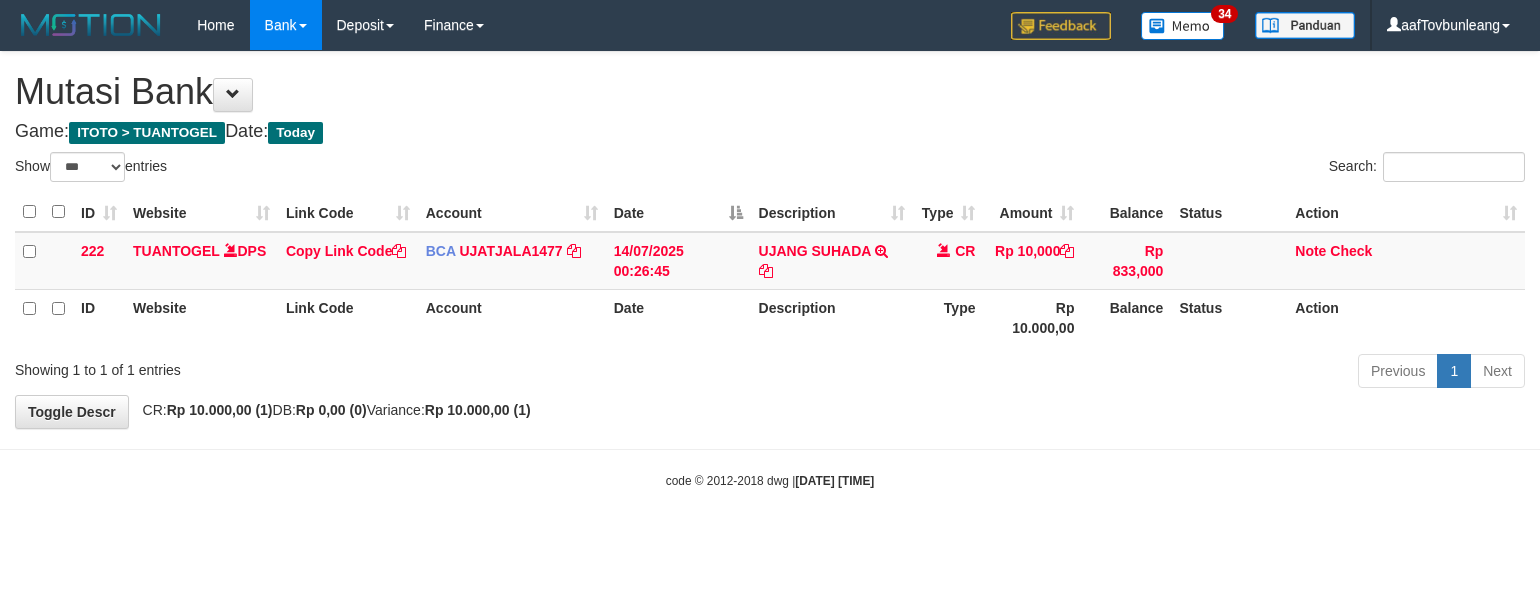 select on "***" 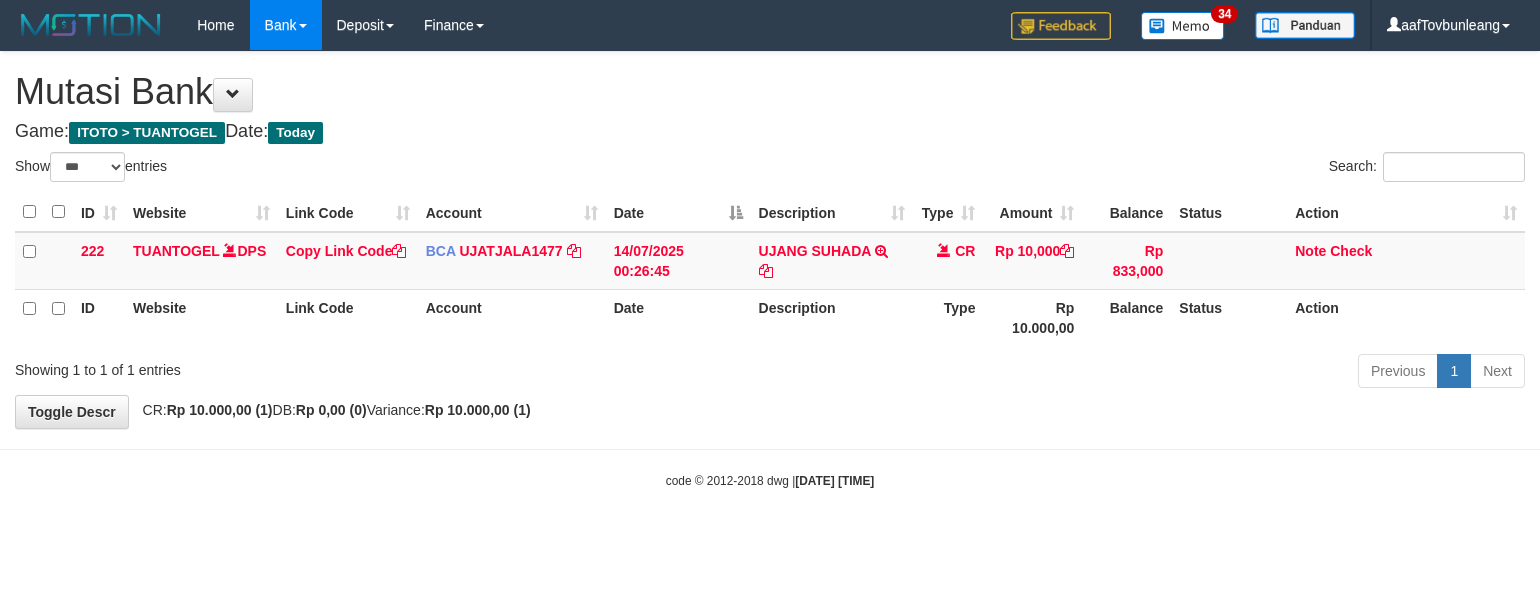 scroll, scrollTop: 0, scrollLeft: 0, axis: both 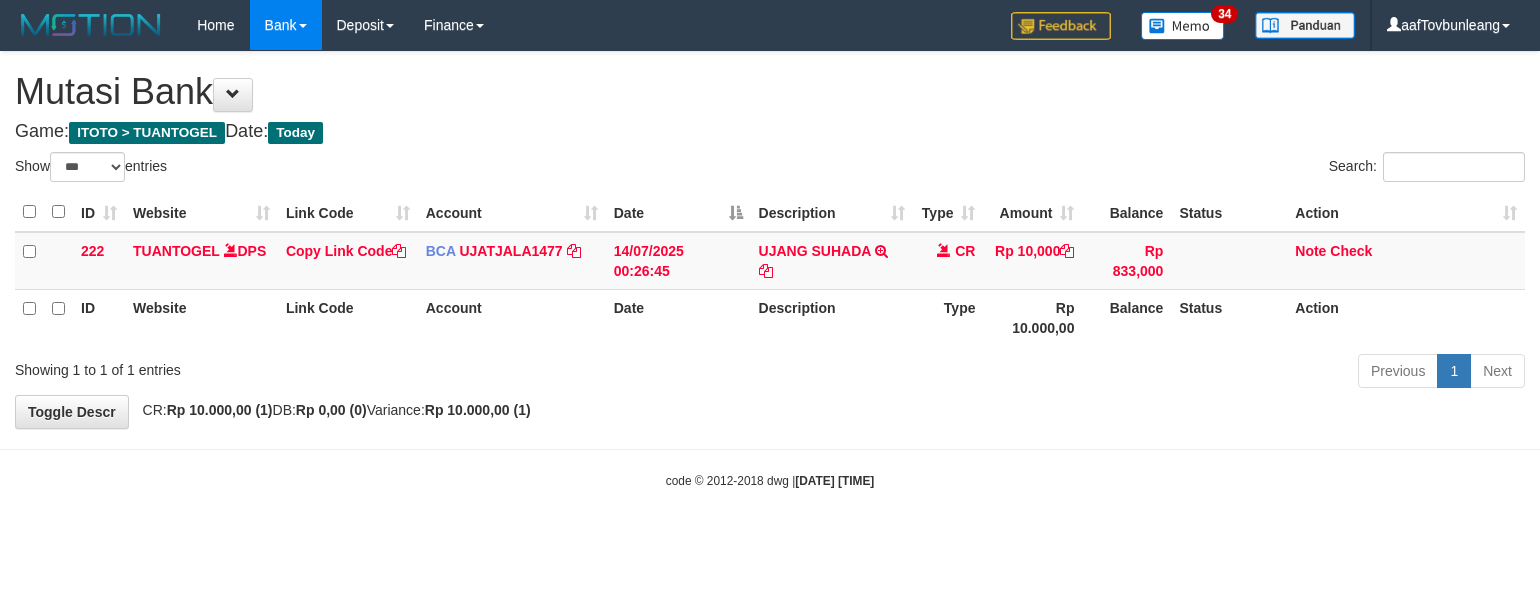 select on "***" 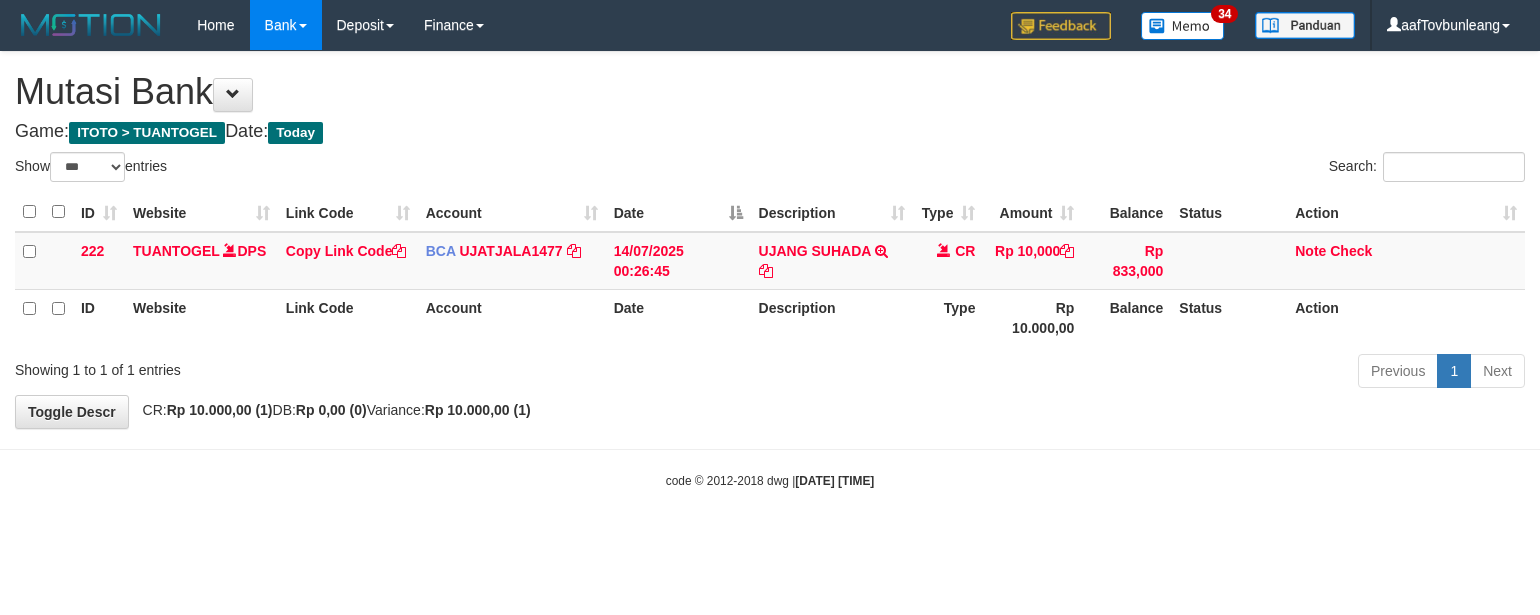 scroll, scrollTop: 0, scrollLeft: 0, axis: both 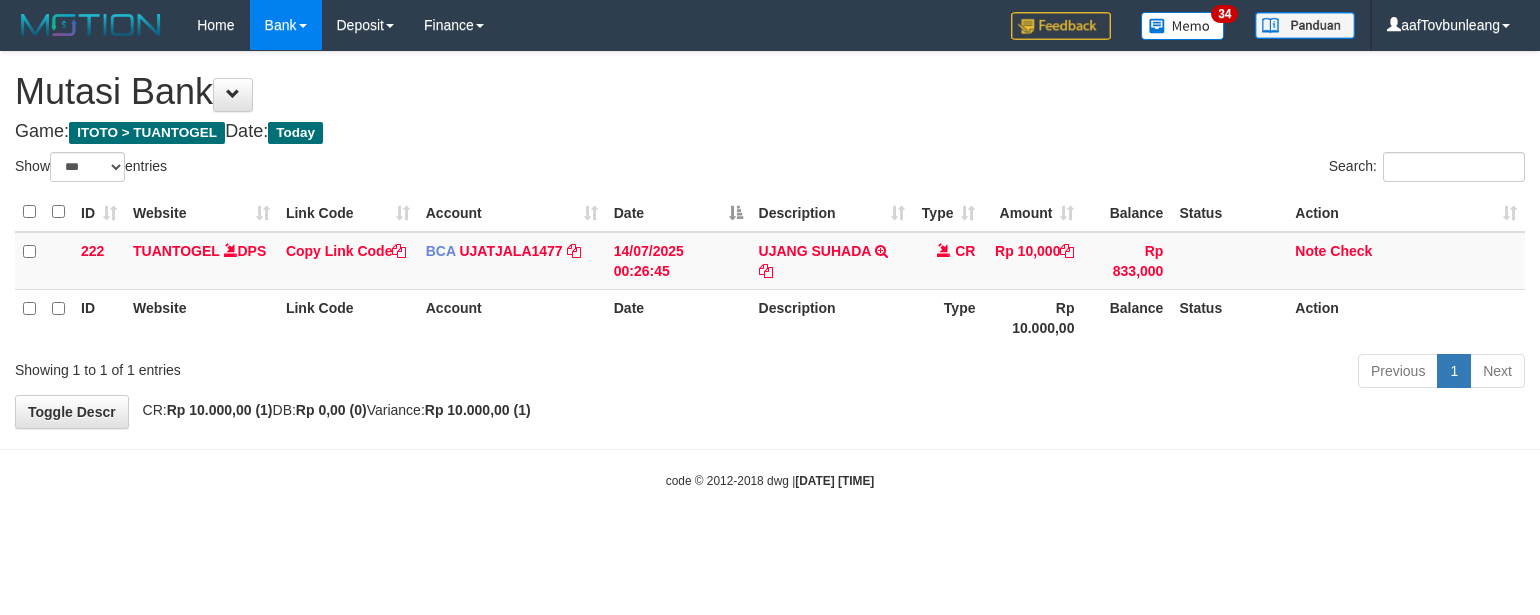 select on "***" 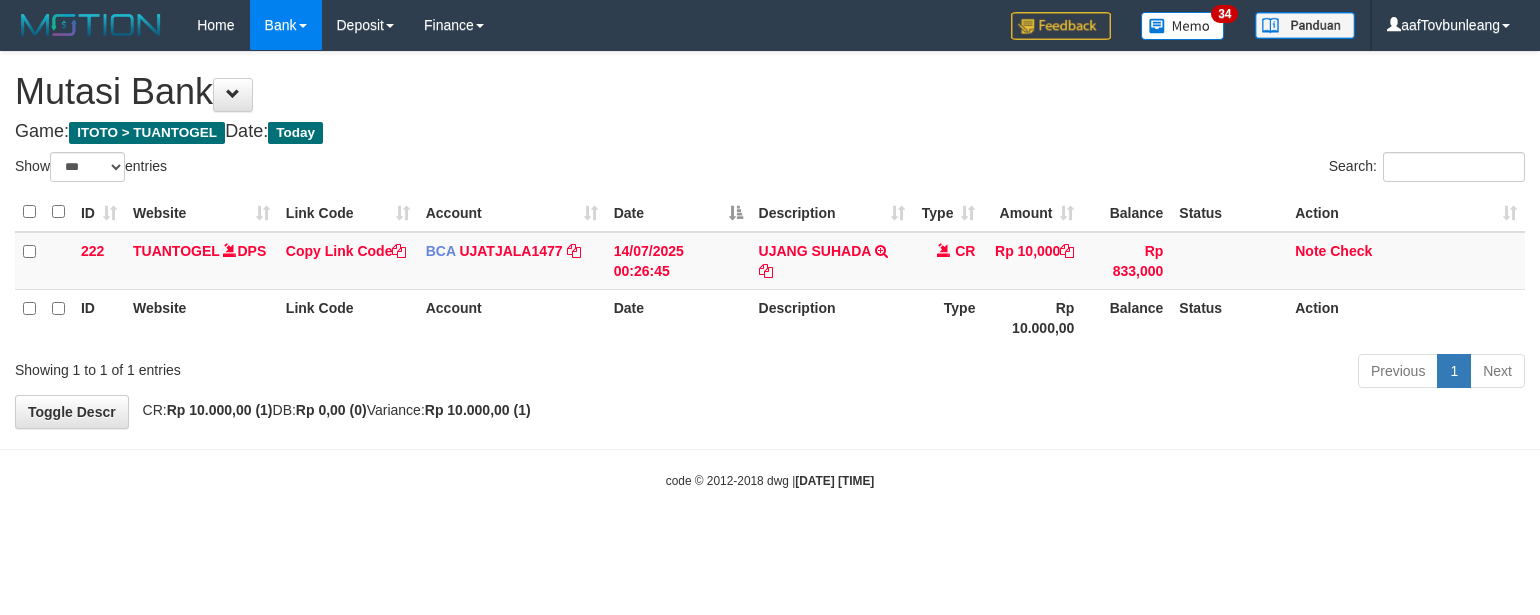scroll, scrollTop: 0, scrollLeft: 0, axis: both 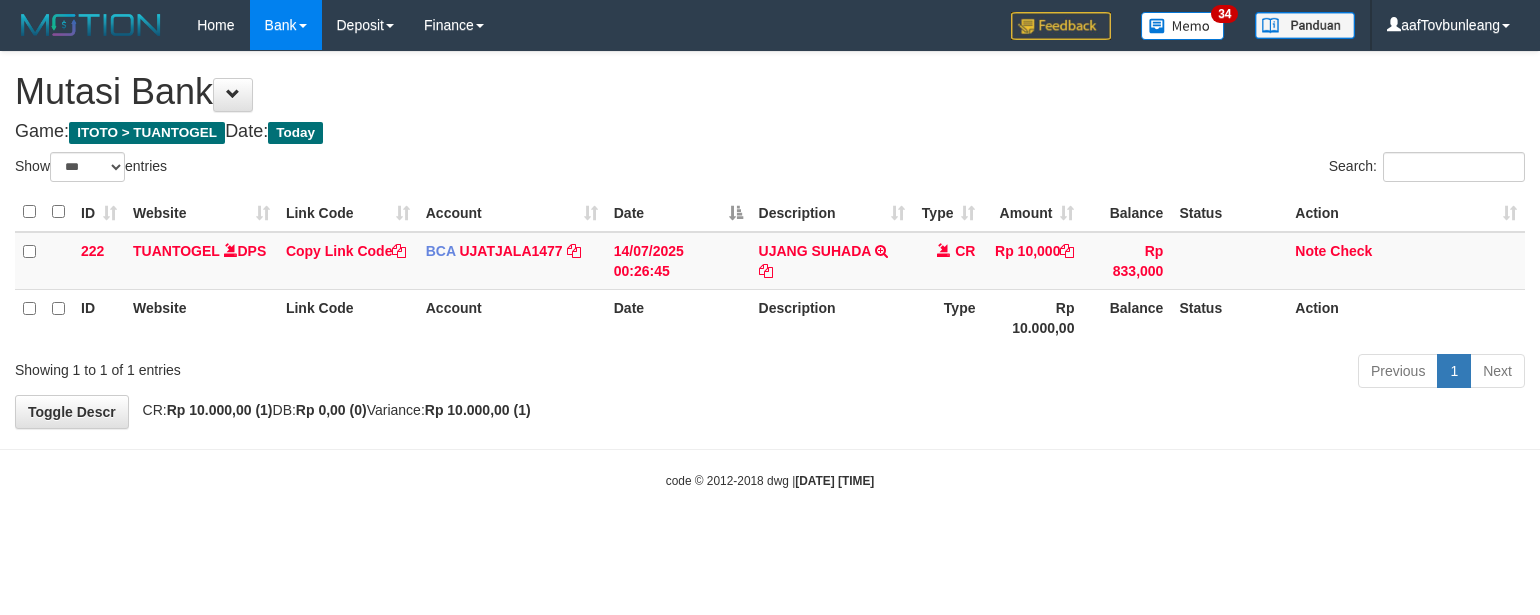 select on "***" 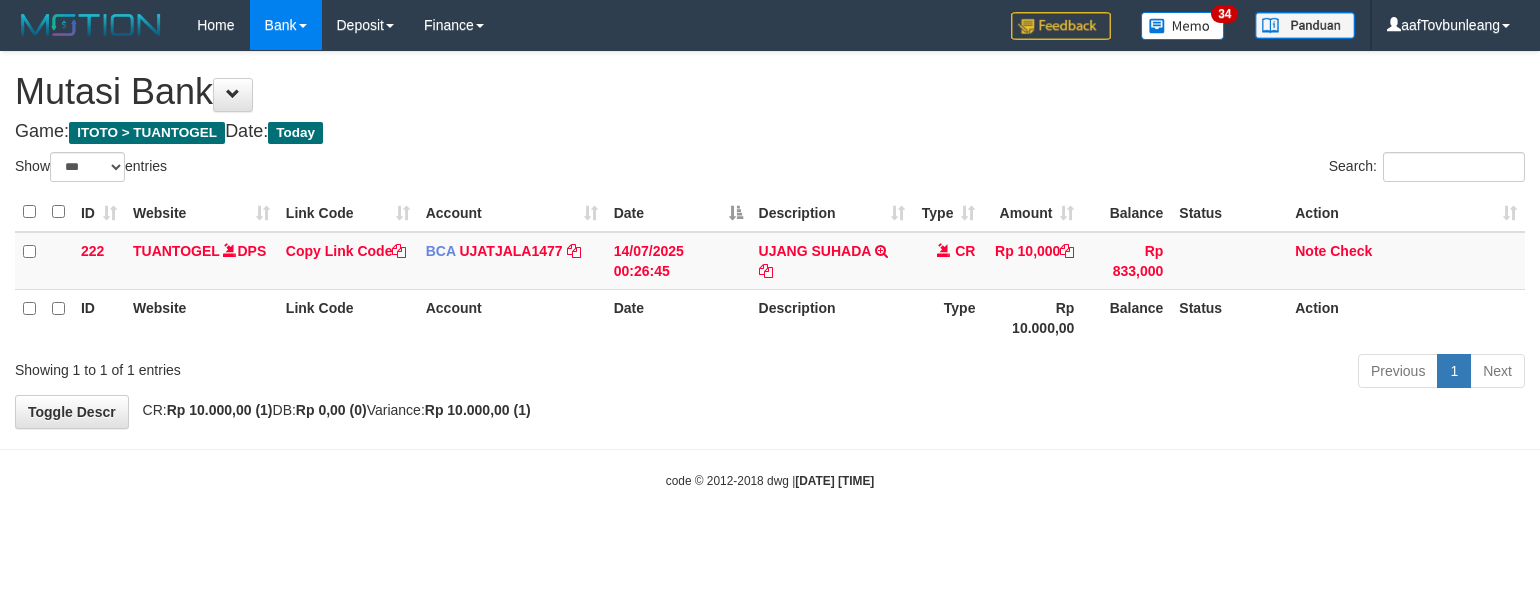 scroll, scrollTop: 0, scrollLeft: 0, axis: both 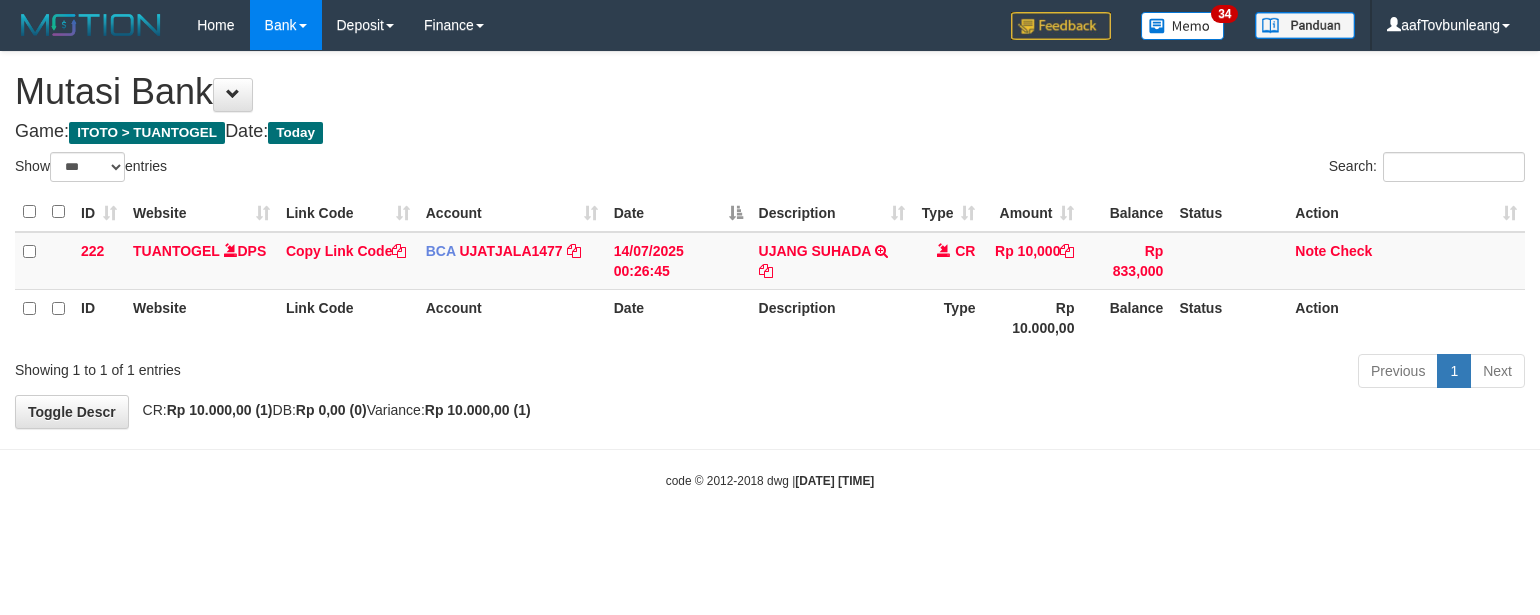 select on "***" 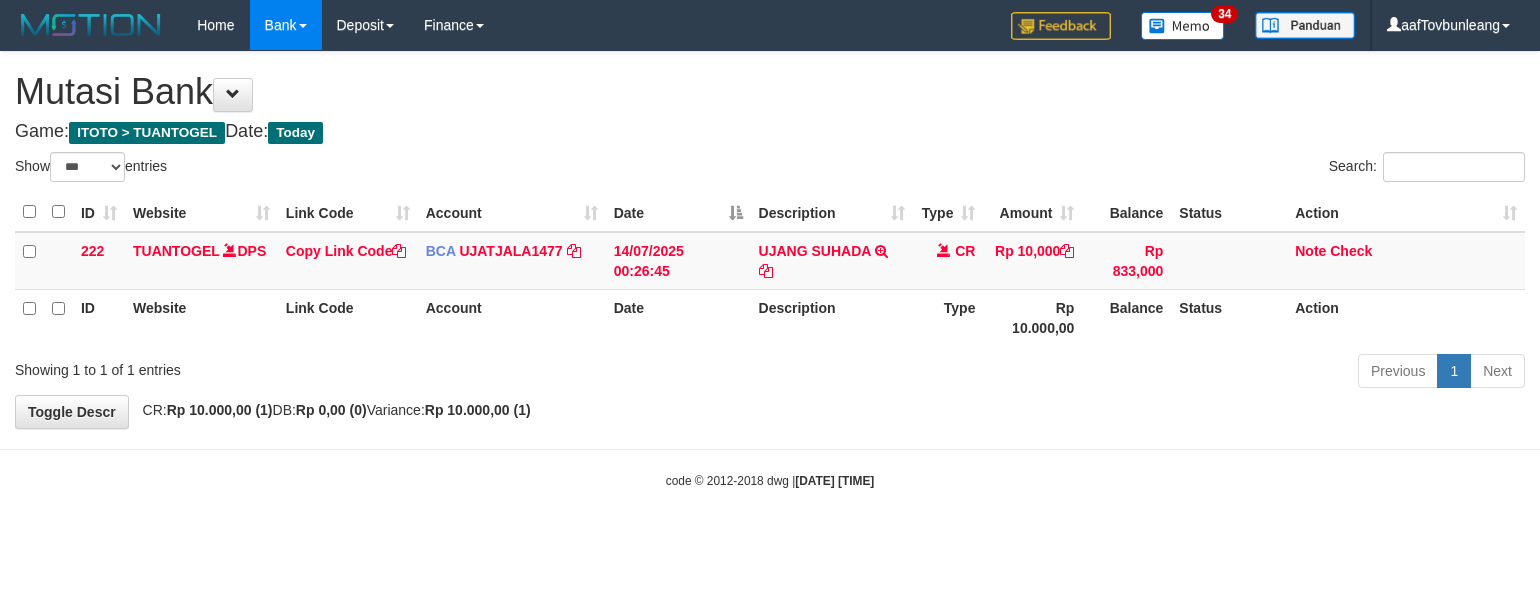 scroll, scrollTop: 0, scrollLeft: 0, axis: both 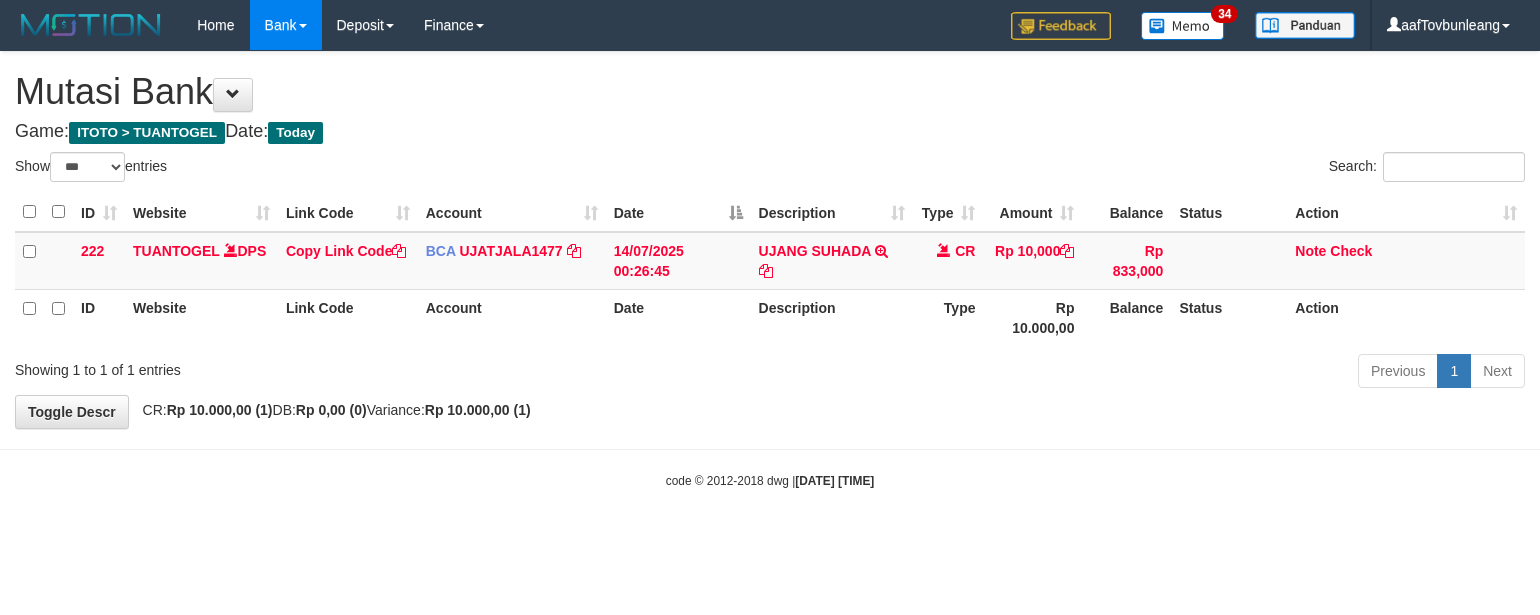 select on "***" 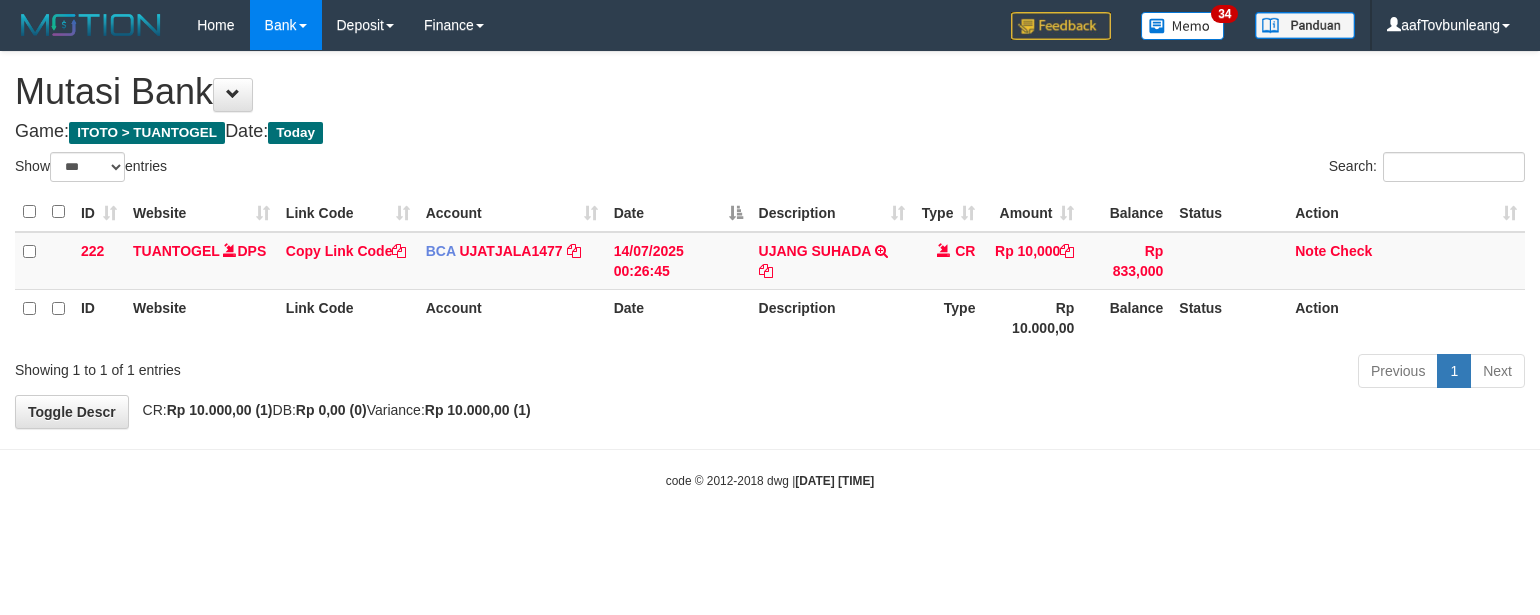 scroll, scrollTop: 0, scrollLeft: 0, axis: both 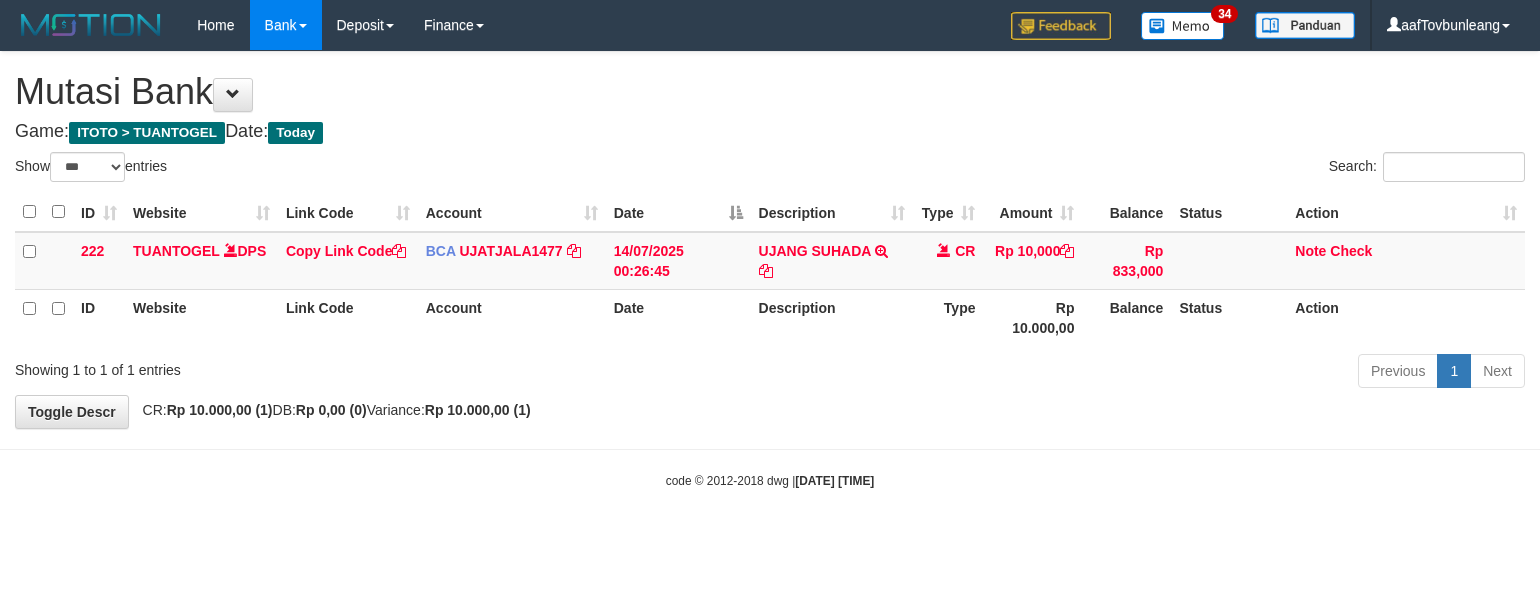 select on "***" 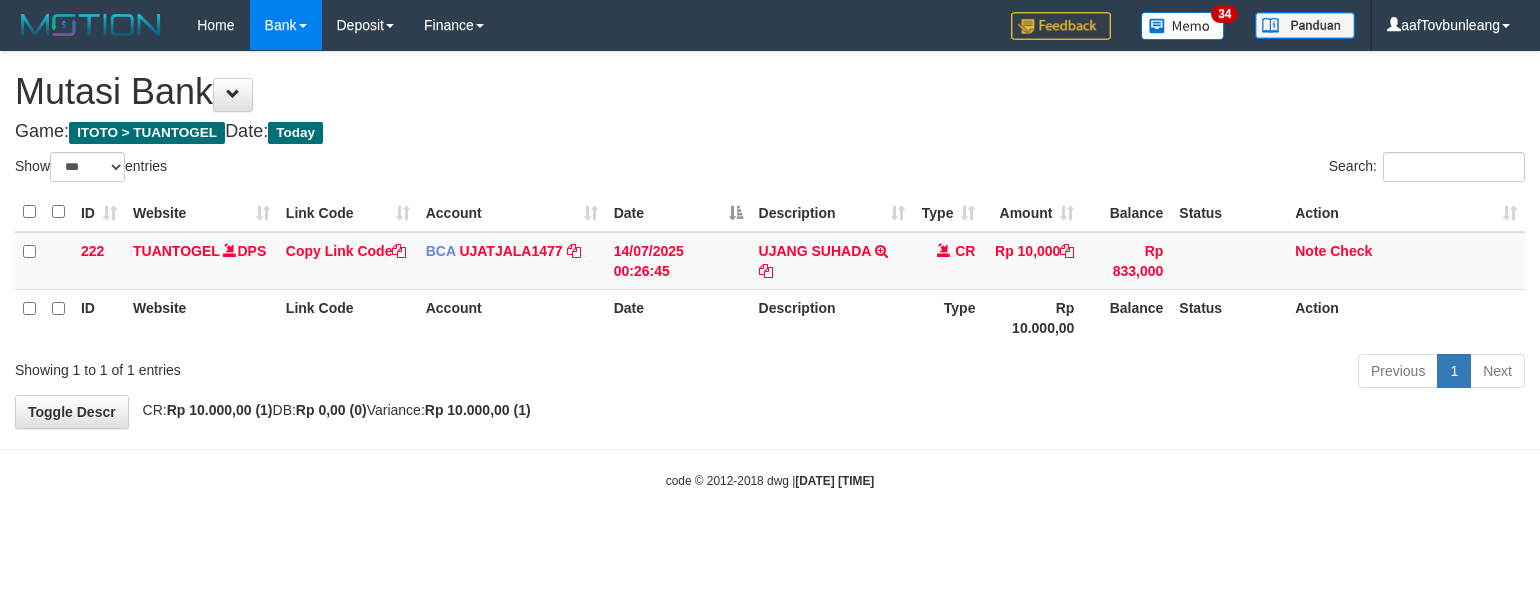 scroll, scrollTop: 0, scrollLeft: 0, axis: both 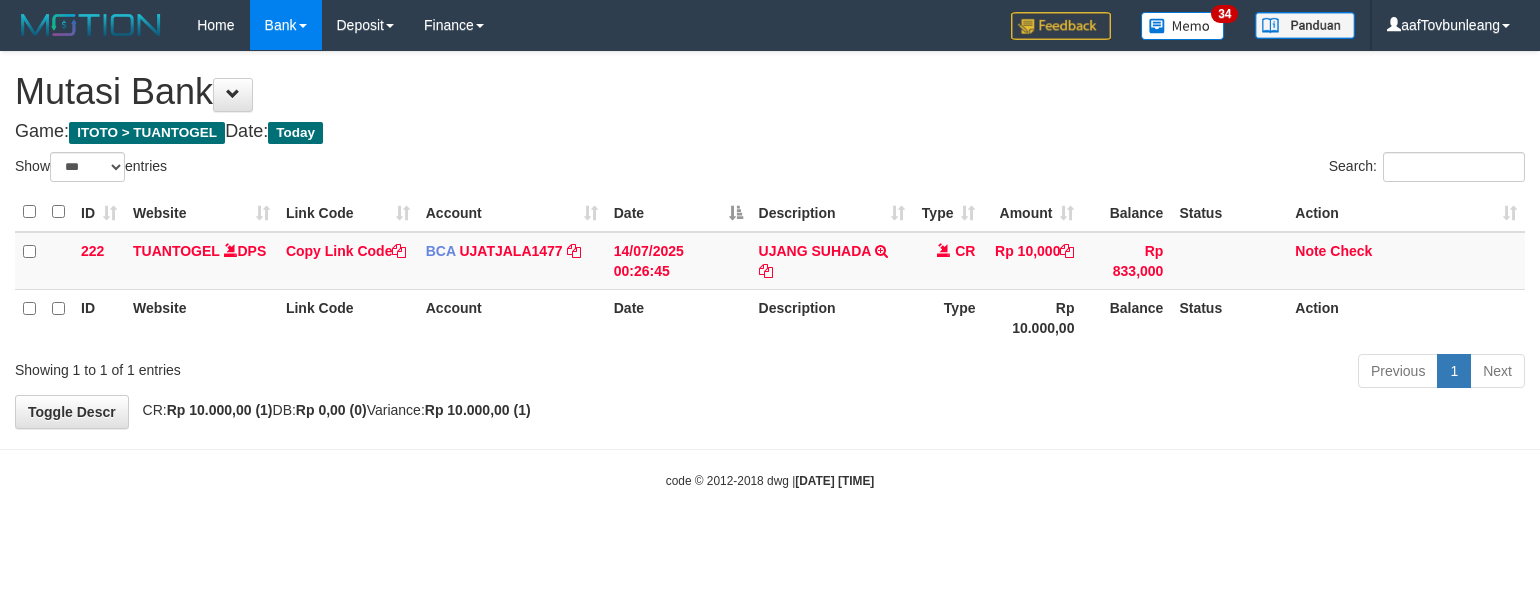 select on "***" 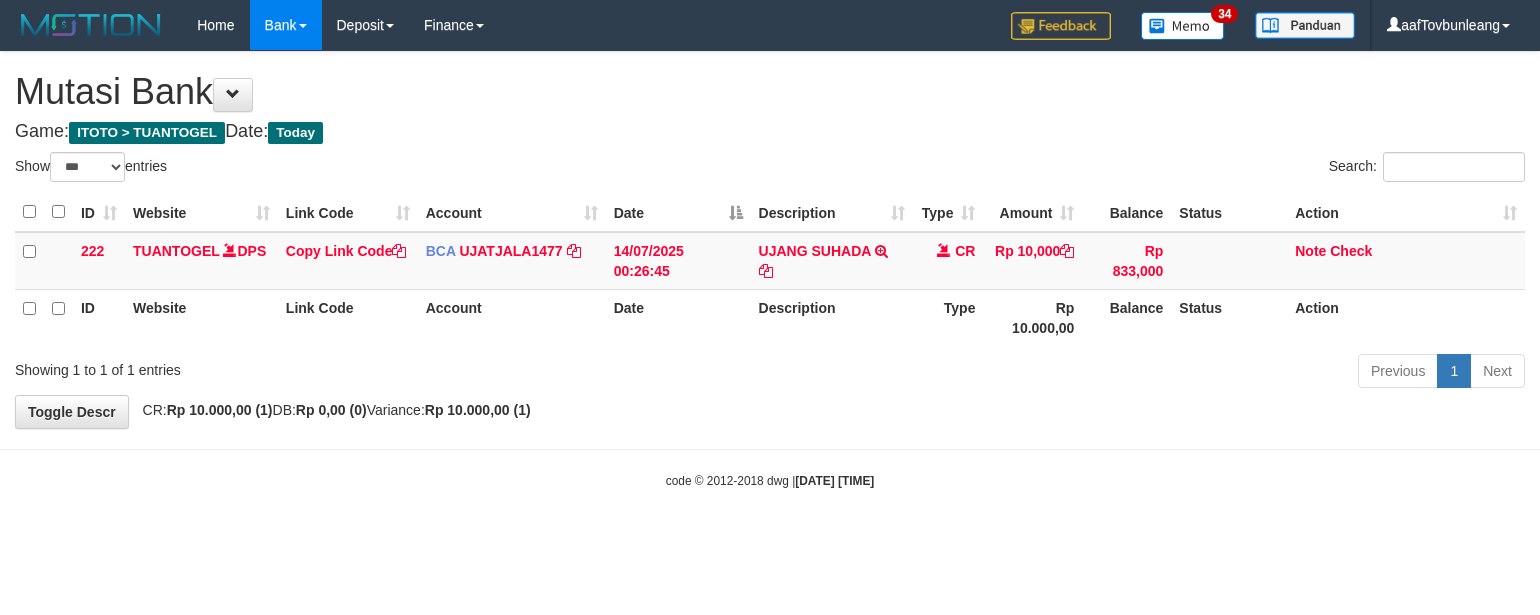 scroll, scrollTop: 0, scrollLeft: 0, axis: both 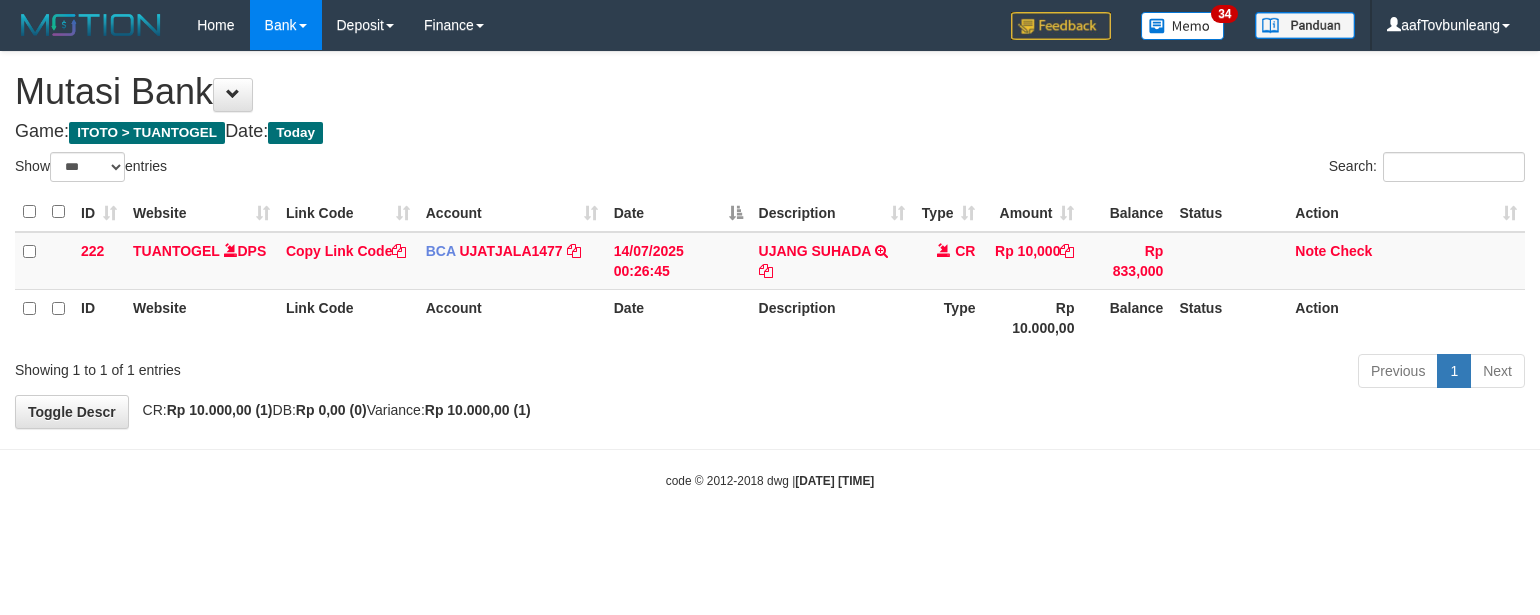 select on "***" 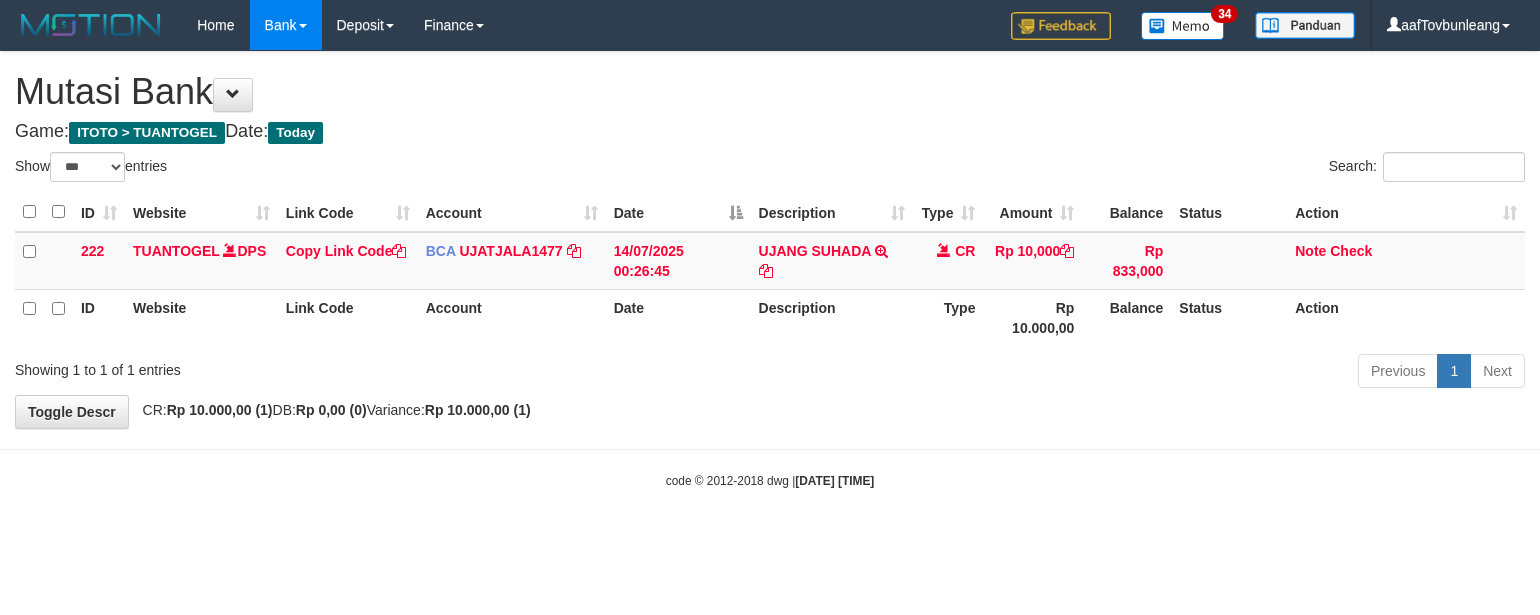 scroll, scrollTop: 0, scrollLeft: 0, axis: both 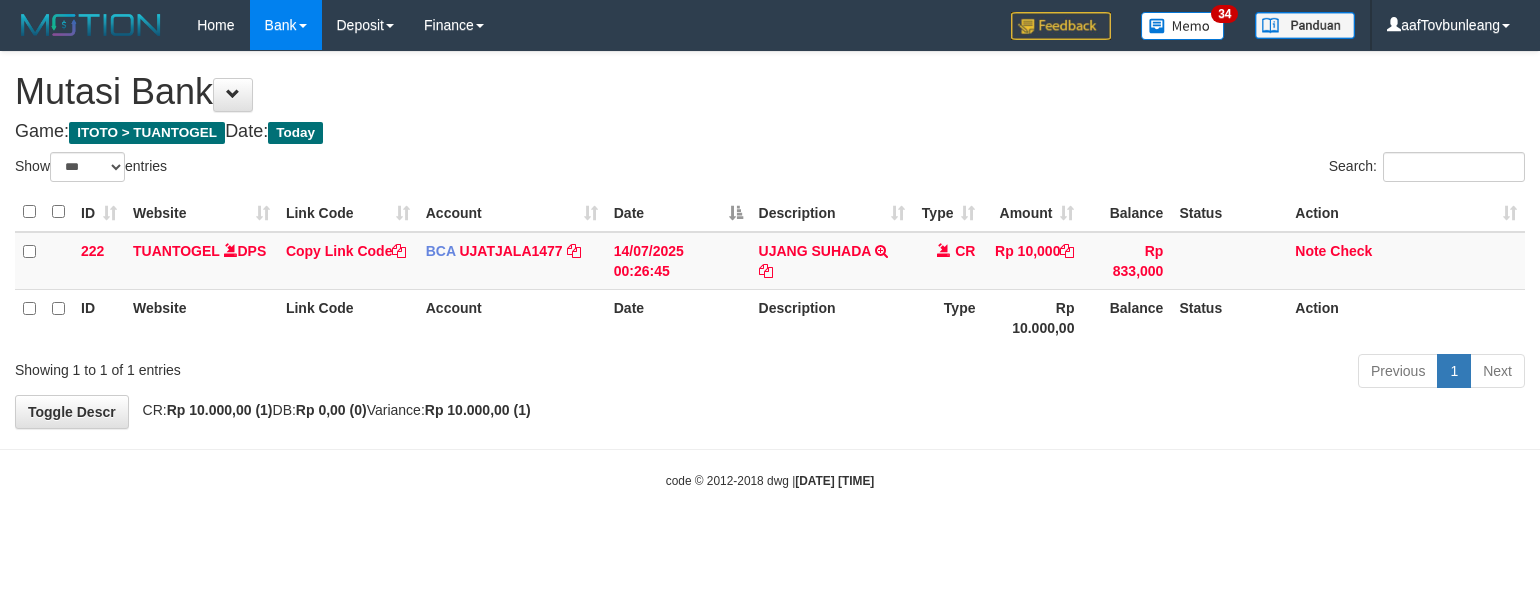 select on "***" 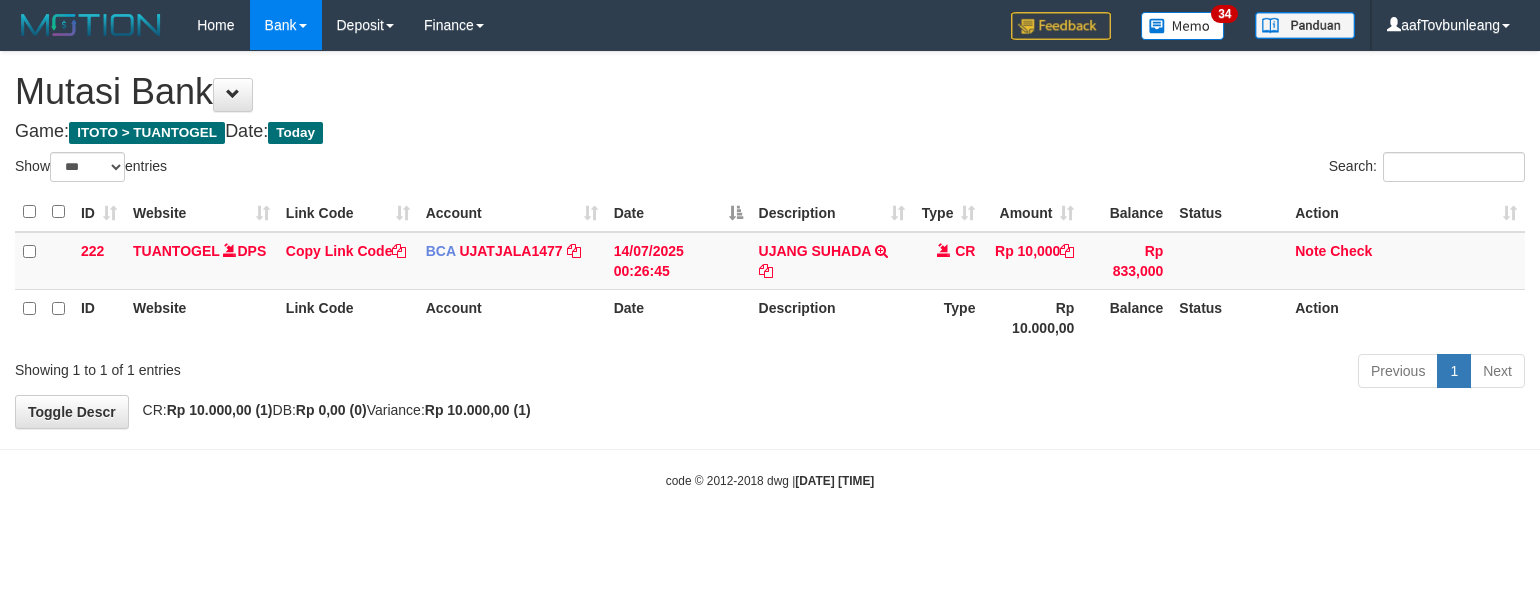 scroll, scrollTop: 0, scrollLeft: 0, axis: both 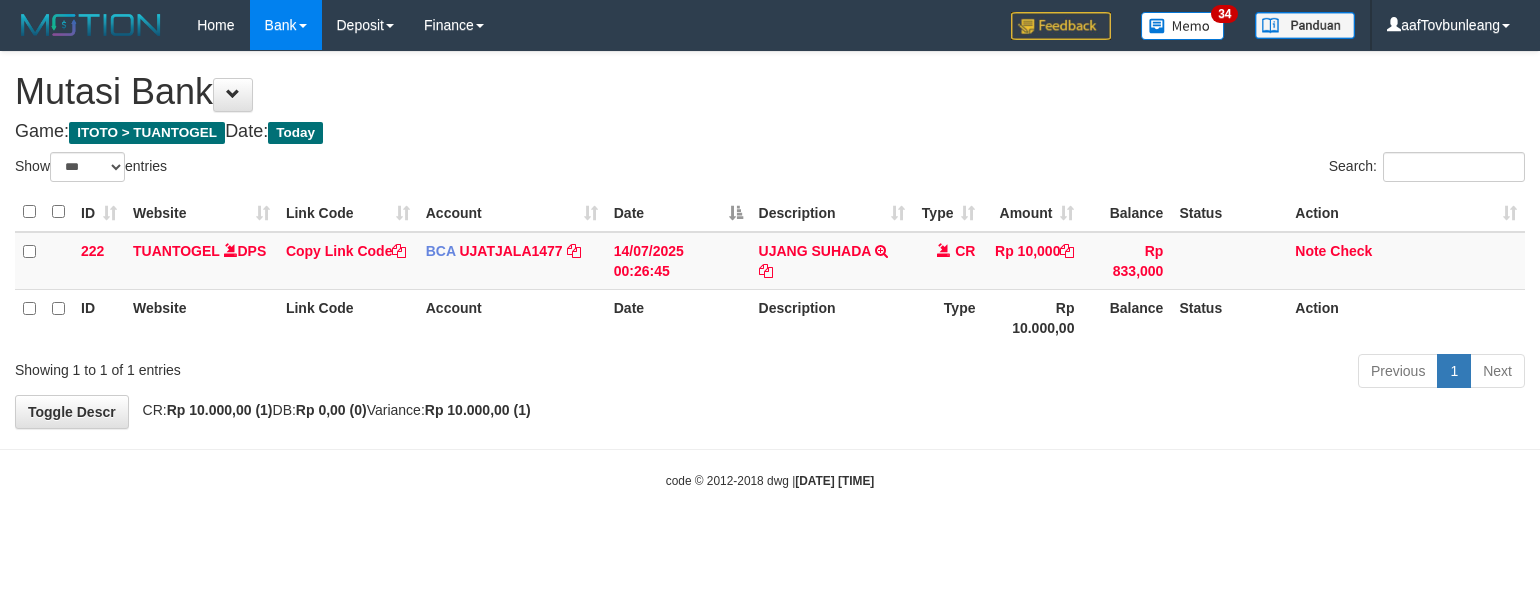 select on "***" 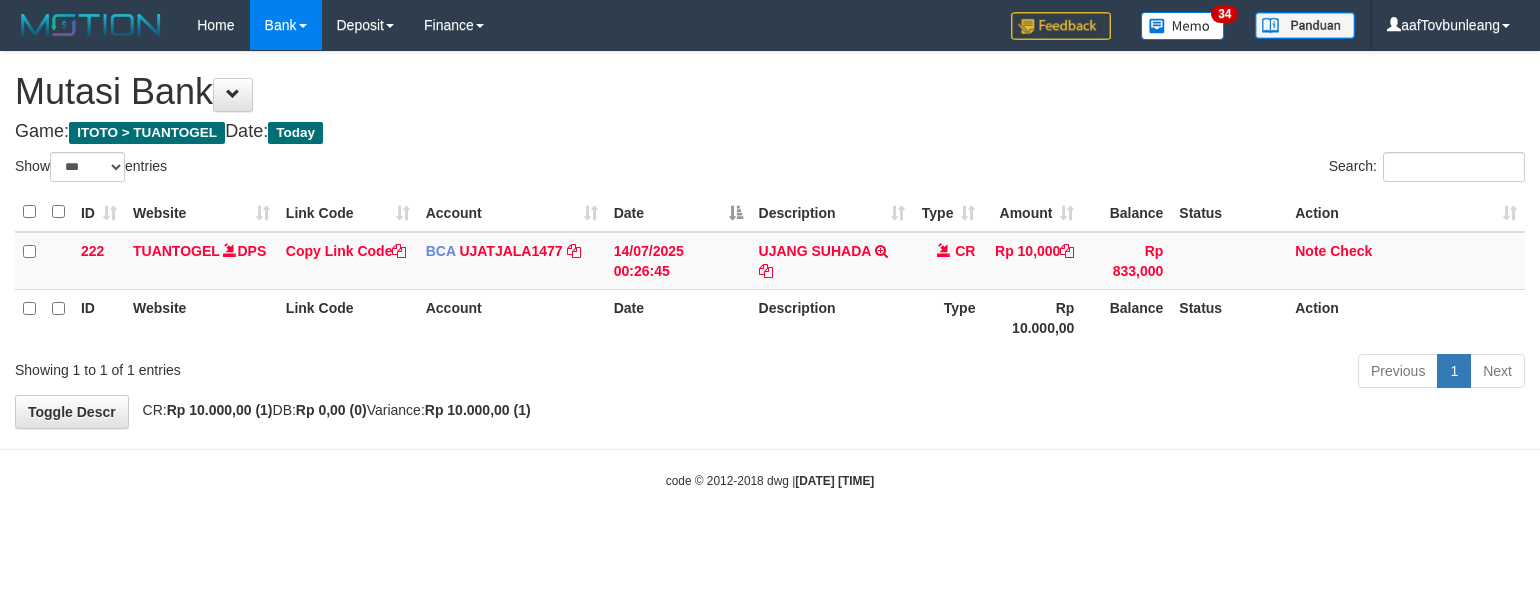 scroll, scrollTop: 0, scrollLeft: 0, axis: both 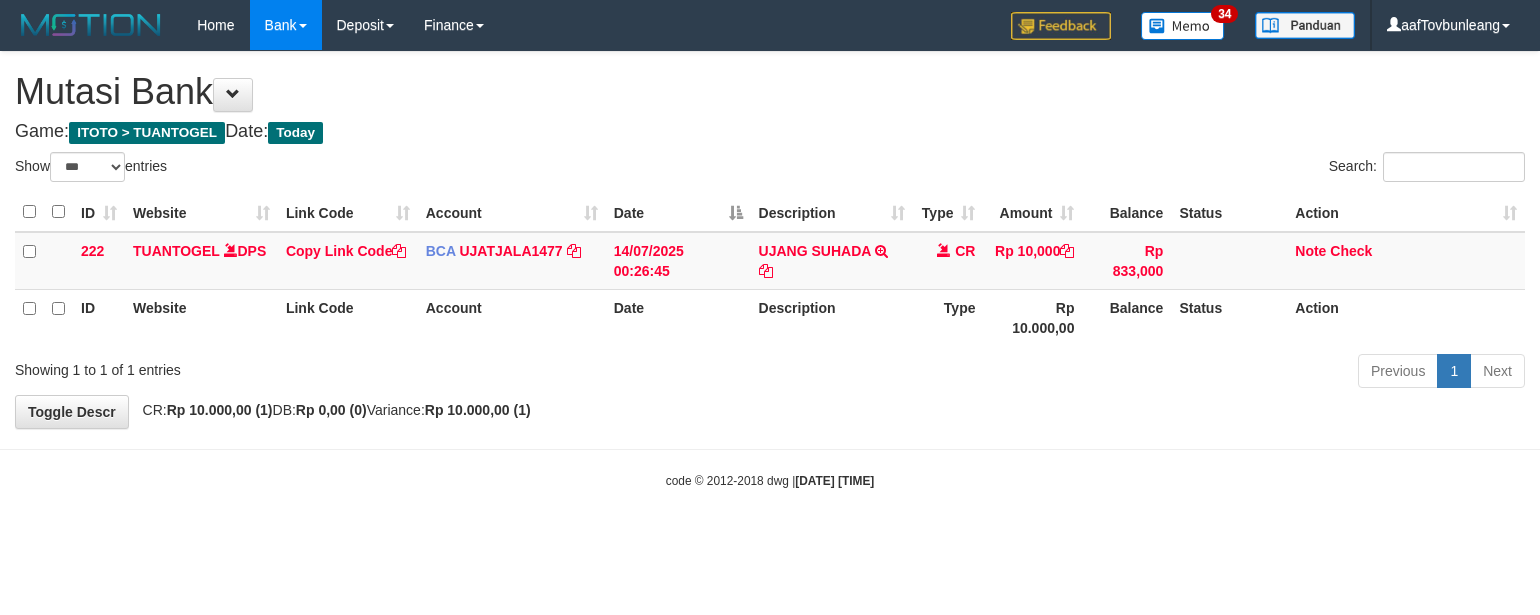 select on "***" 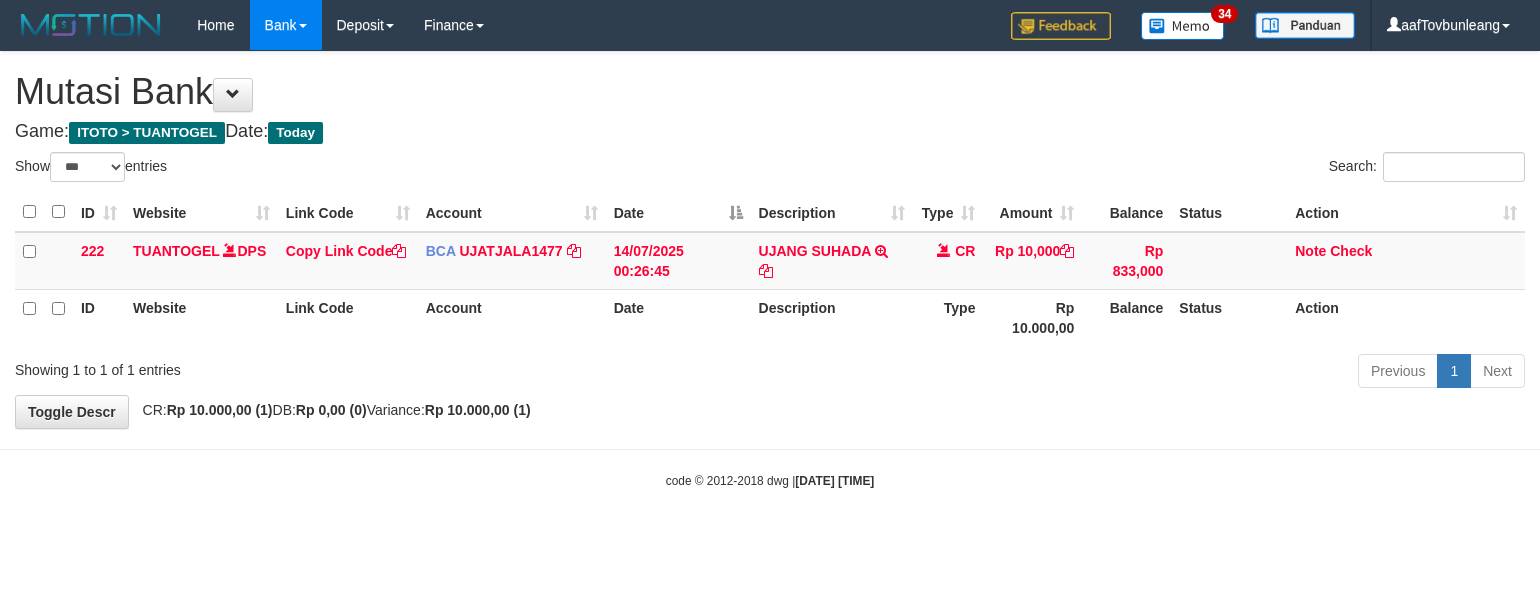scroll, scrollTop: 0, scrollLeft: 0, axis: both 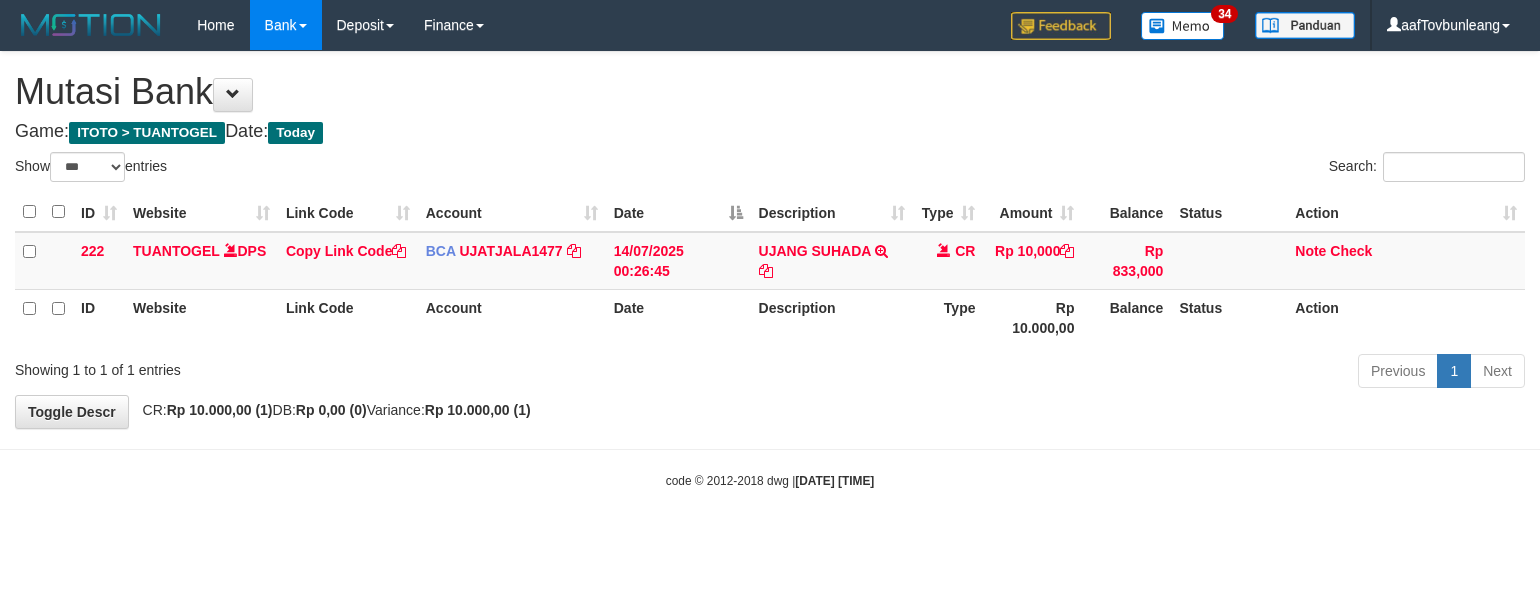 select on "***" 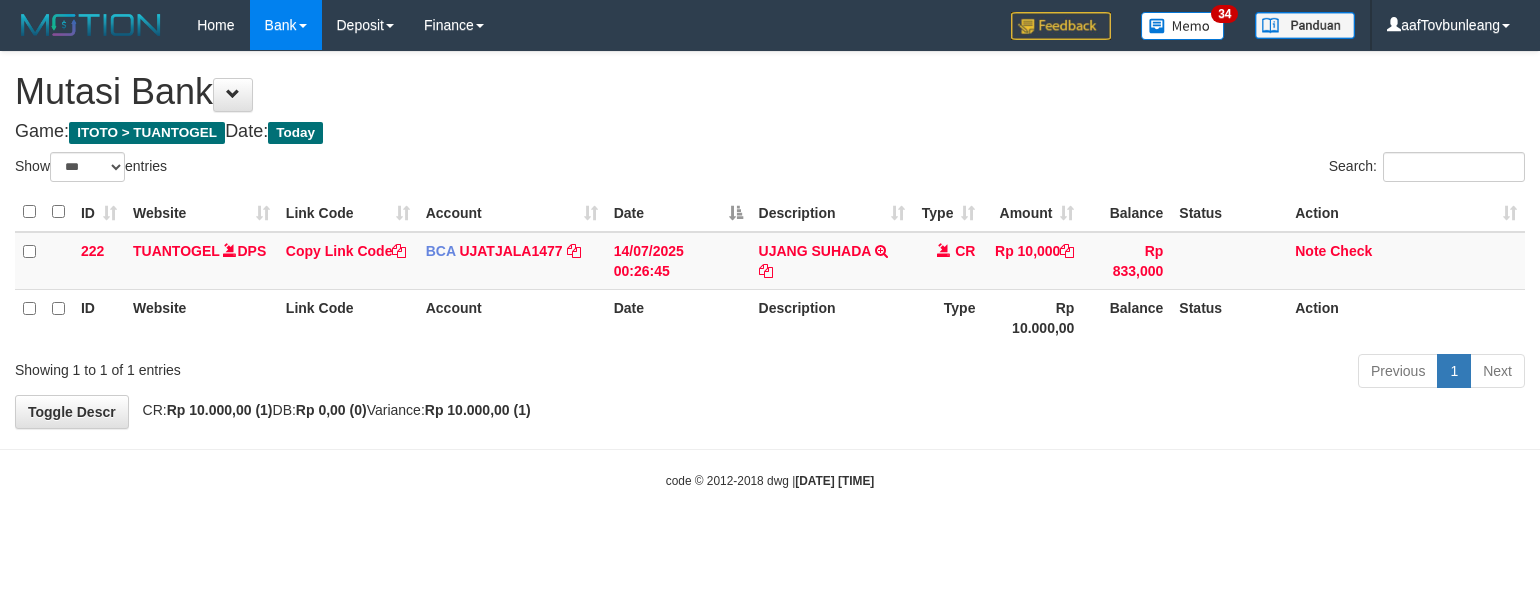 scroll, scrollTop: 0, scrollLeft: 0, axis: both 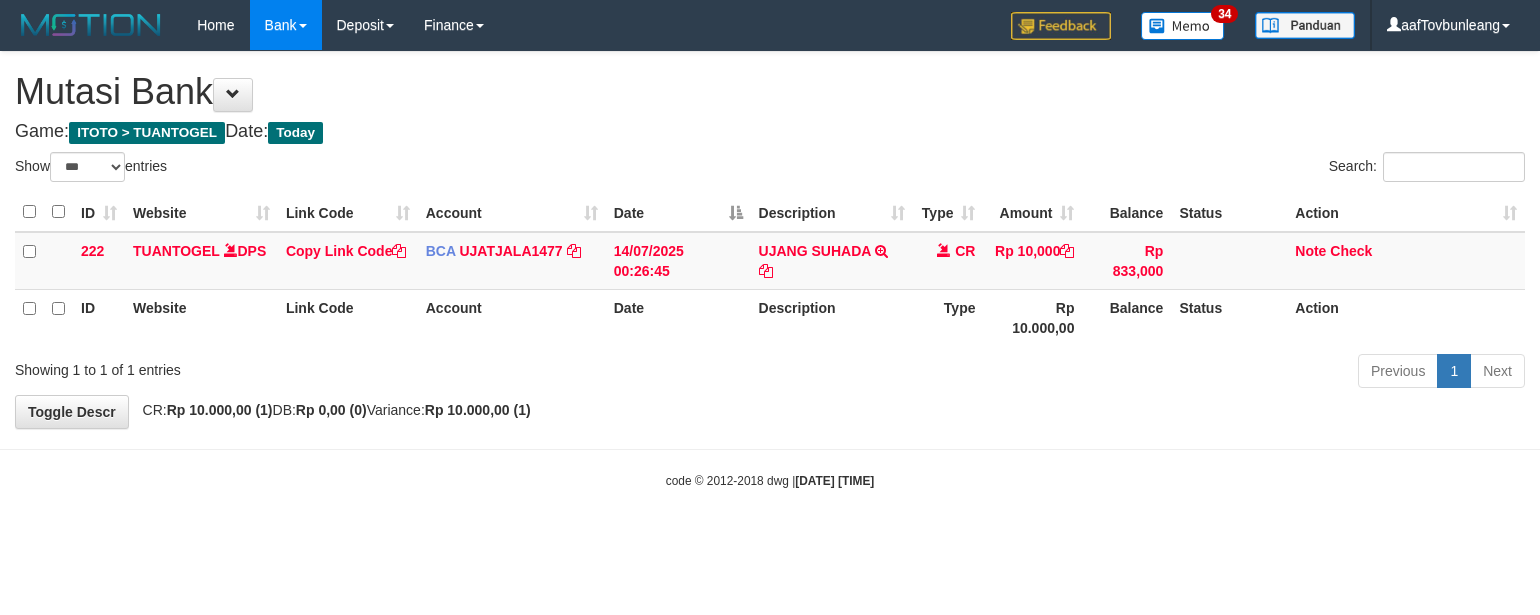 select on "***" 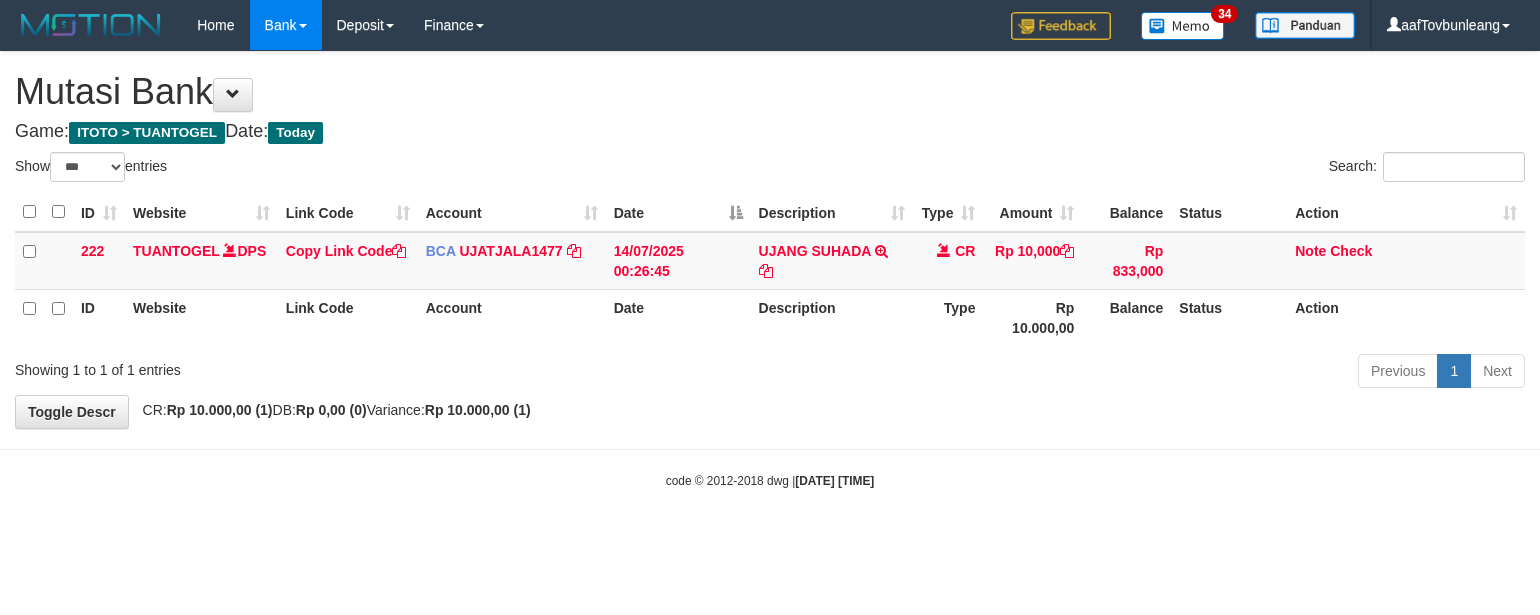 scroll, scrollTop: 0, scrollLeft: 0, axis: both 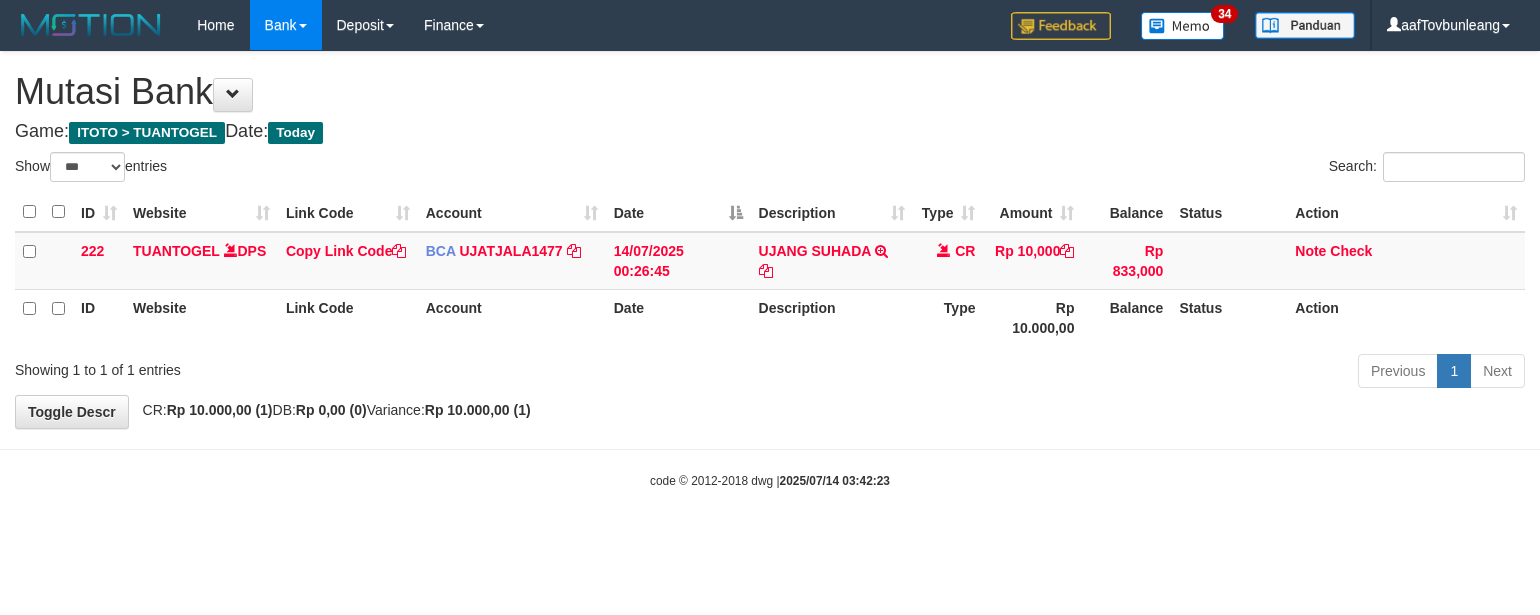select on "***" 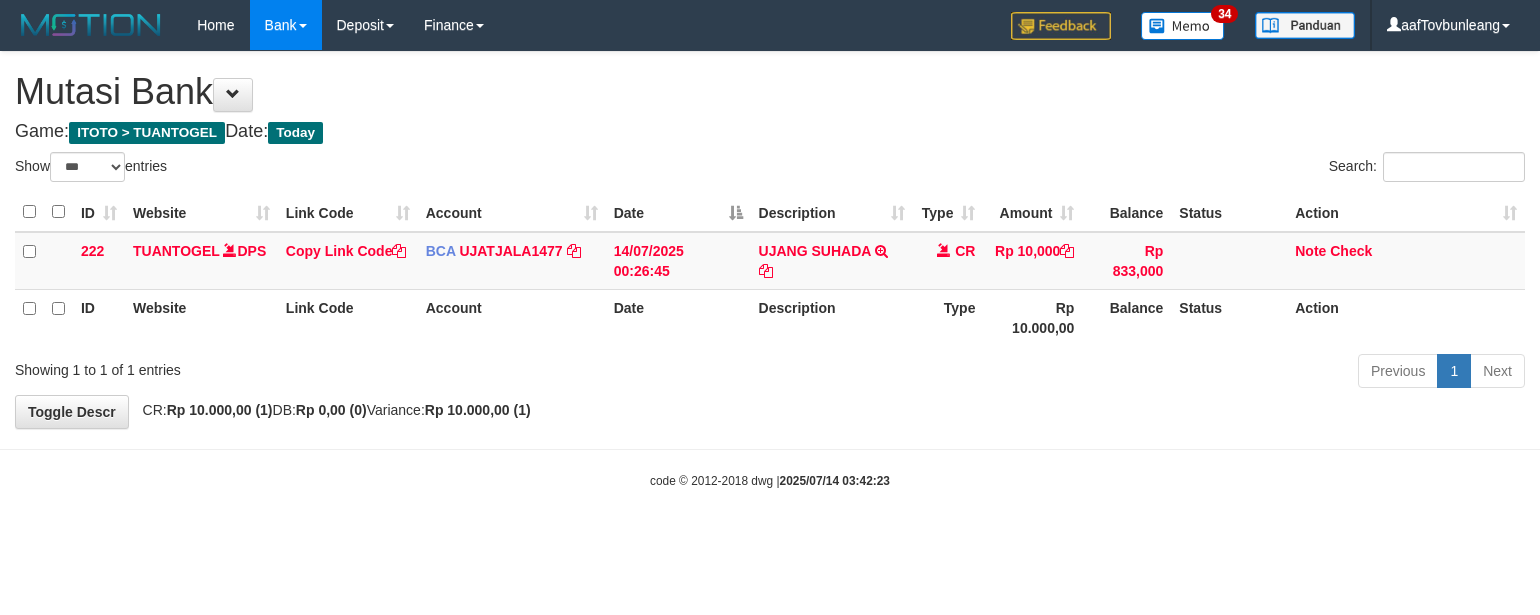 scroll, scrollTop: 0, scrollLeft: 0, axis: both 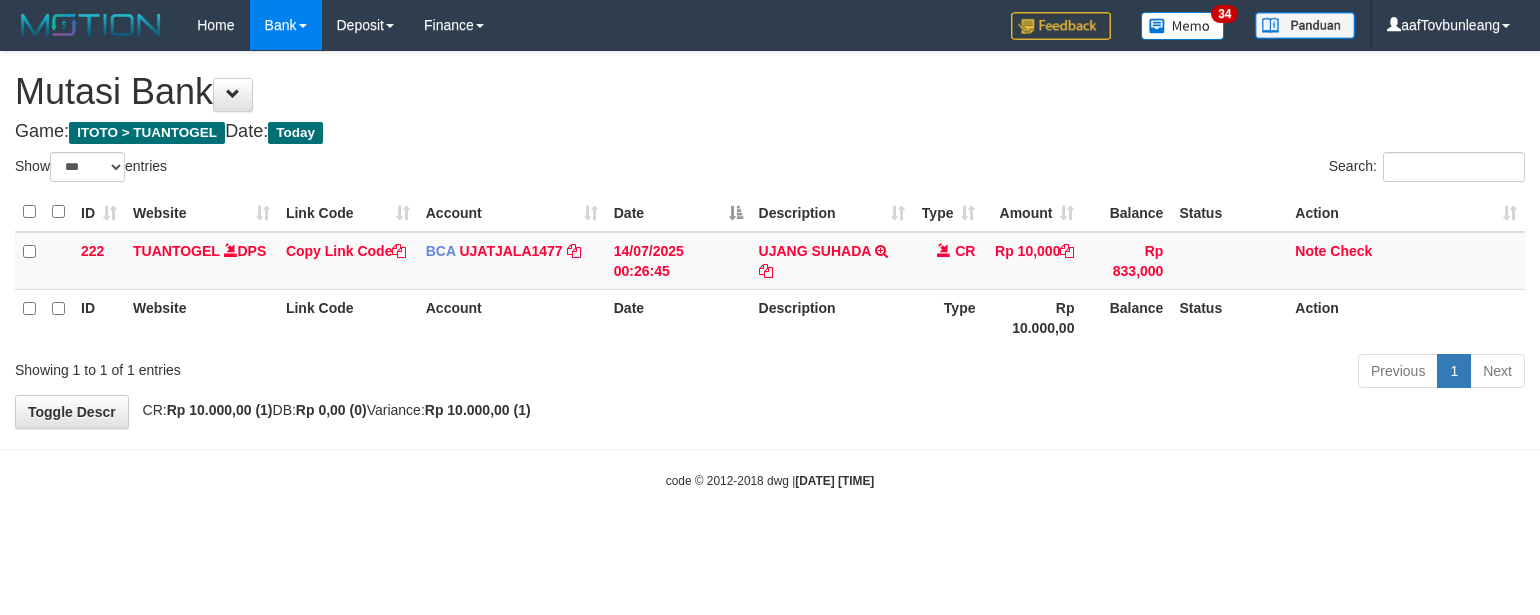 select on "***" 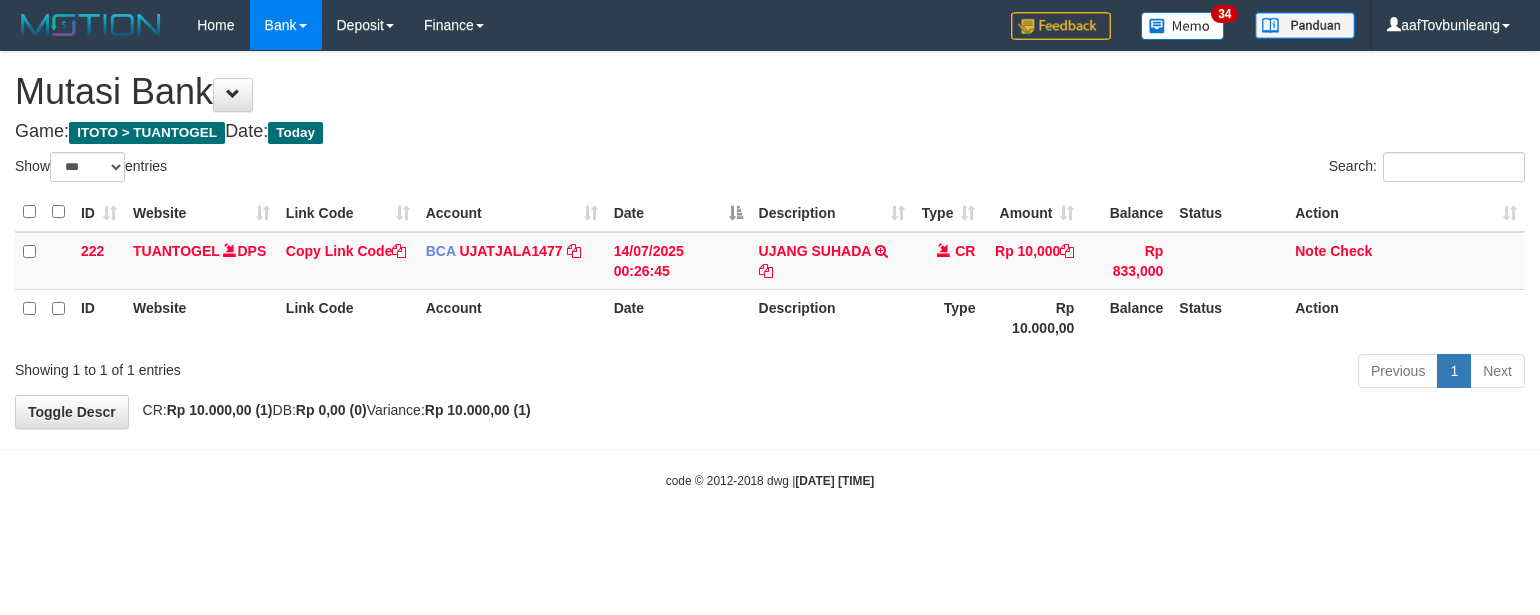 scroll, scrollTop: 0, scrollLeft: 0, axis: both 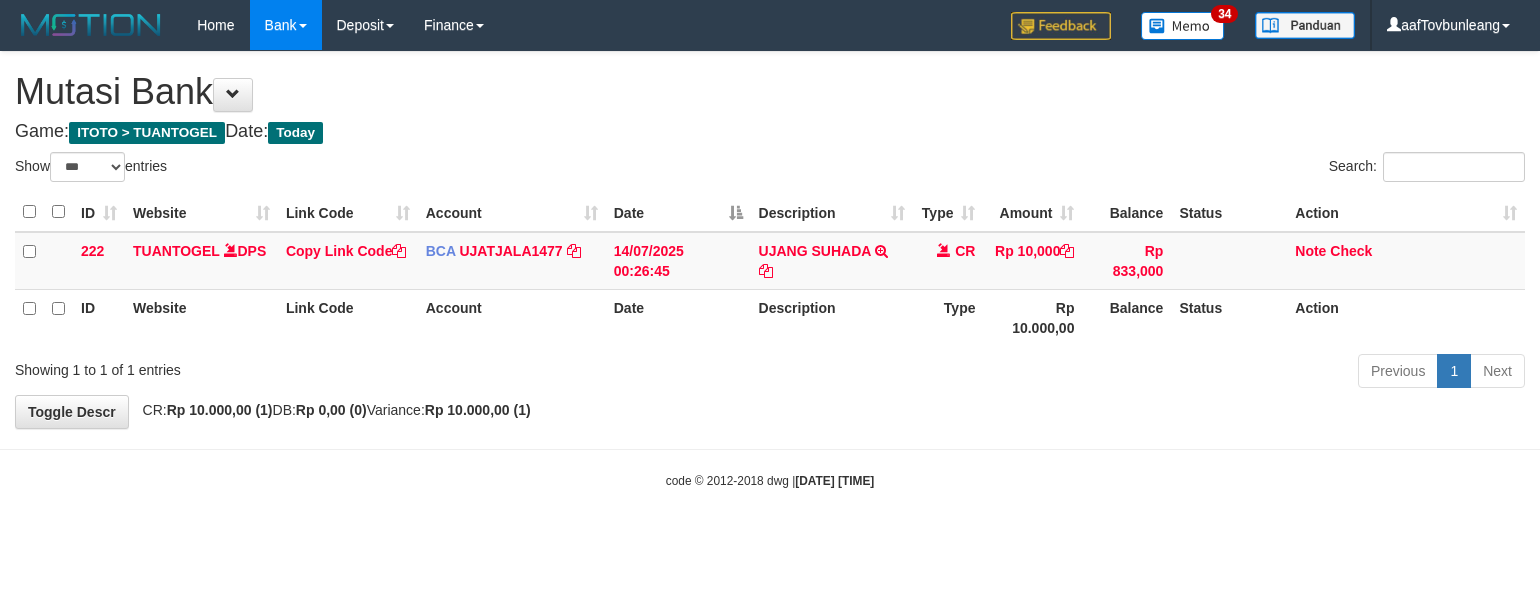 select on "***" 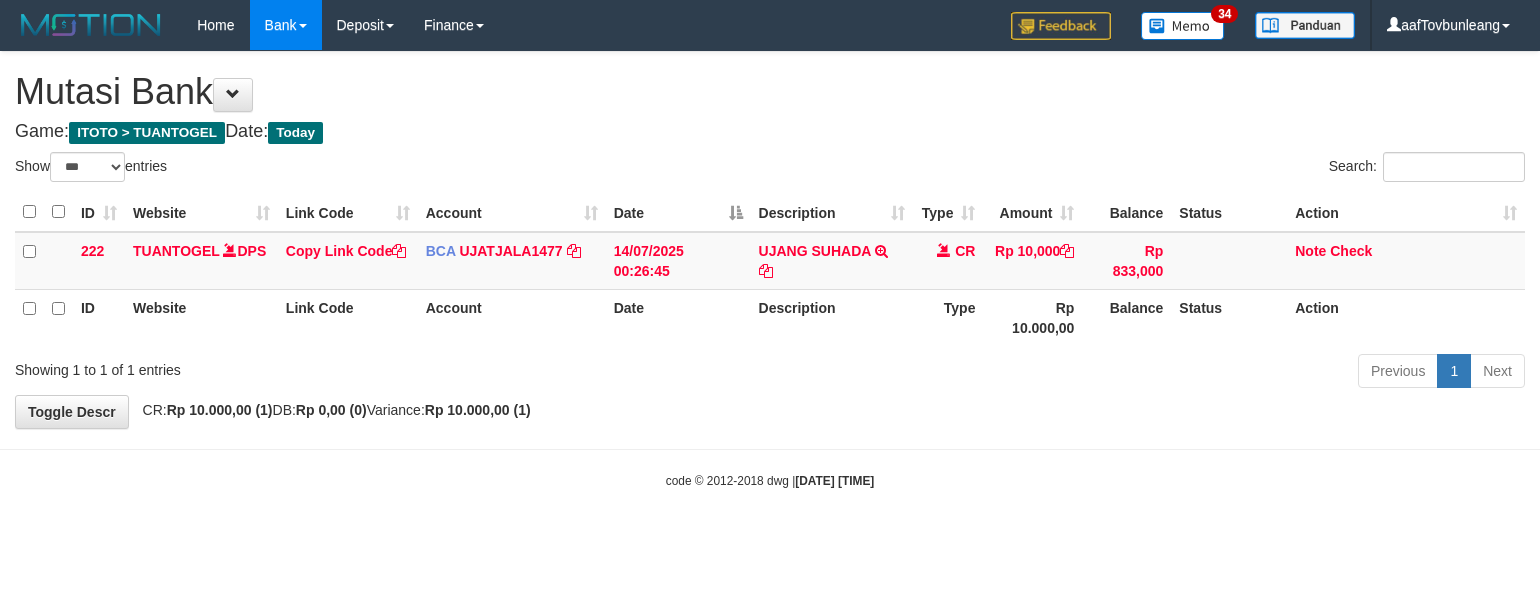 scroll, scrollTop: 0, scrollLeft: 0, axis: both 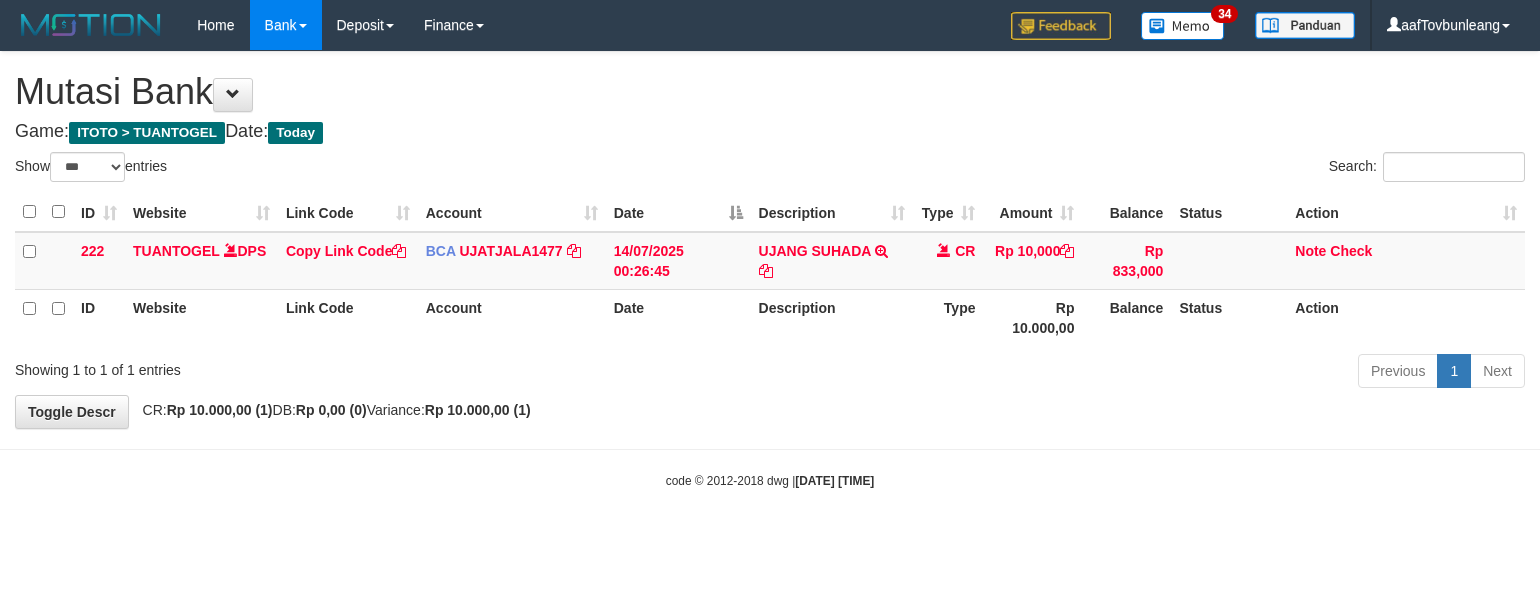 select on "***" 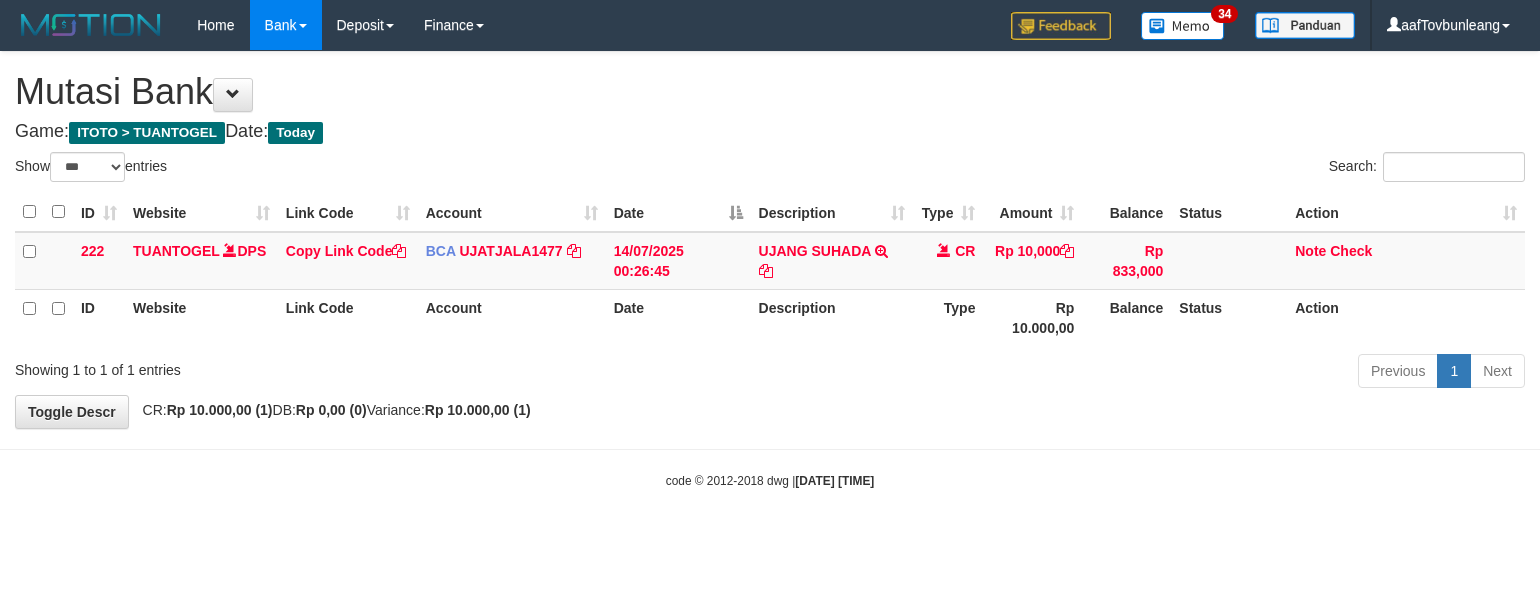 scroll, scrollTop: 0, scrollLeft: 0, axis: both 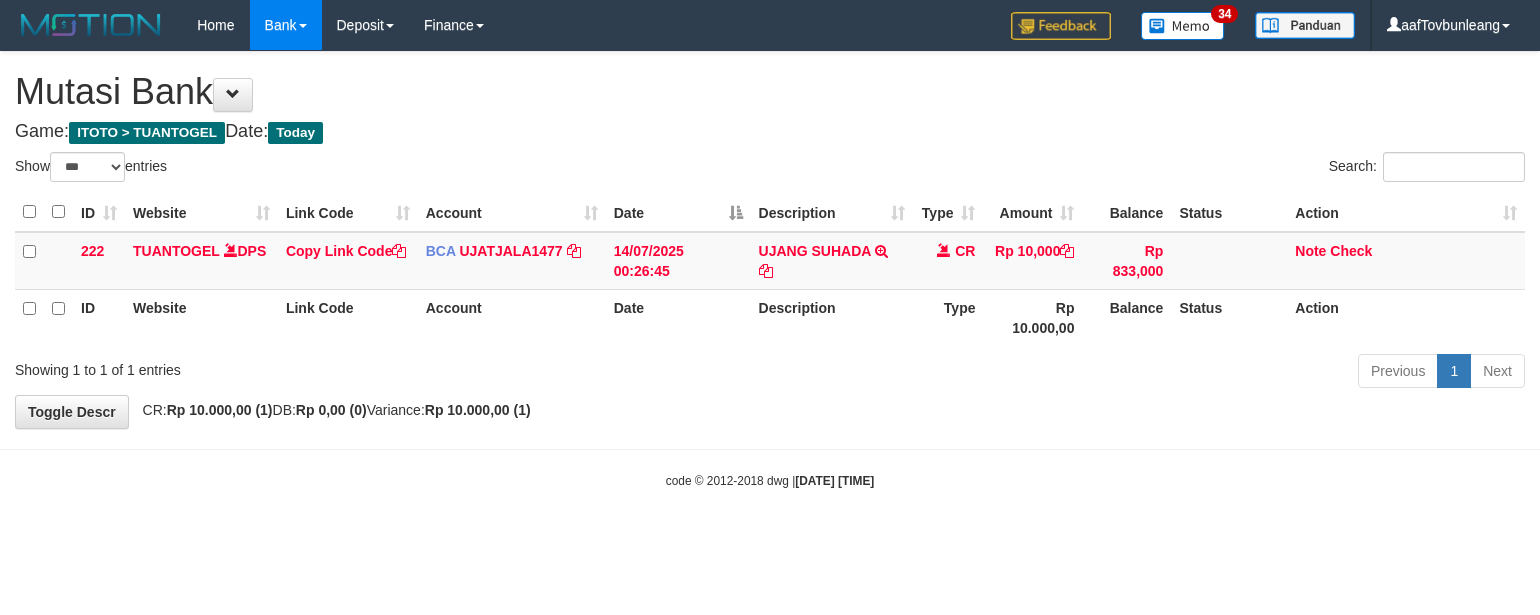 select on "***" 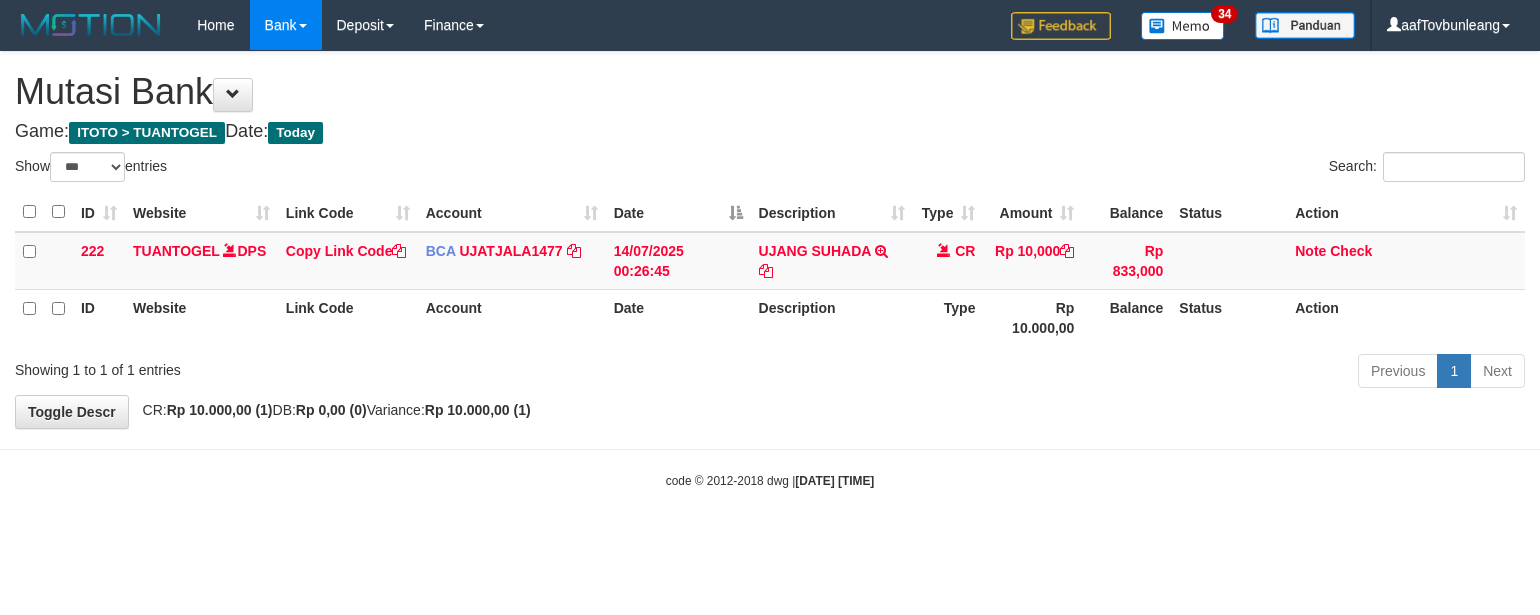 scroll, scrollTop: 0, scrollLeft: 0, axis: both 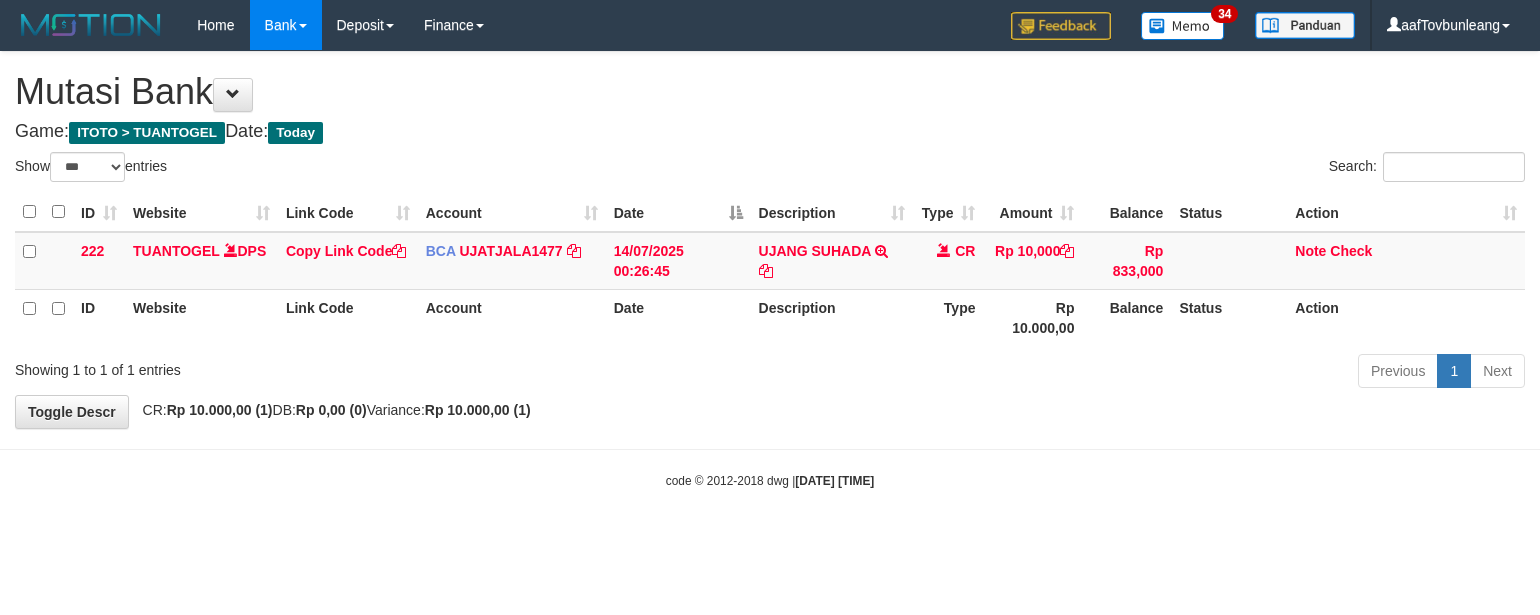 select on "***" 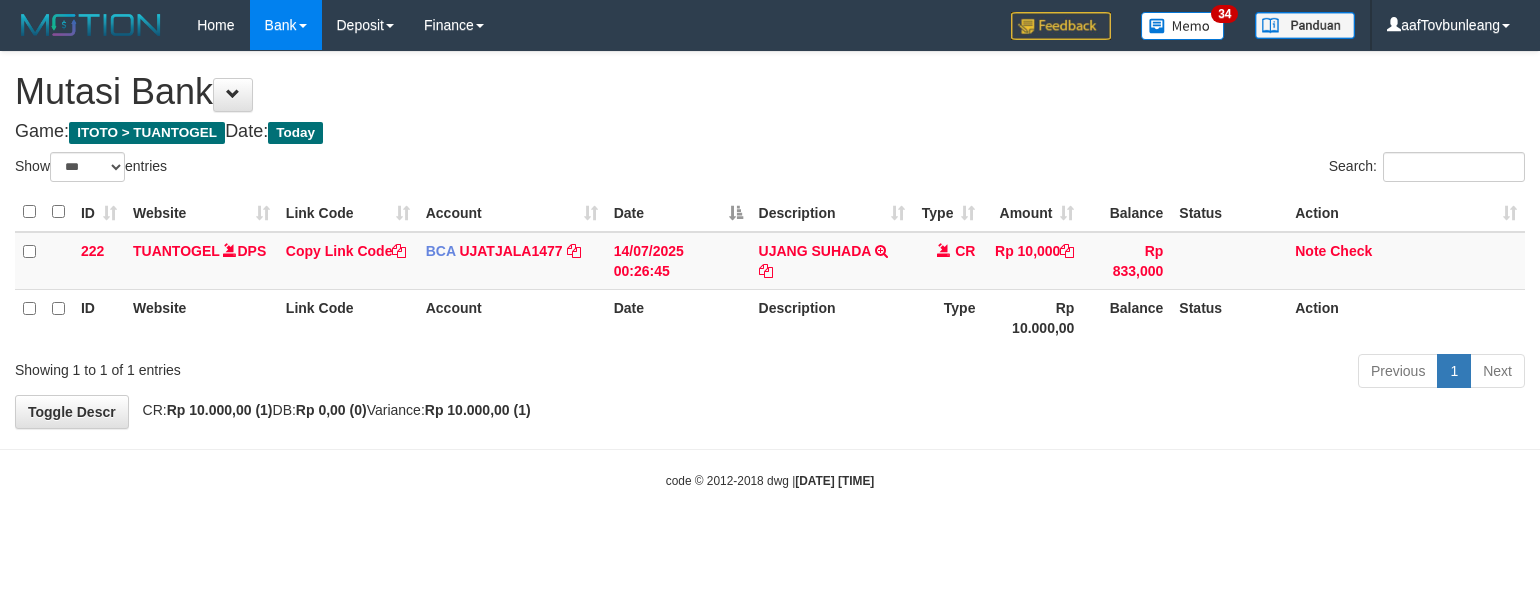 scroll, scrollTop: 0, scrollLeft: 0, axis: both 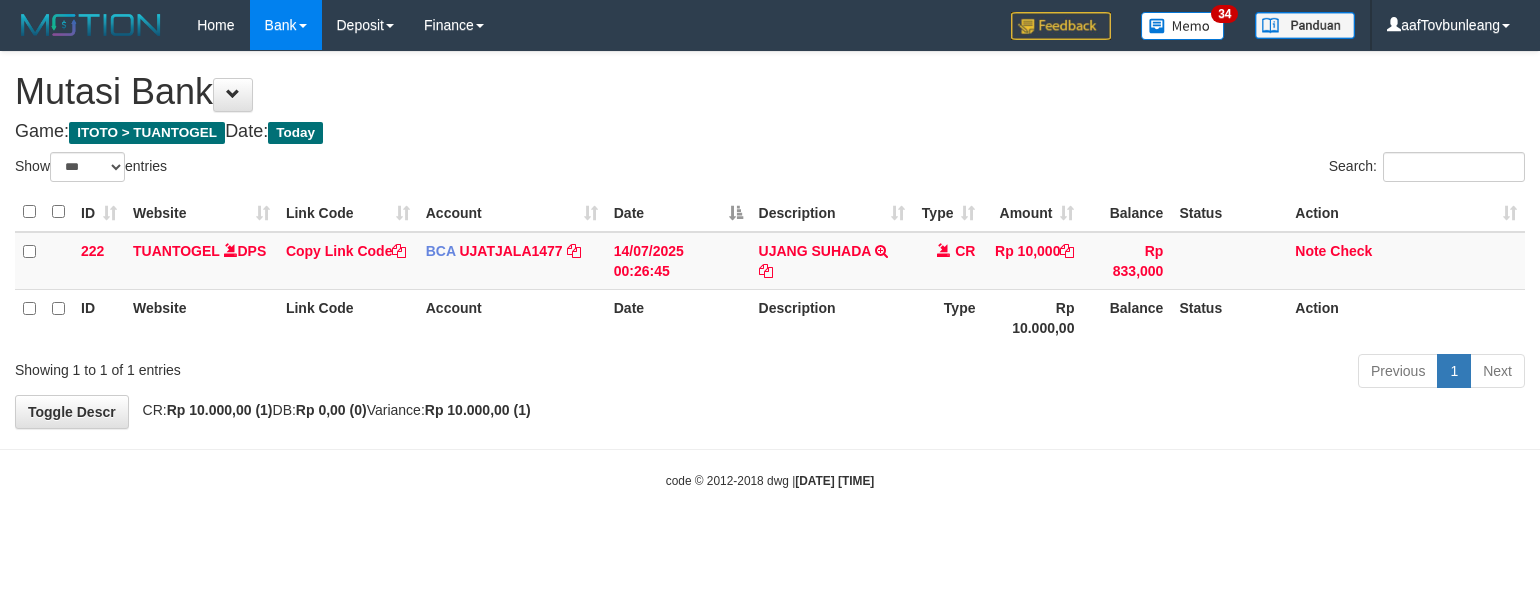 select on "***" 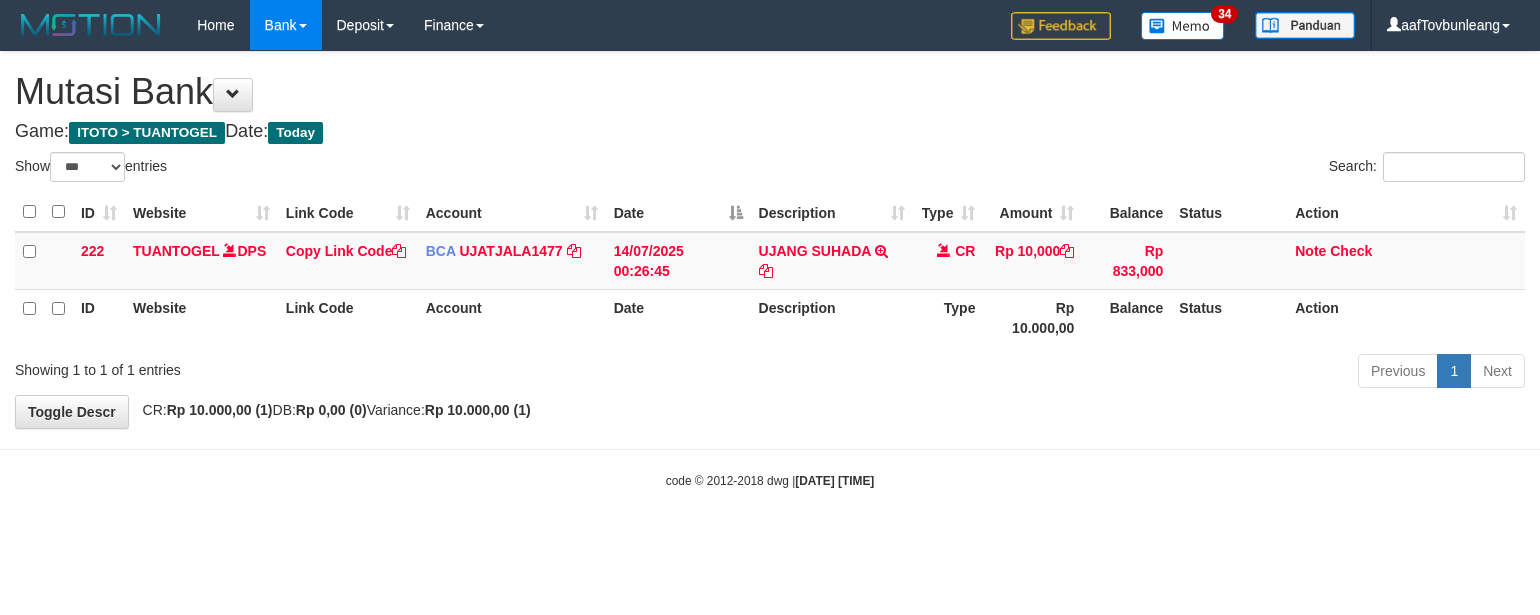 scroll, scrollTop: 0, scrollLeft: 0, axis: both 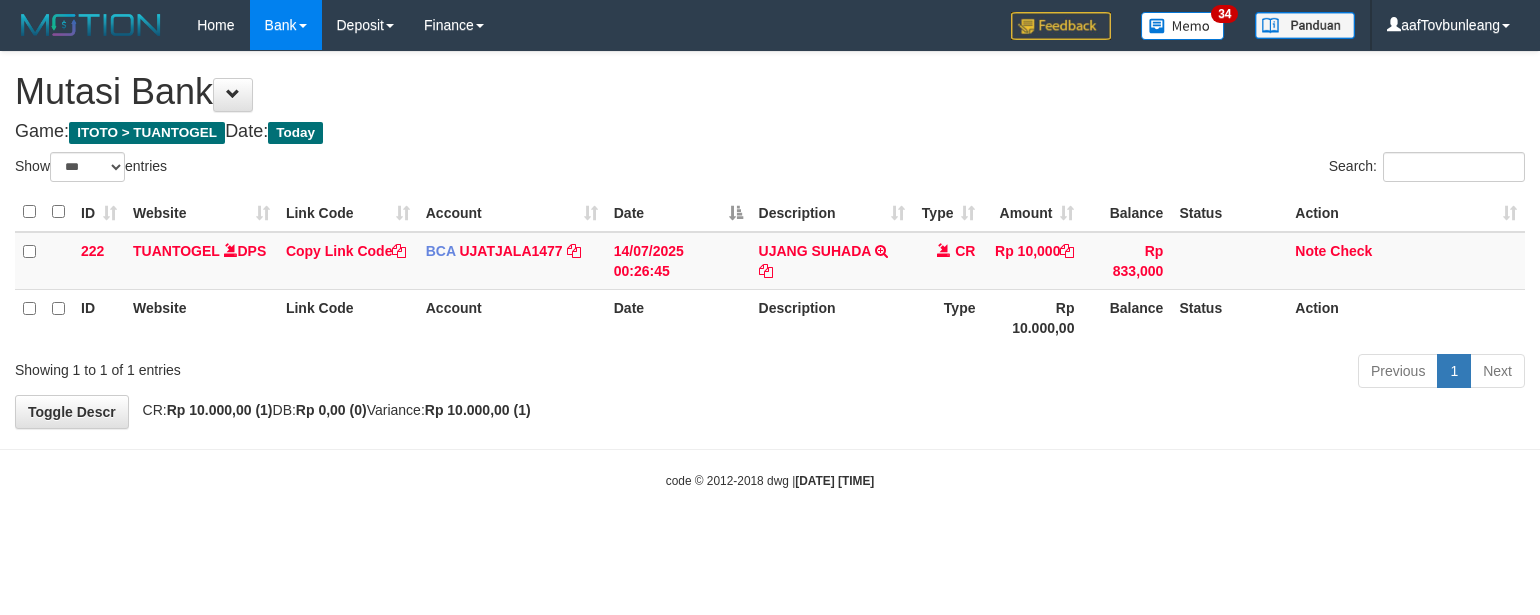 select on "***" 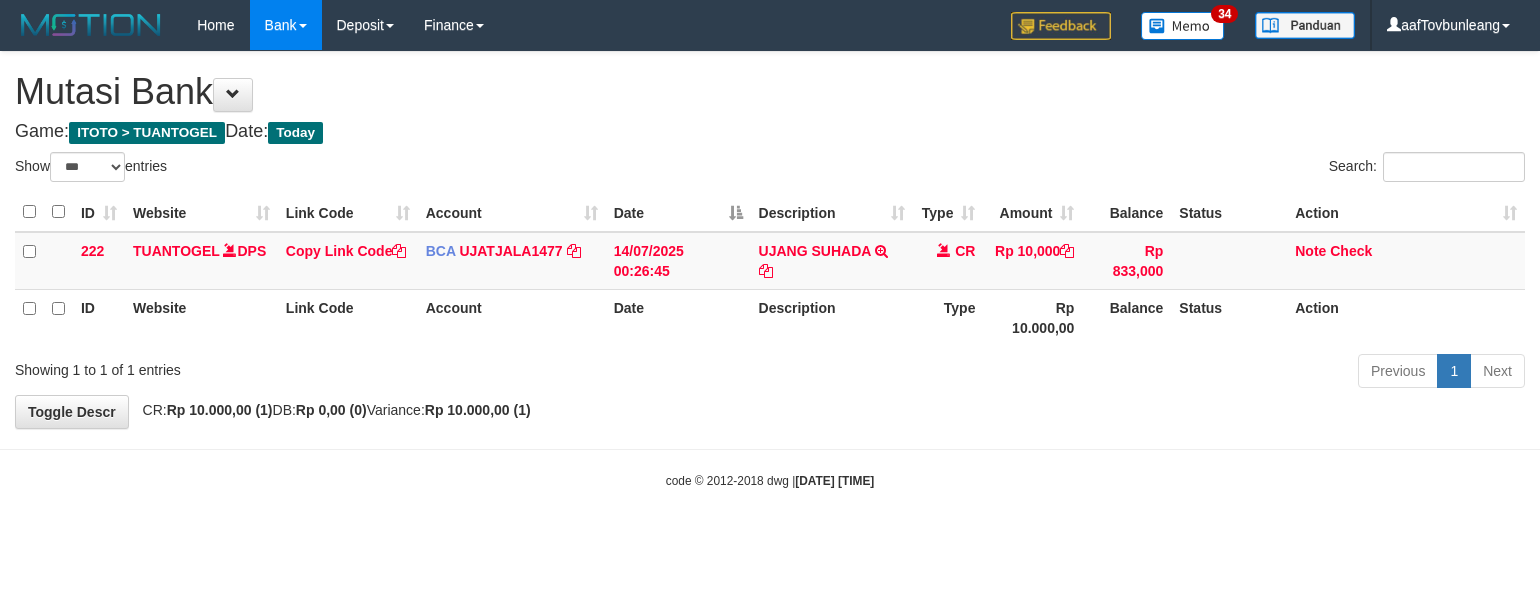 scroll, scrollTop: 0, scrollLeft: 0, axis: both 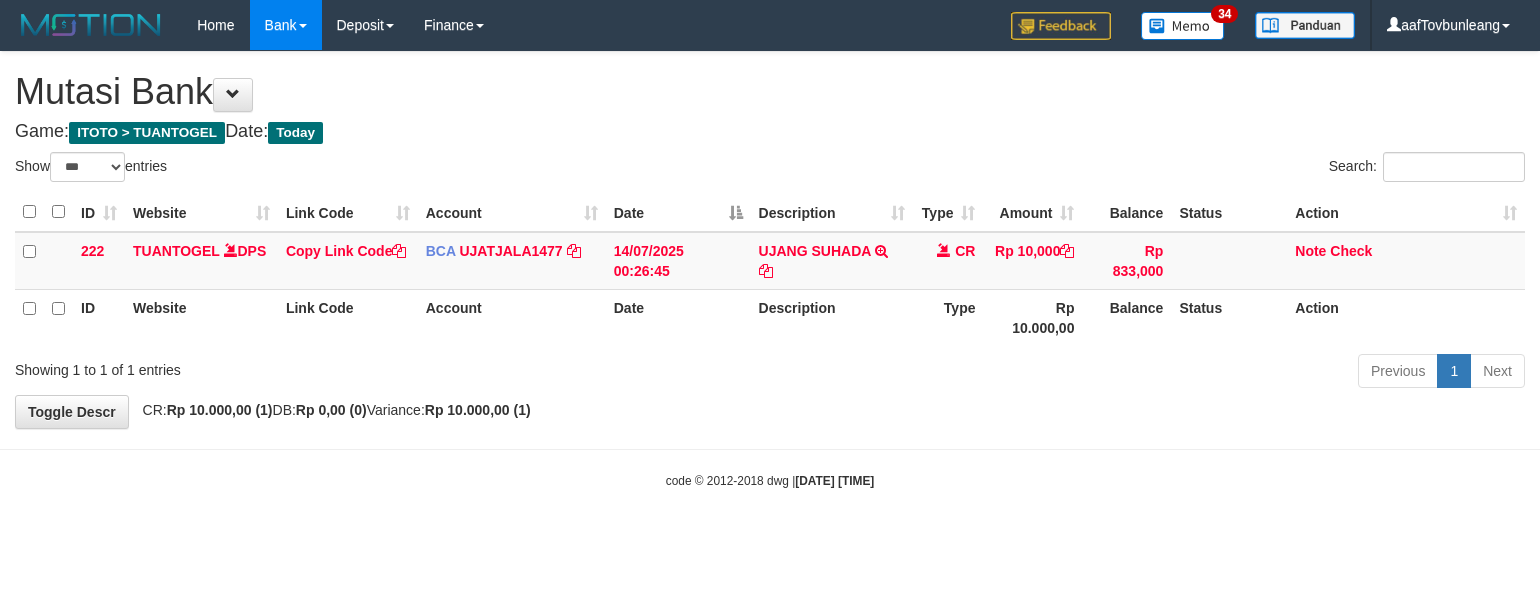 select on "***" 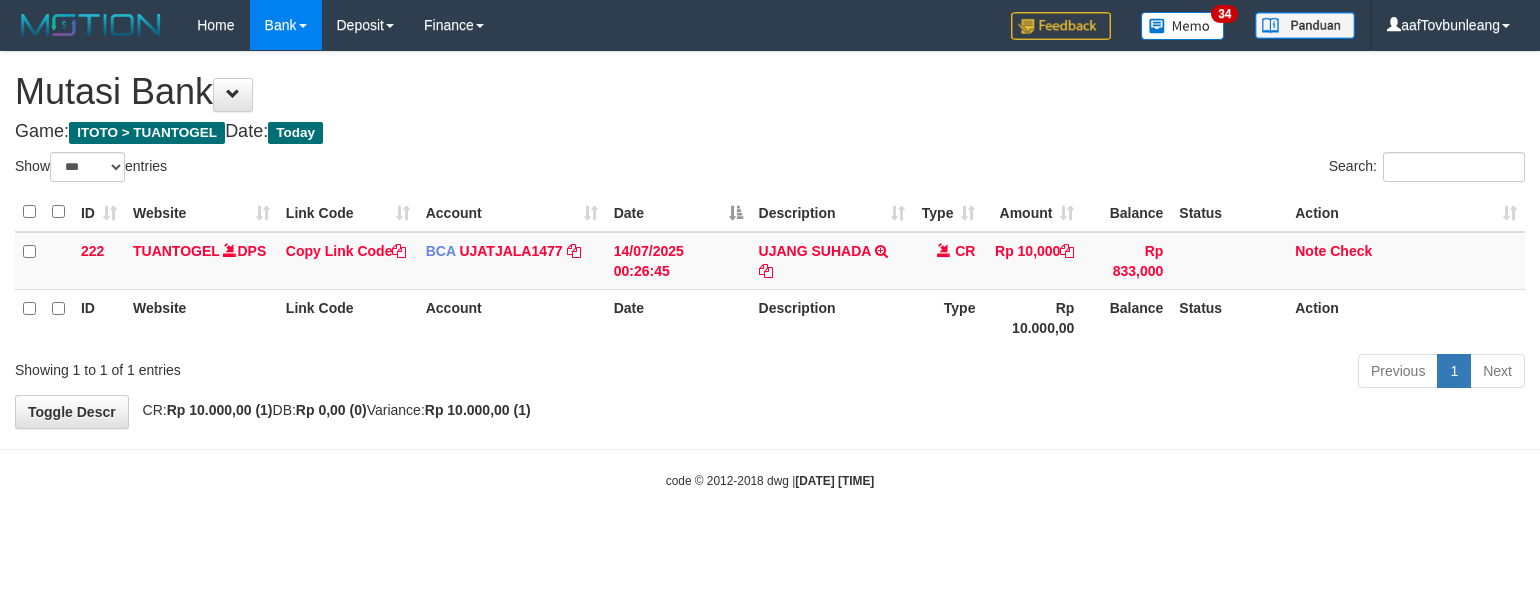 scroll, scrollTop: 0, scrollLeft: 0, axis: both 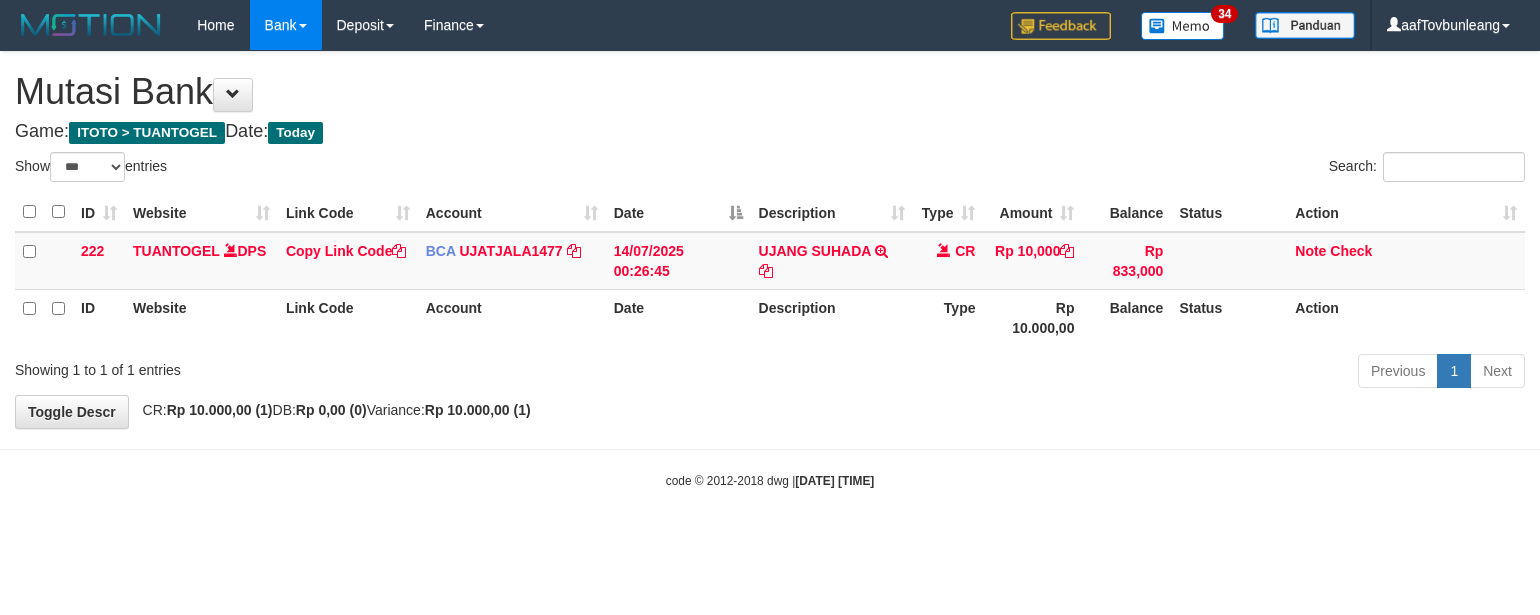 select on "***" 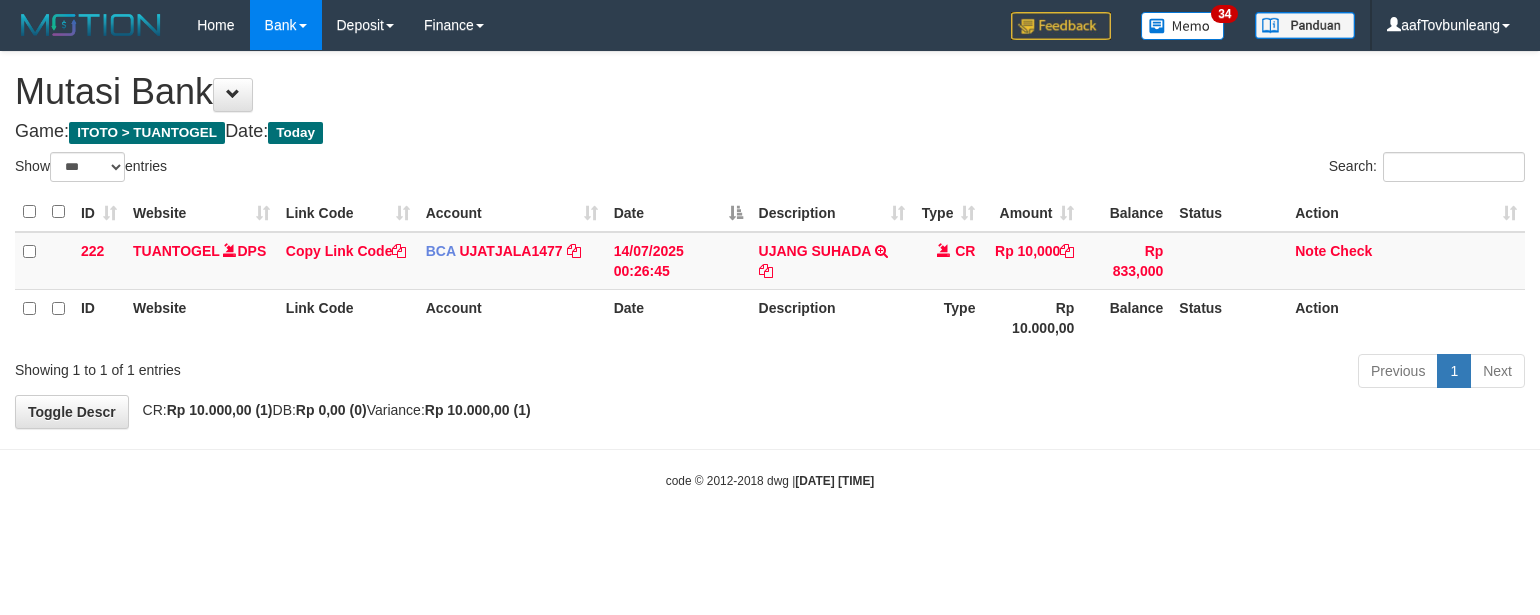 scroll, scrollTop: 0, scrollLeft: 0, axis: both 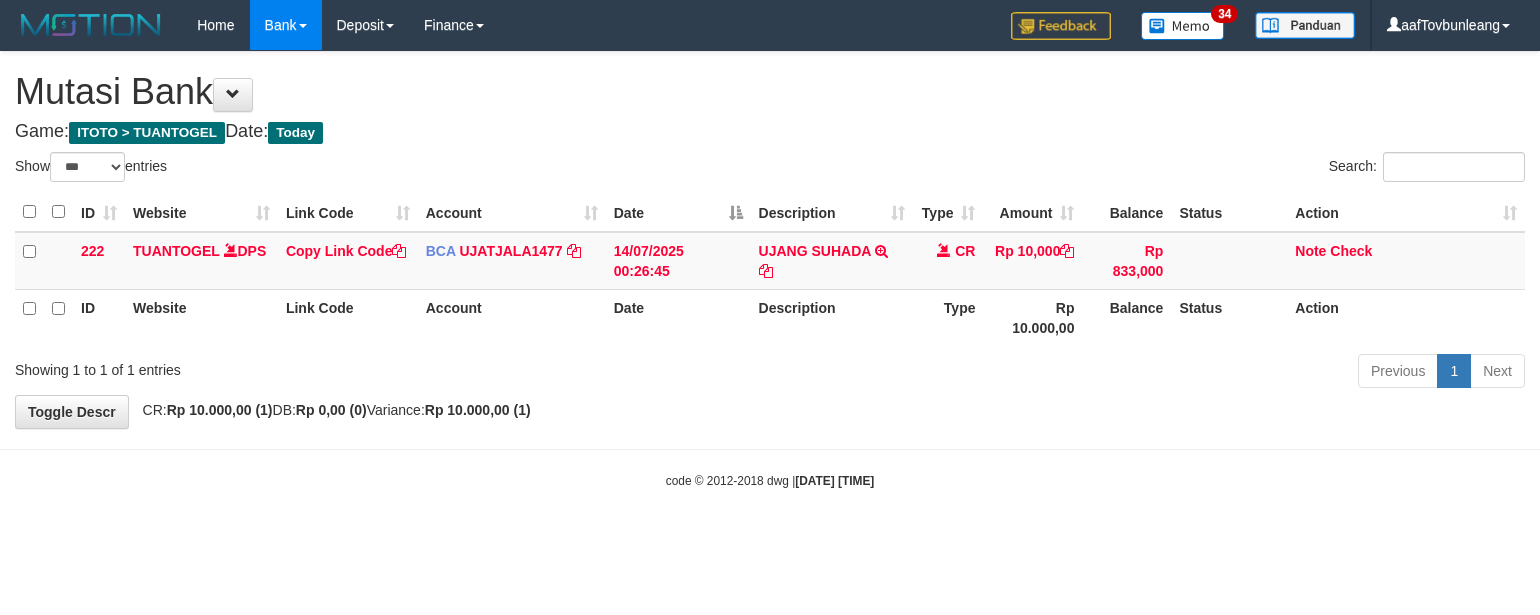select on "***" 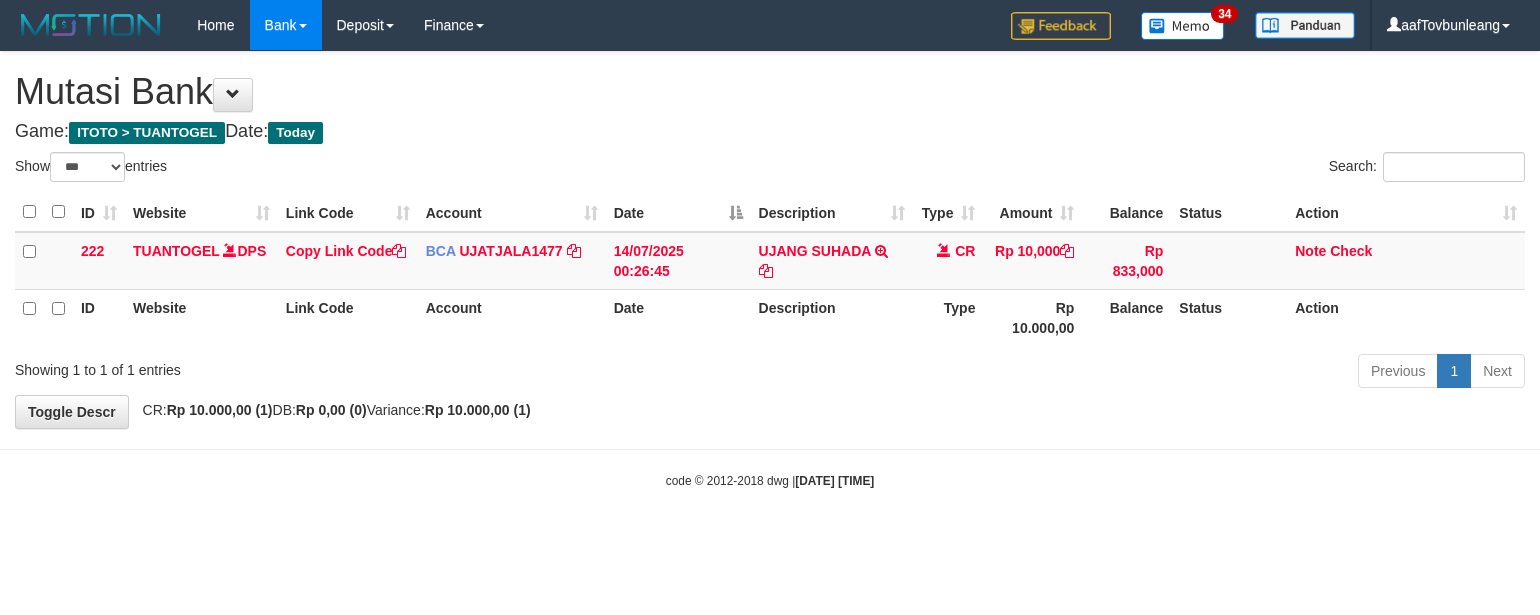 scroll, scrollTop: 0, scrollLeft: 0, axis: both 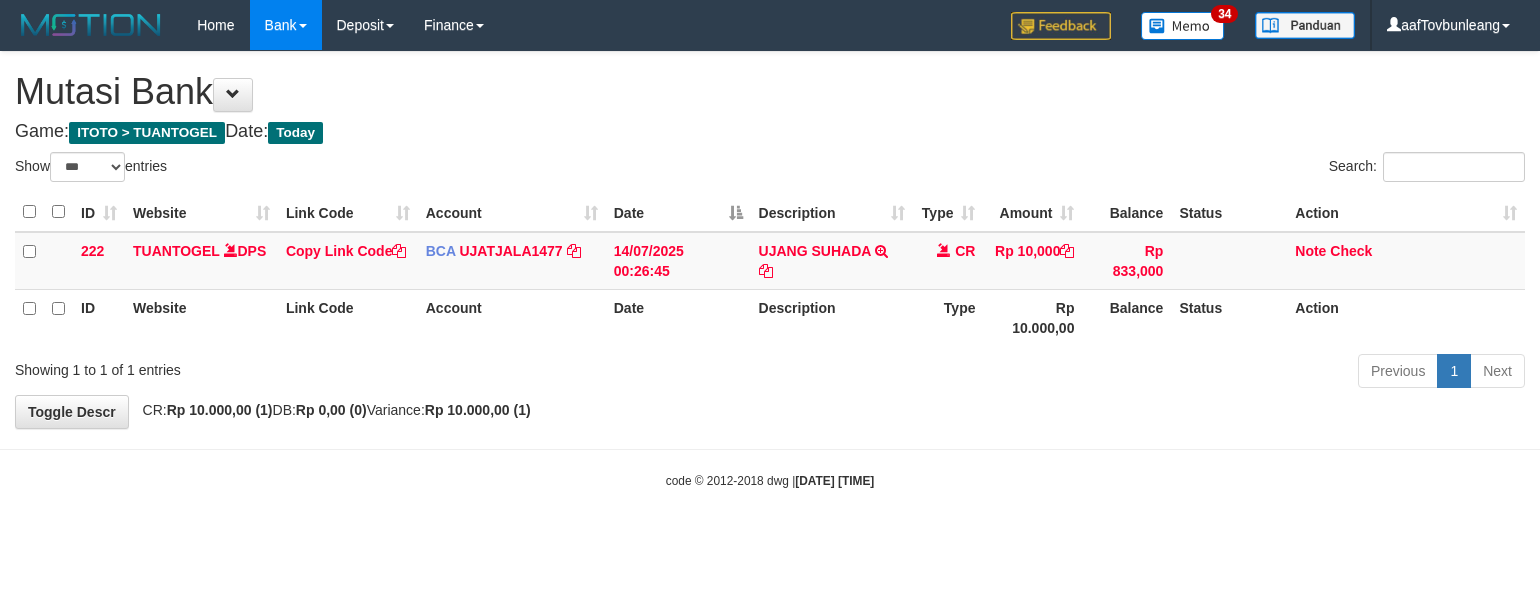 select on "***" 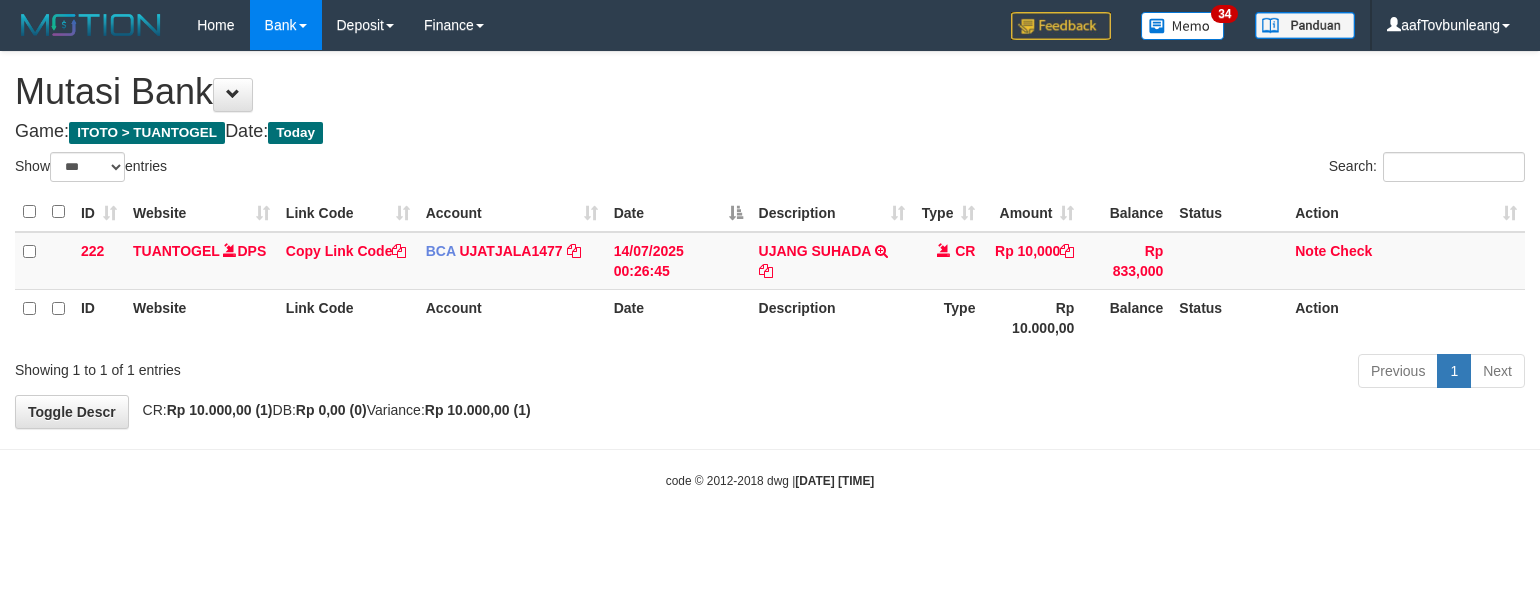 scroll, scrollTop: 0, scrollLeft: 0, axis: both 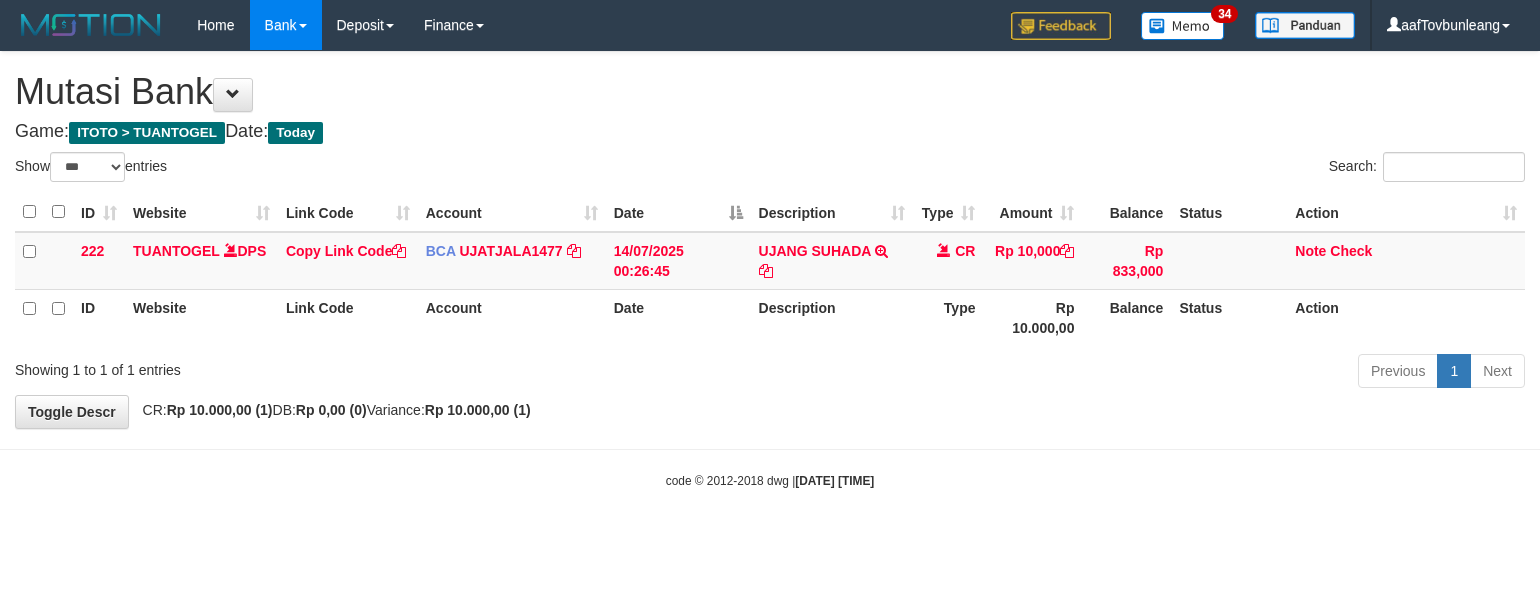 select on "***" 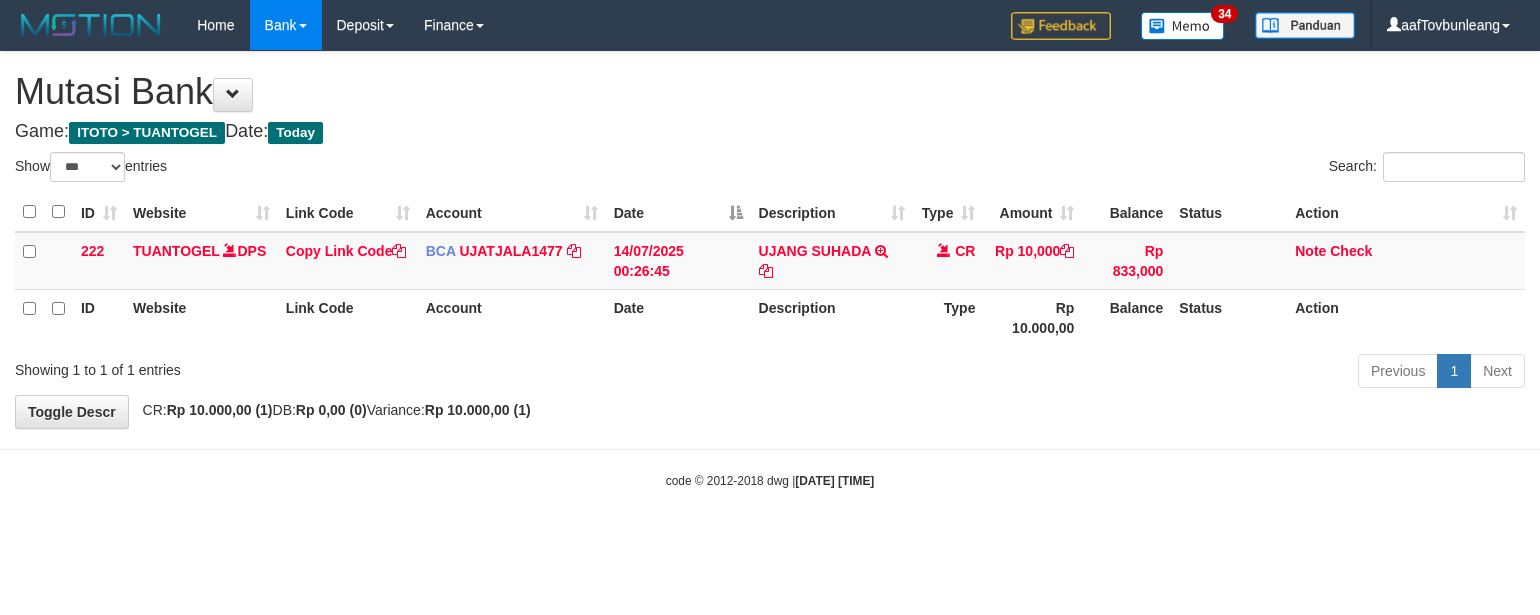 scroll, scrollTop: 0, scrollLeft: 0, axis: both 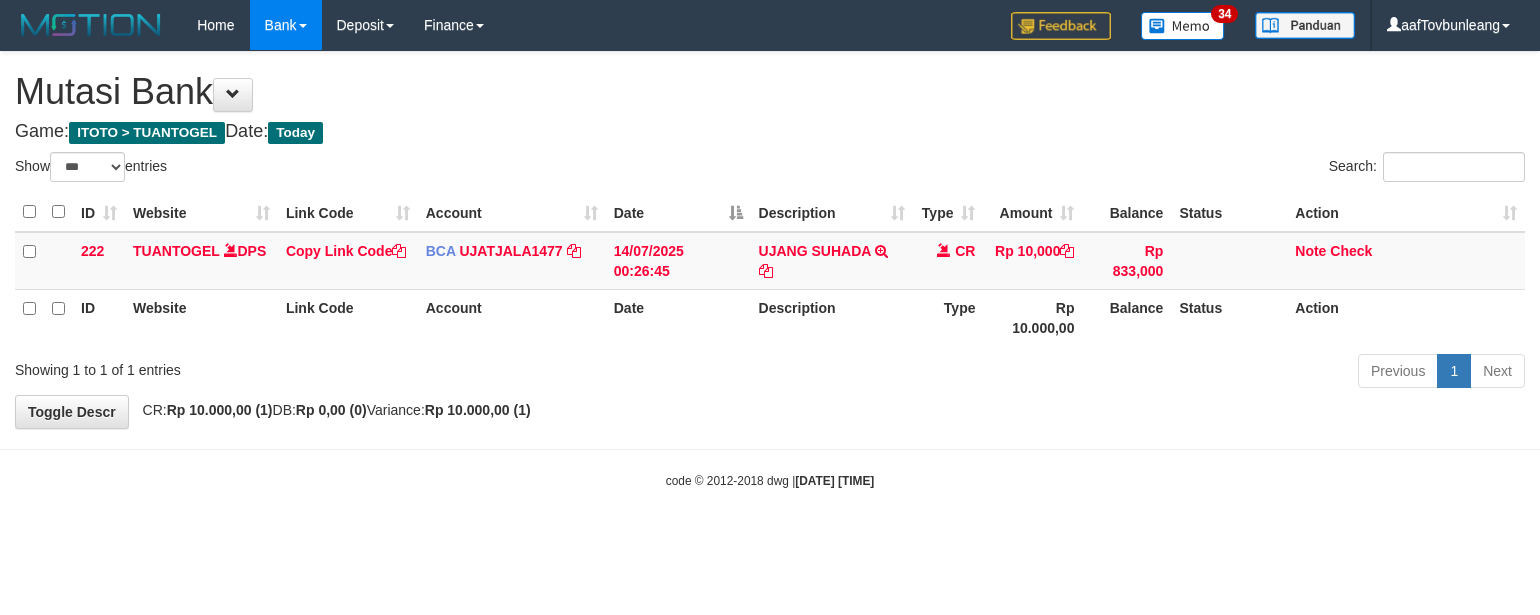 select on "***" 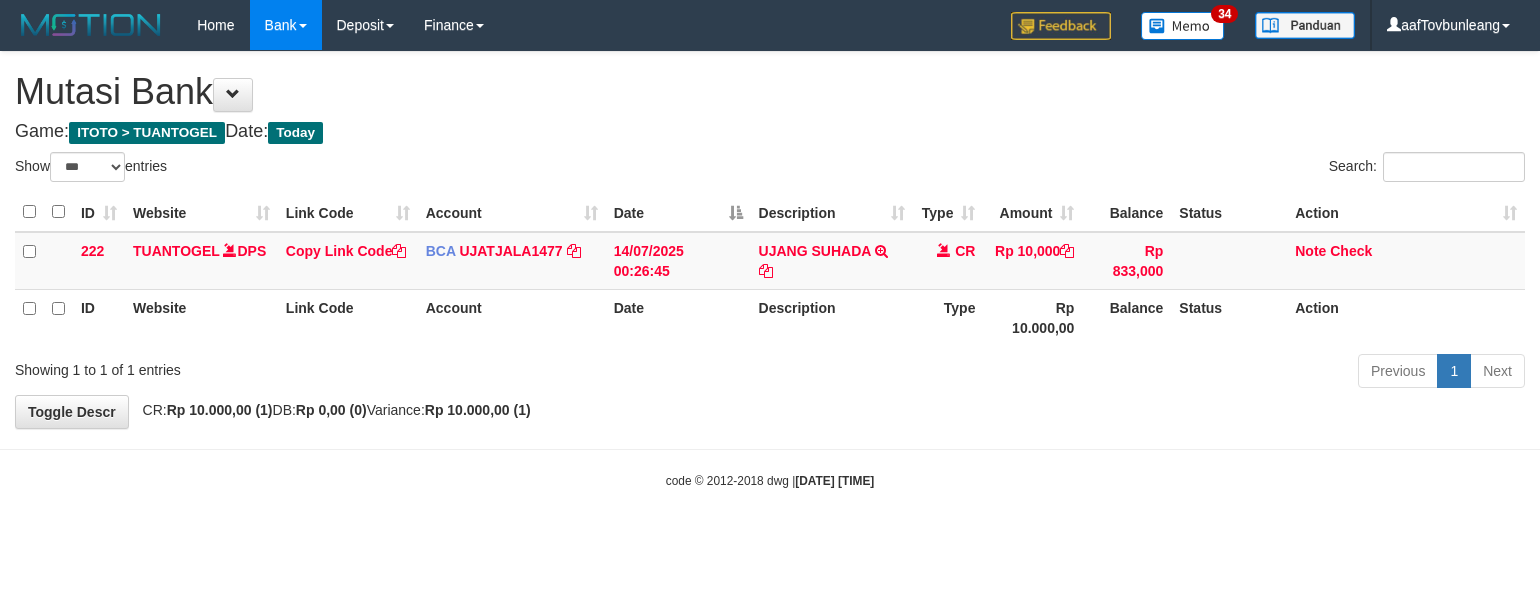 scroll, scrollTop: 0, scrollLeft: 0, axis: both 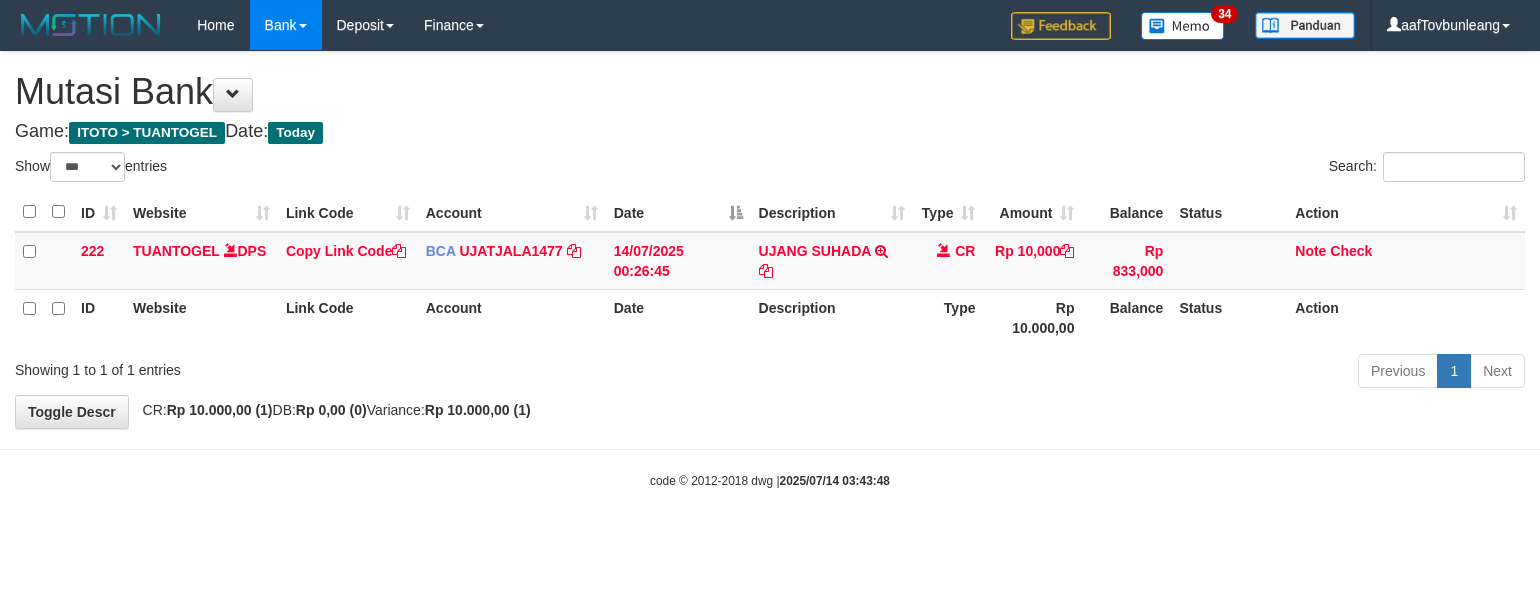 select on "***" 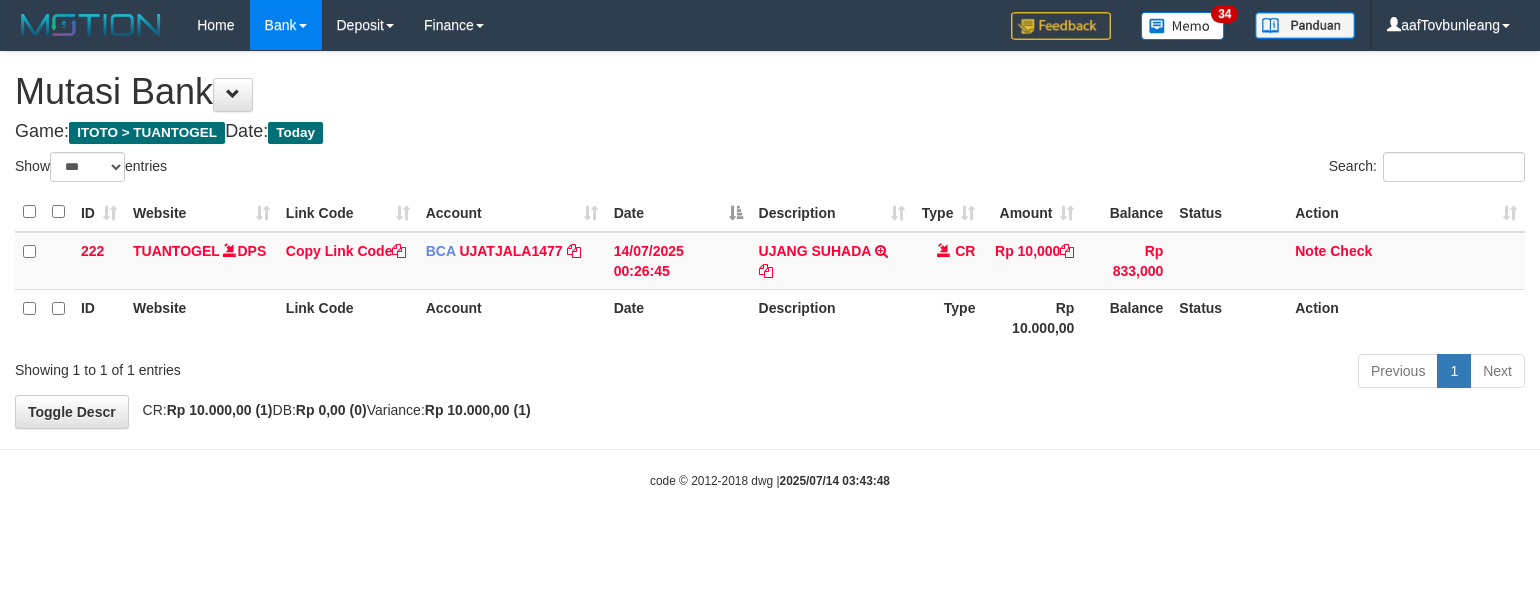scroll, scrollTop: 0, scrollLeft: 0, axis: both 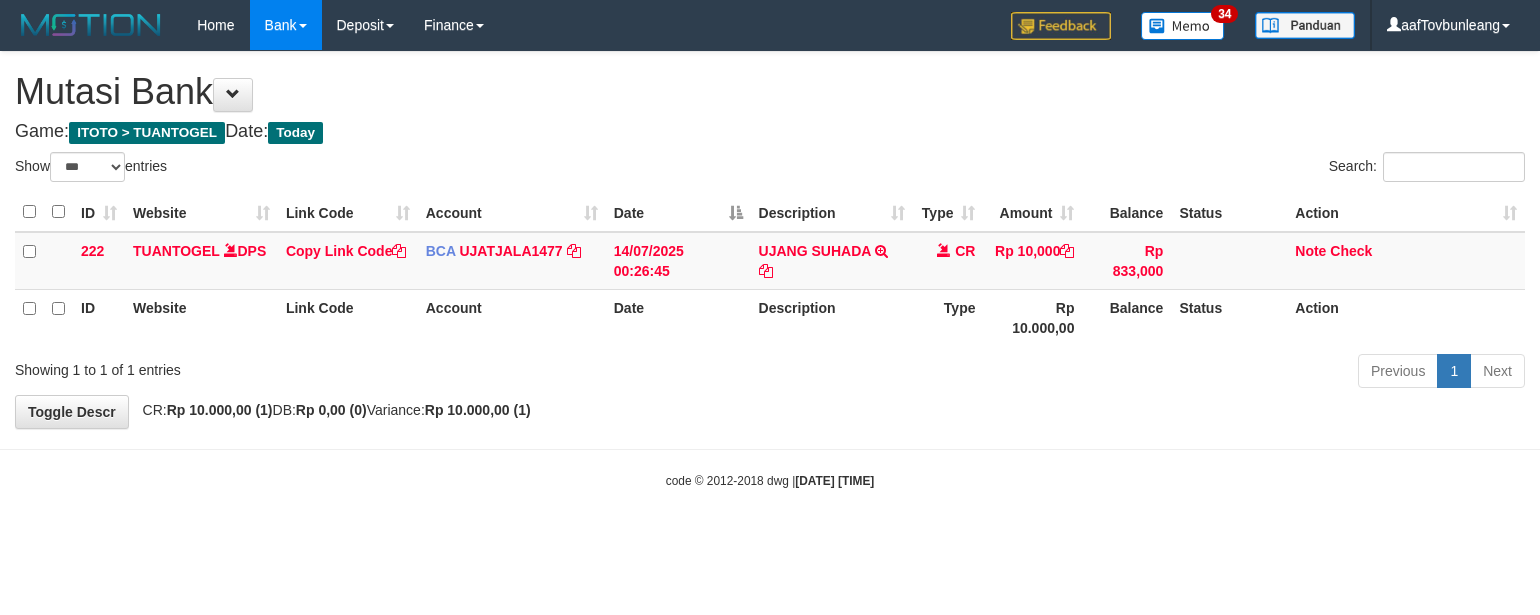 select on "***" 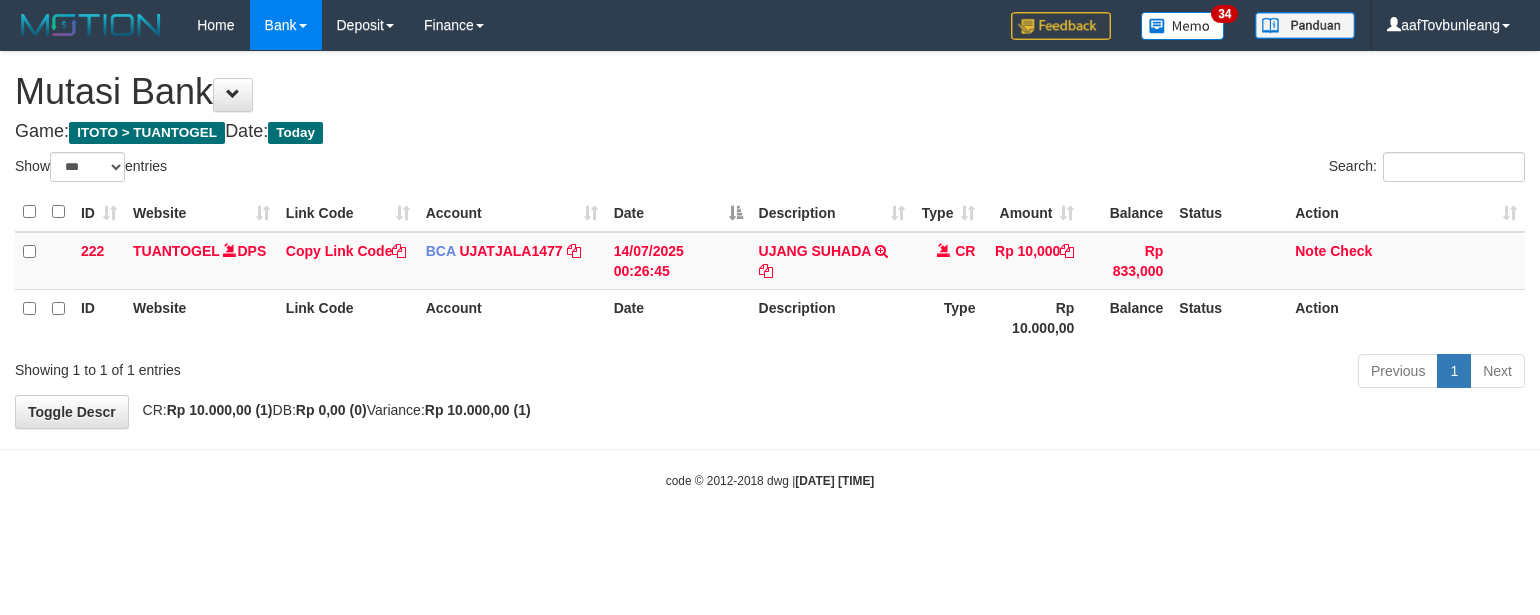 scroll, scrollTop: 0, scrollLeft: 0, axis: both 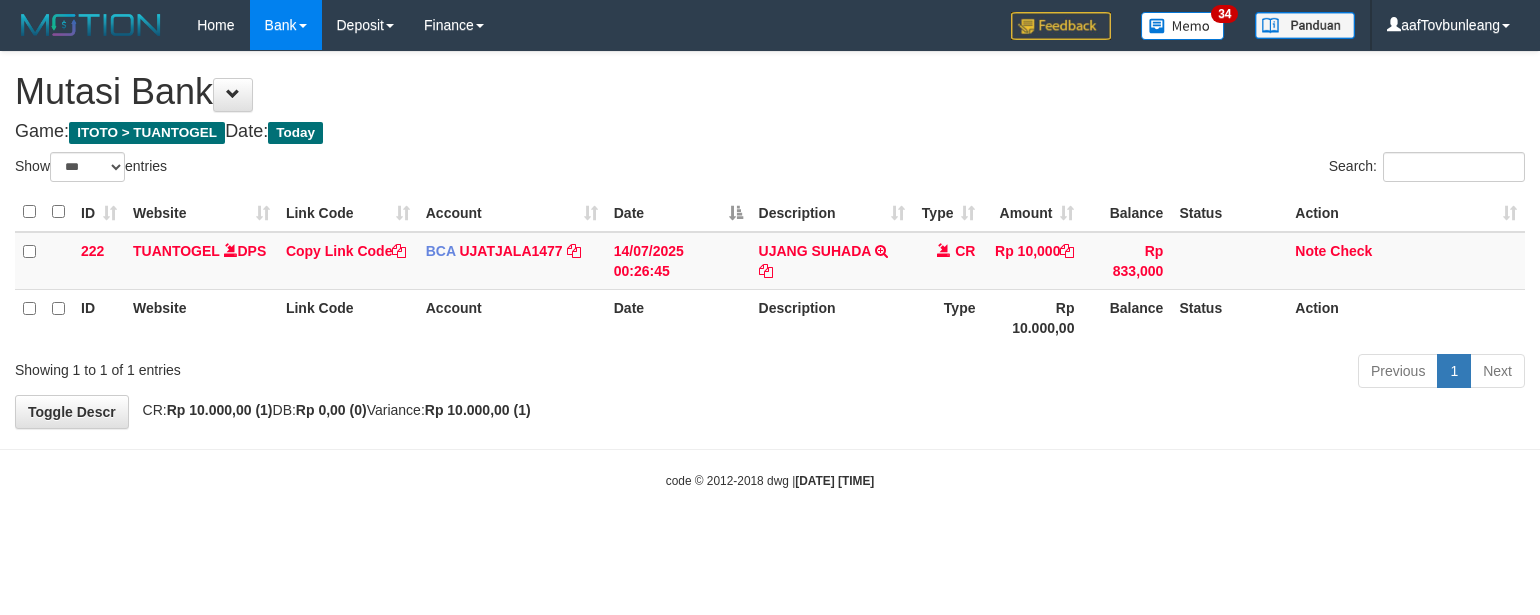 select on "***" 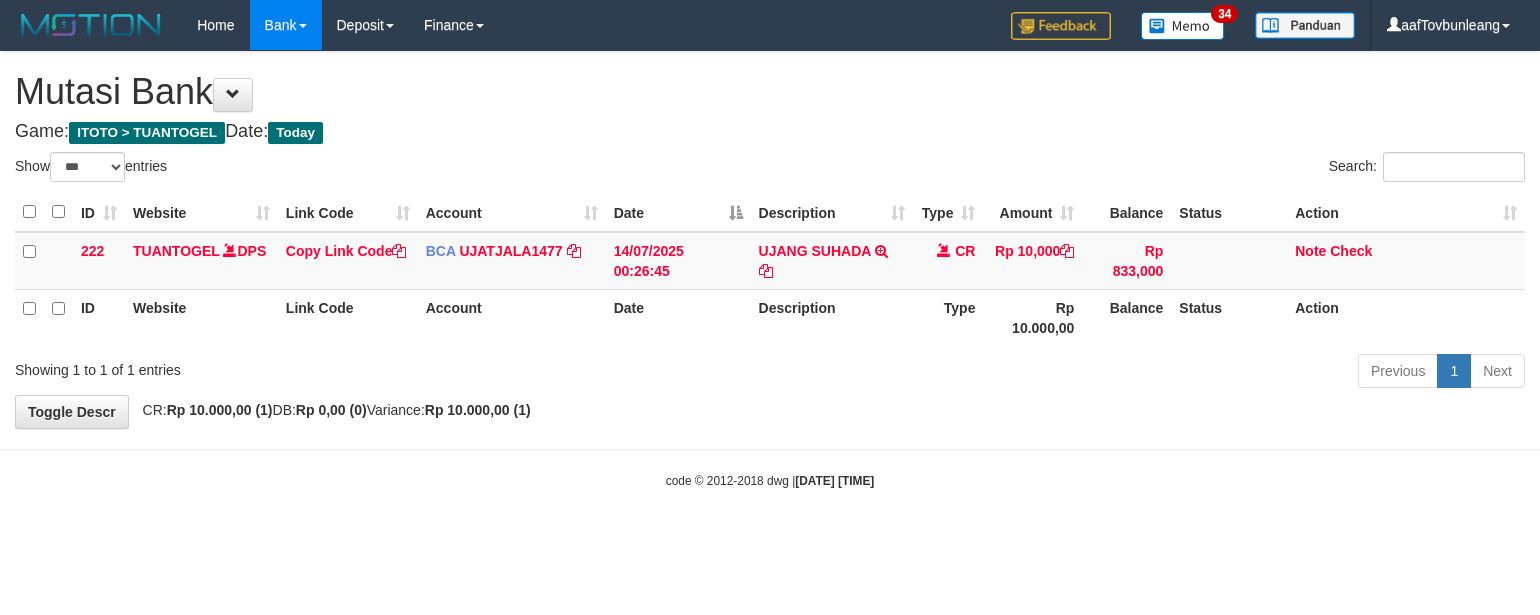 scroll, scrollTop: 0, scrollLeft: 0, axis: both 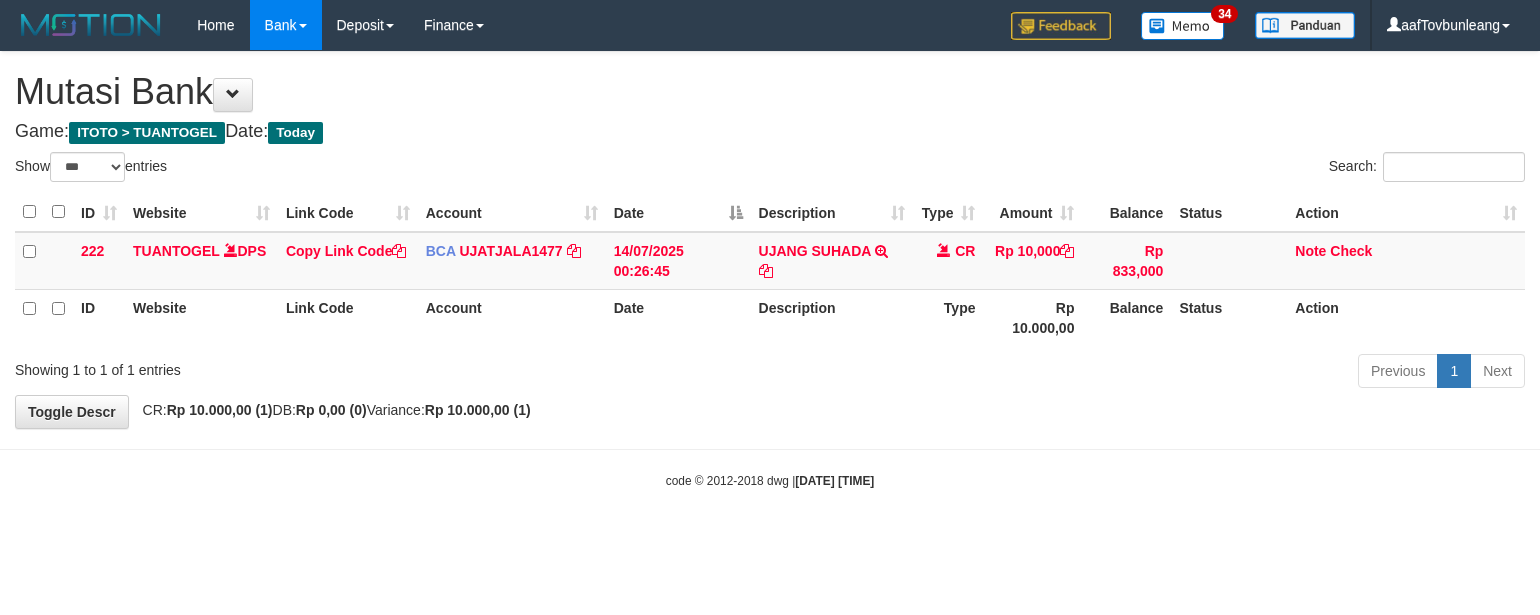 select on "***" 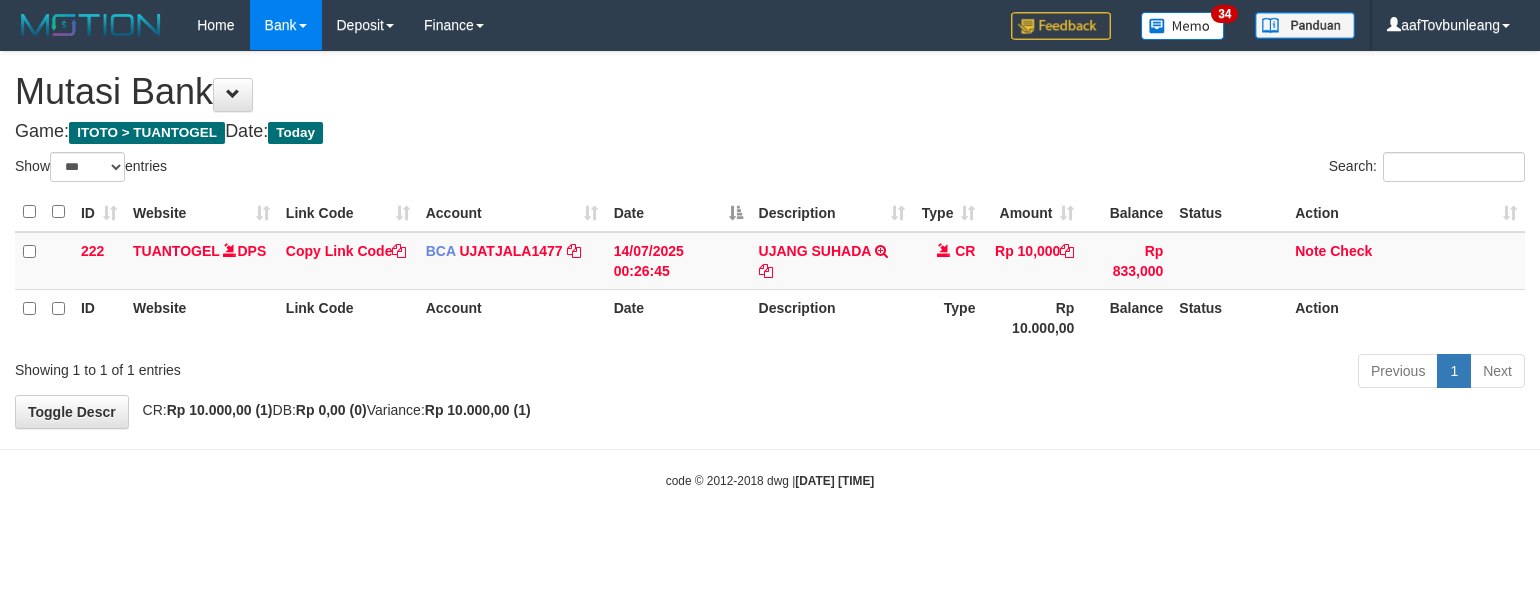 scroll, scrollTop: 0, scrollLeft: 0, axis: both 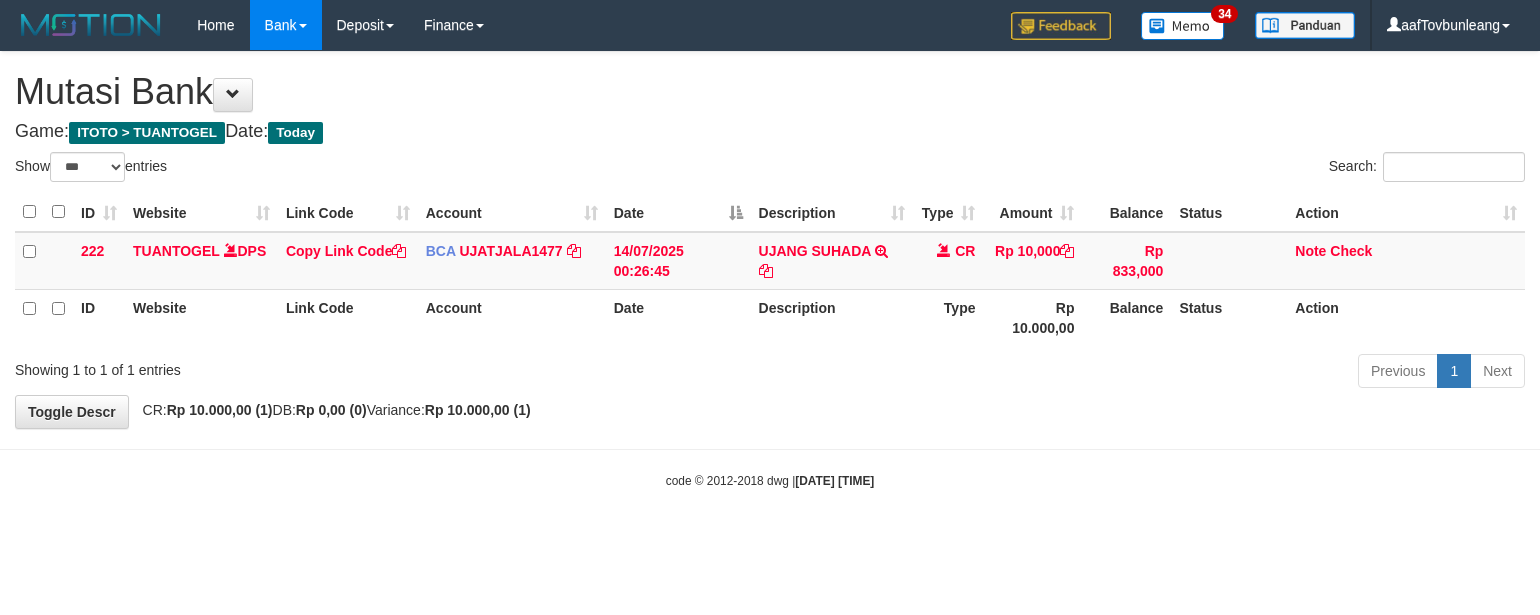 select on "***" 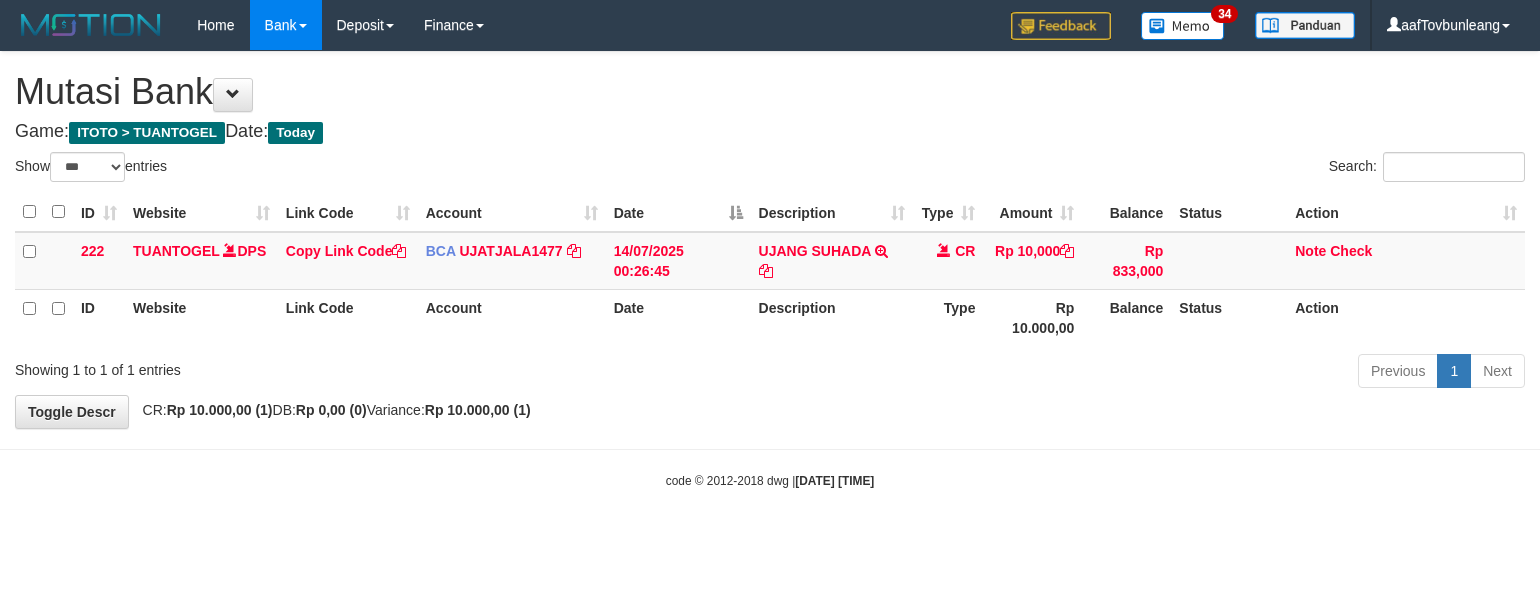 scroll, scrollTop: 0, scrollLeft: 0, axis: both 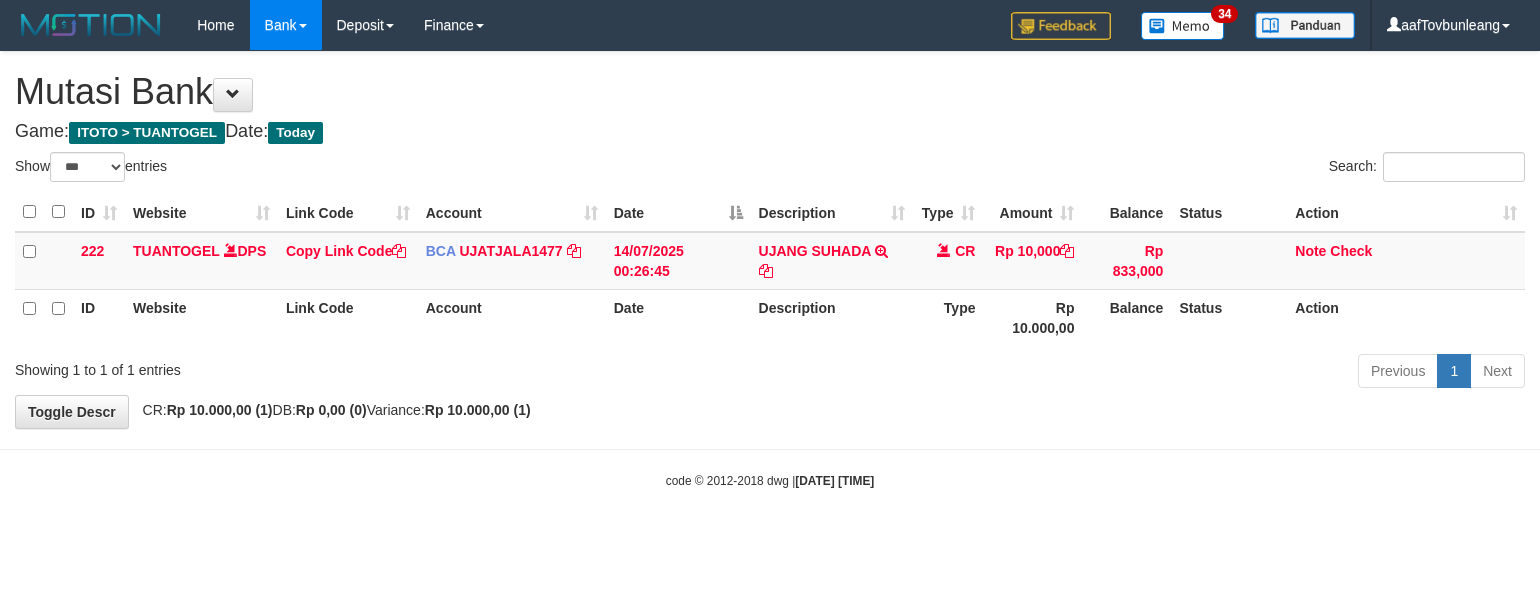 select on "***" 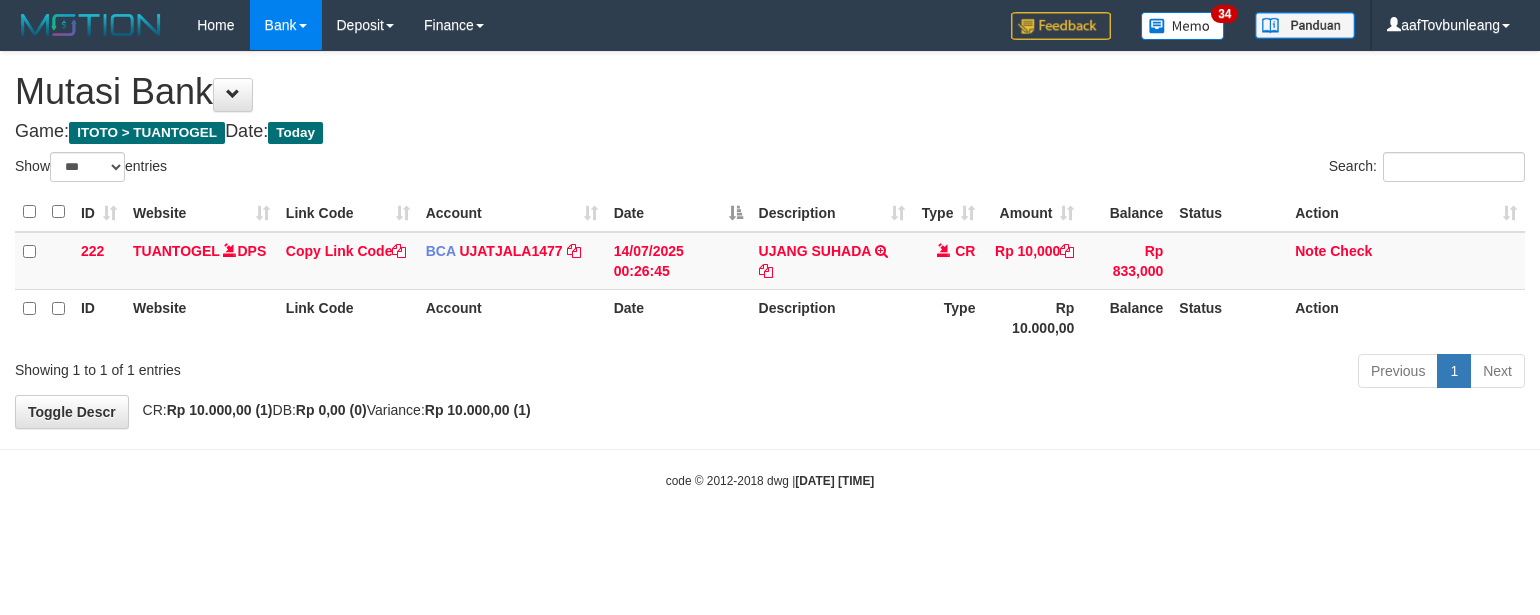 scroll, scrollTop: 0, scrollLeft: 0, axis: both 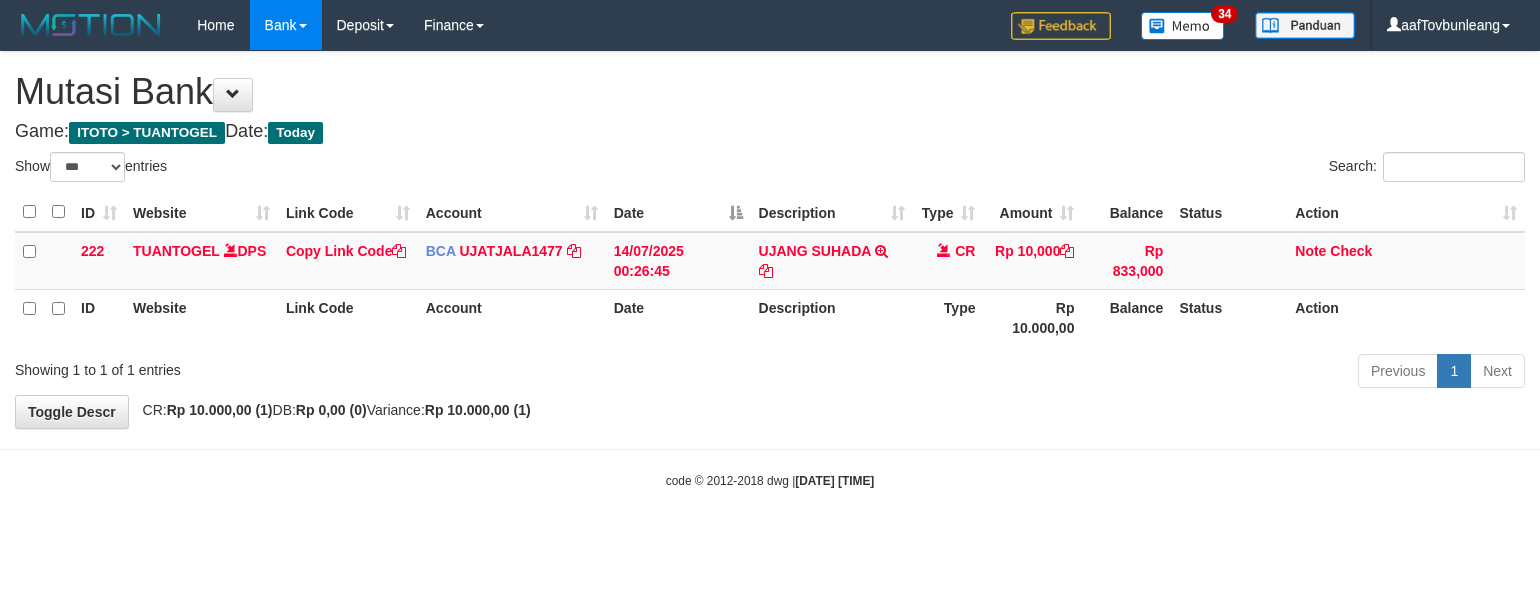 select on "***" 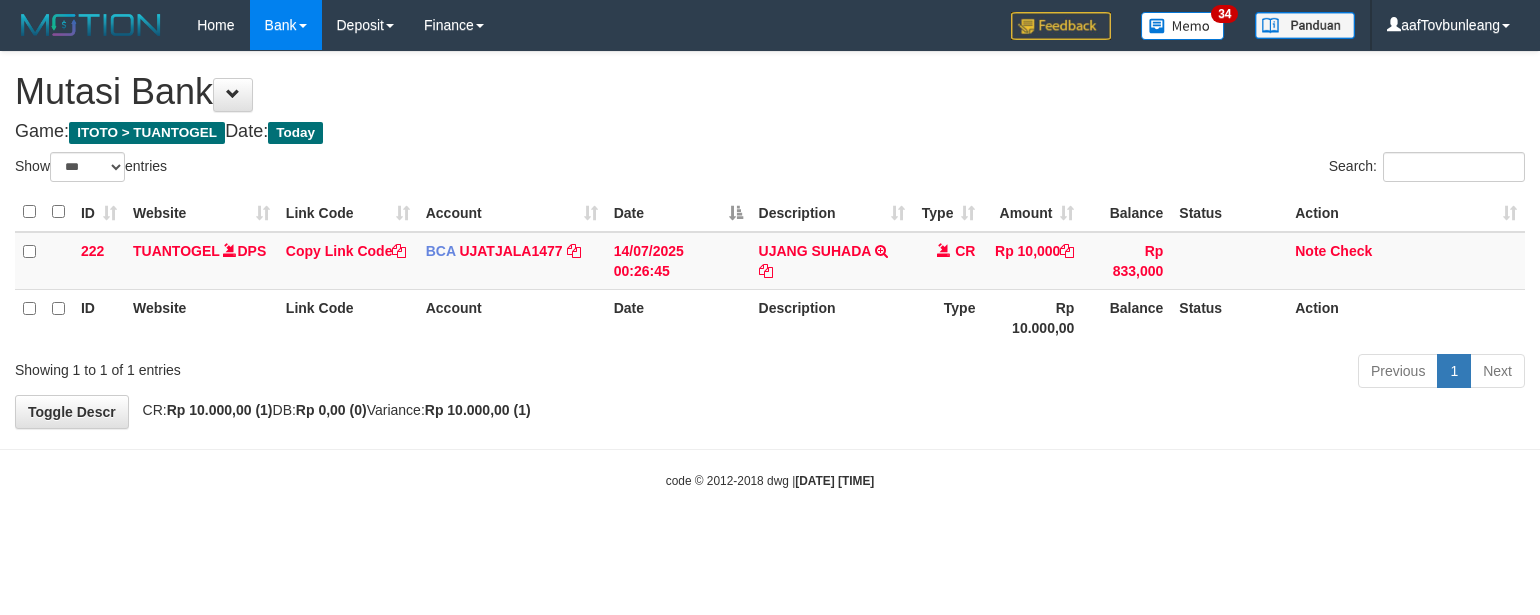 scroll, scrollTop: 0, scrollLeft: 0, axis: both 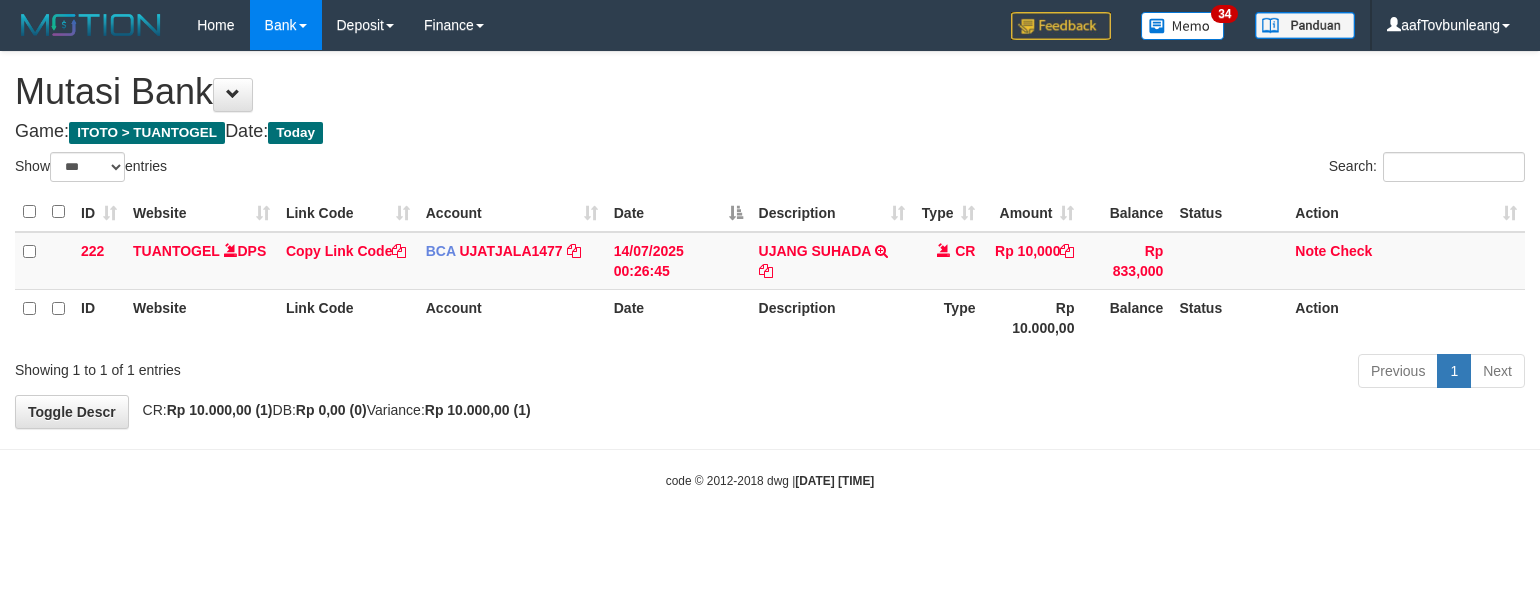 select on "***" 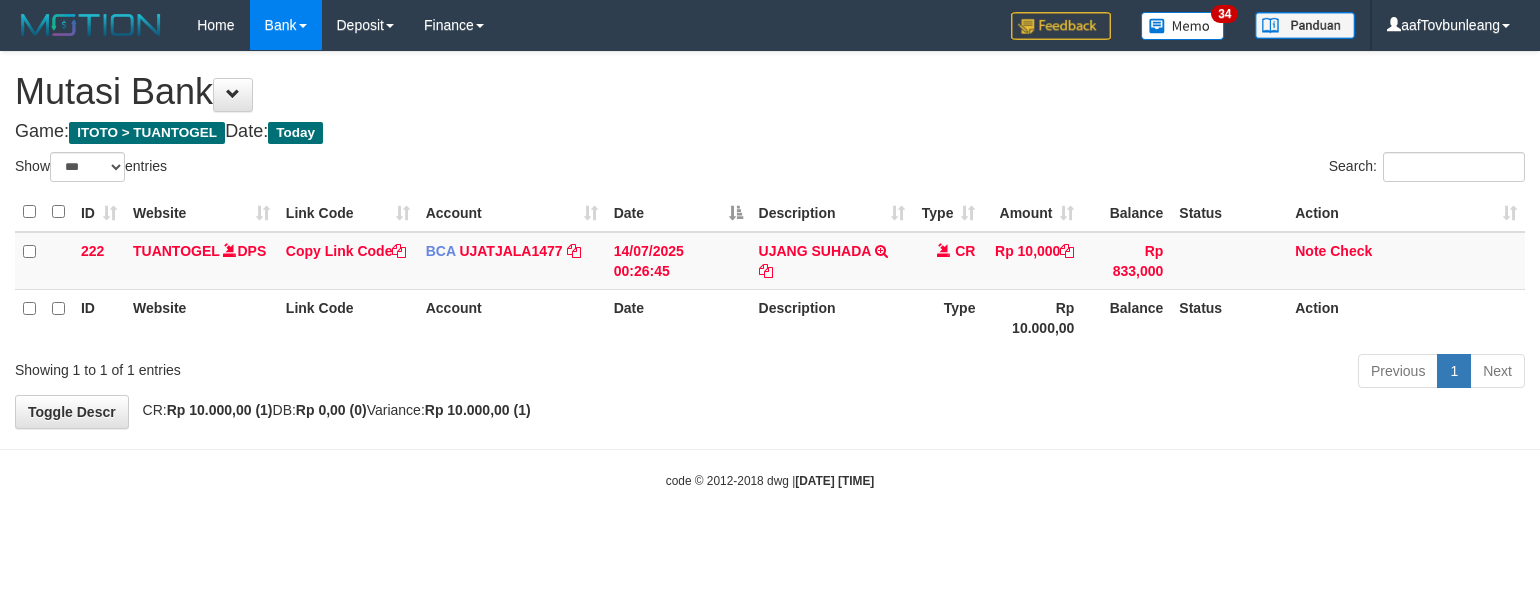 scroll, scrollTop: 0, scrollLeft: 0, axis: both 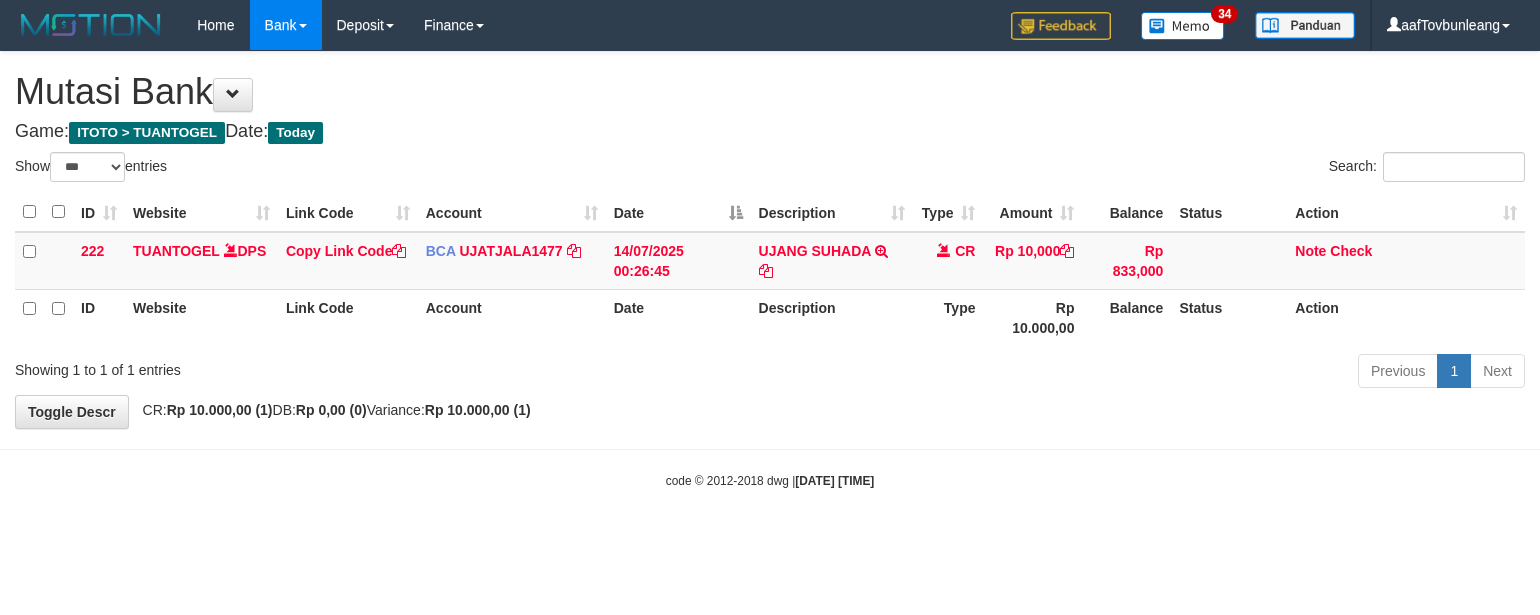 select on "***" 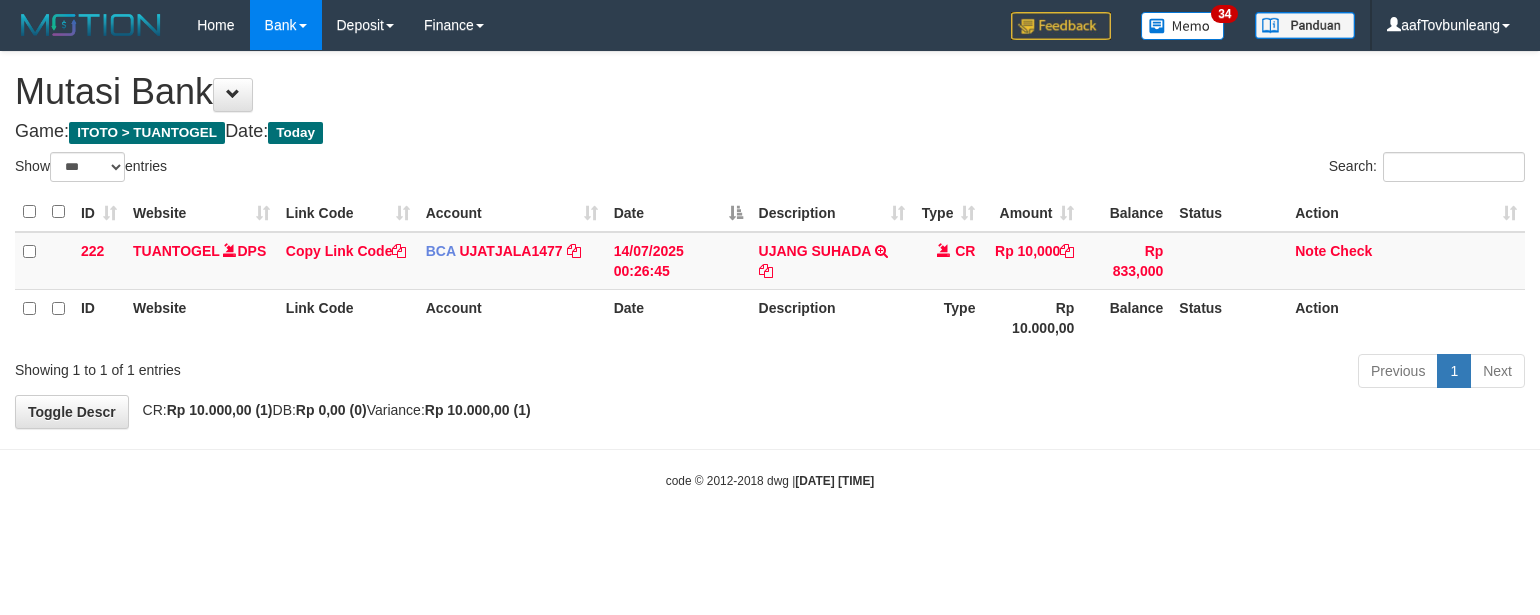 scroll, scrollTop: 0, scrollLeft: 0, axis: both 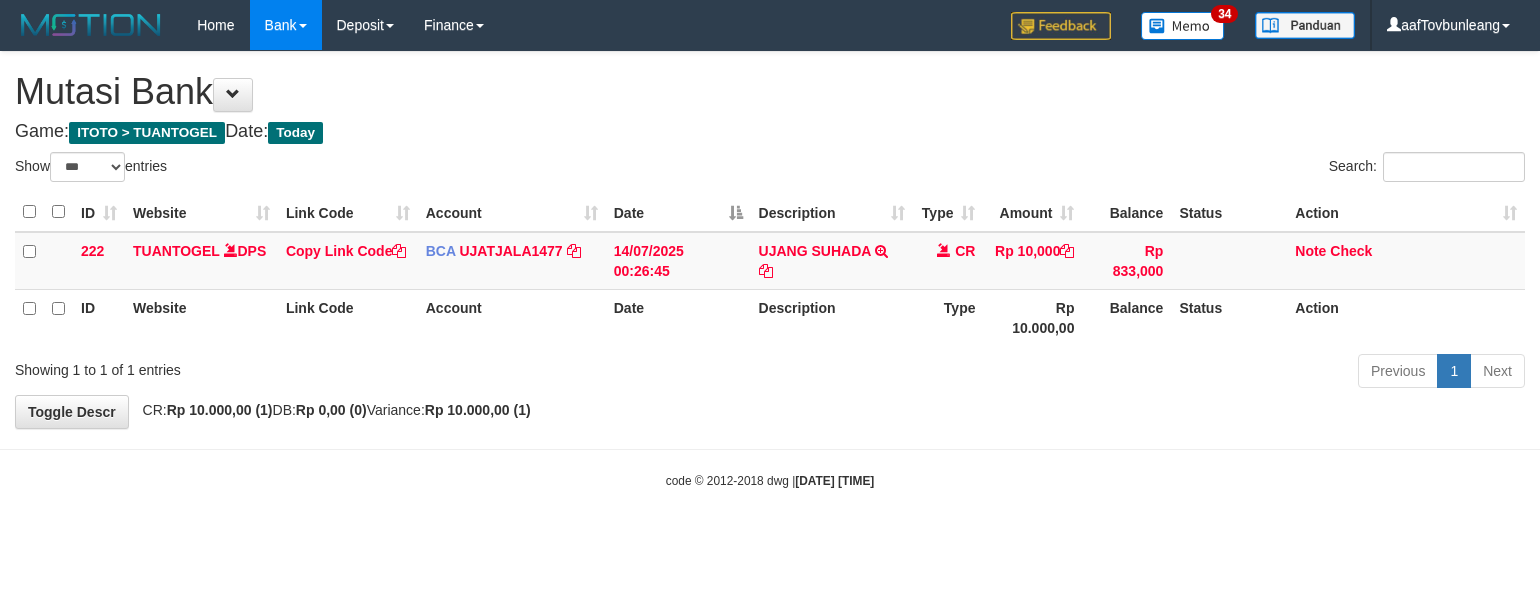 select on "***" 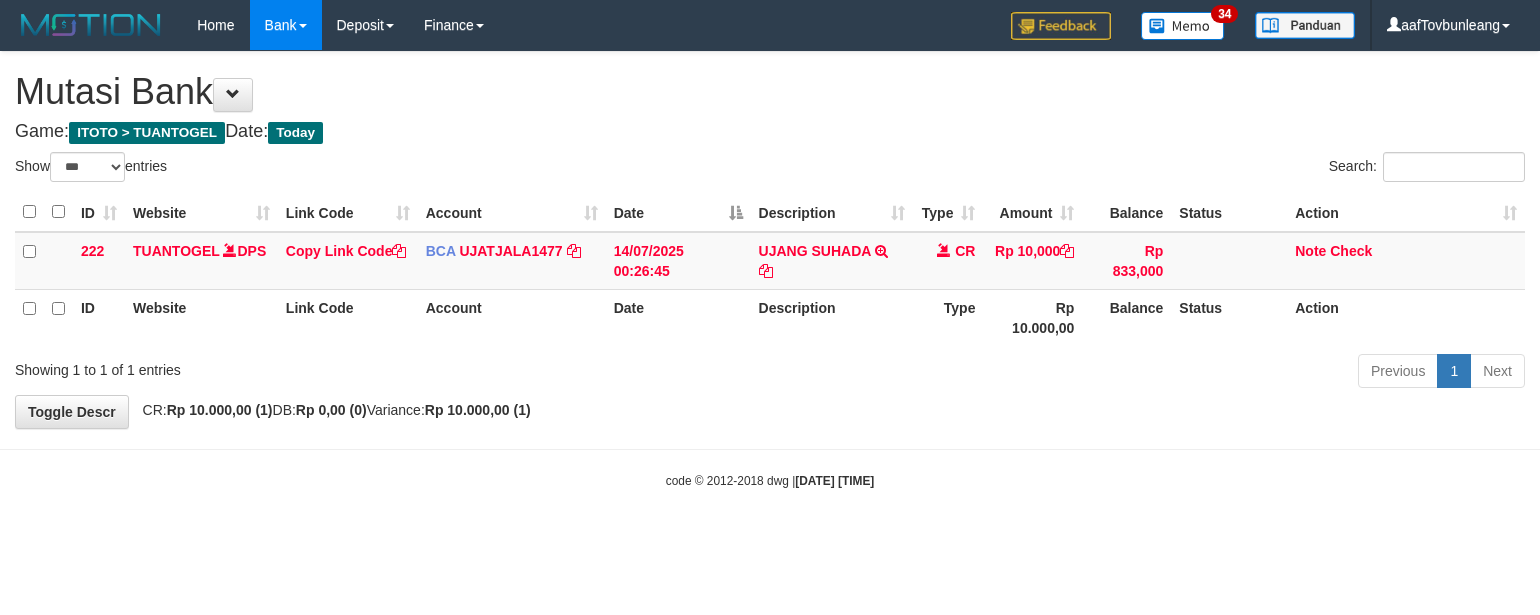 scroll, scrollTop: 0, scrollLeft: 0, axis: both 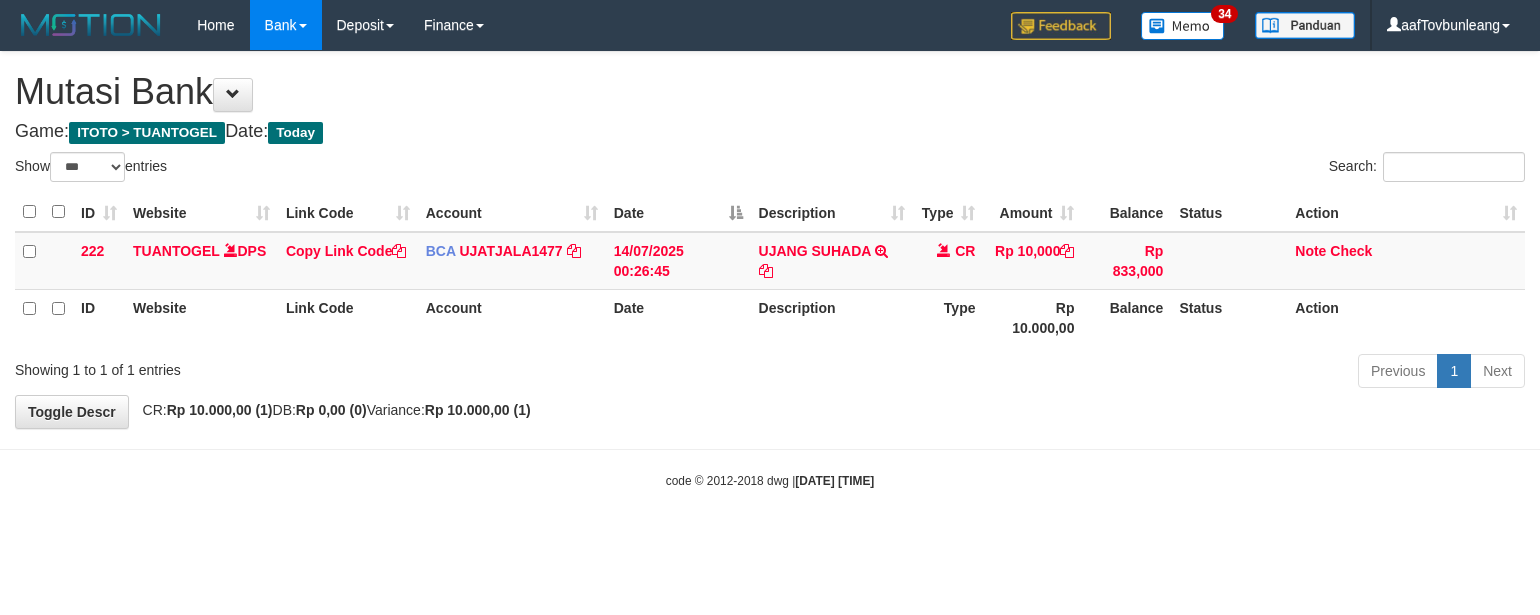 select on "***" 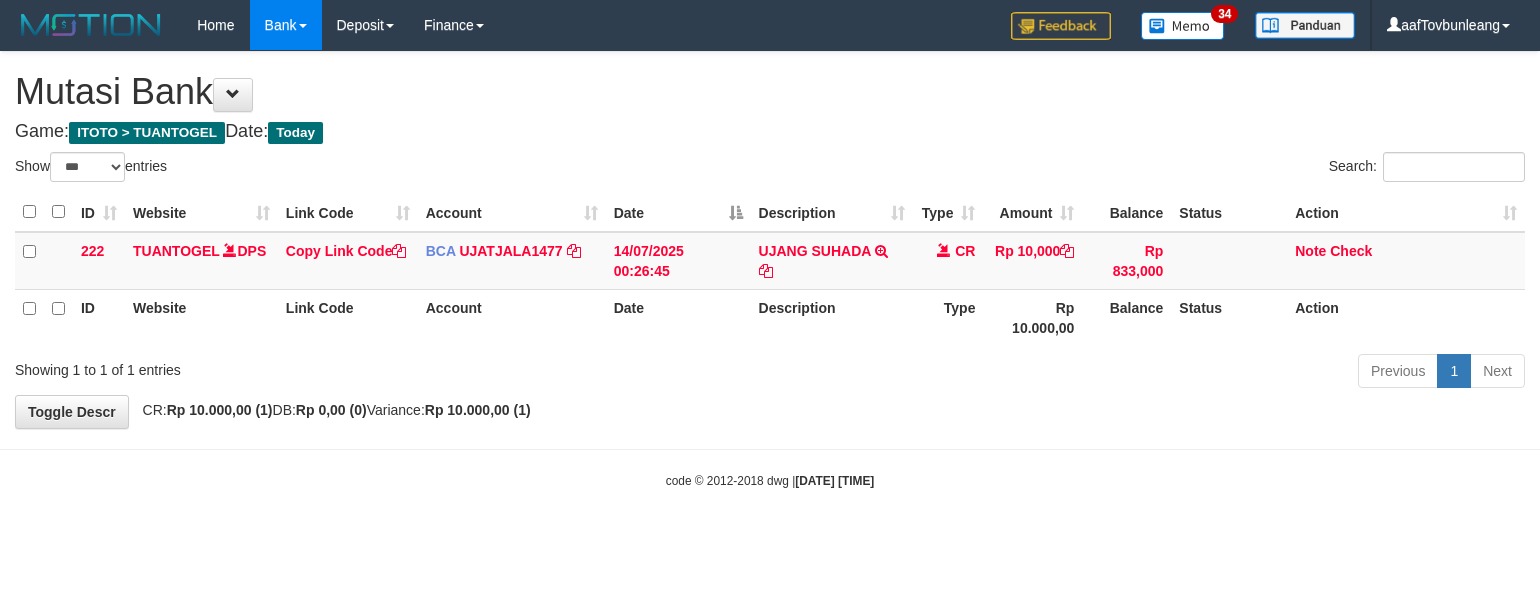 scroll, scrollTop: 0, scrollLeft: 0, axis: both 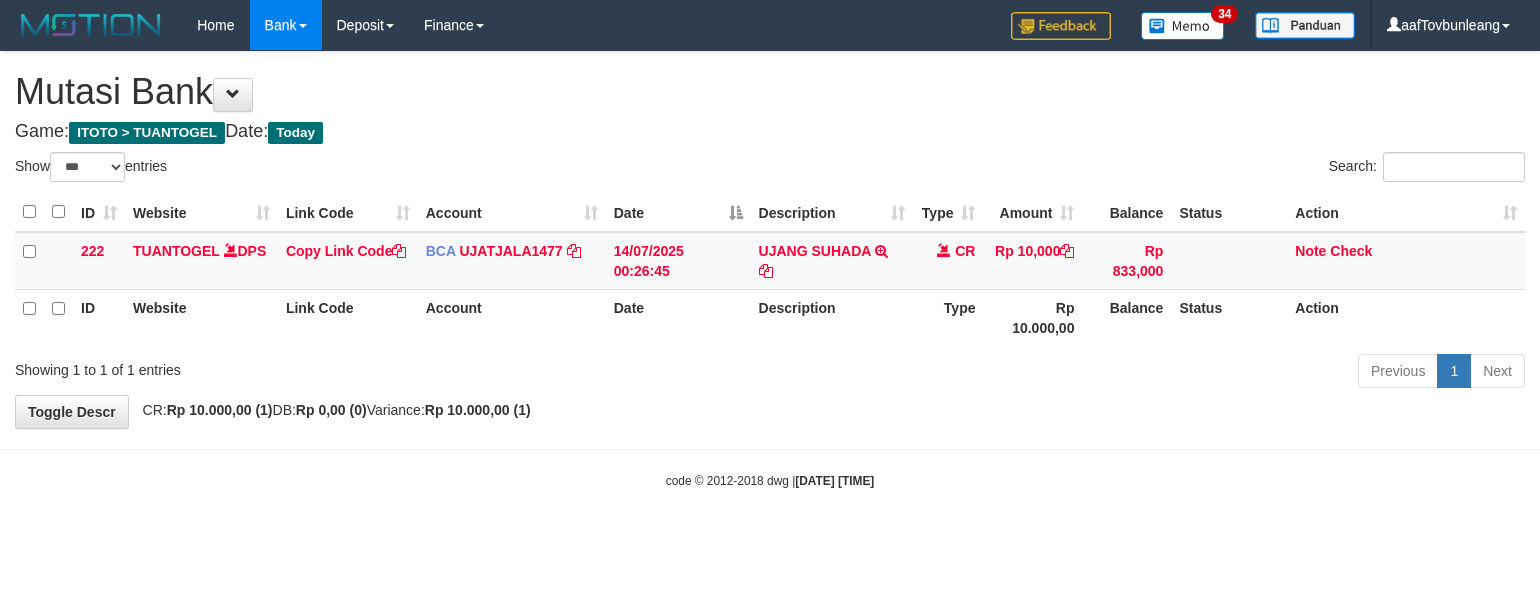 select on "***" 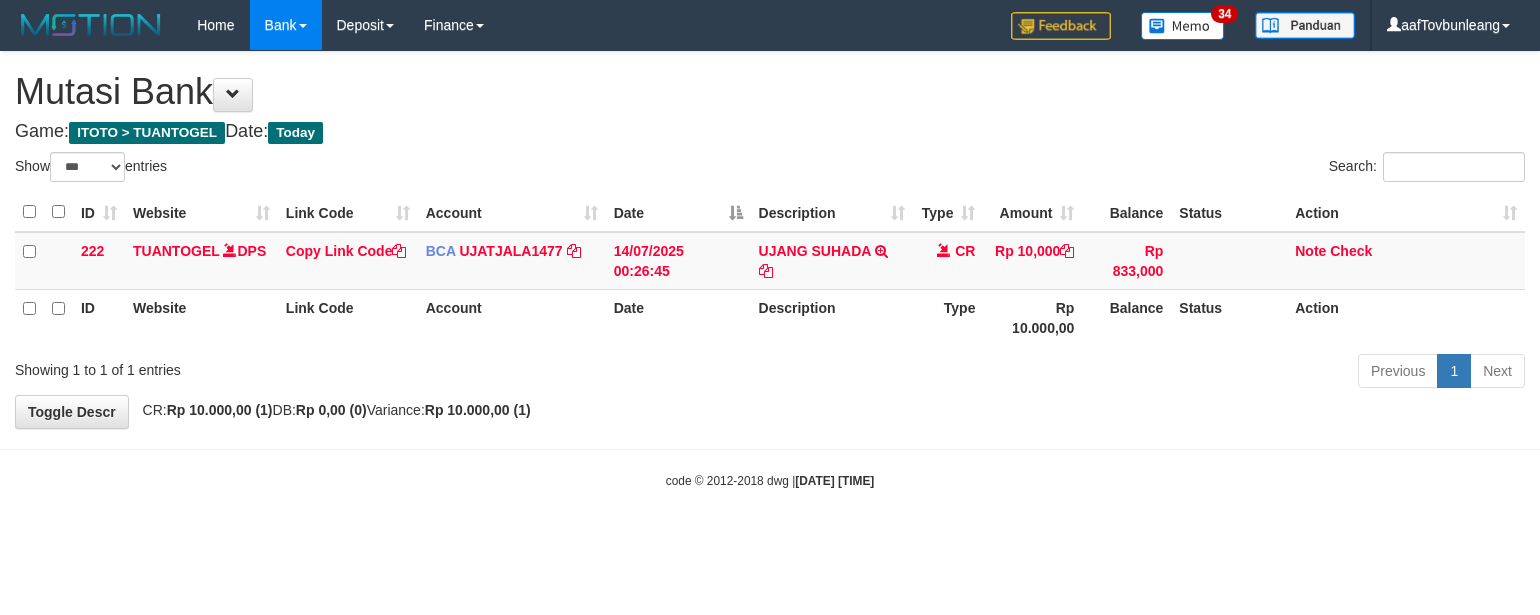 scroll, scrollTop: 0, scrollLeft: 0, axis: both 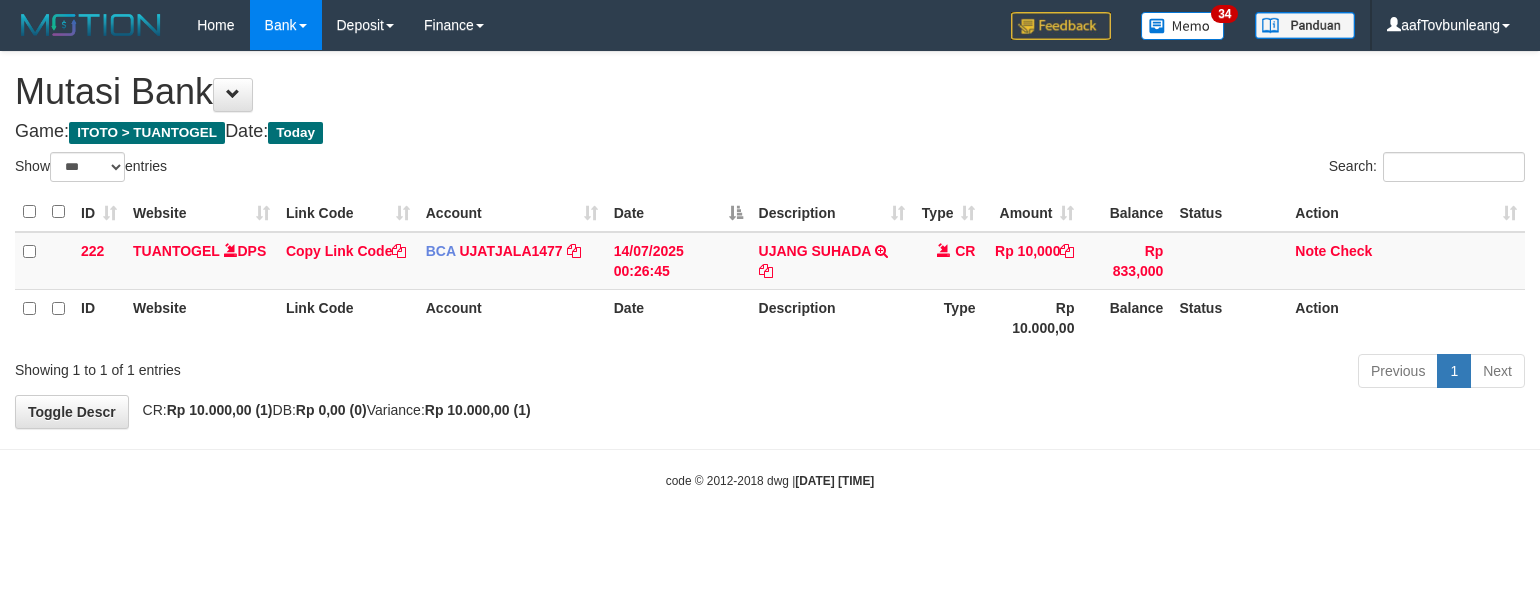 select on "***" 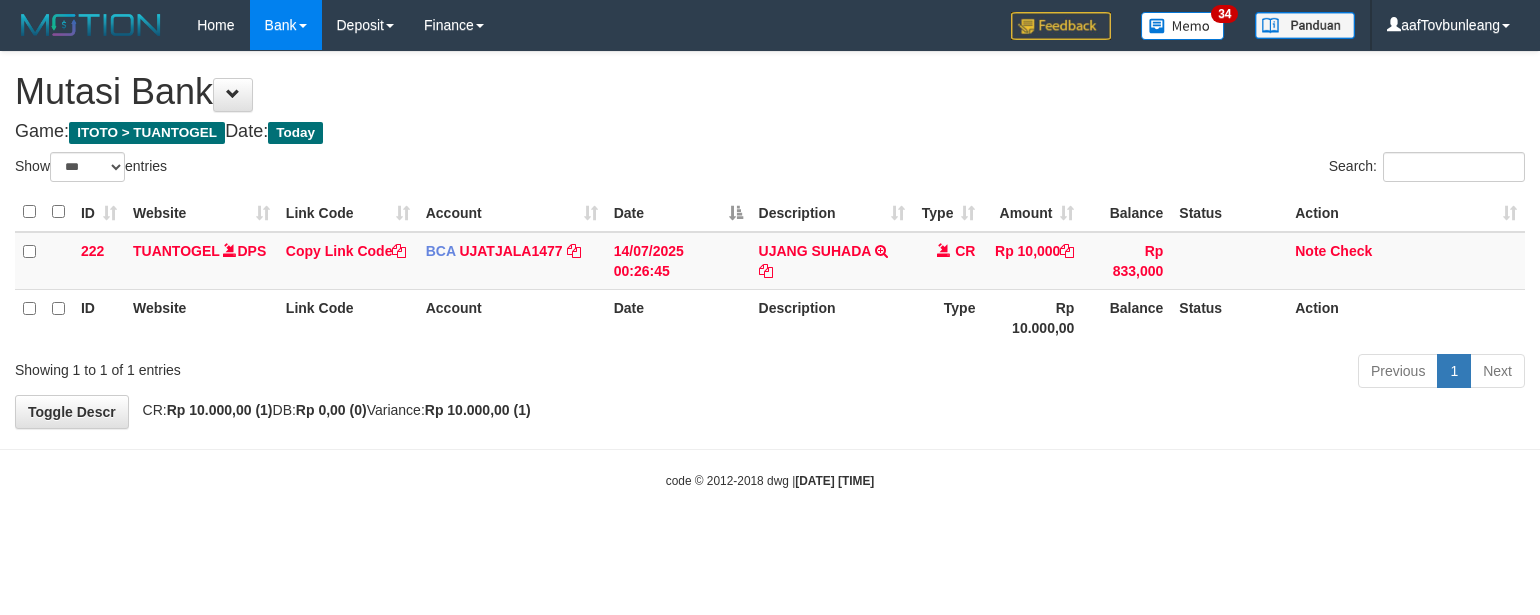scroll, scrollTop: 0, scrollLeft: 0, axis: both 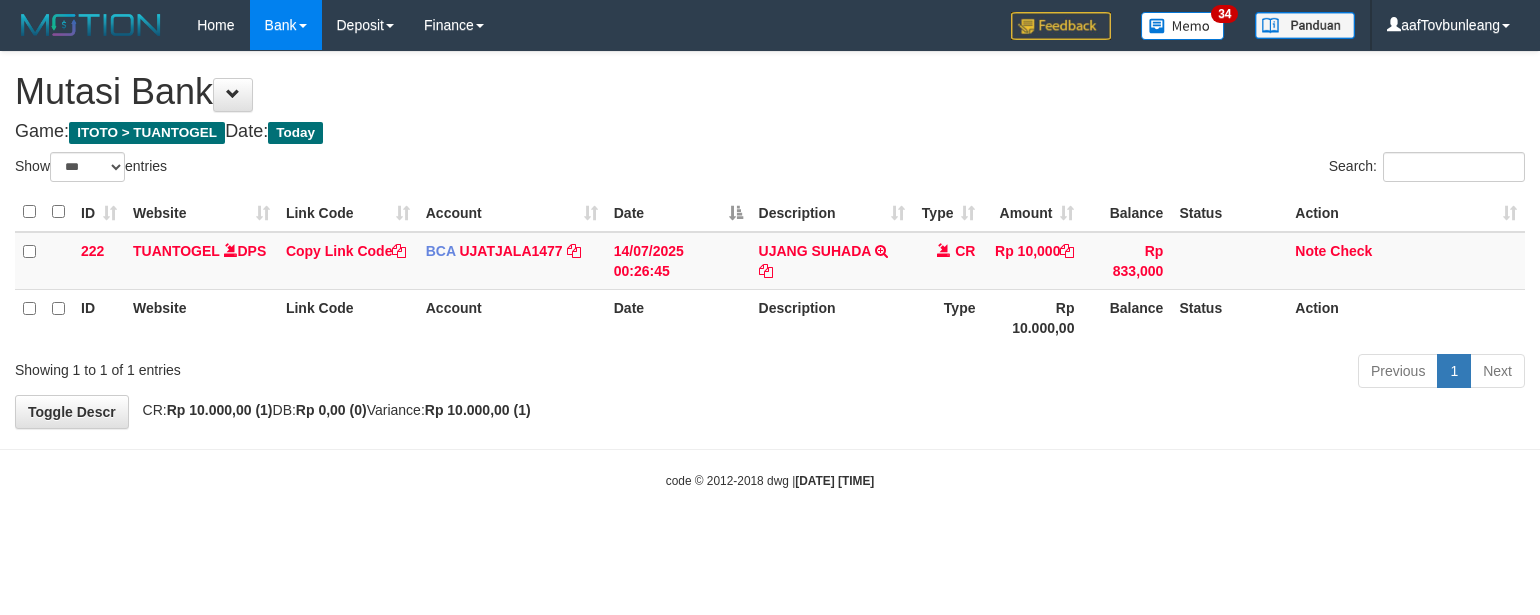 select on "***" 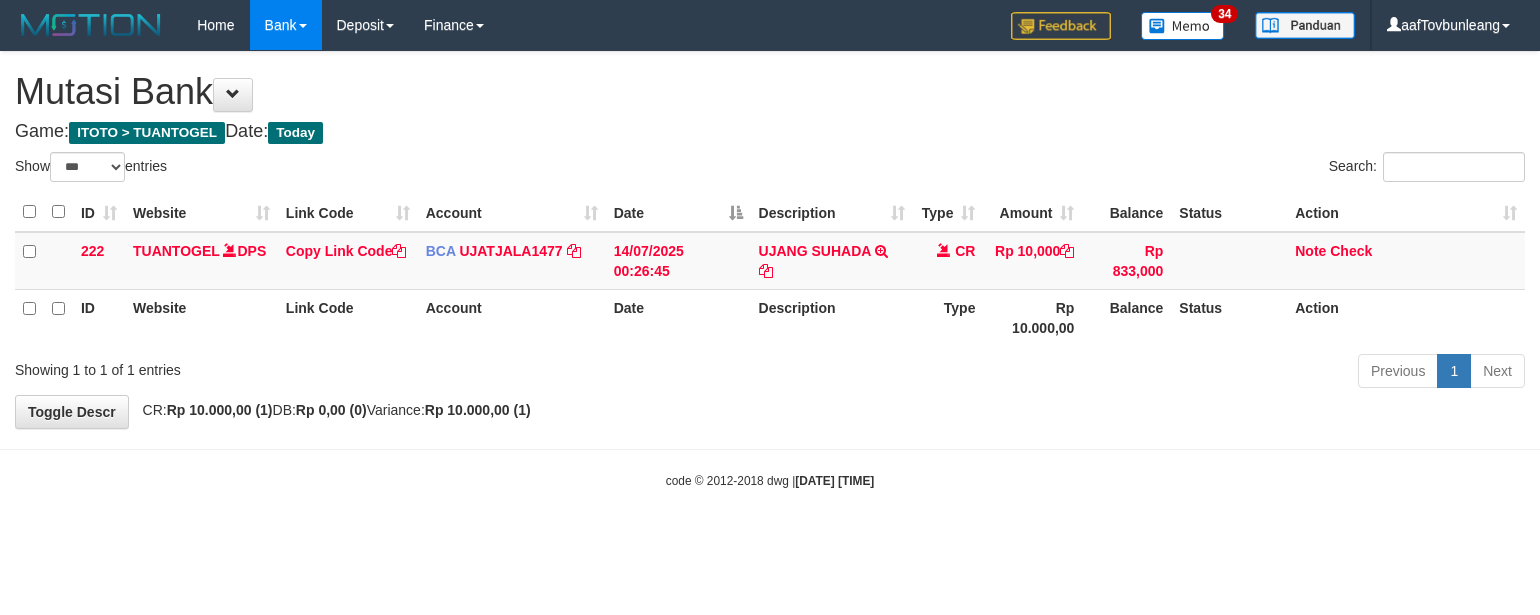 scroll, scrollTop: 0, scrollLeft: 0, axis: both 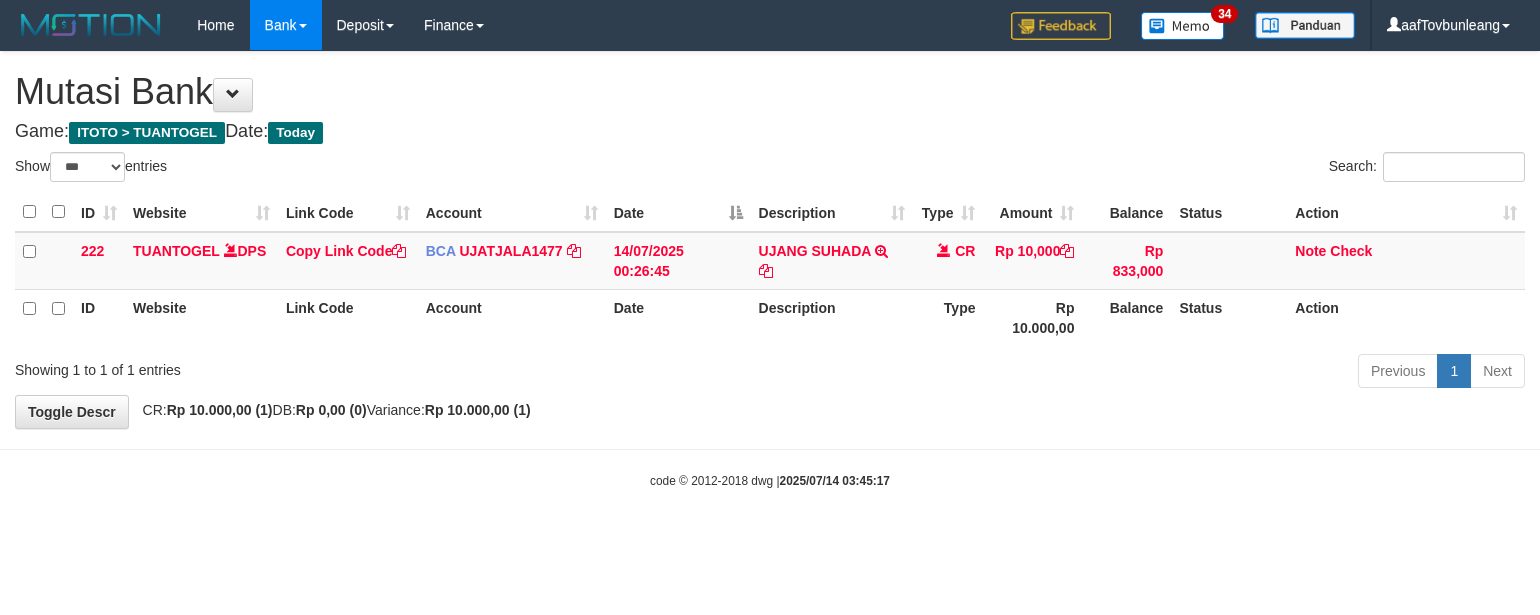 select on "***" 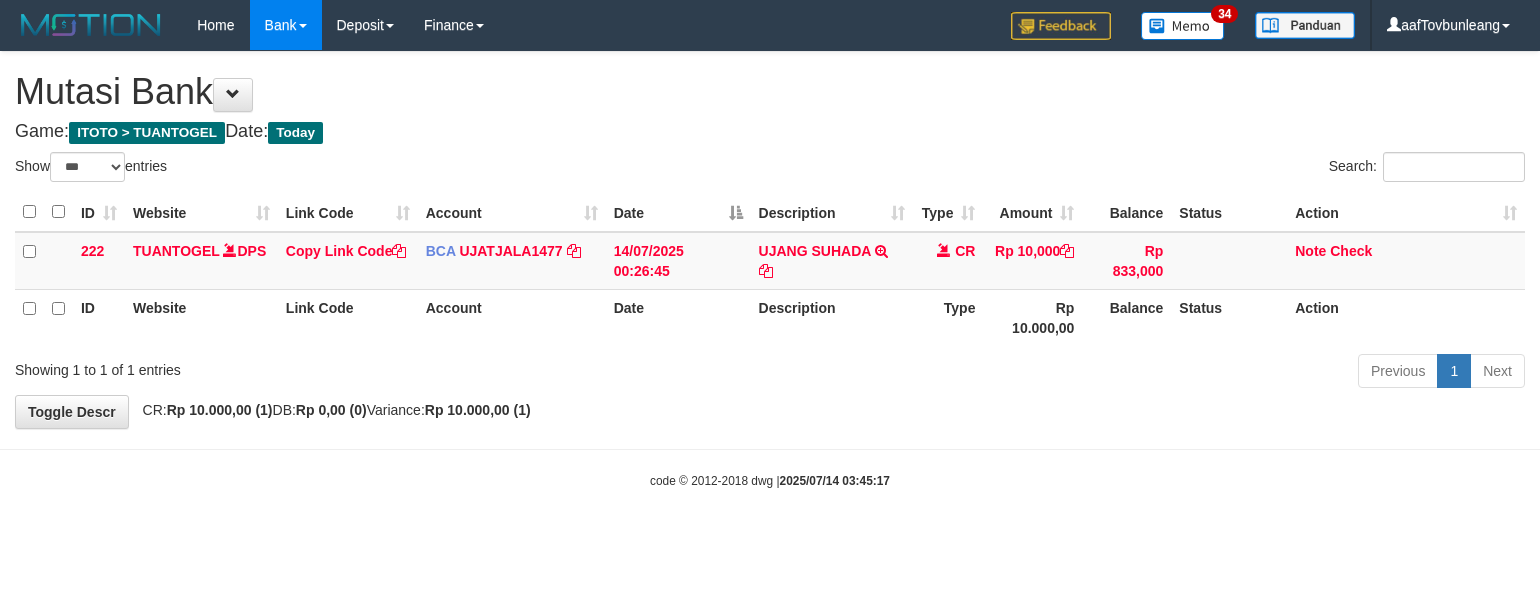 scroll, scrollTop: 0, scrollLeft: 0, axis: both 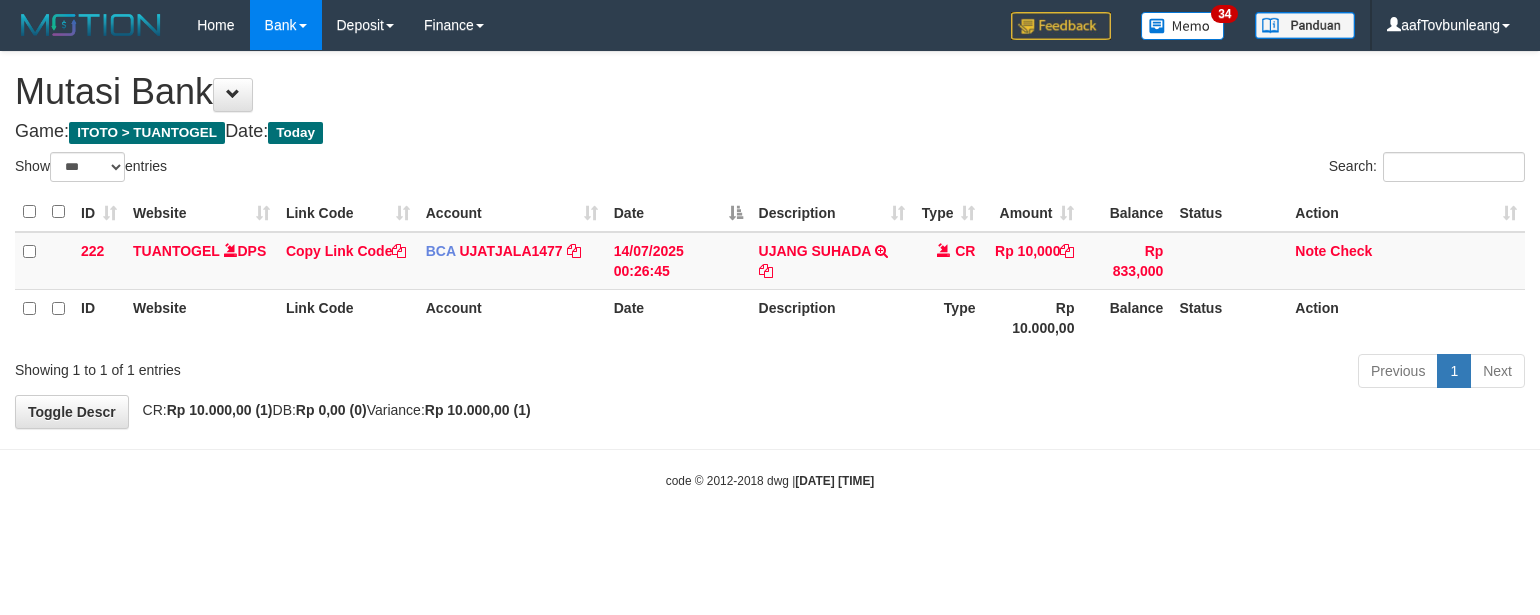 select on "***" 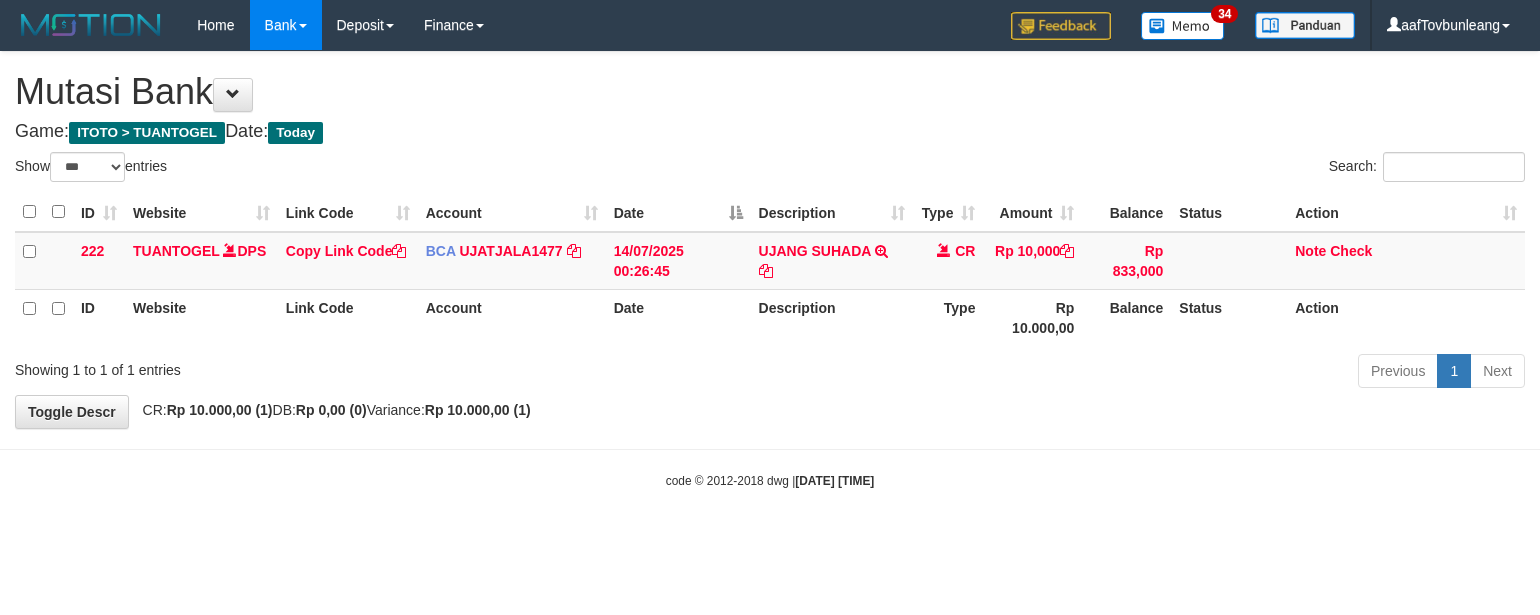 scroll, scrollTop: 0, scrollLeft: 0, axis: both 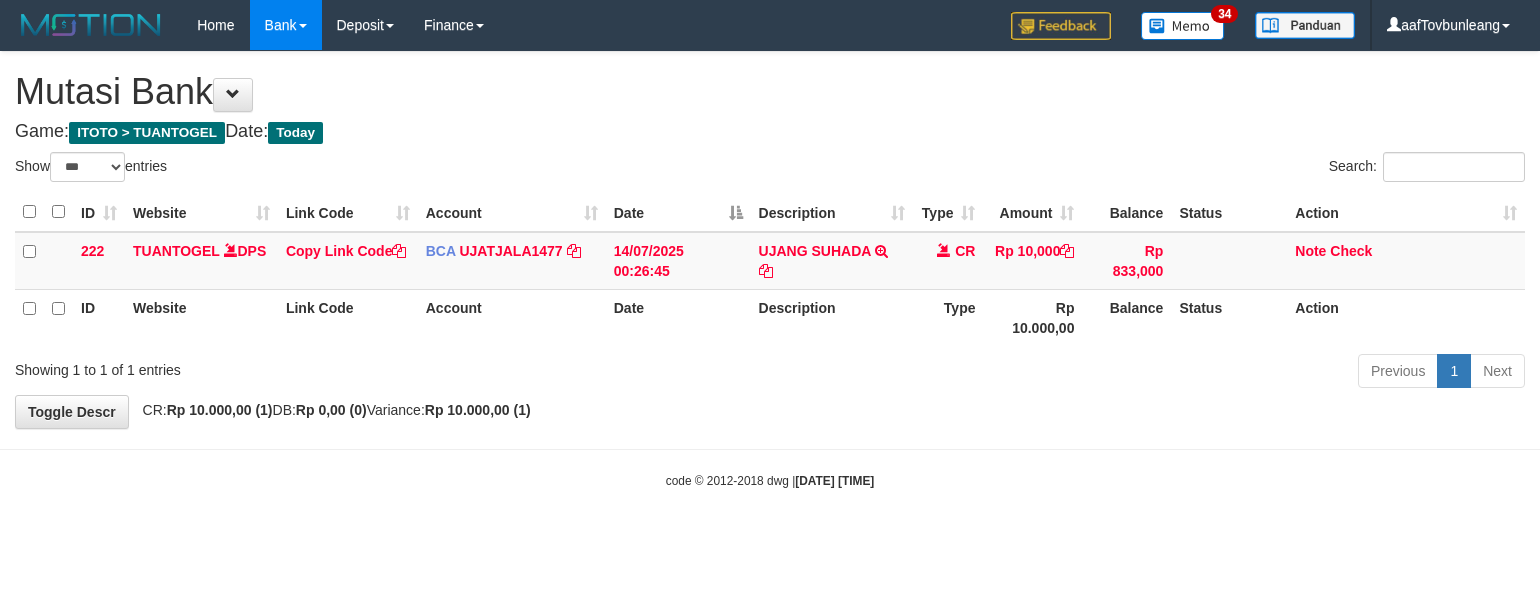 select on "***" 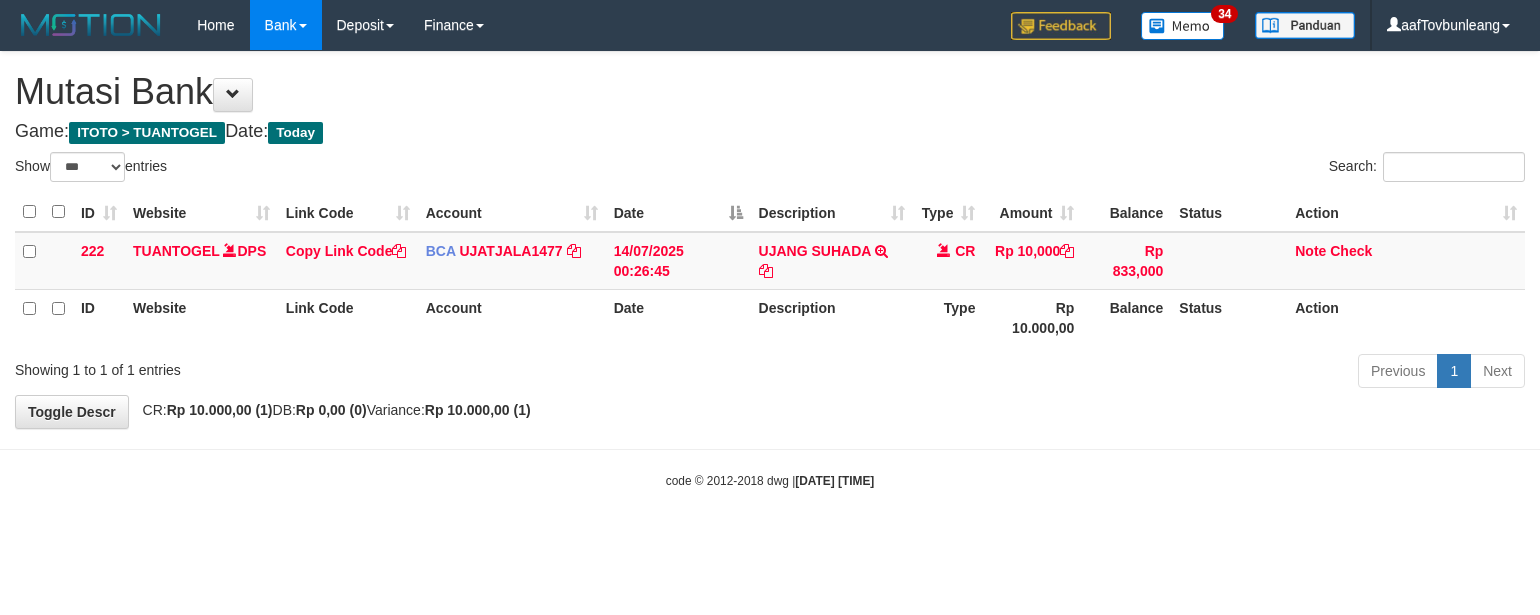 scroll, scrollTop: 0, scrollLeft: 0, axis: both 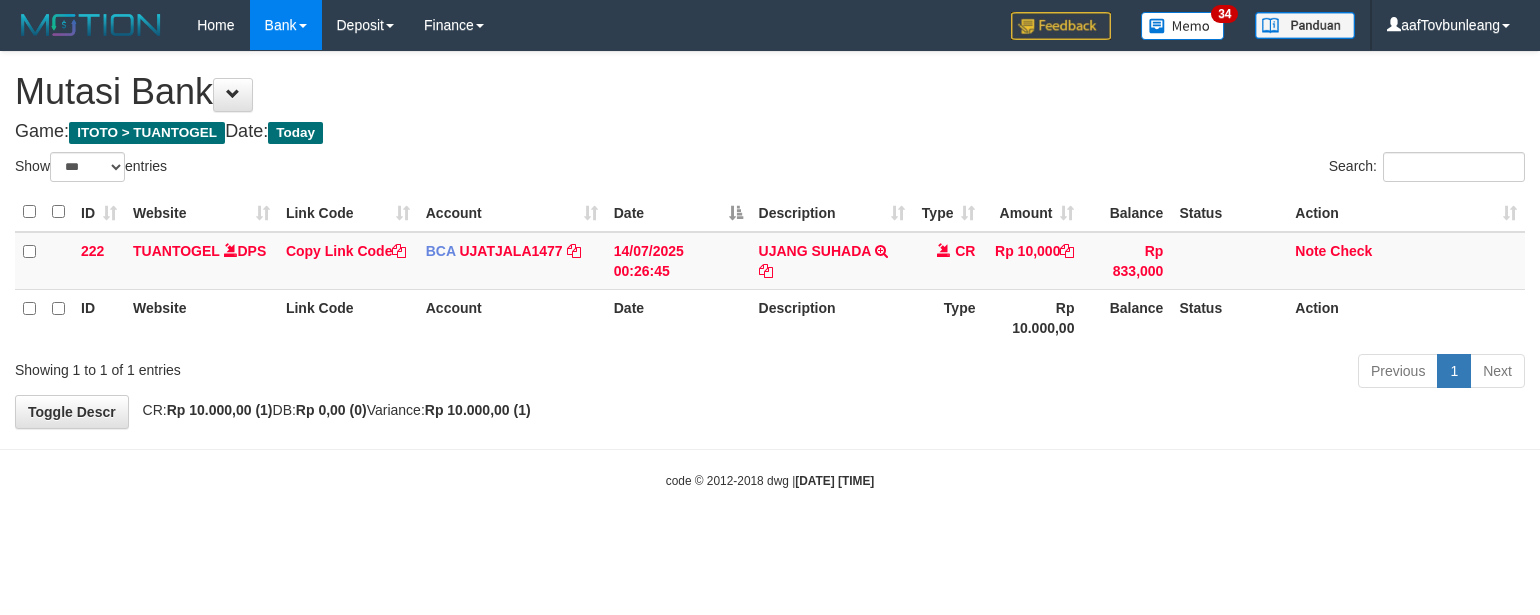 select on "***" 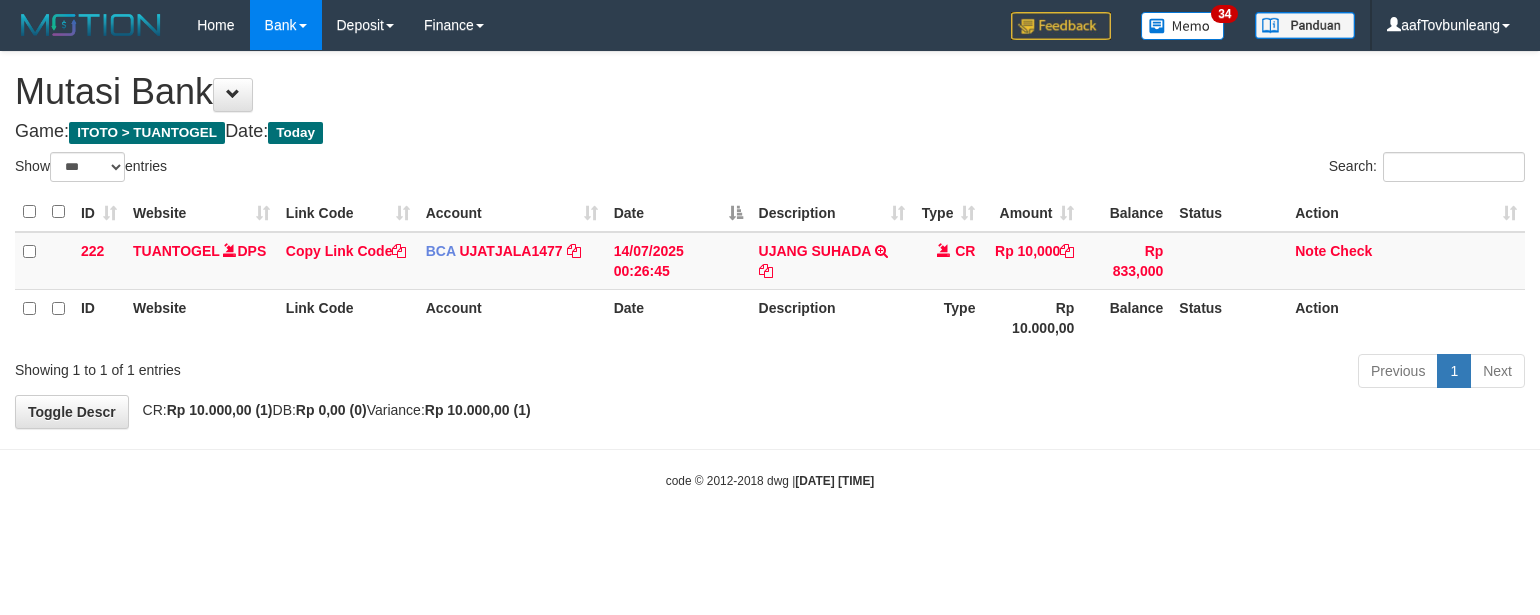 scroll, scrollTop: 0, scrollLeft: 0, axis: both 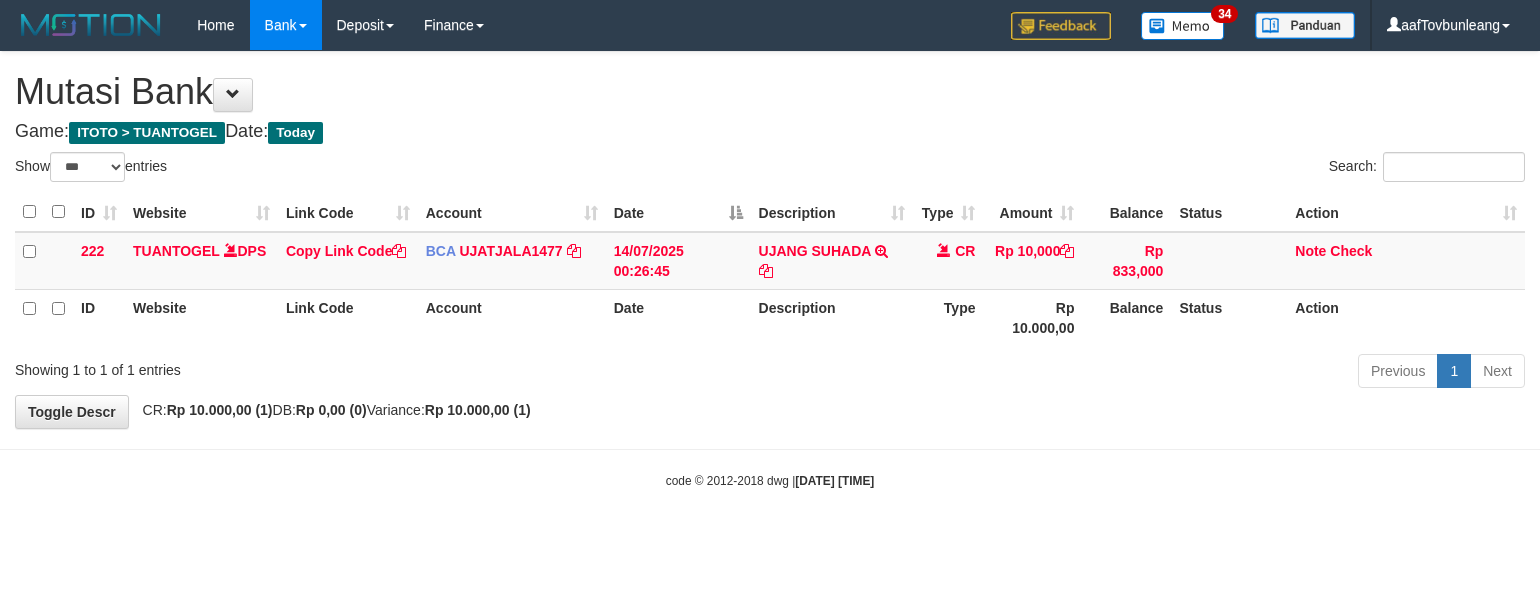 select on "***" 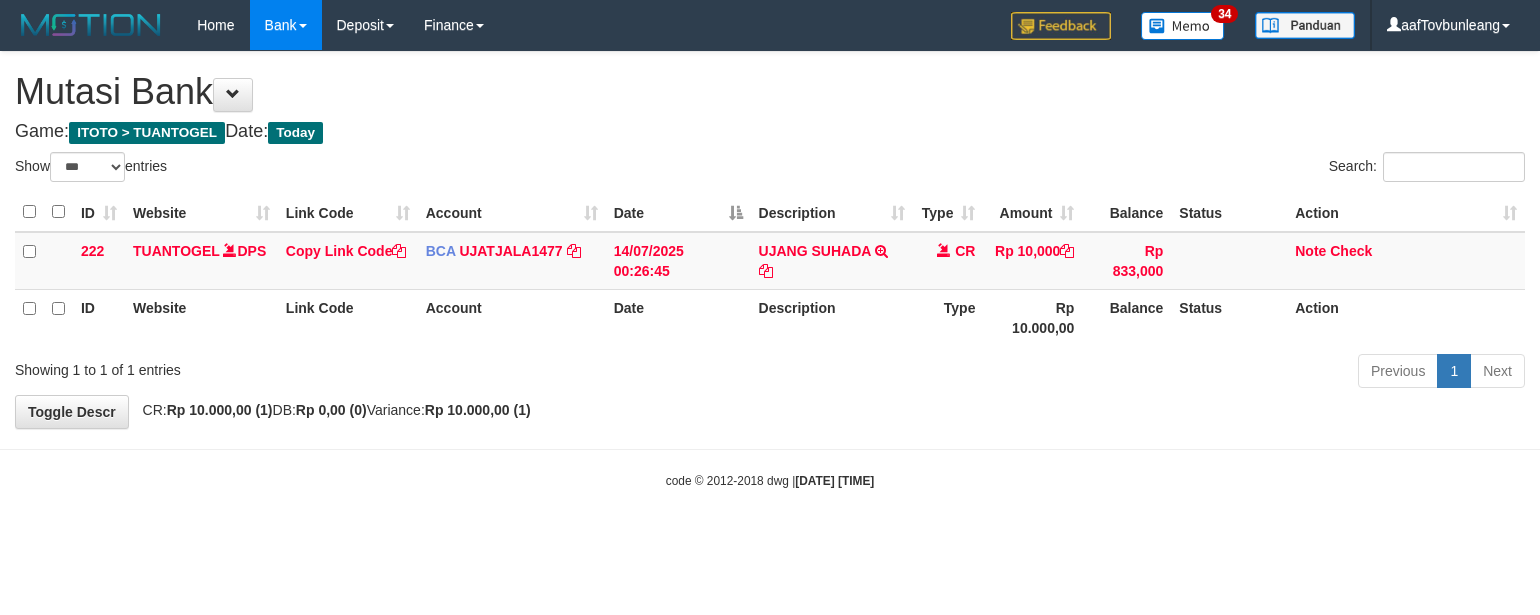 scroll, scrollTop: 0, scrollLeft: 0, axis: both 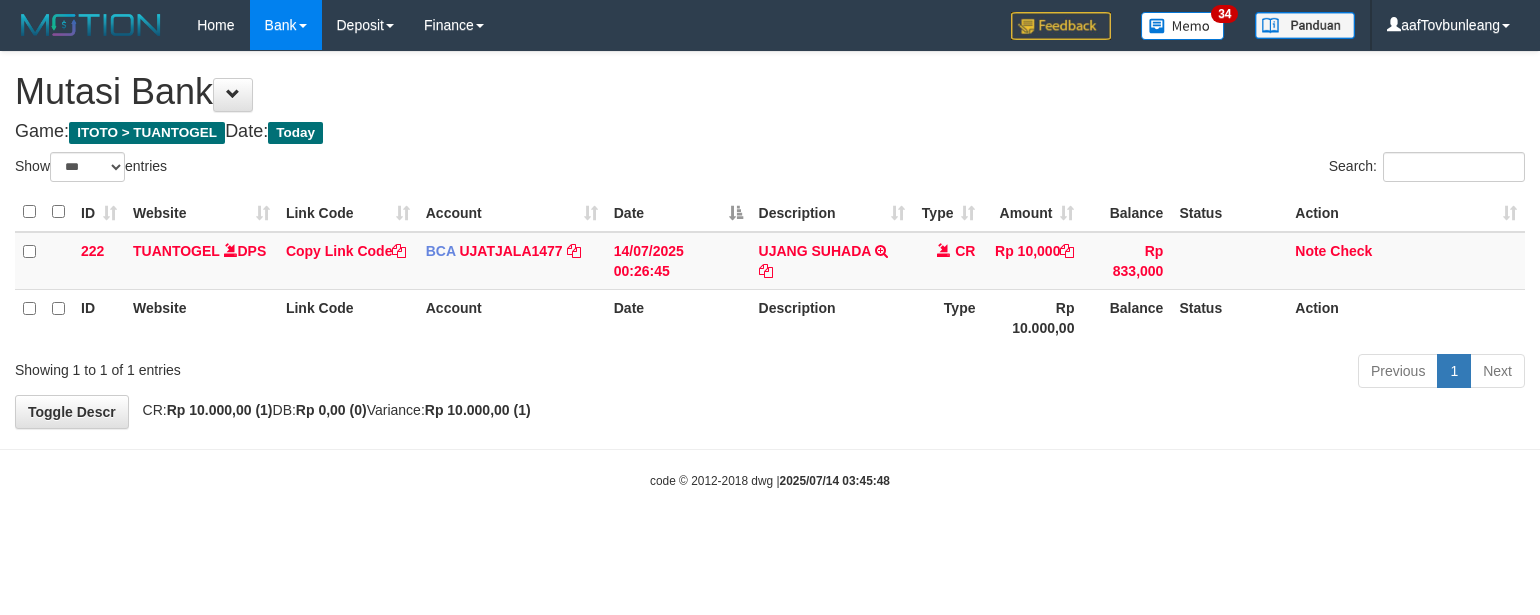 select on "***" 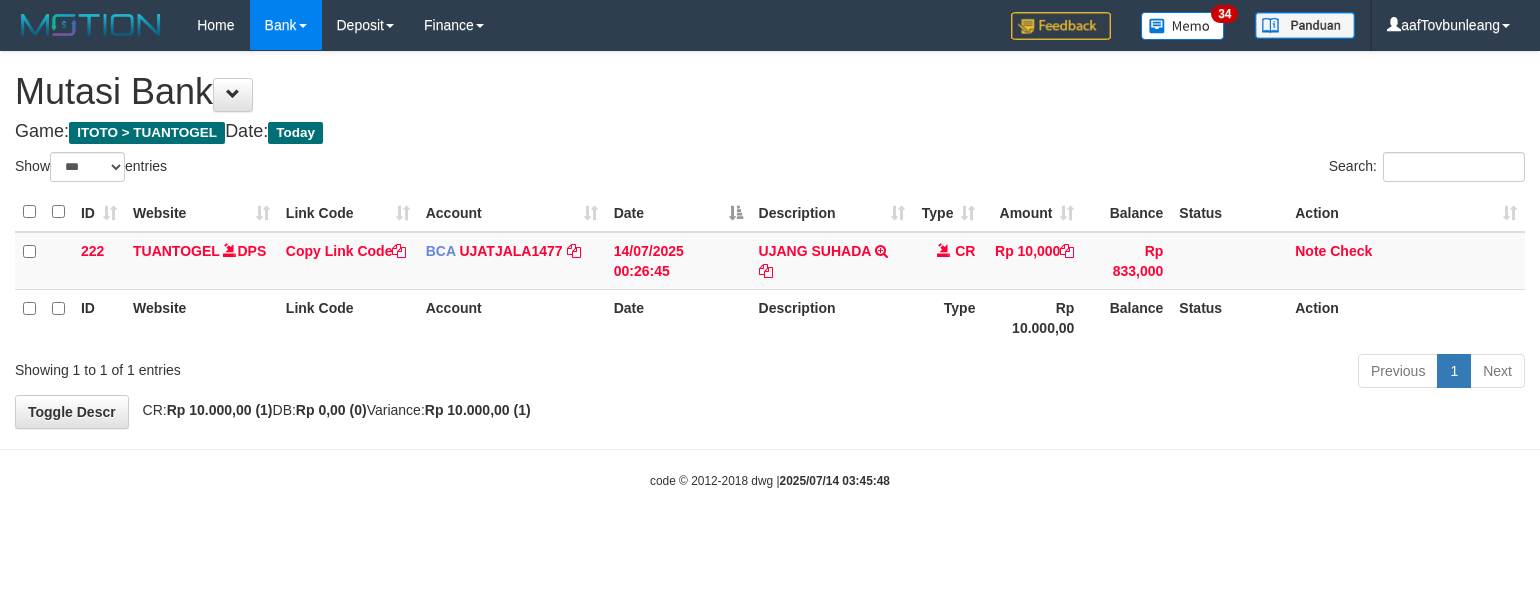 scroll, scrollTop: 0, scrollLeft: 0, axis: both 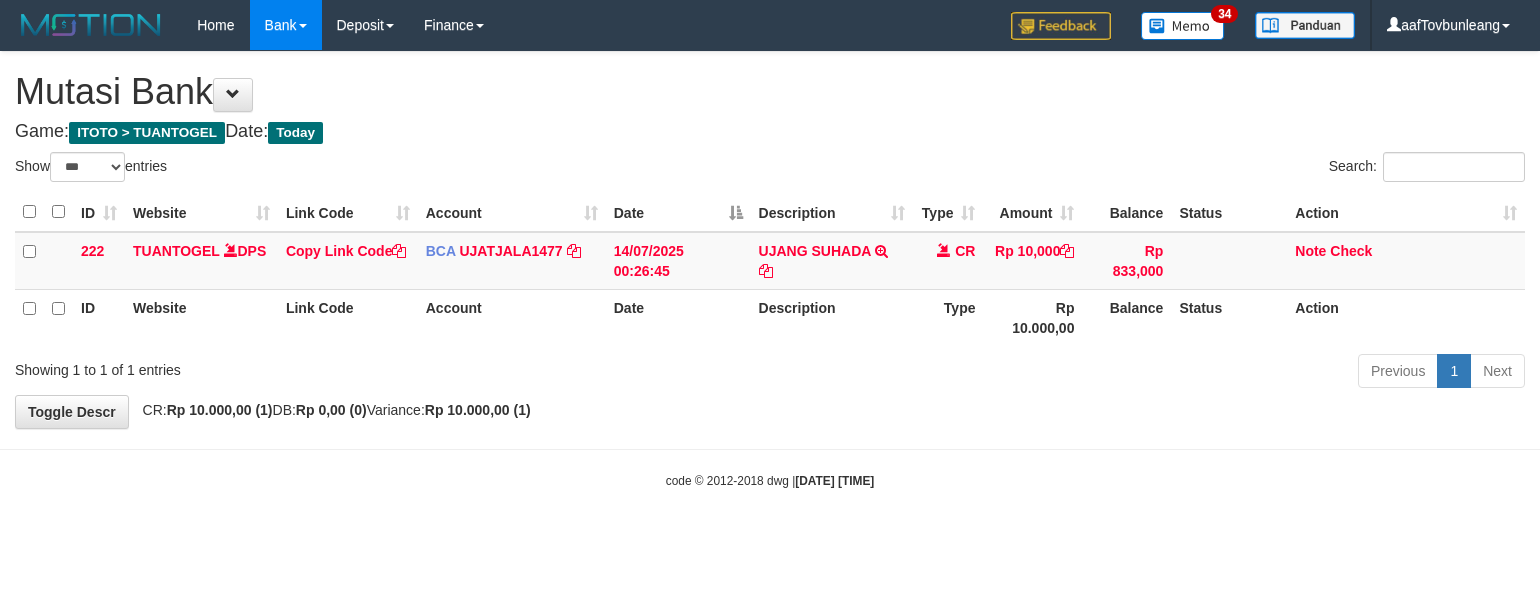 select on "***" 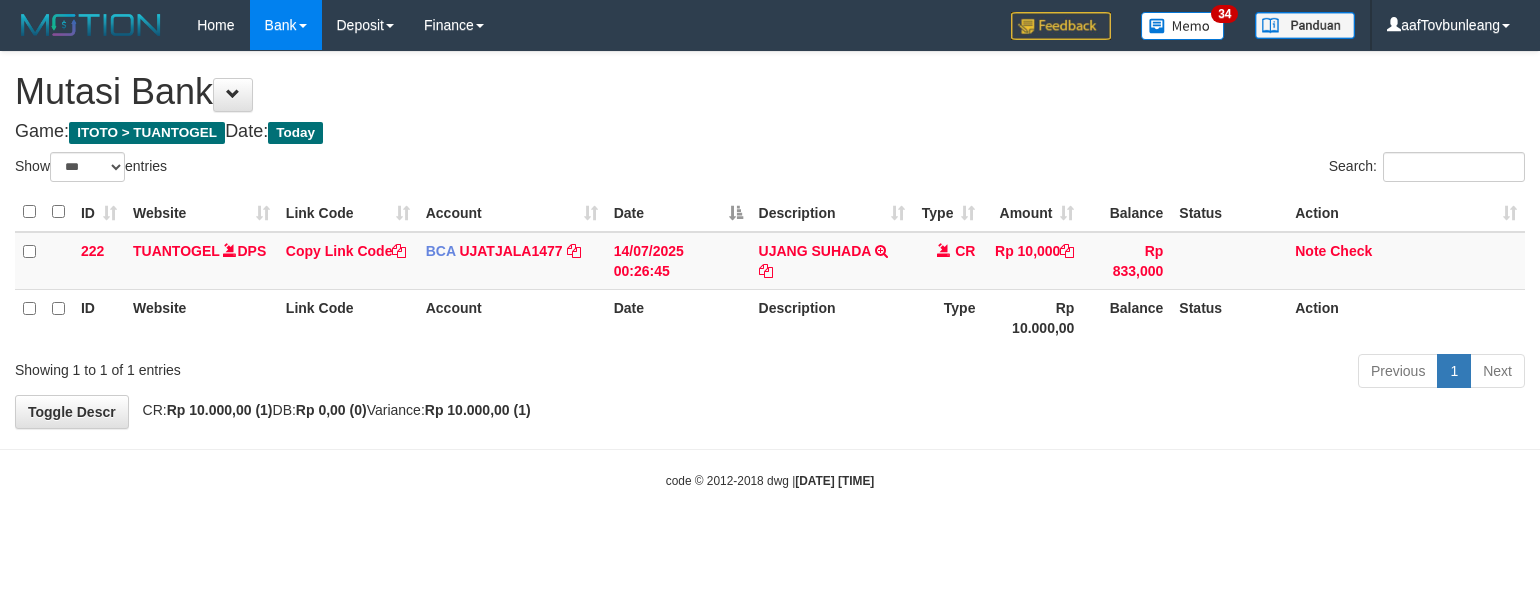 scroll, scrollTop: 0, scrollLeft: 0, axis: both 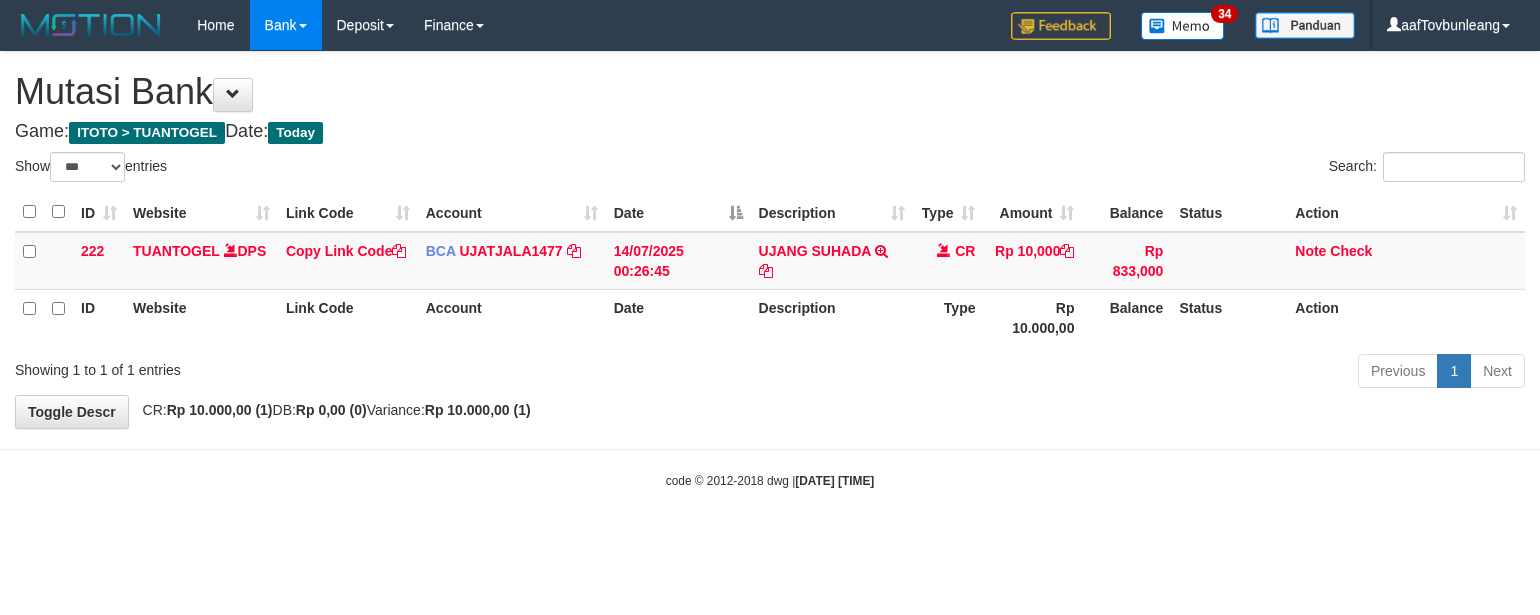 select on "***" 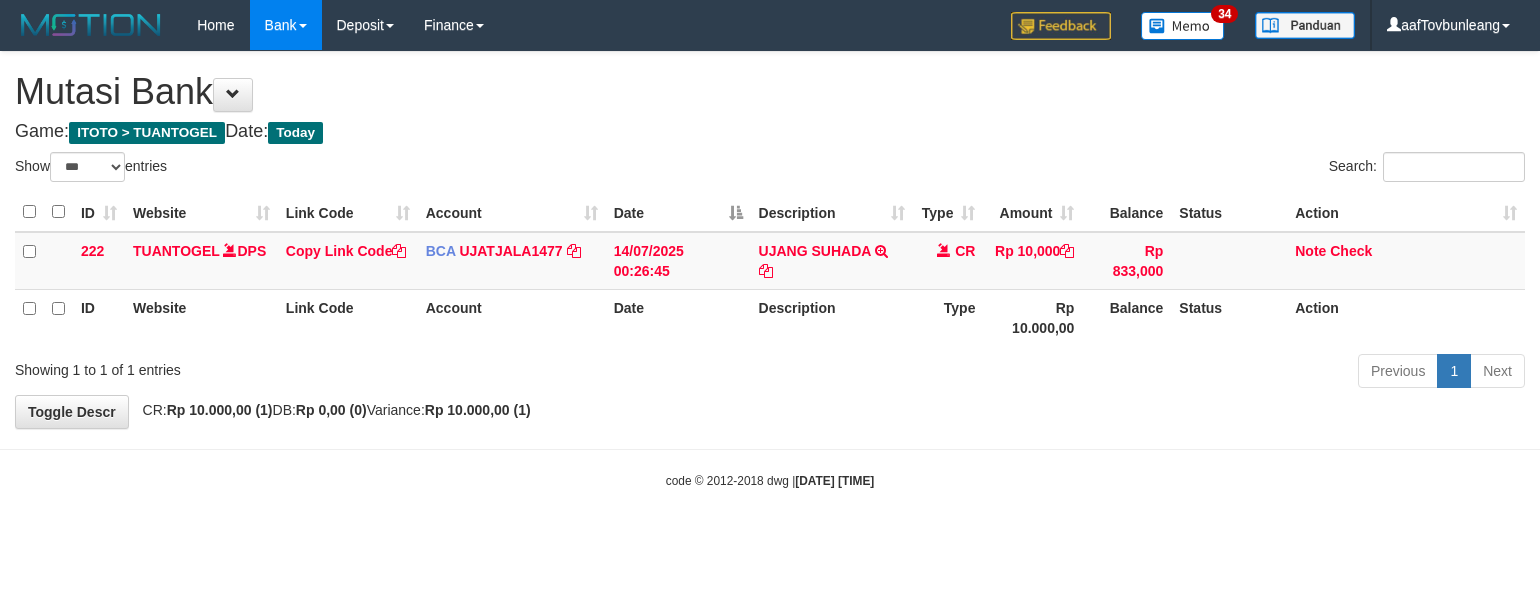 scroll, scrollTop: 0, scrollLeft: 0, axis: both 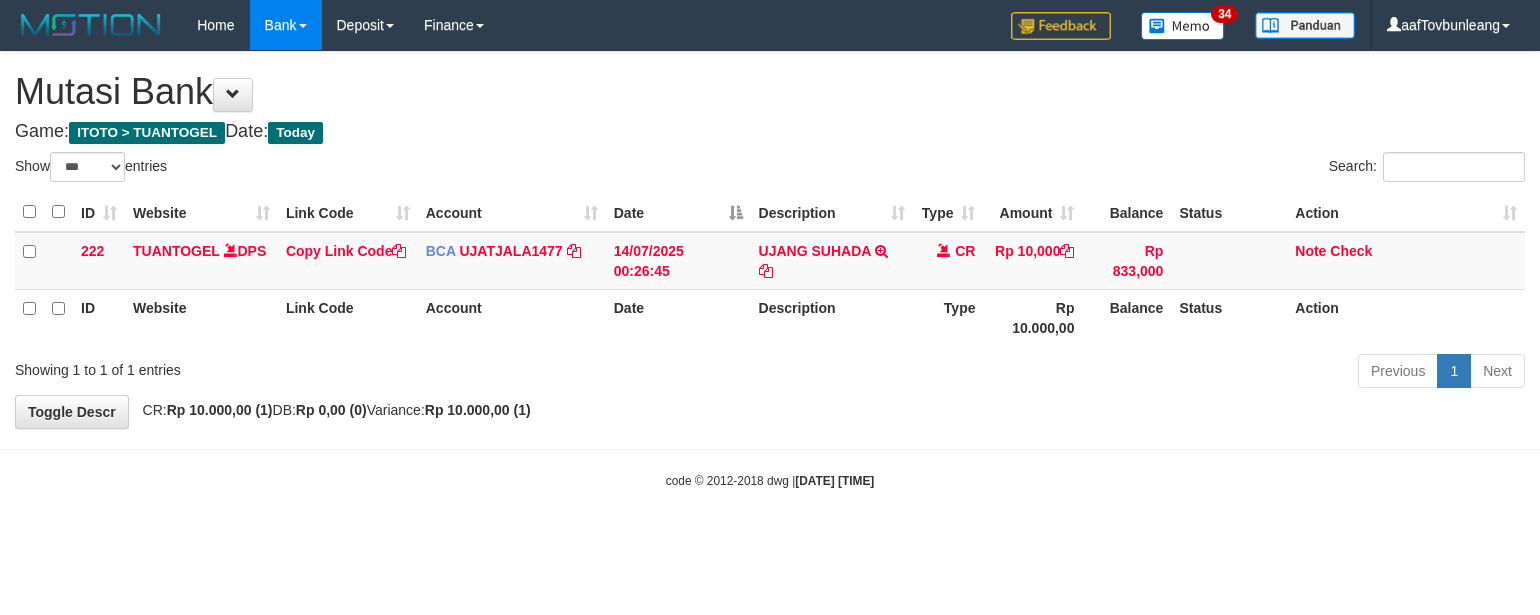 select on "***" 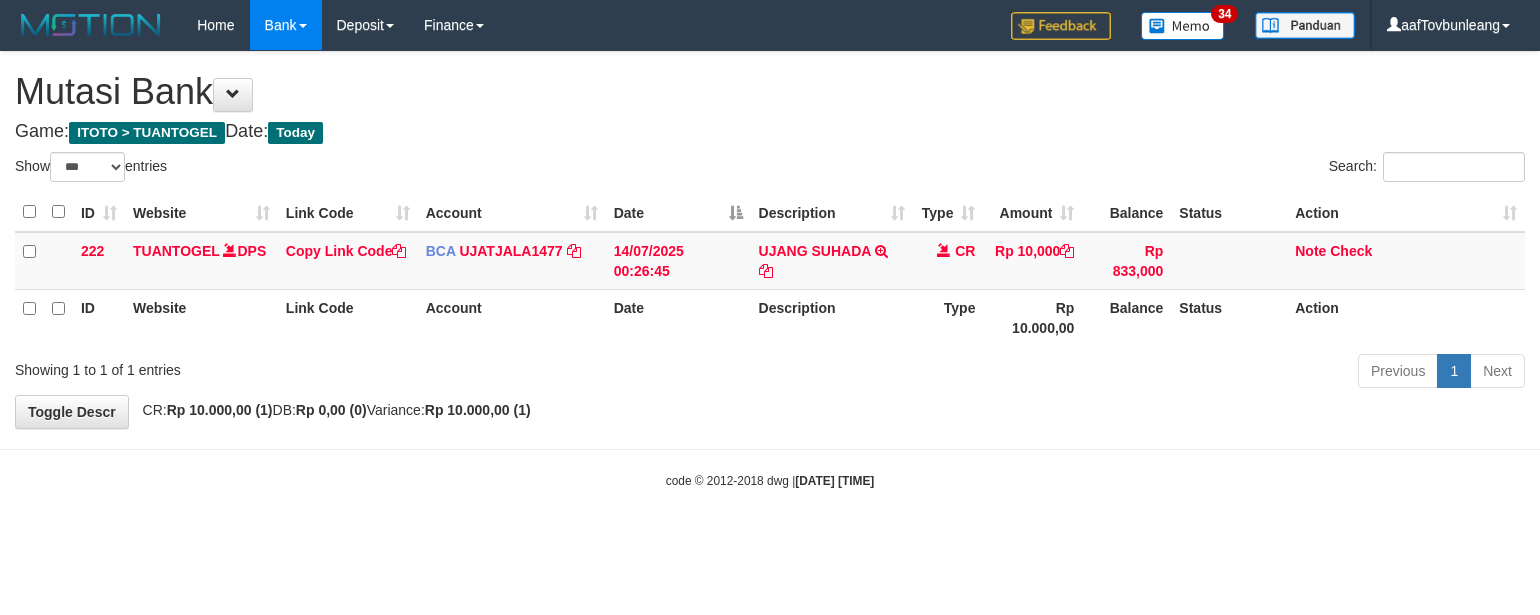 scroll, scrollTop: 0, scrollLeft: 0, axis: both 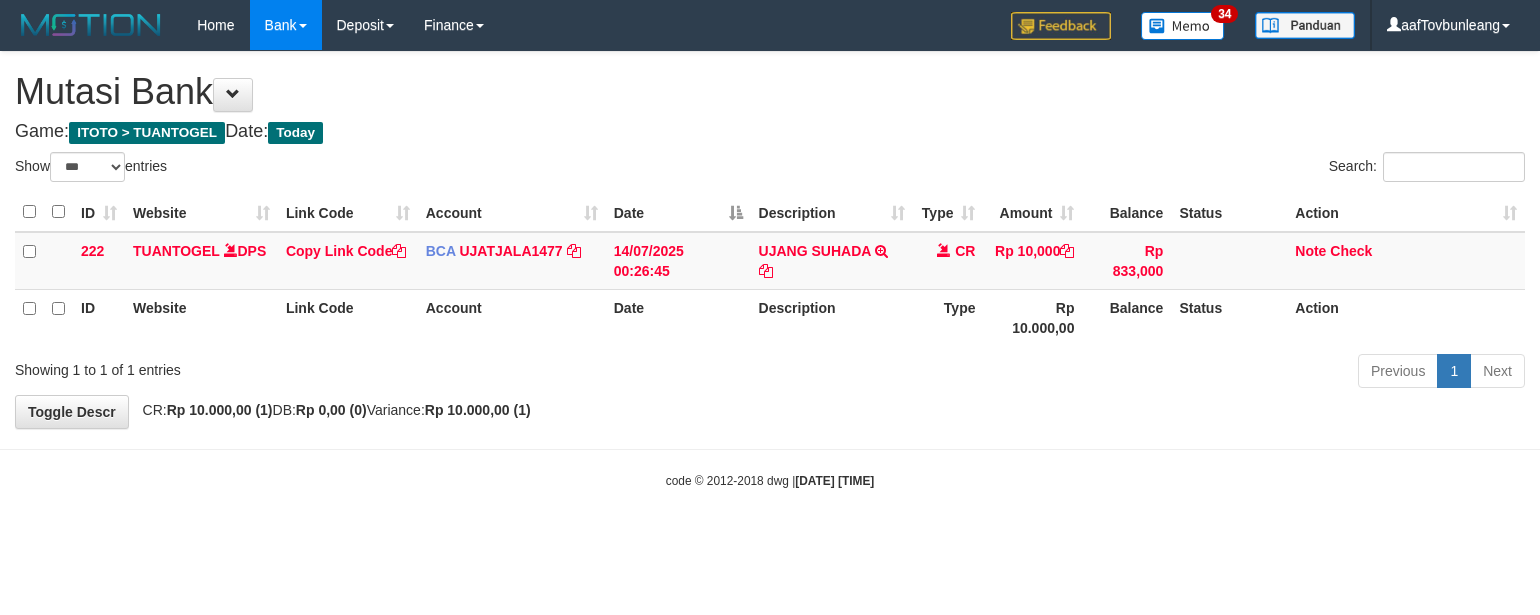 select on "***" 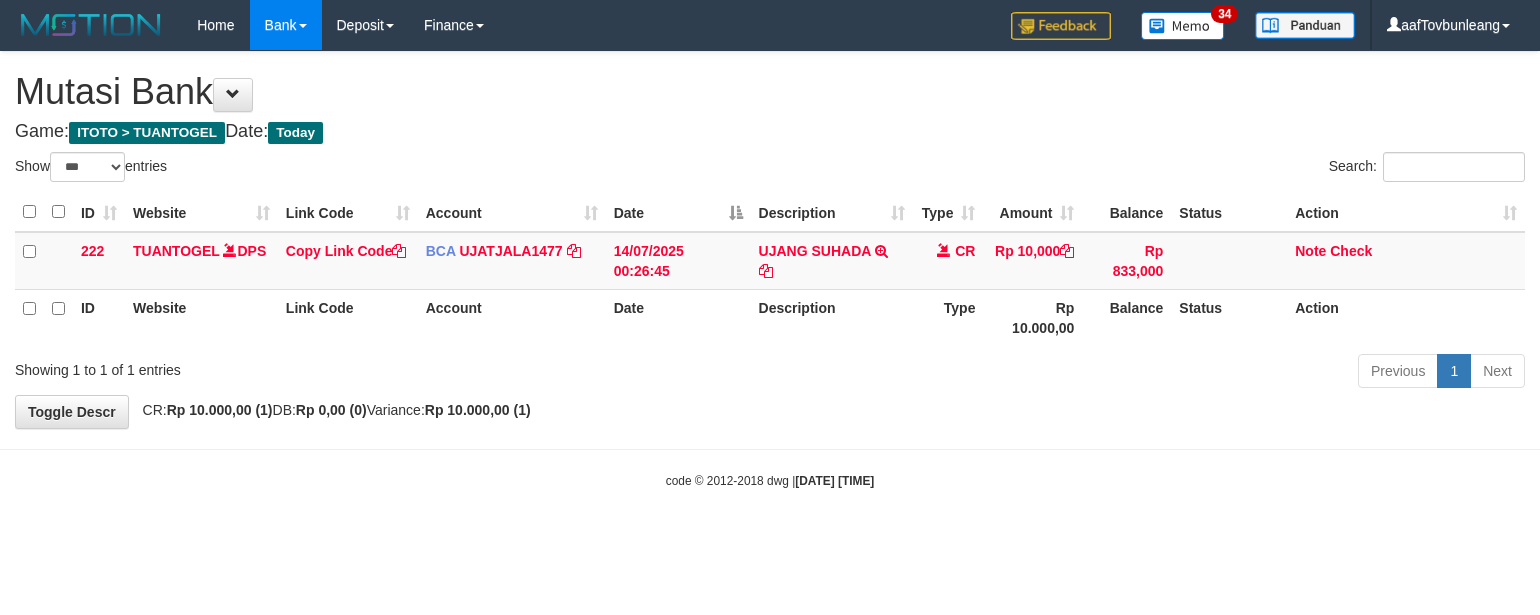 scroll, scrollTop: 0, scrollLeft: 0, axis: both 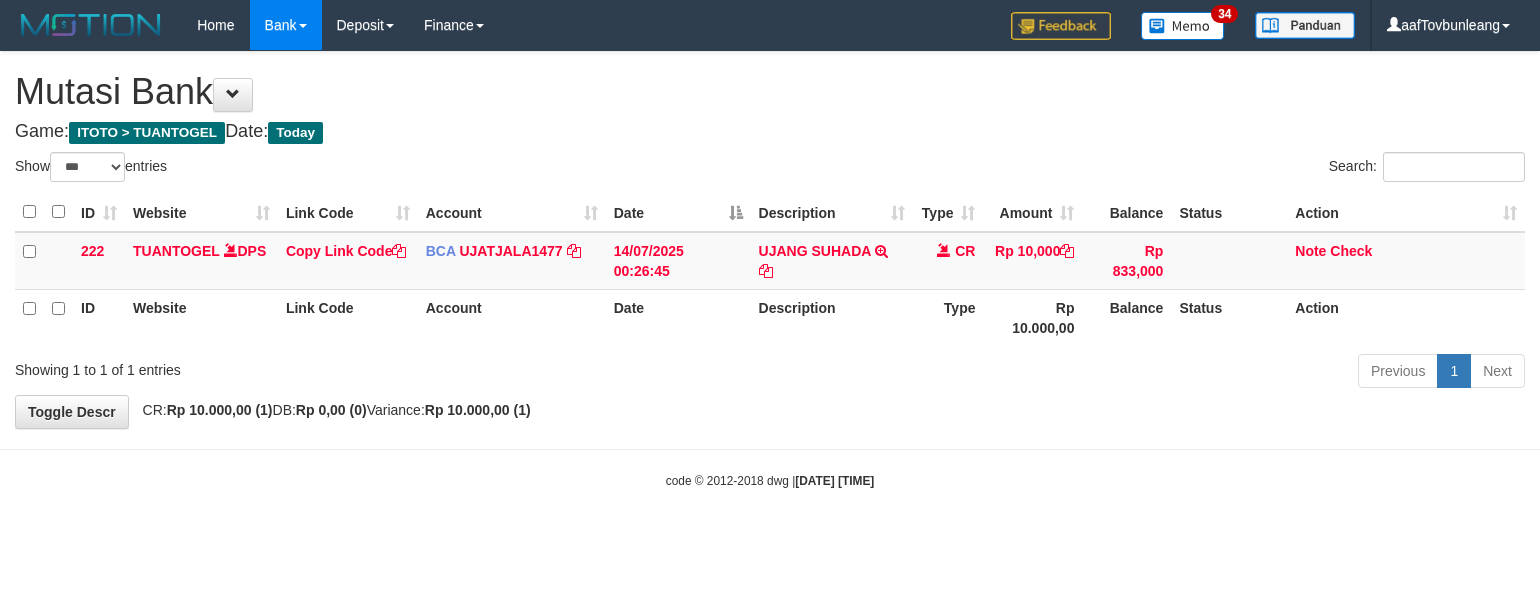 select on "***" 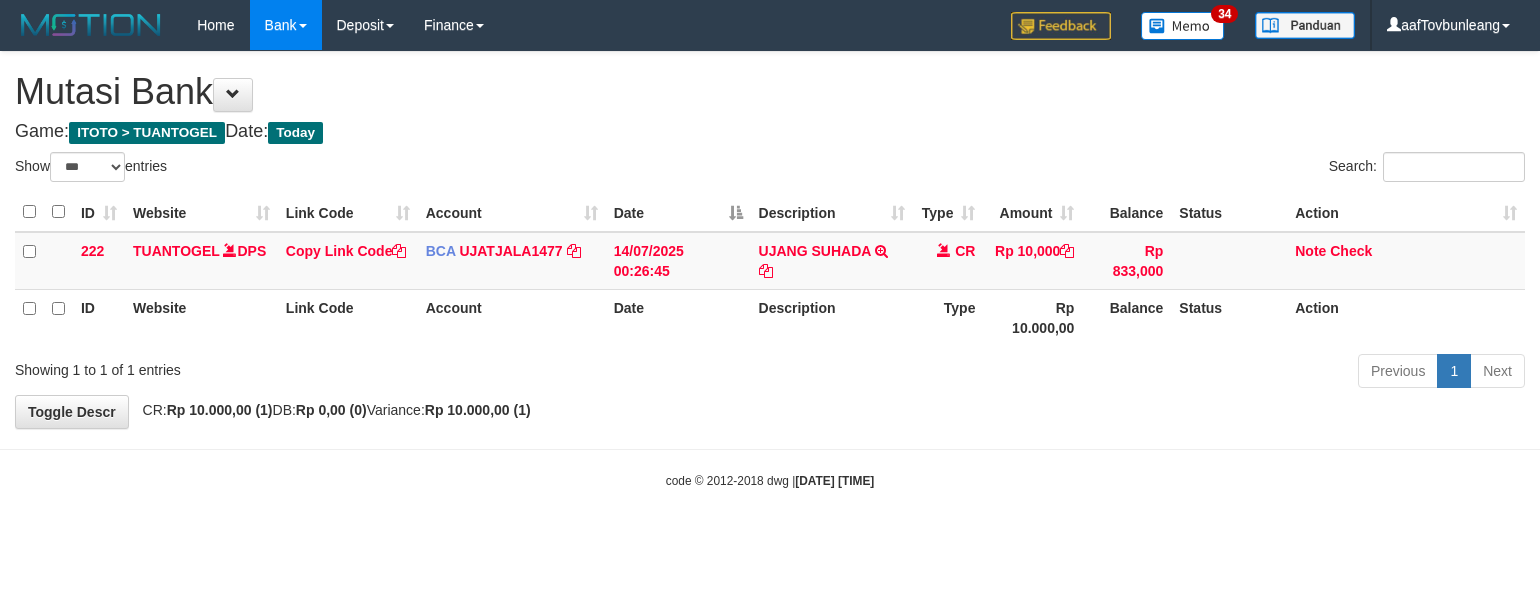 scroll, scrollTop: 0, scrollLeft: 0, axis: both 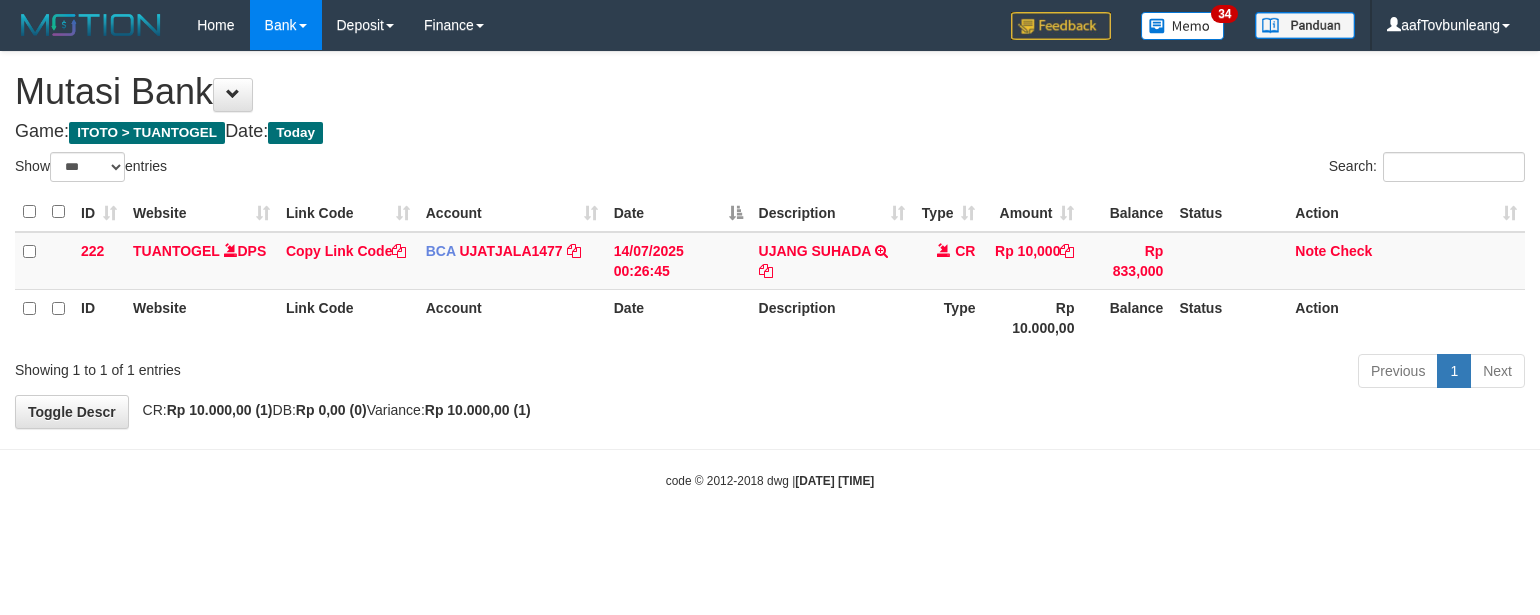 select on "***" 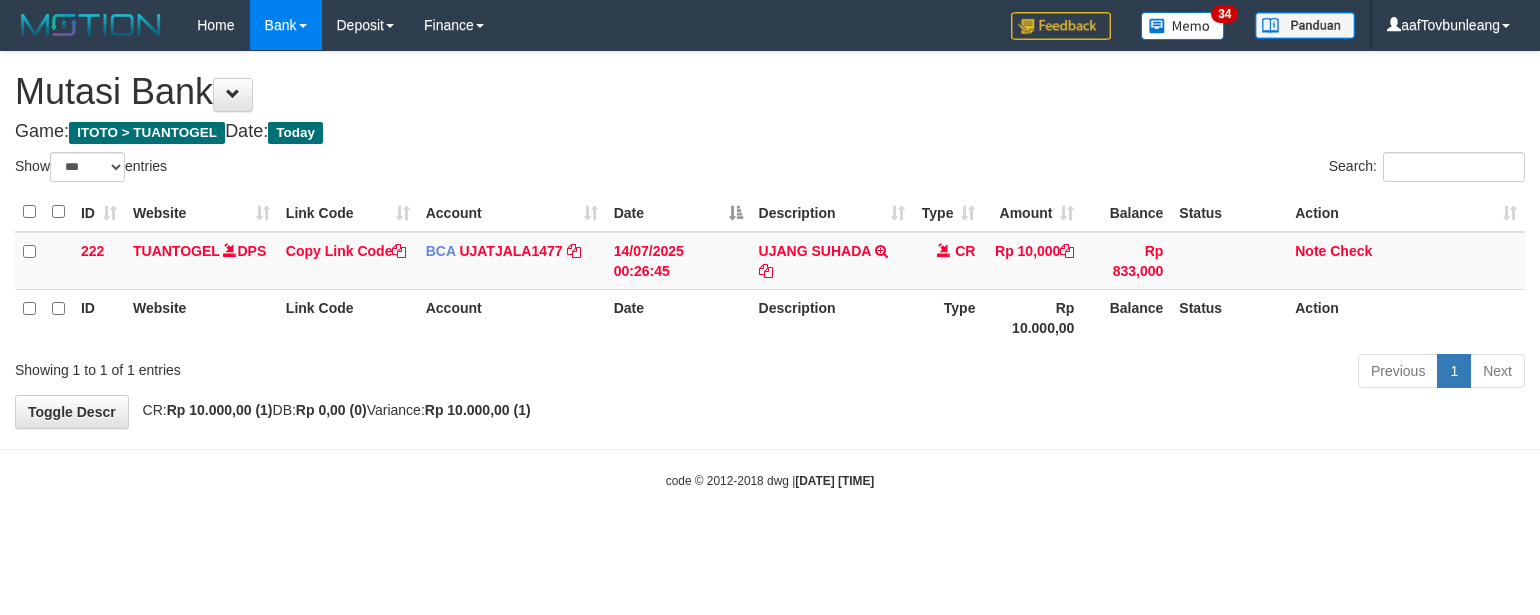 scroll, scrollTop: 0, scrollLeft: 0, axis: both 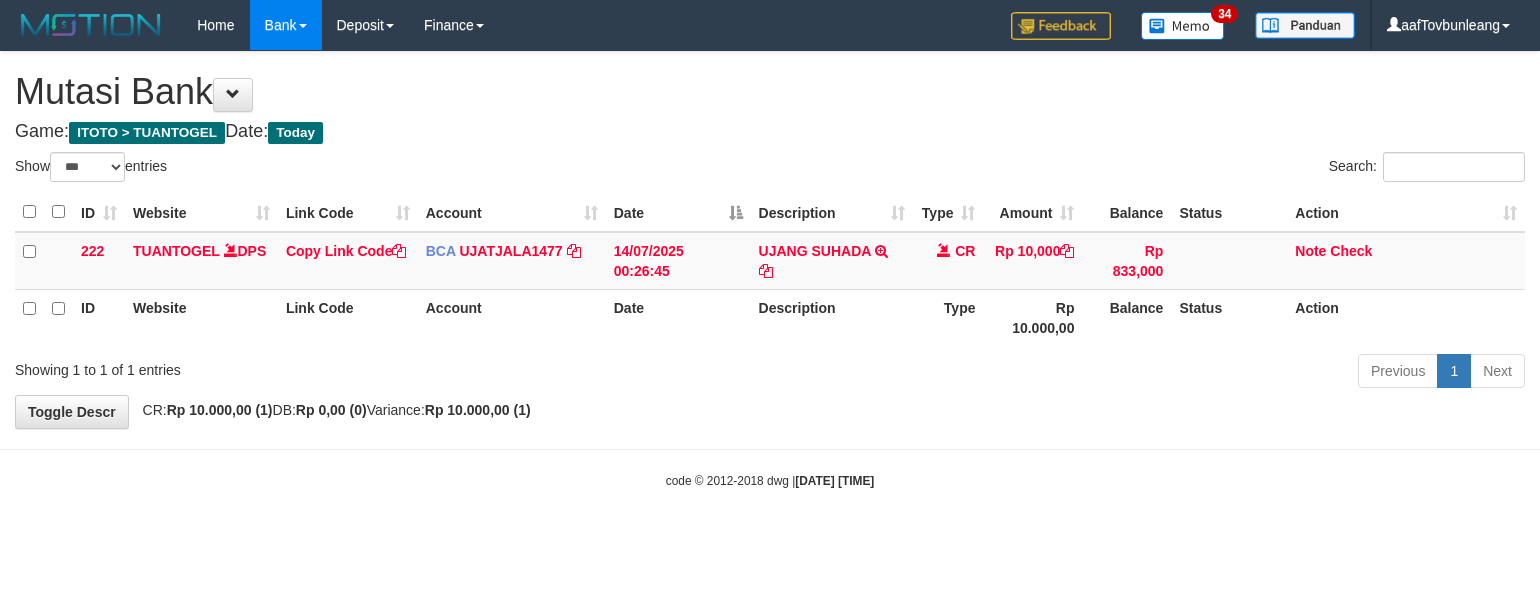 select on "***" 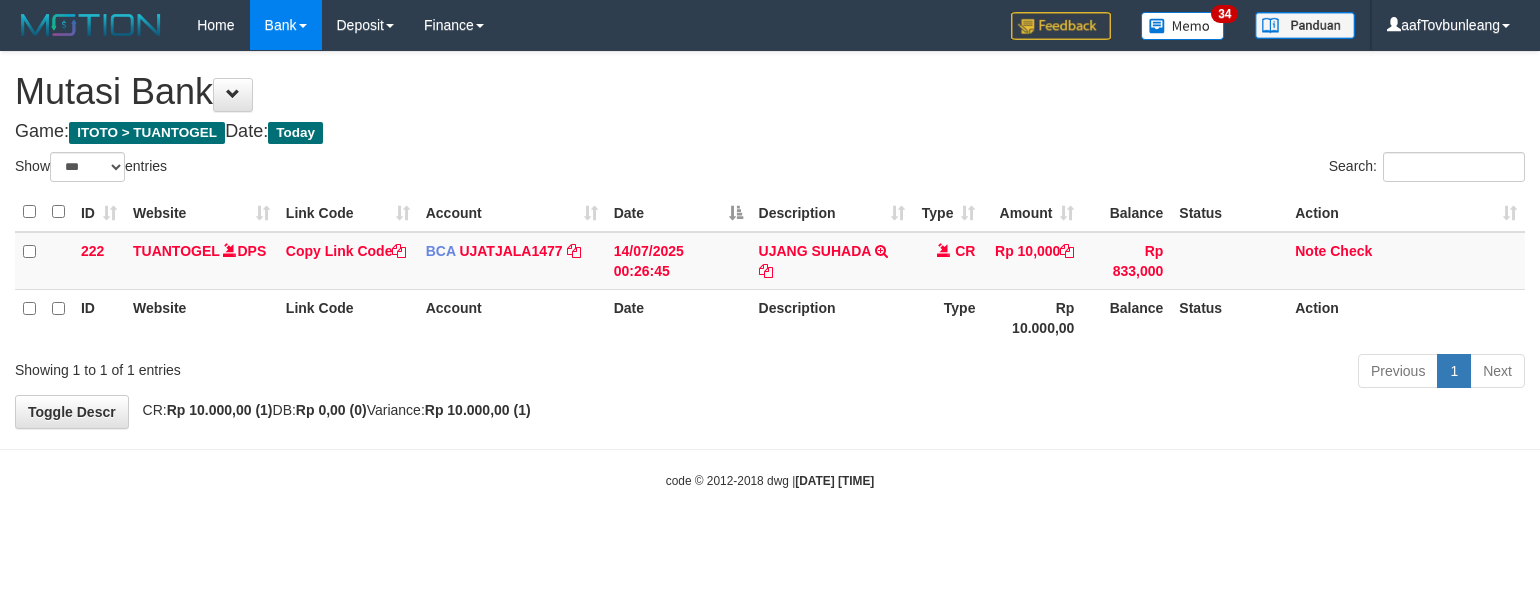 scroll, scrollTop: 0, scrollLeft: 0, axis: both 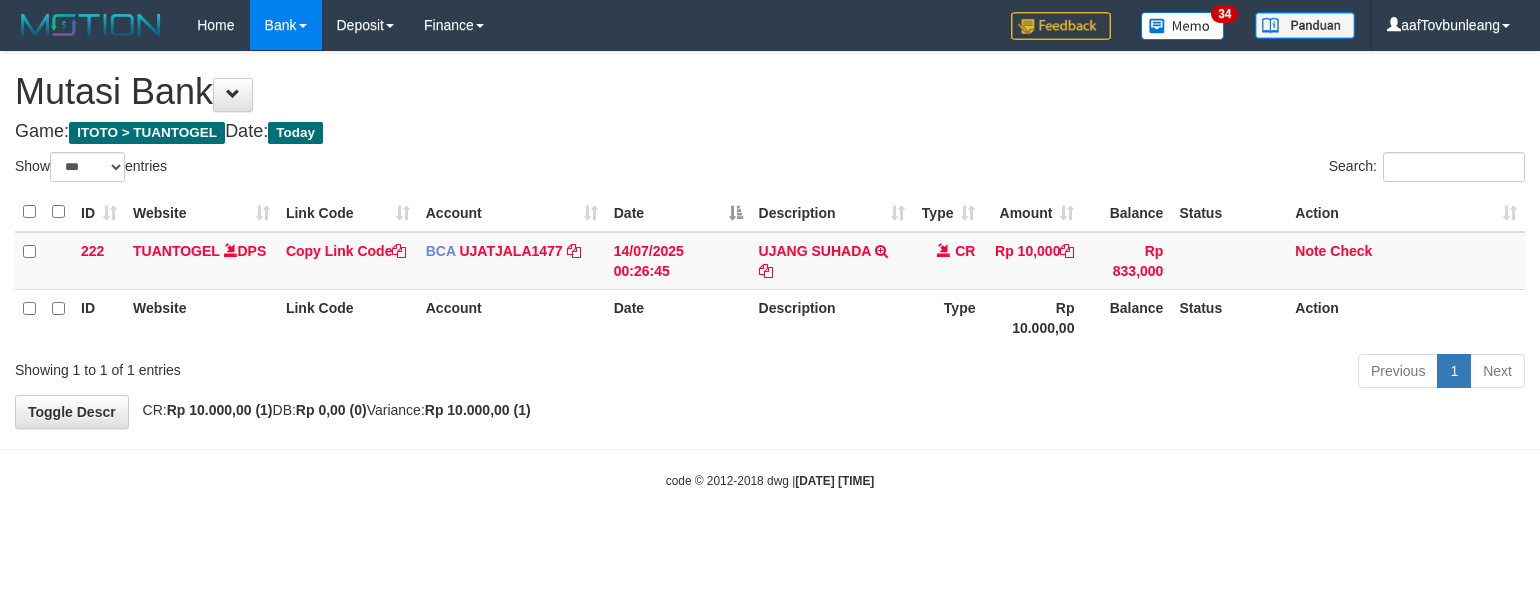 select on "***" 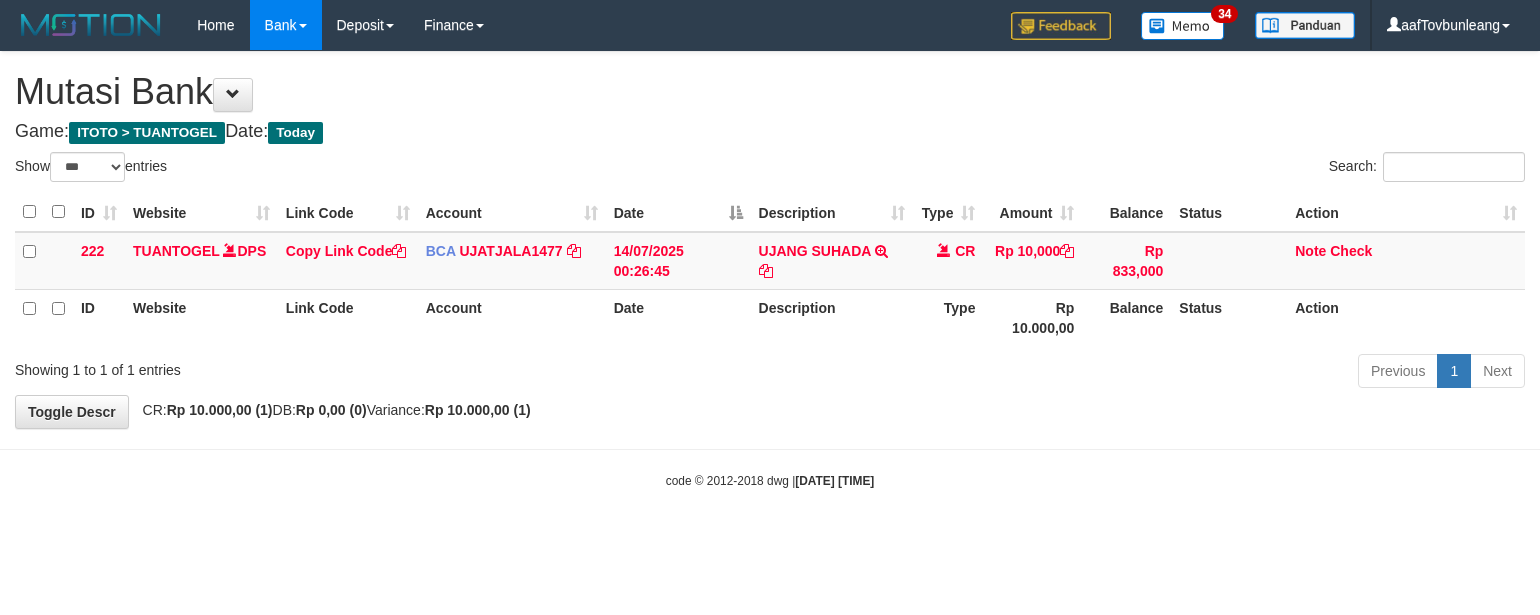 scroll, scrollTop: 0, scrollLeft: 0, axis: both 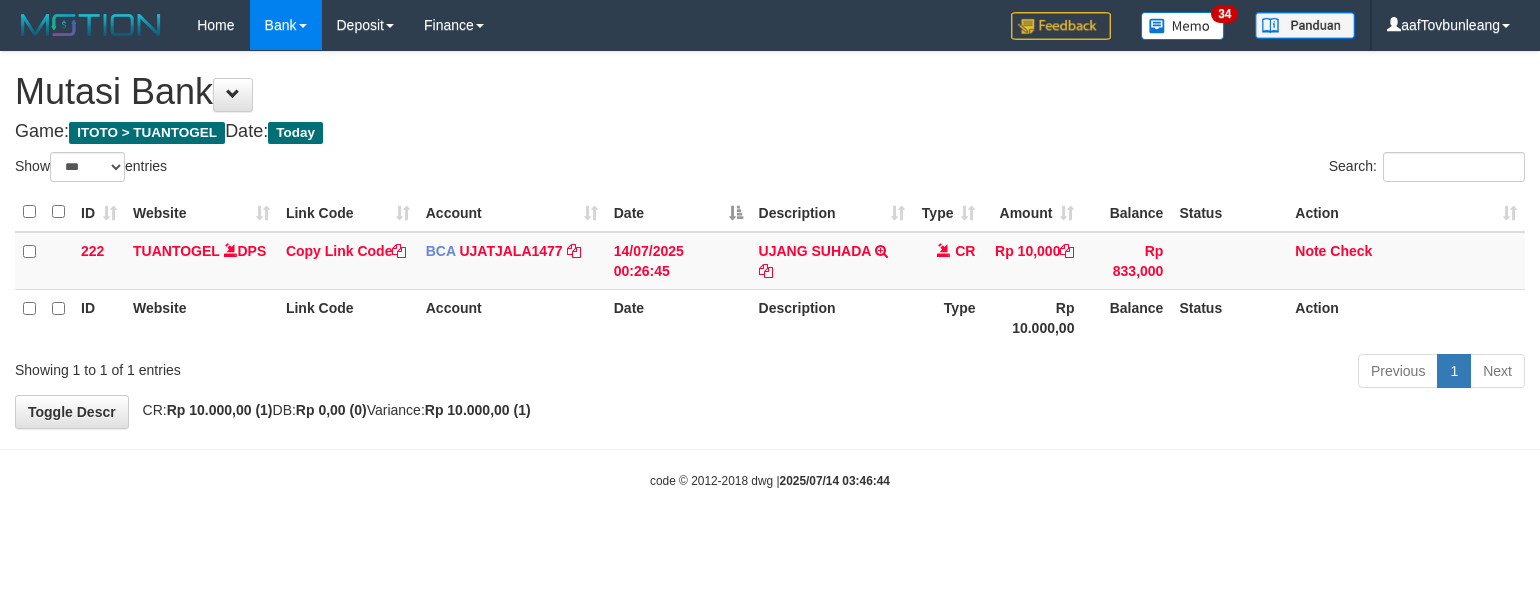 select on "***" 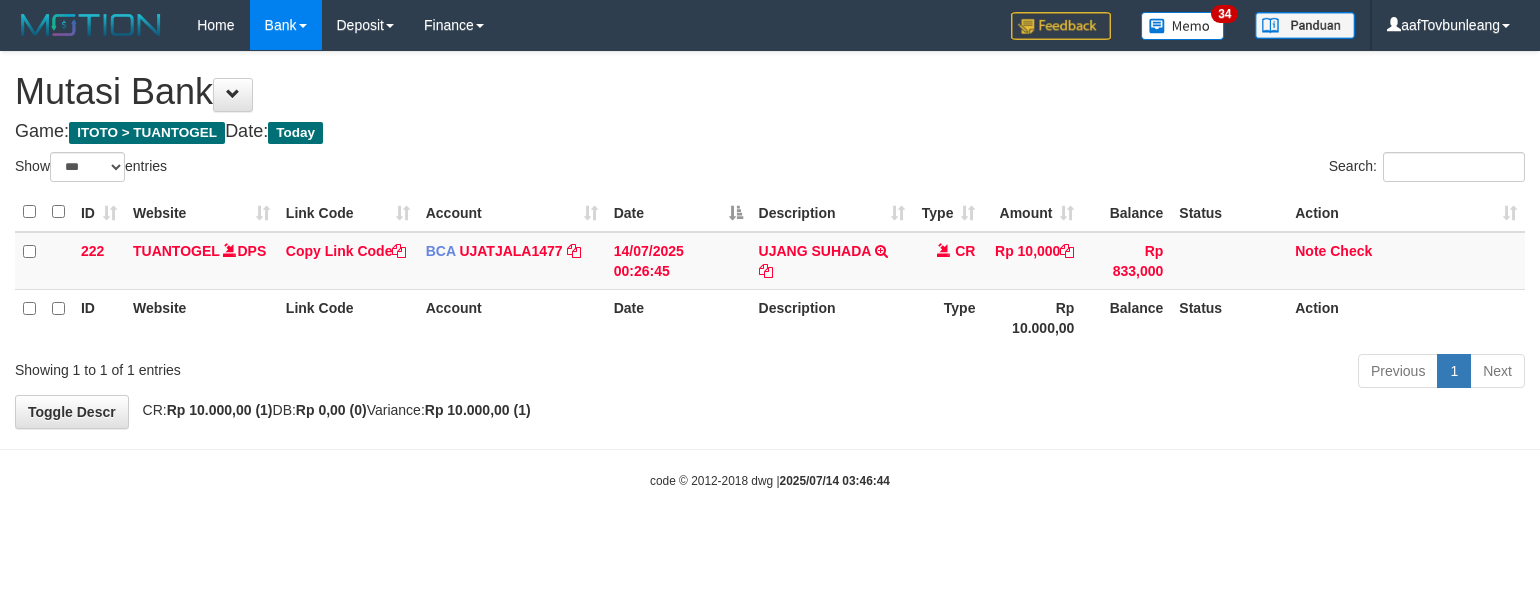 scroll, scrollTop: 0, scrollLeft: 0, axis: both 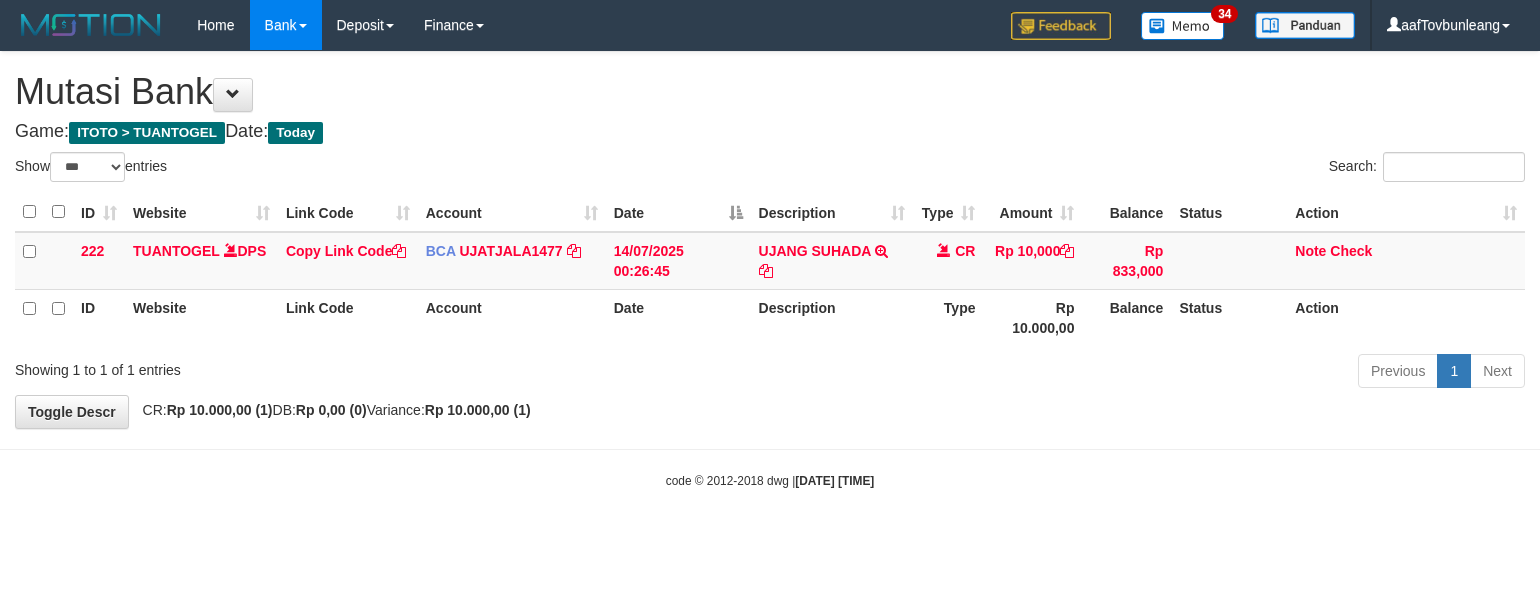 select on "***" 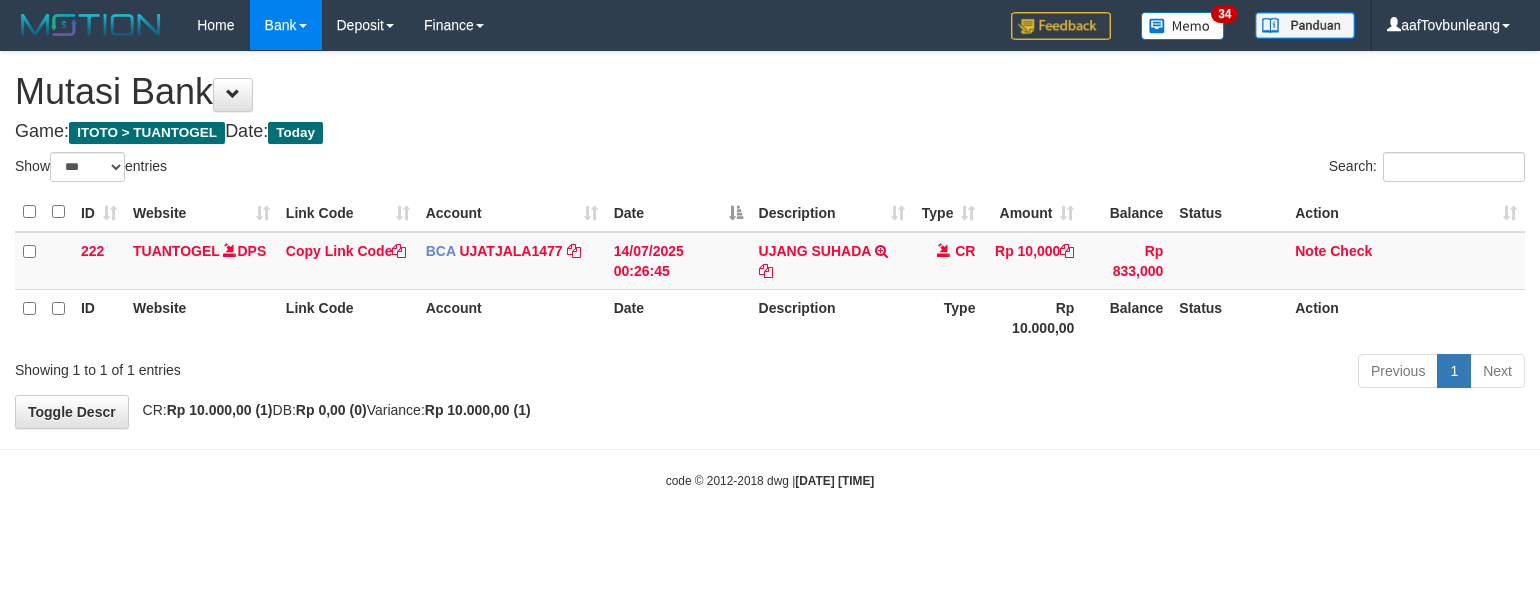 scroll, scrollTop: 0, scrollLeft: 0, axis: both 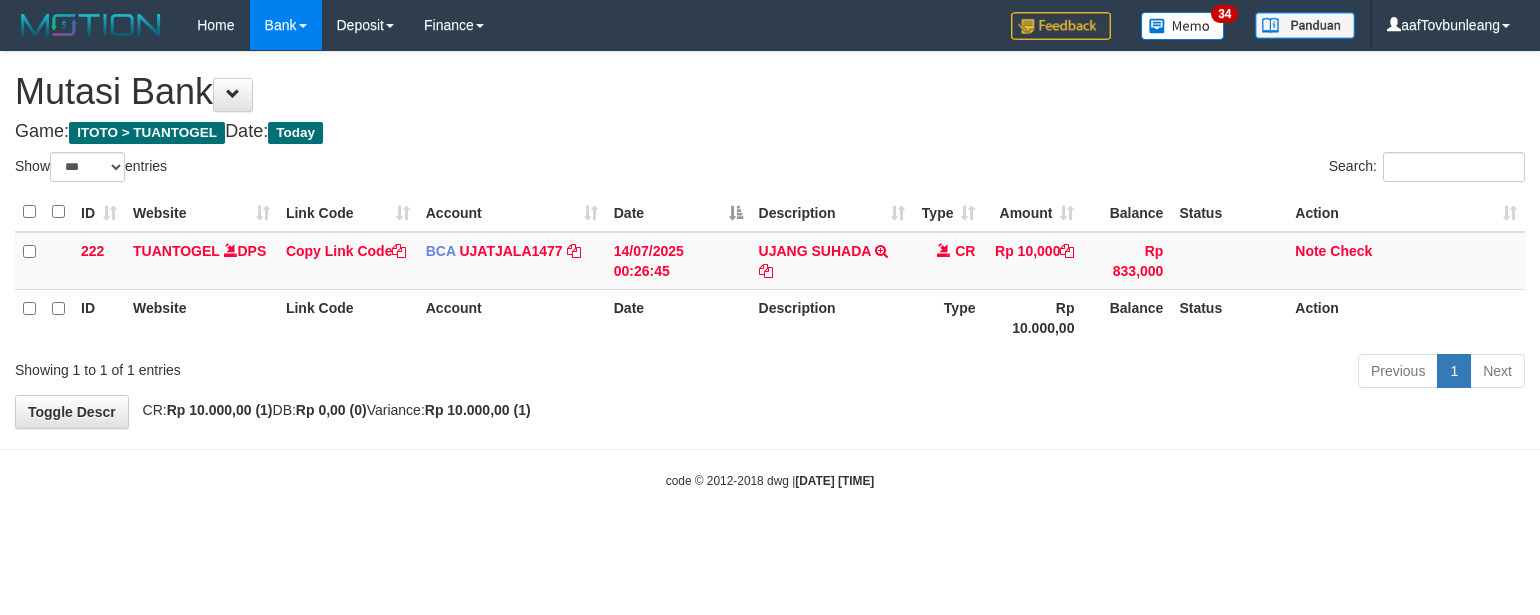 select on "***" 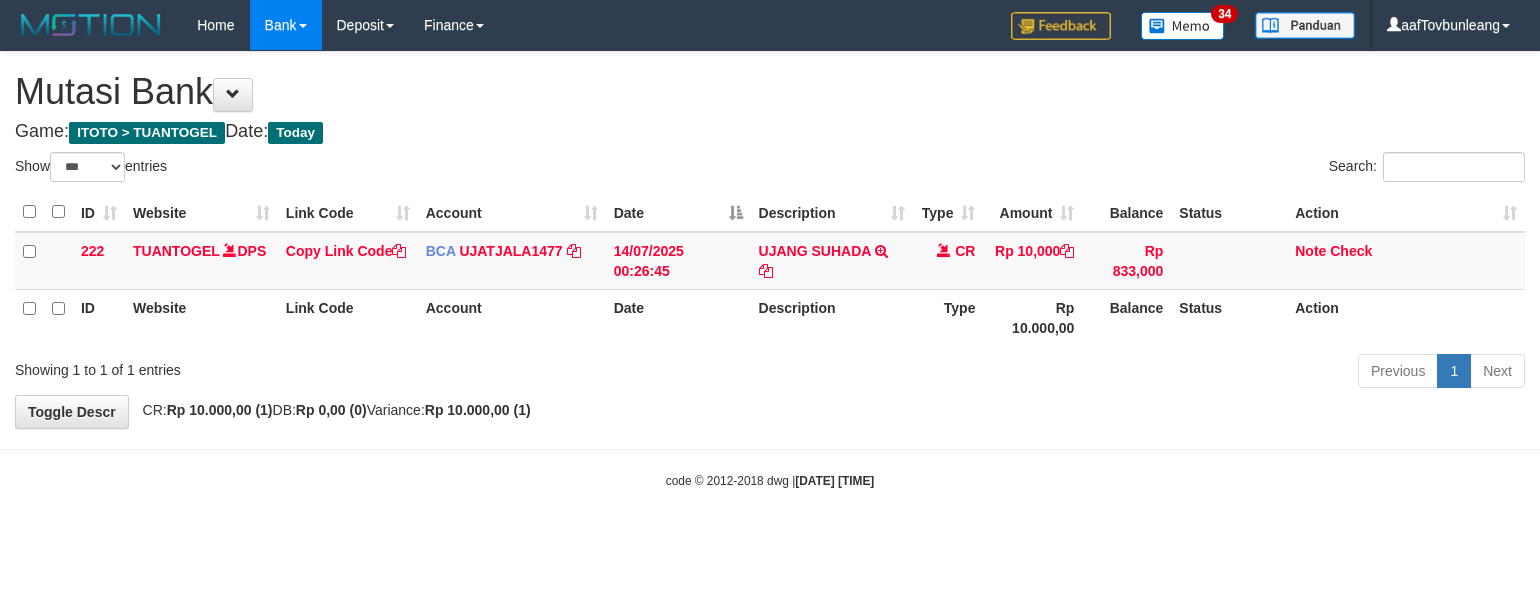 scroll, scrollTop: 0, scrollLeft: 0, axis: both 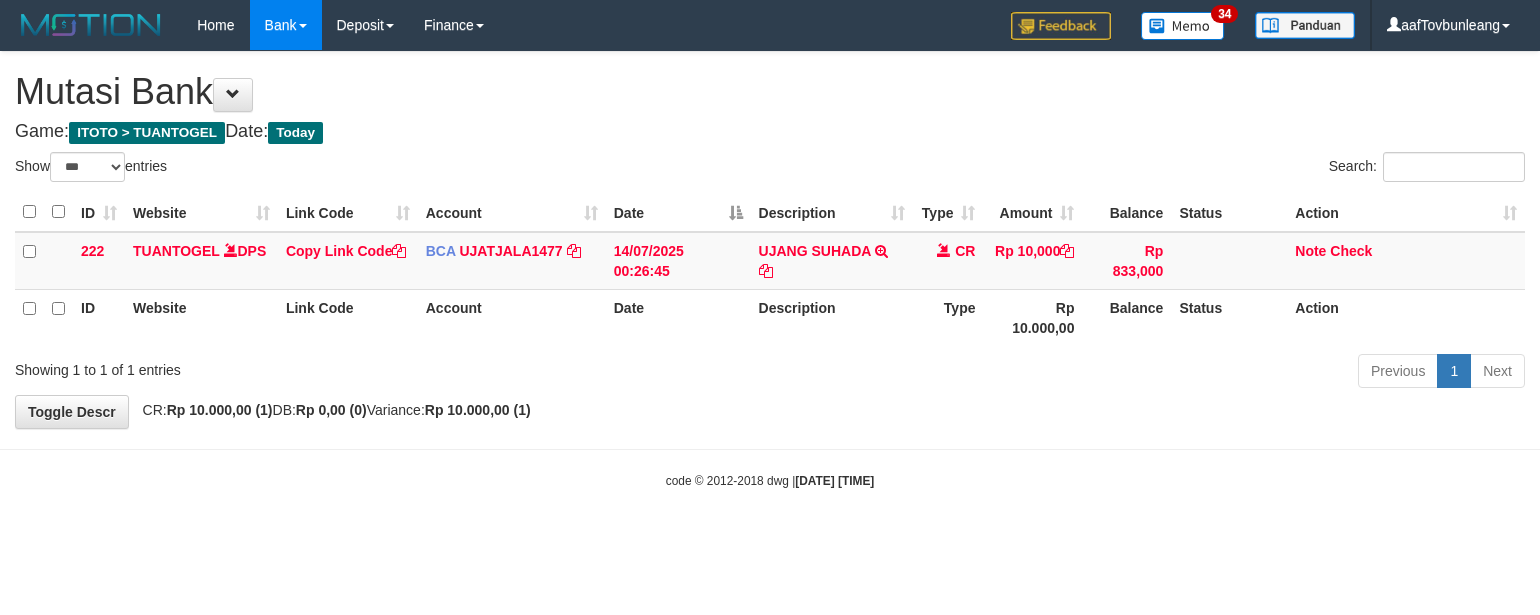 select on "***" 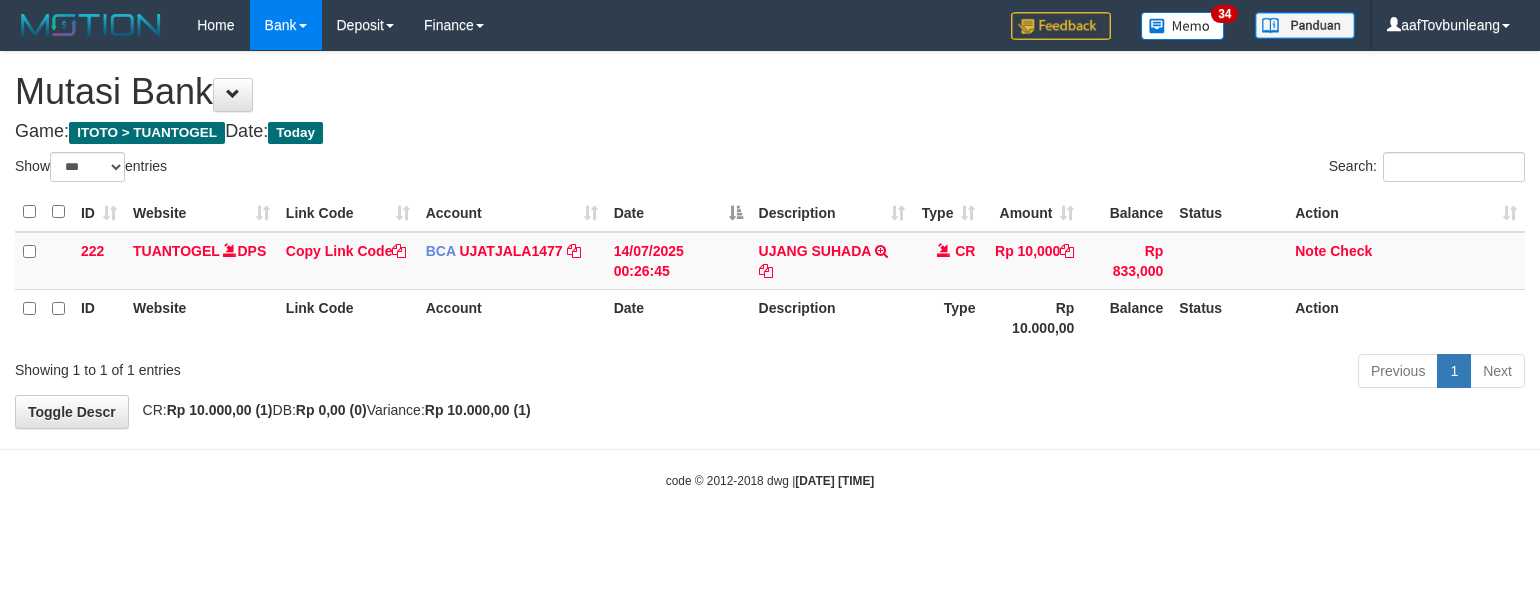 scroll, scrollTop: 0, scrollLeft: 0, axis: both 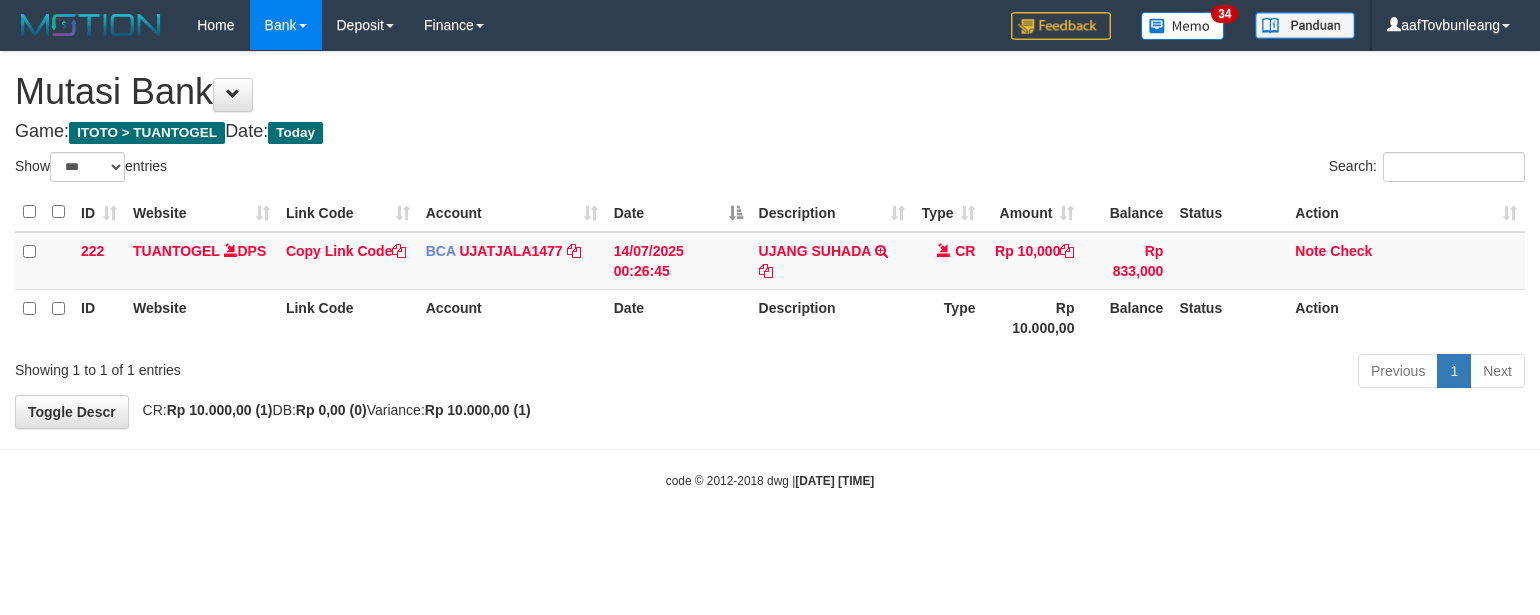 select on "***" 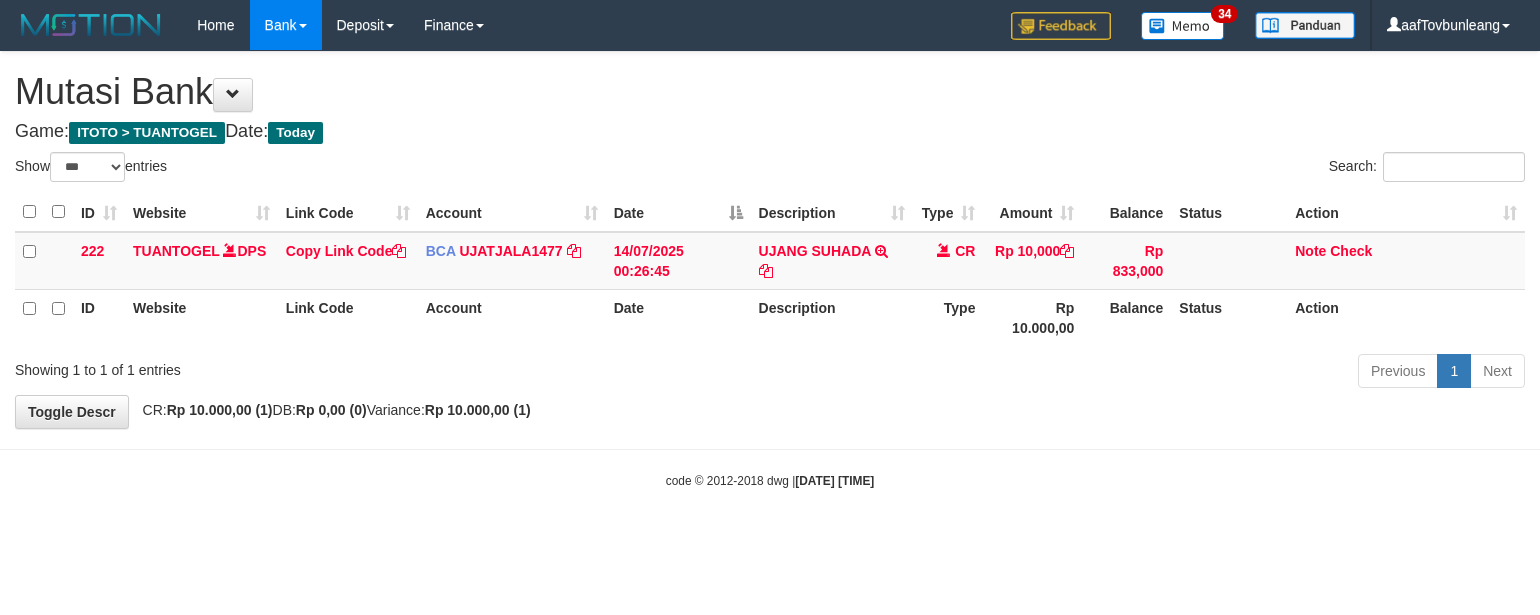 scroll, scrollTop: 0, scrollLeft: 0, axis: both 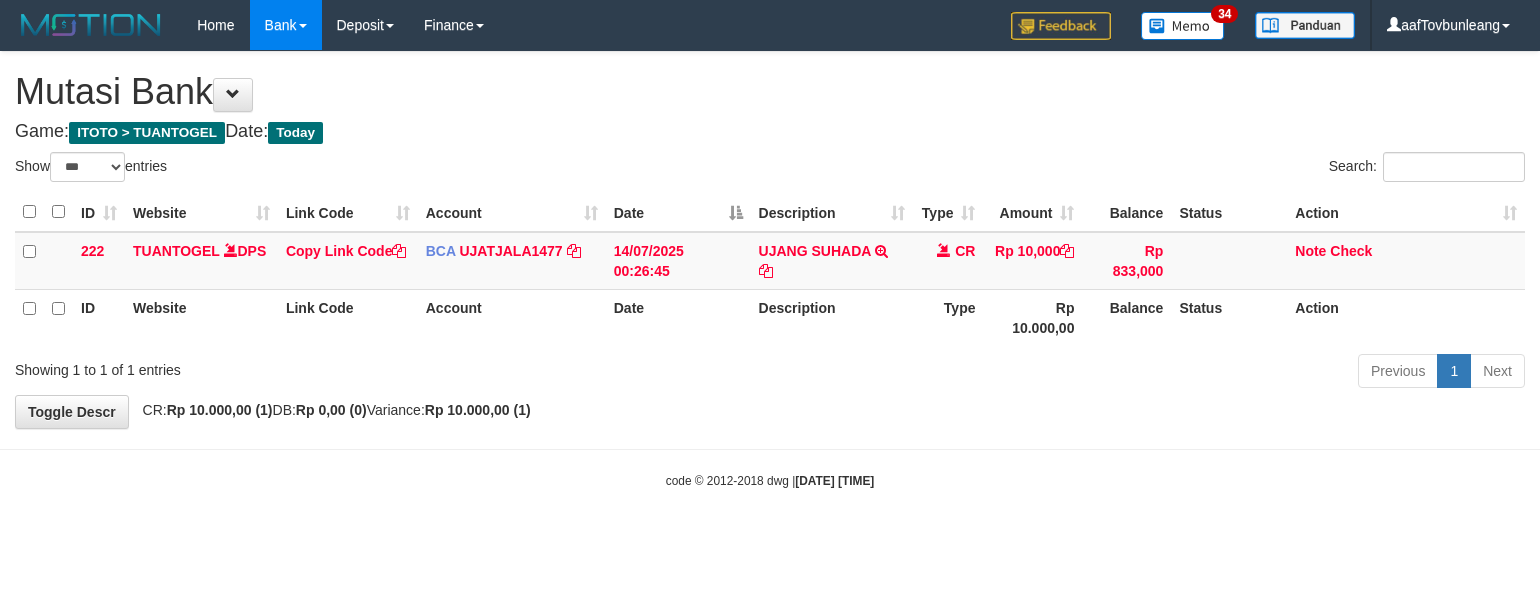 select on "***" 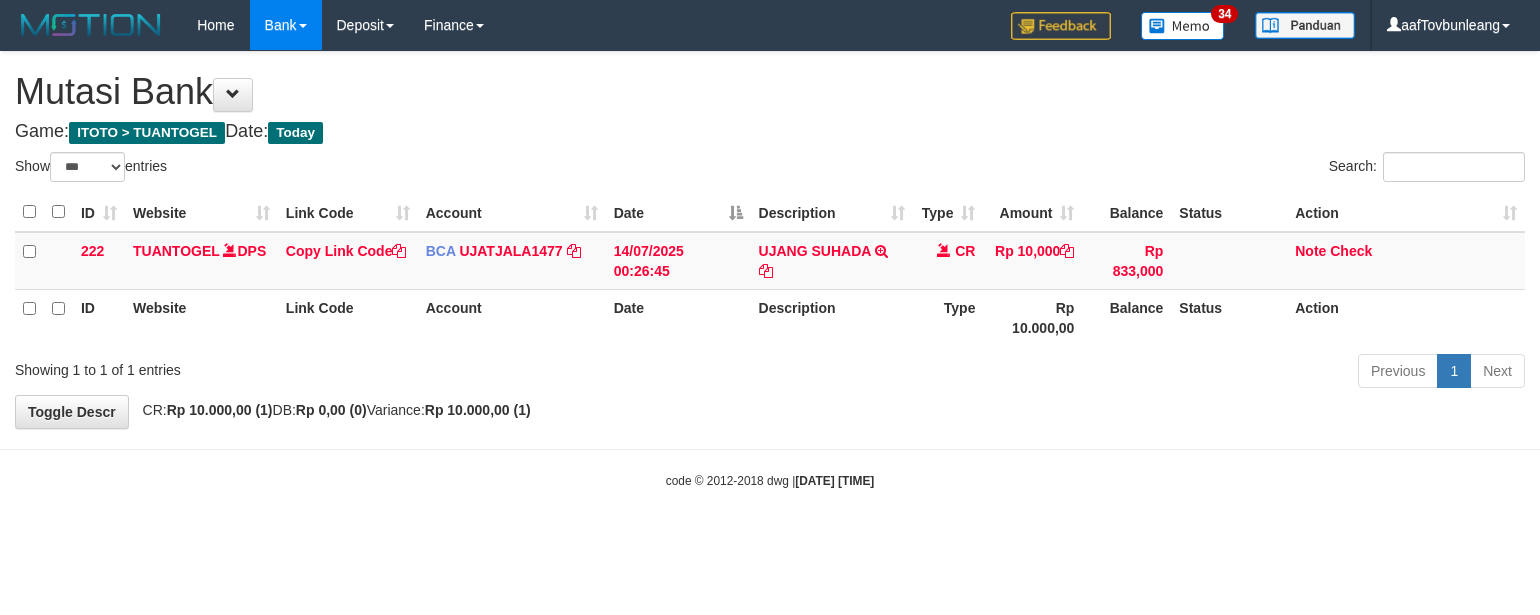 scroll, scrollTop: 0, scrollLeft: 0, axis: both 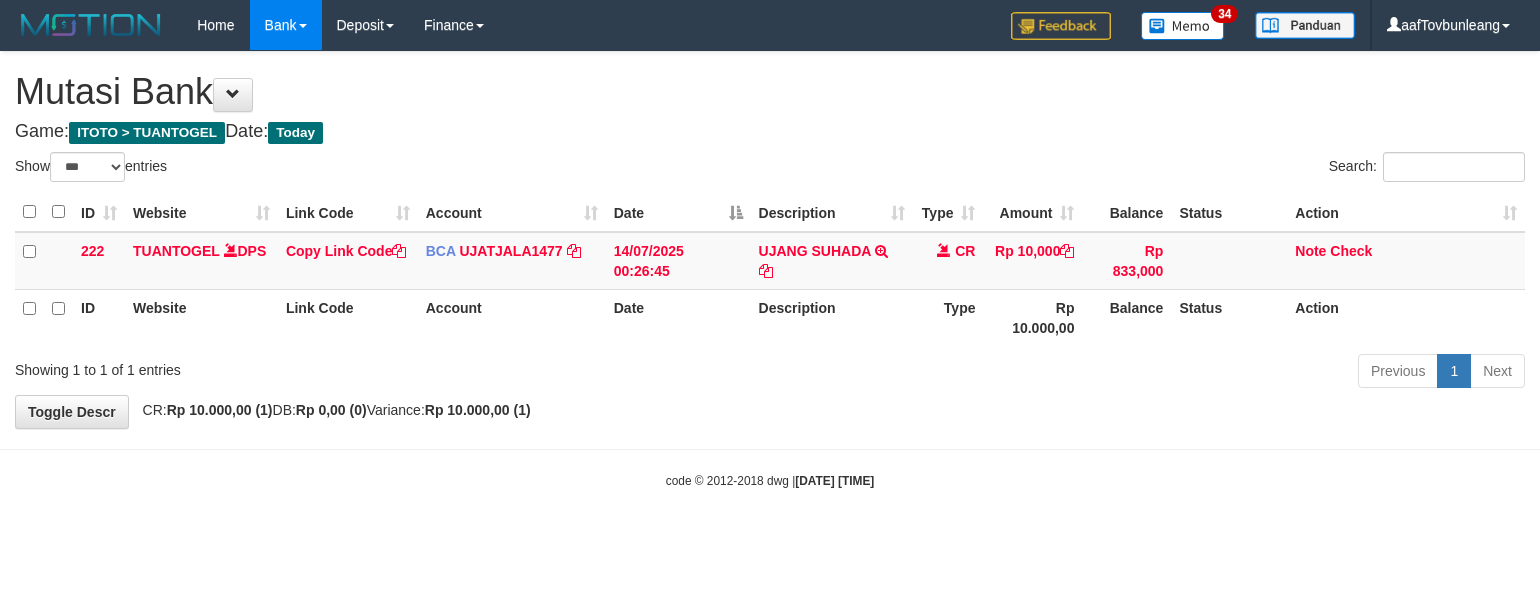 select on "***" 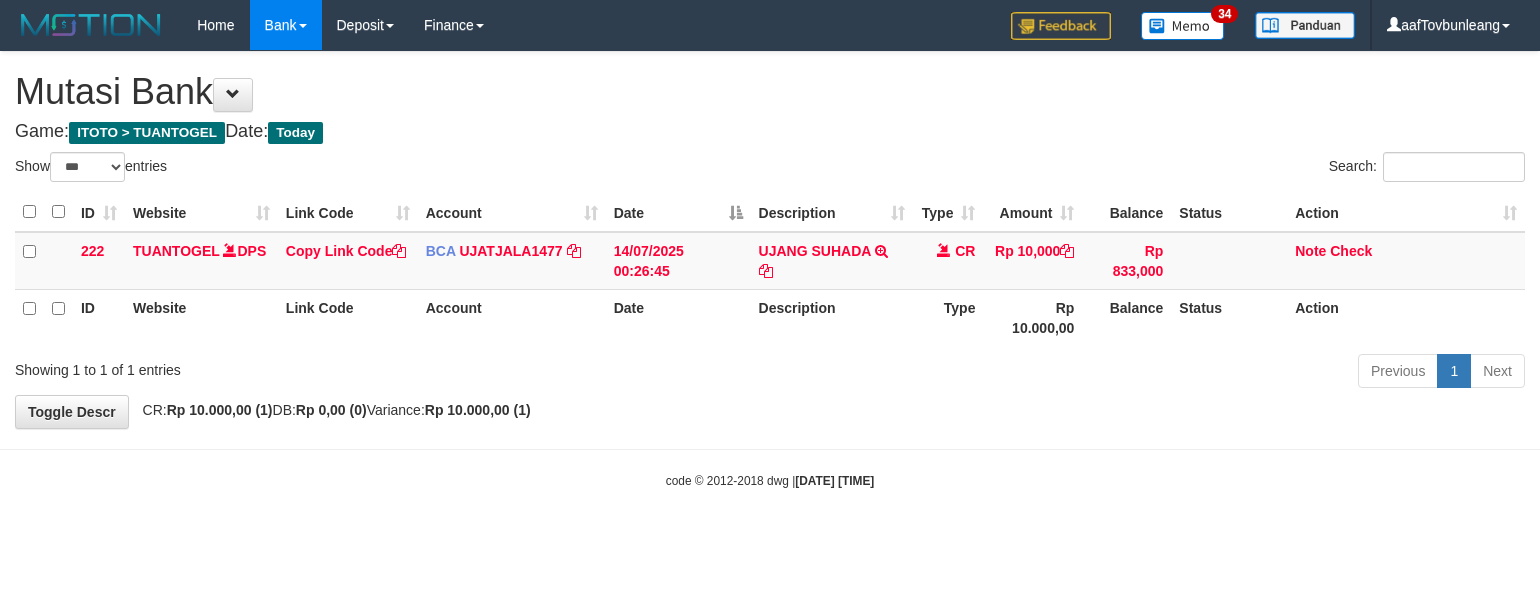 scroll, scrollTop: 0, scrollLeft: 0, axis: both 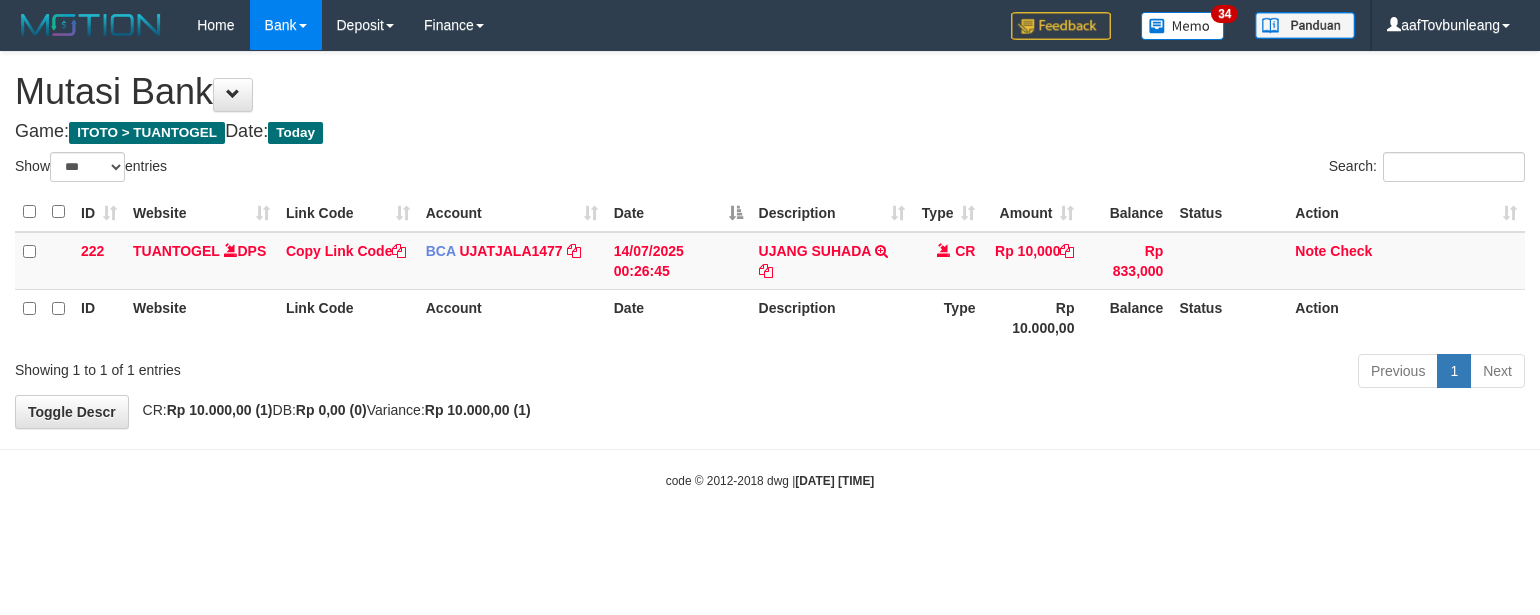 select on "***" 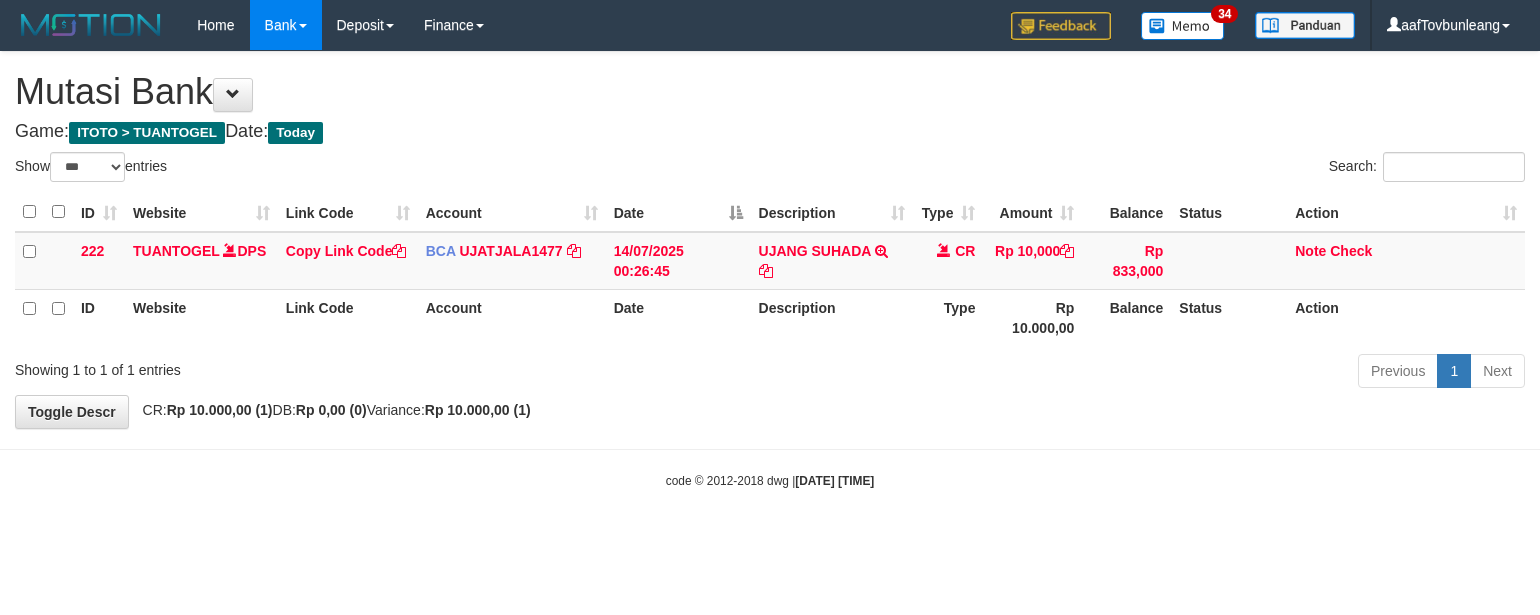 scroll, scrollTop: 0, scrollLeft: 0, axis: both 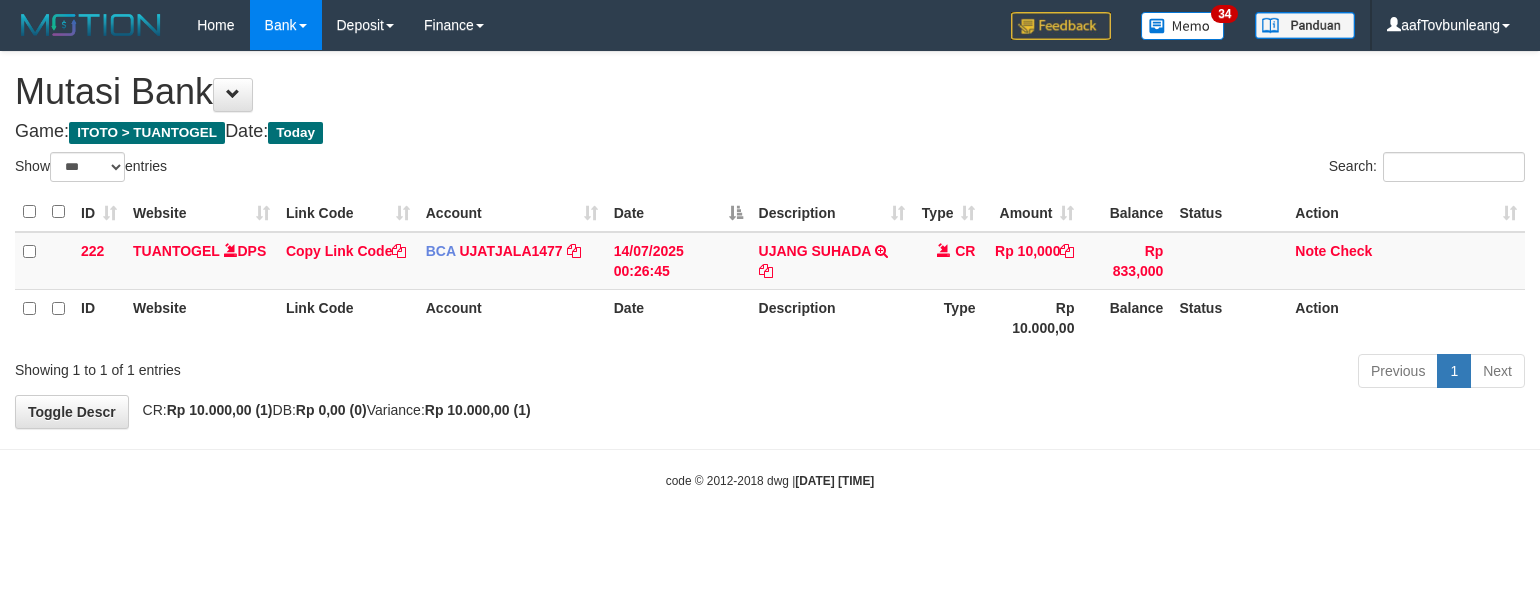 select on "***" 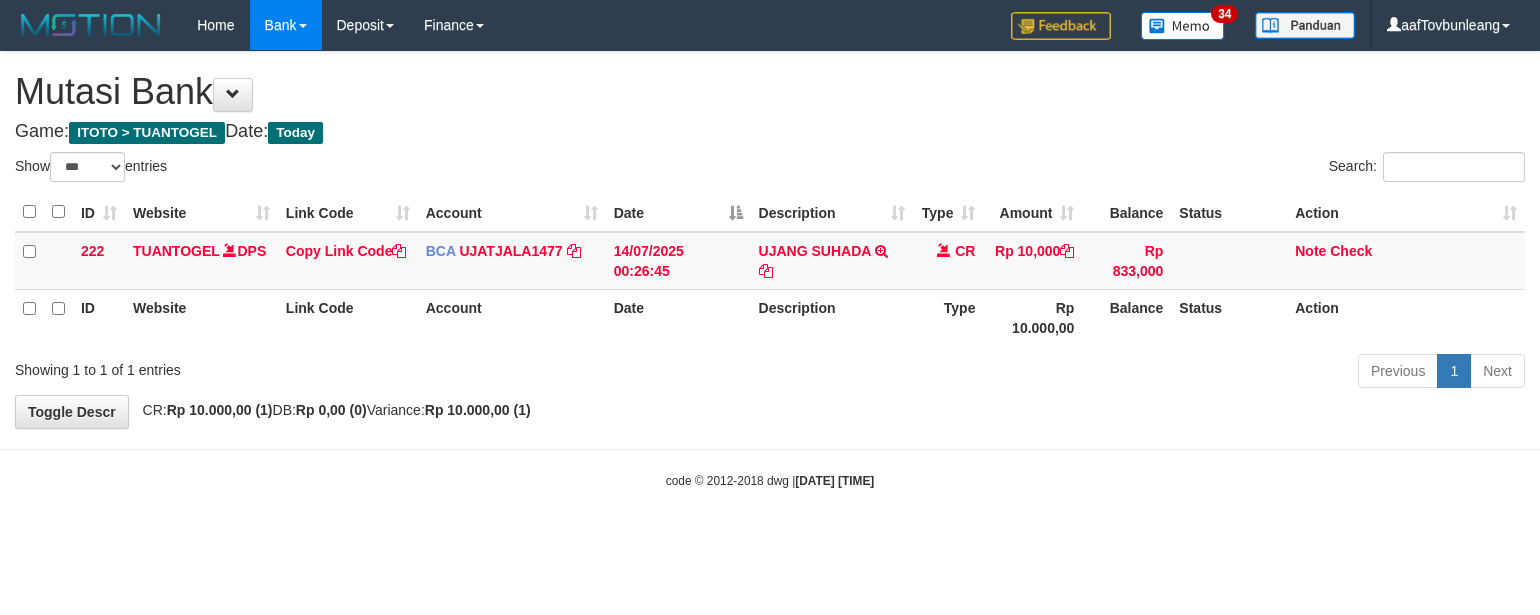 scroll, scrollTop: 0, scrollLeft: 0, axis: both 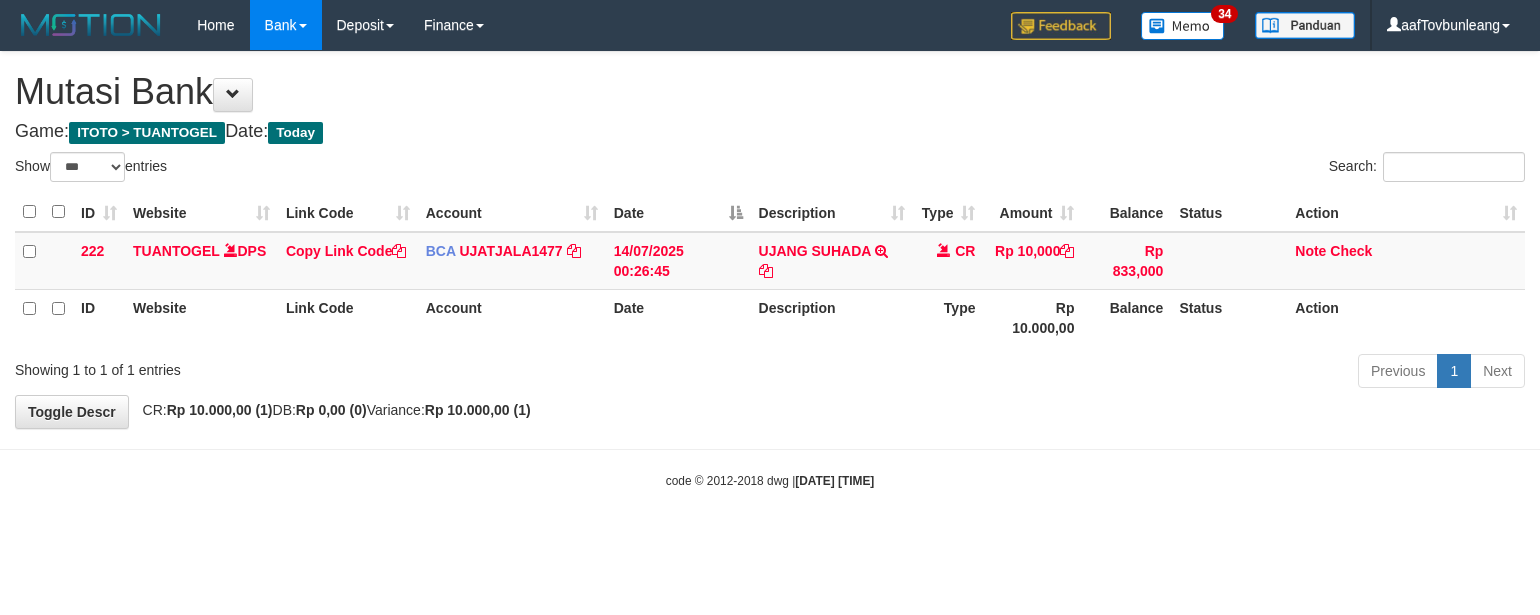 select on "***" 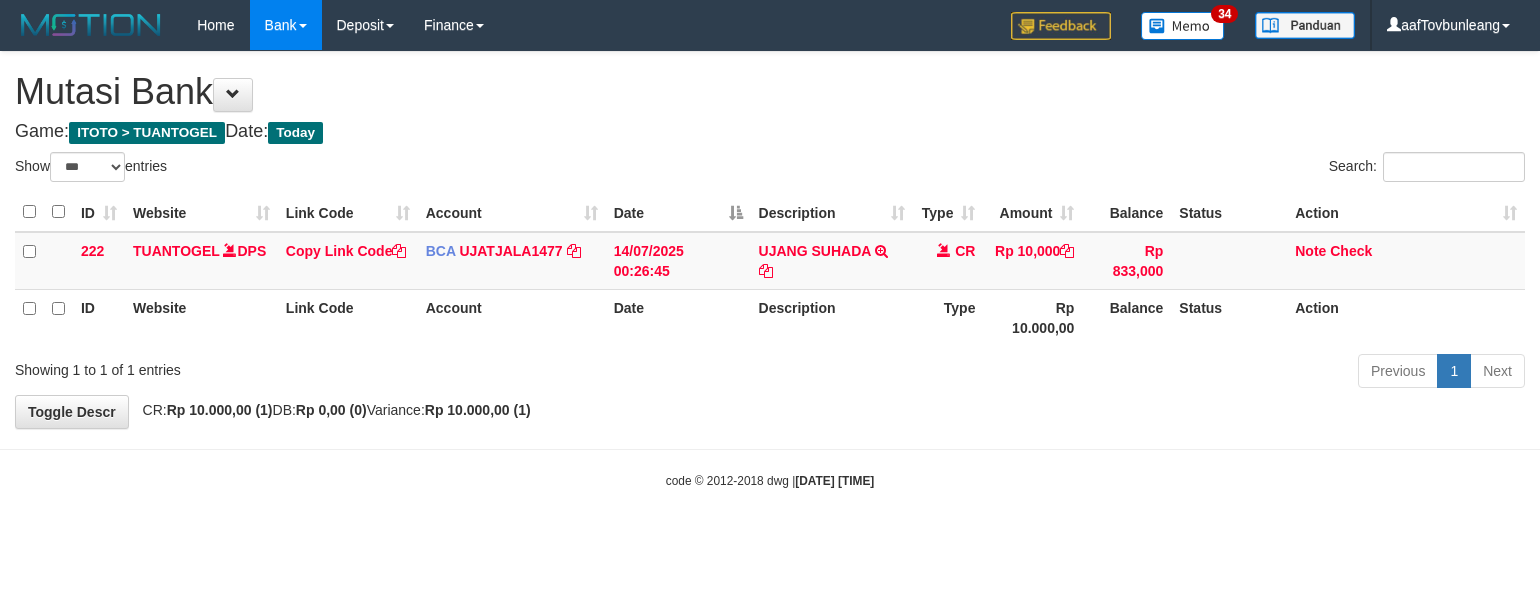 scroll, scrollTop: 0, scrollLeft: 0, axis: both 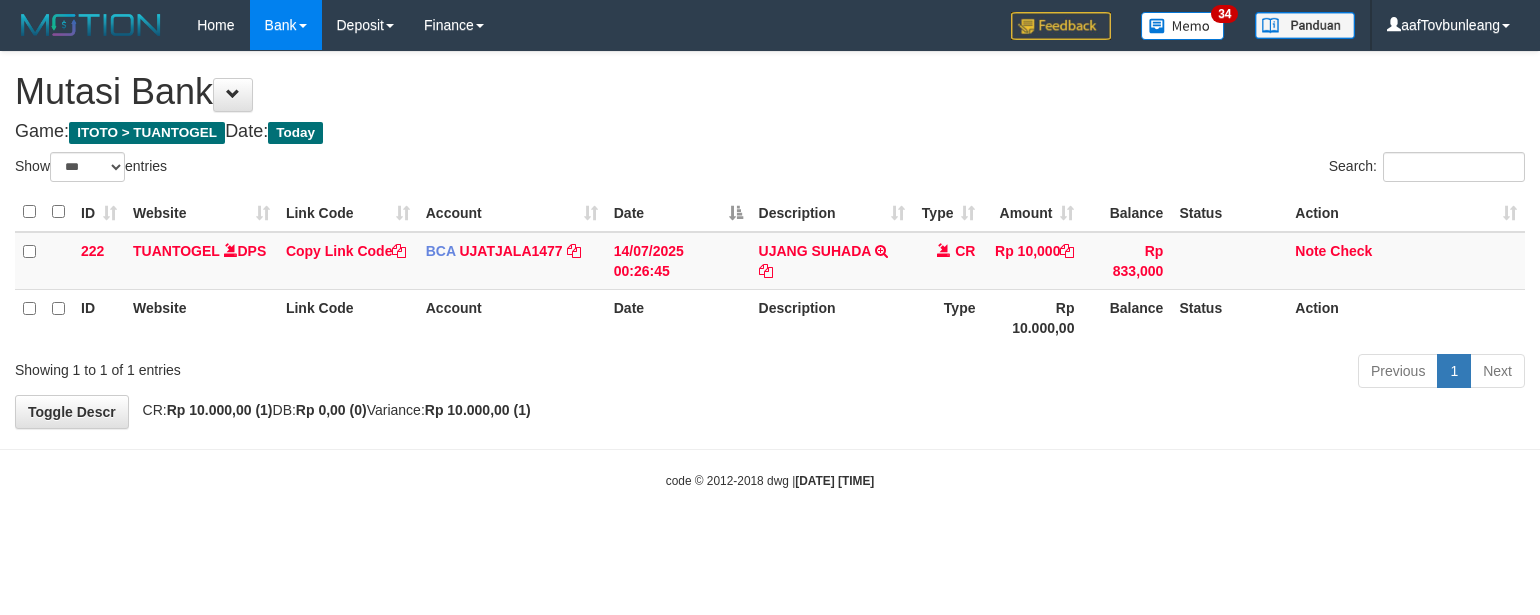 select on "***" 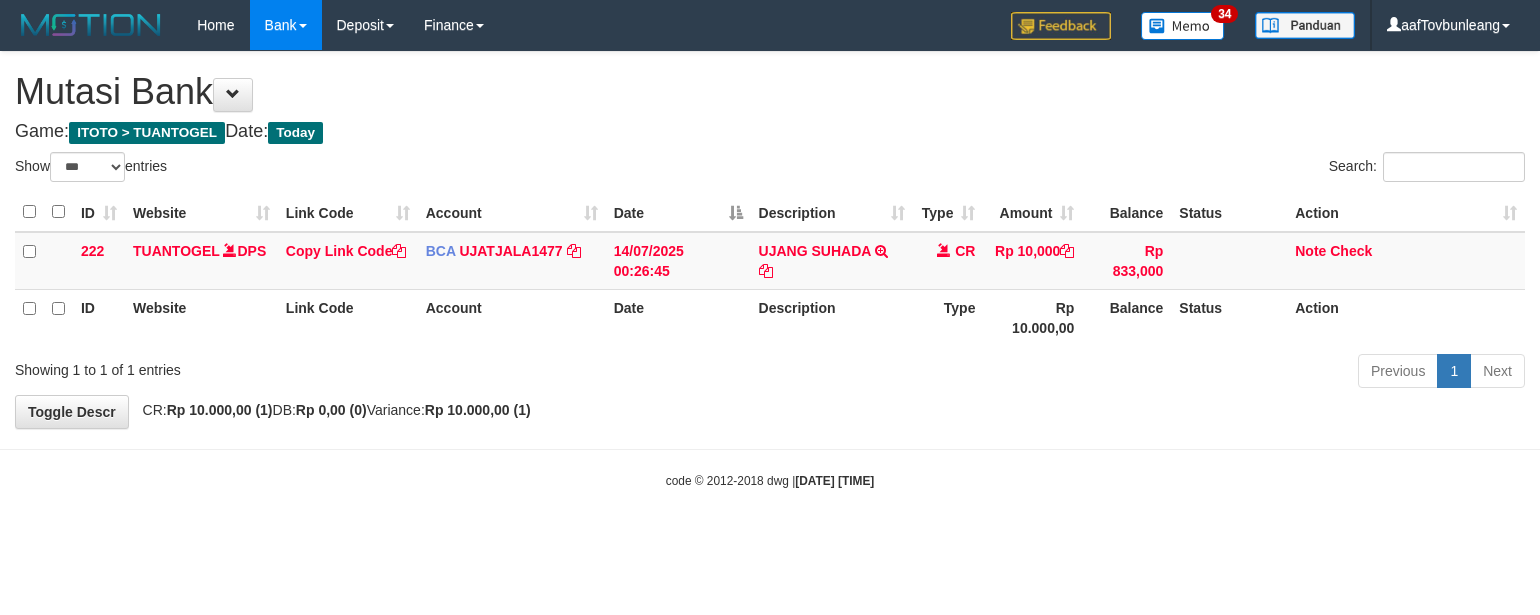 scroll, scrollTop: 0, scrollLeft: 0, axis: both 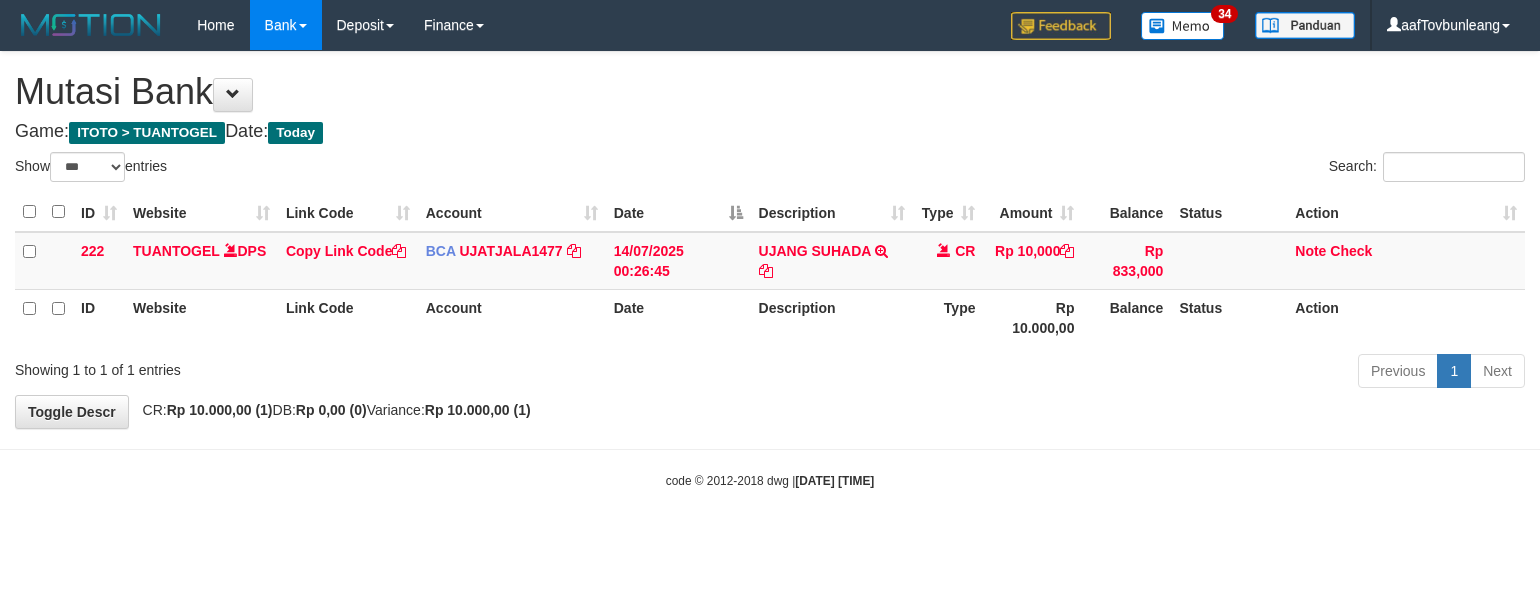 select on "***" 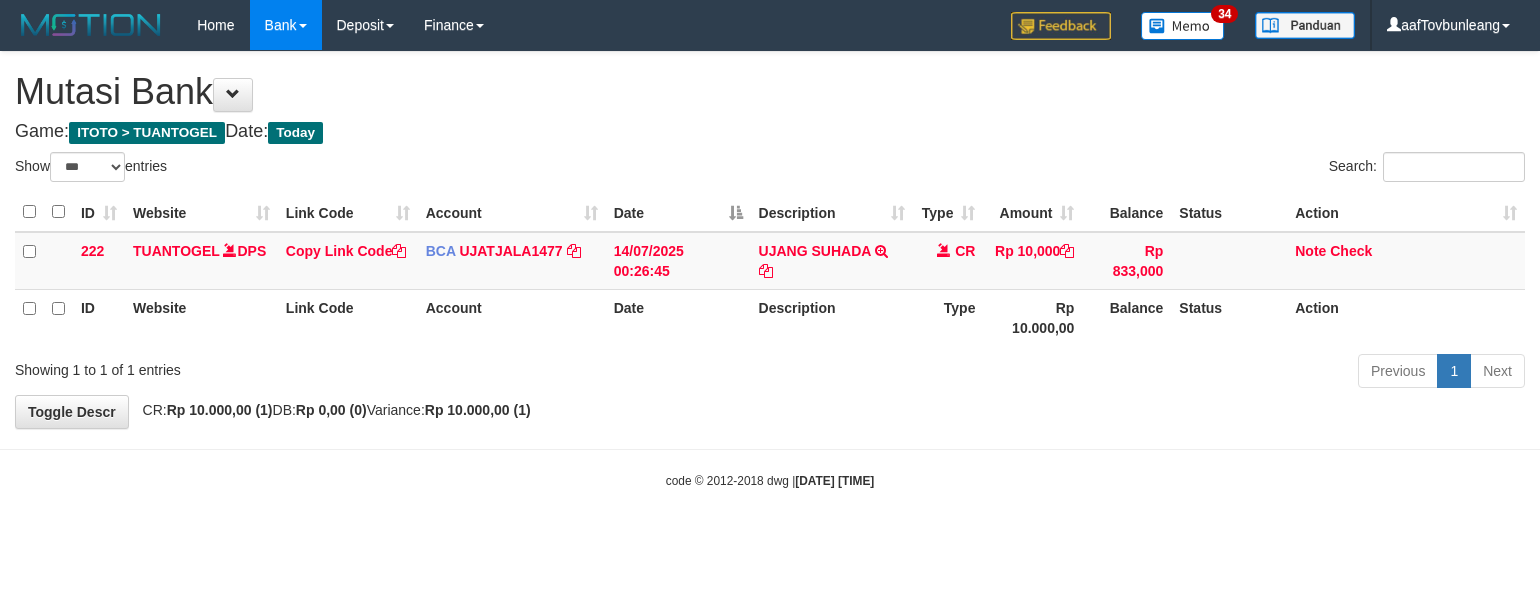 scroll, scrollTop: 0, scrollLeft: 0, axis: both 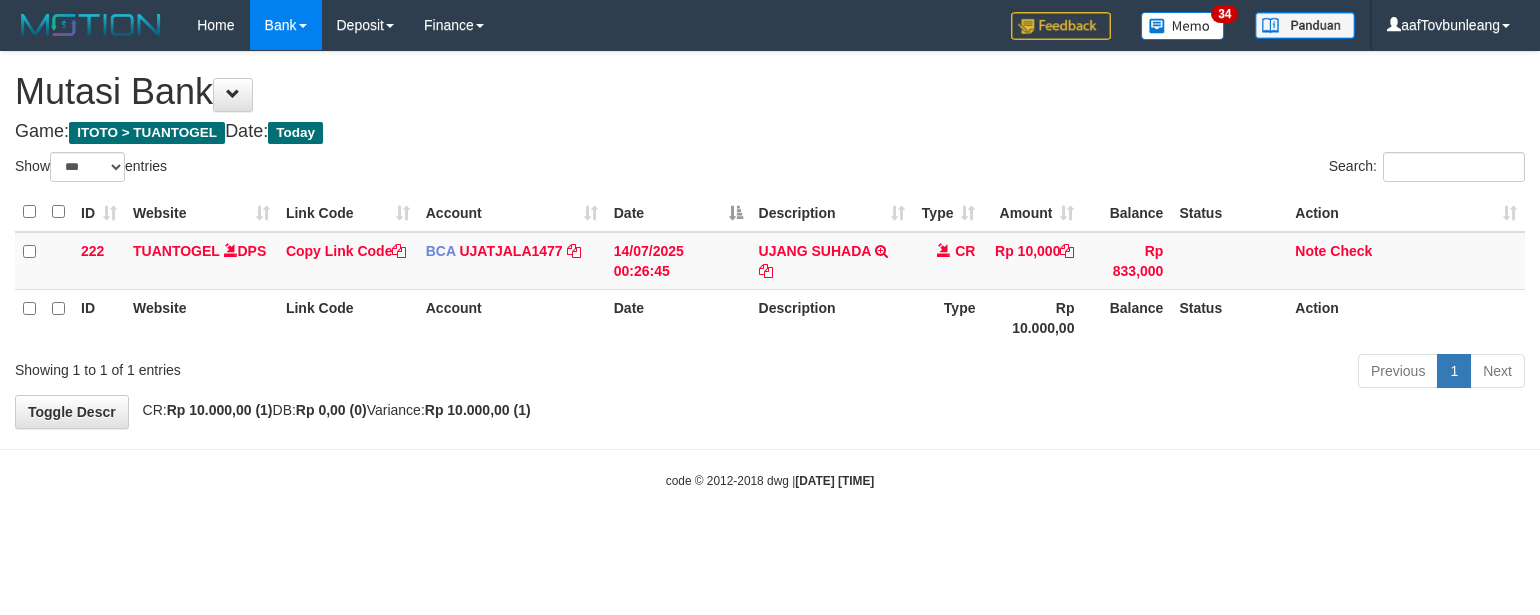 select on "***" 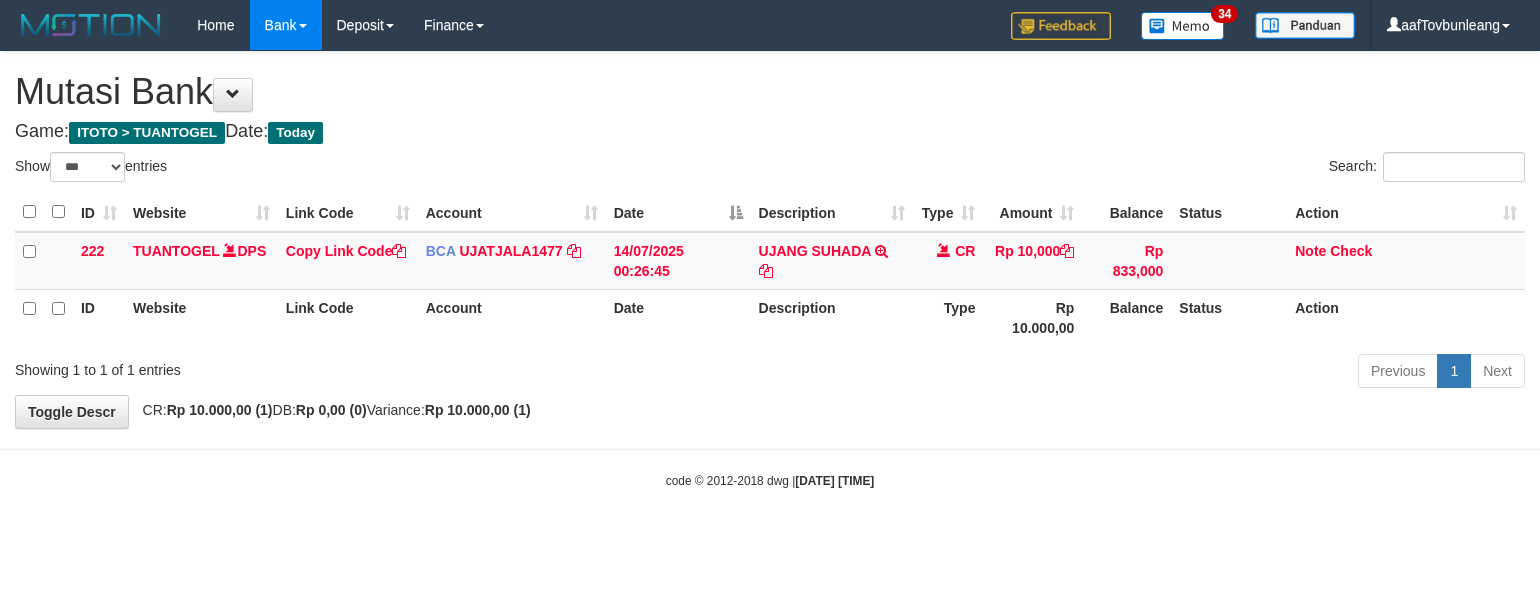 scroll, scrollTop: 0, scrollLeft: 0, axis: both 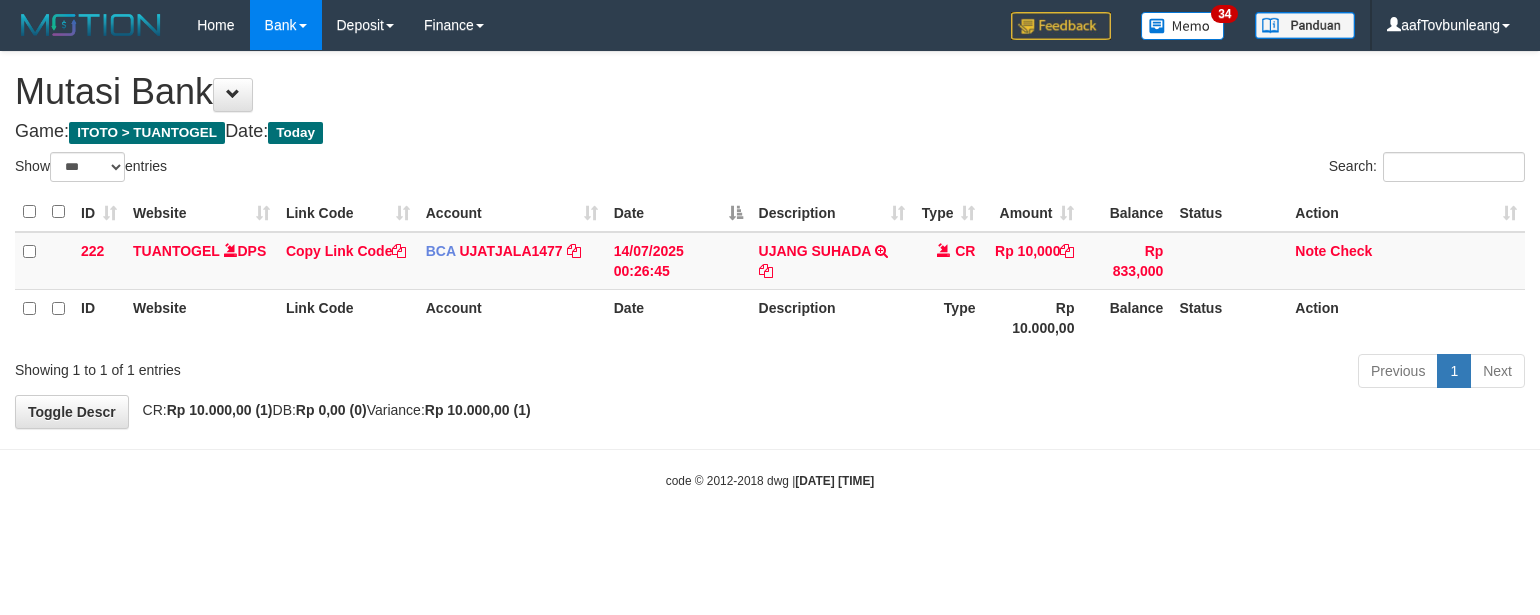select on "***" 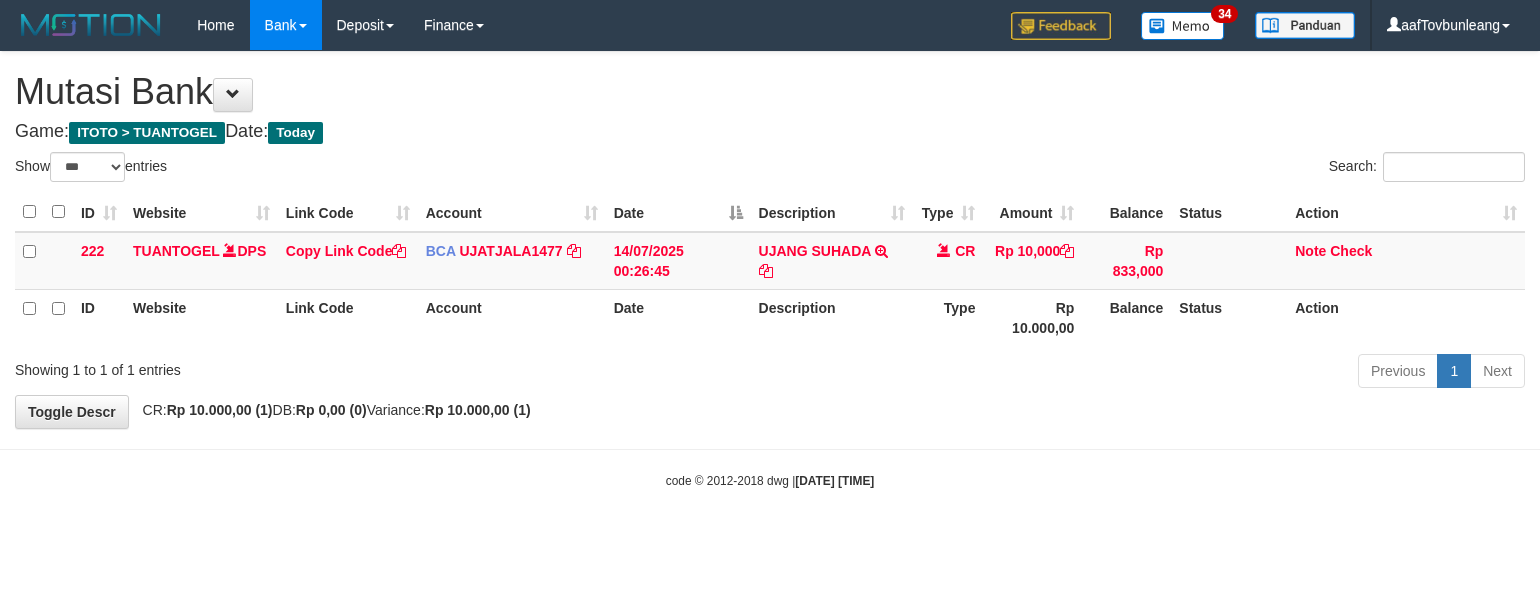 scroll, scrollTop: 0, scrollLeft: 0, axis: both 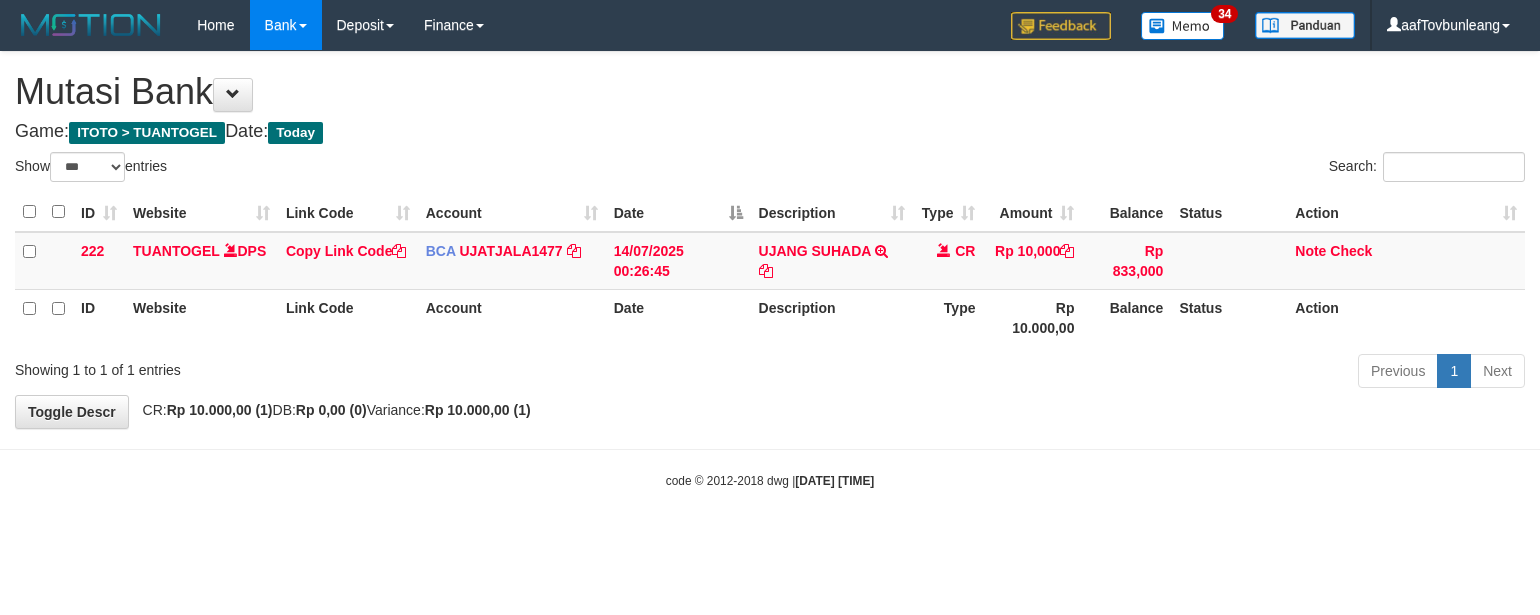 select on "***" 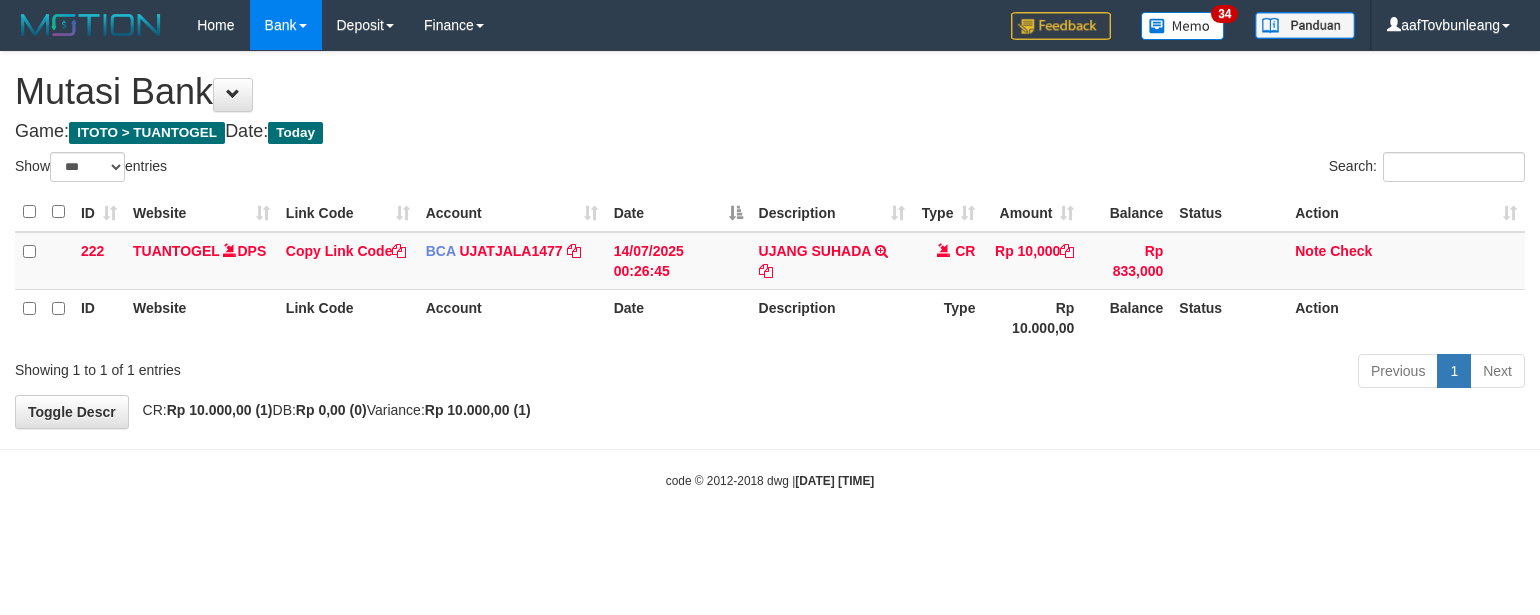 scroll, scrollTop: 0, scrollLeft: 0, axis: both 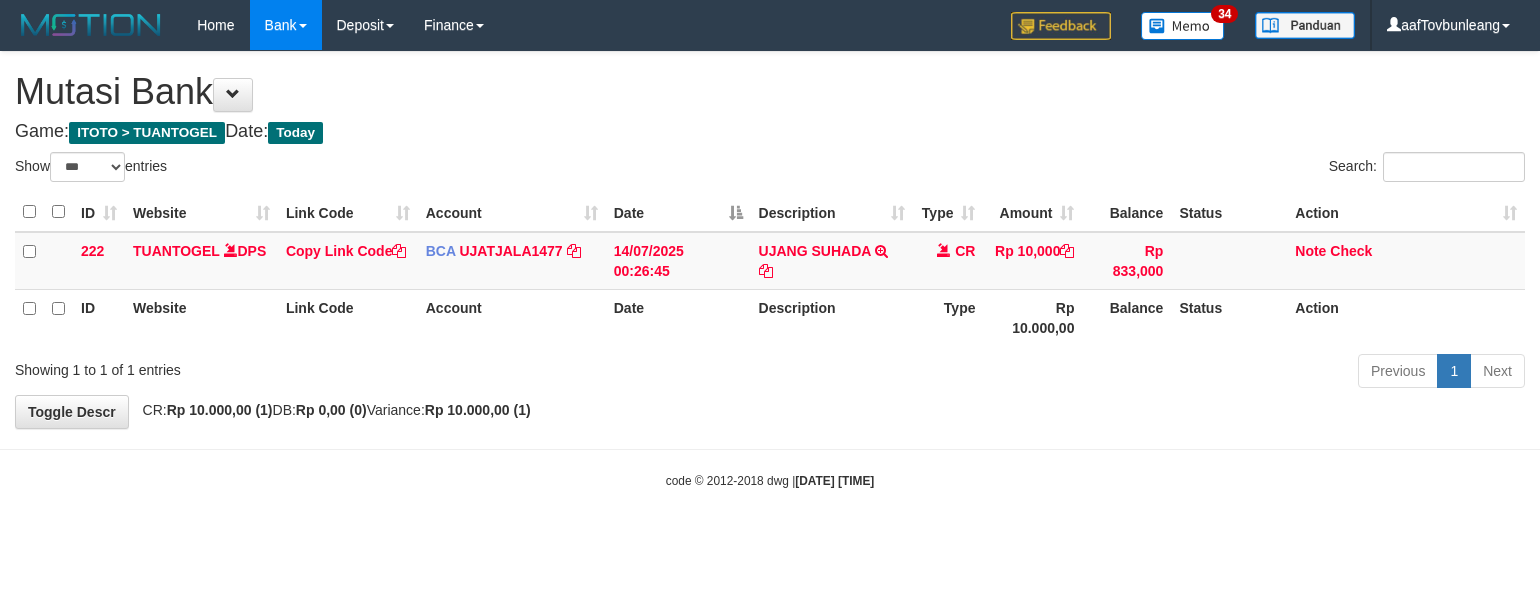 select on "***" 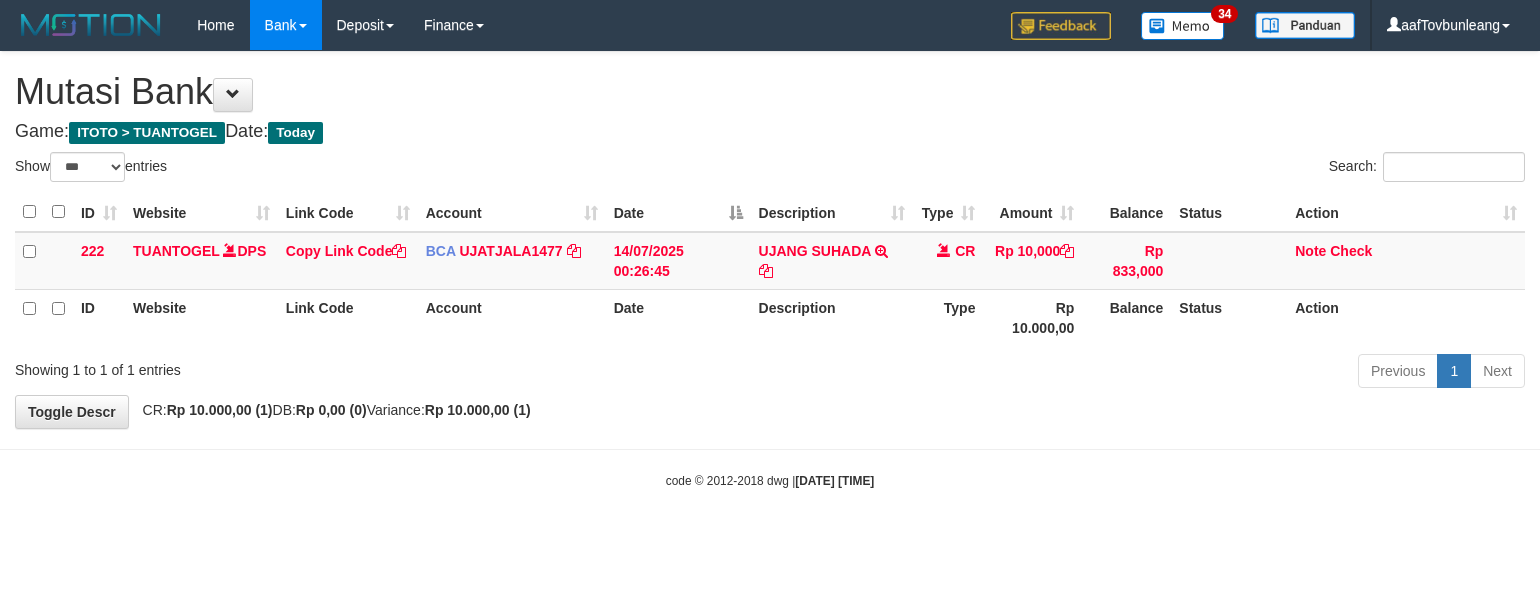 scroll, scrollTop: 0, scrollLeft: 0, axis: both 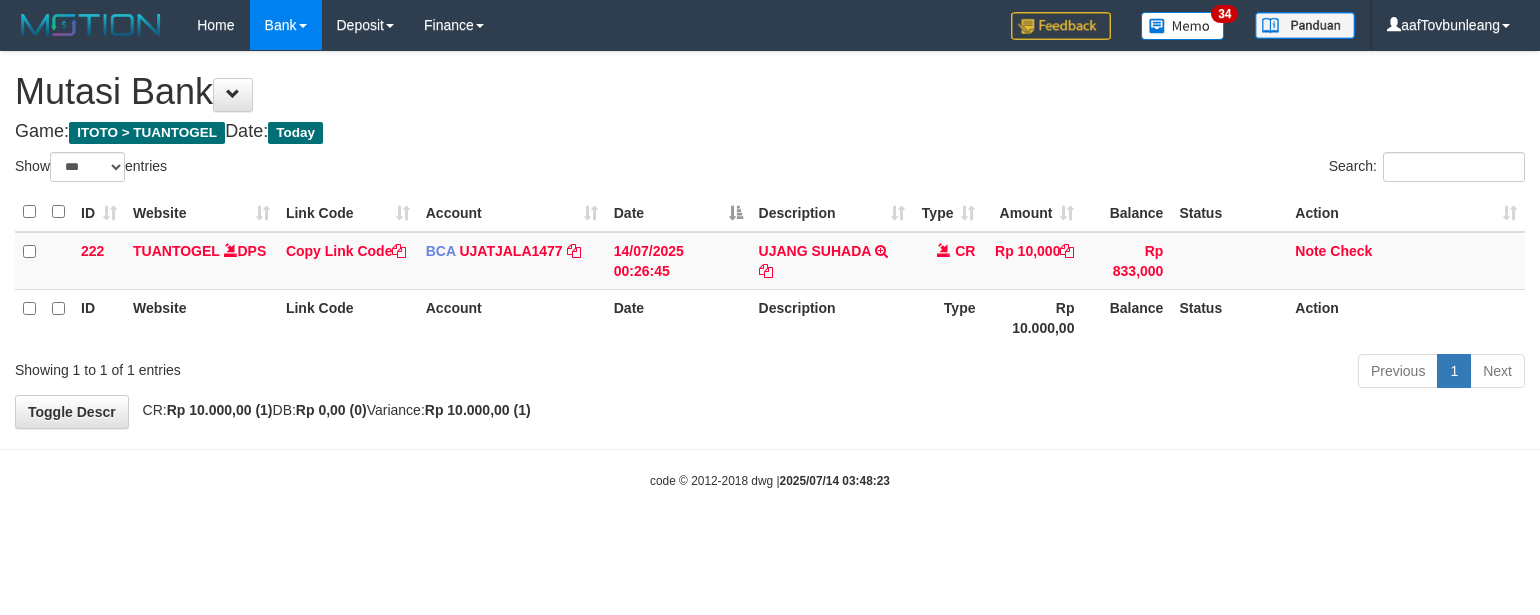 select on "***" 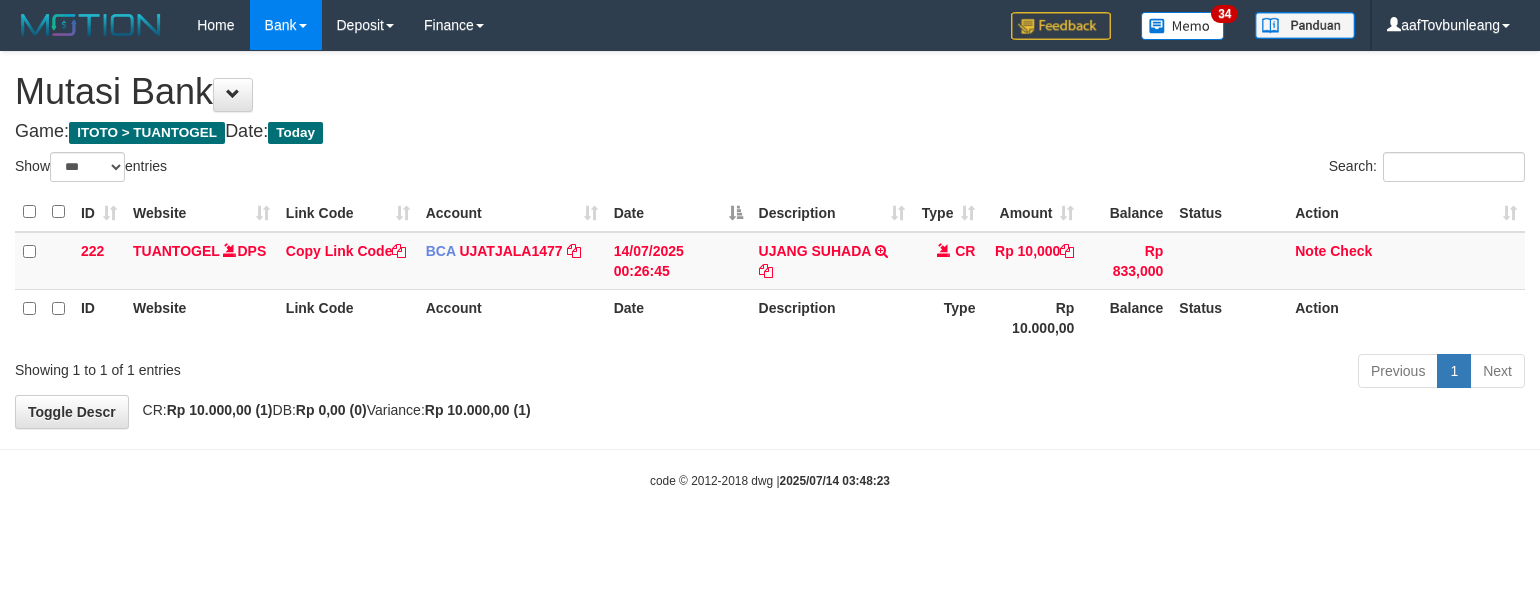 scroll, scrollTop: 0, scrollLeft: 0, axis: both 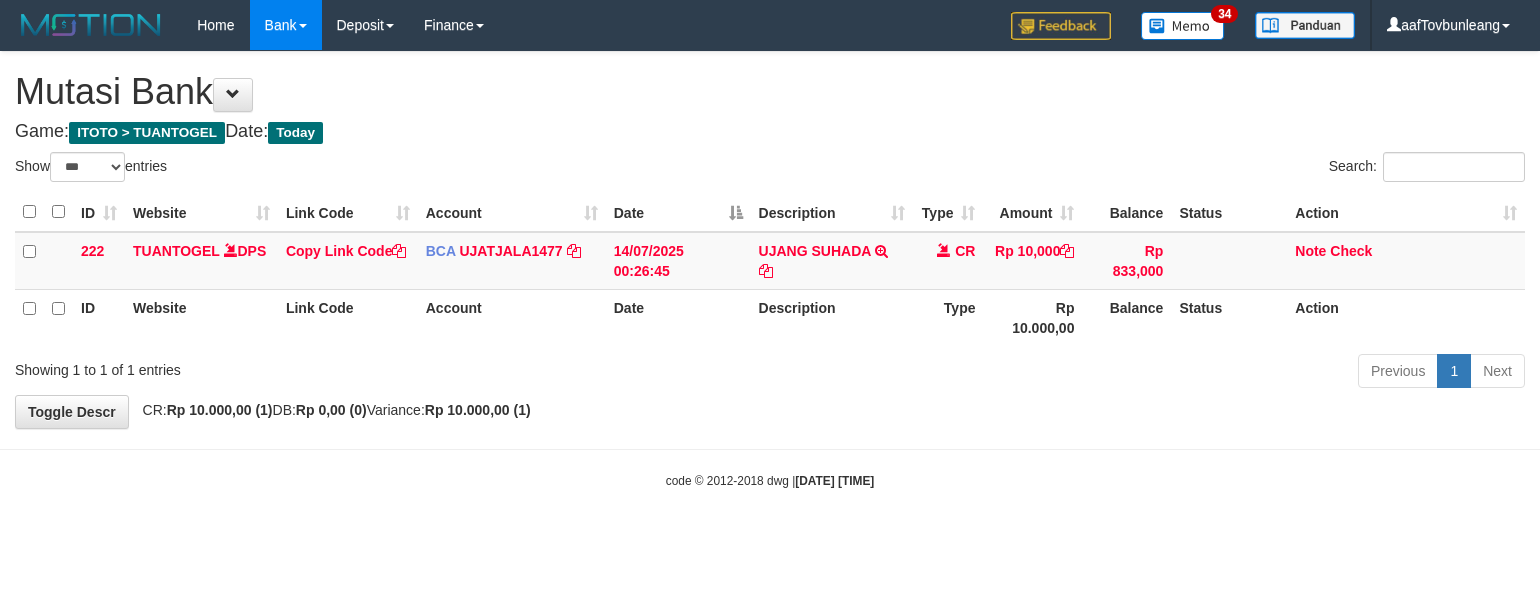 select on "***" 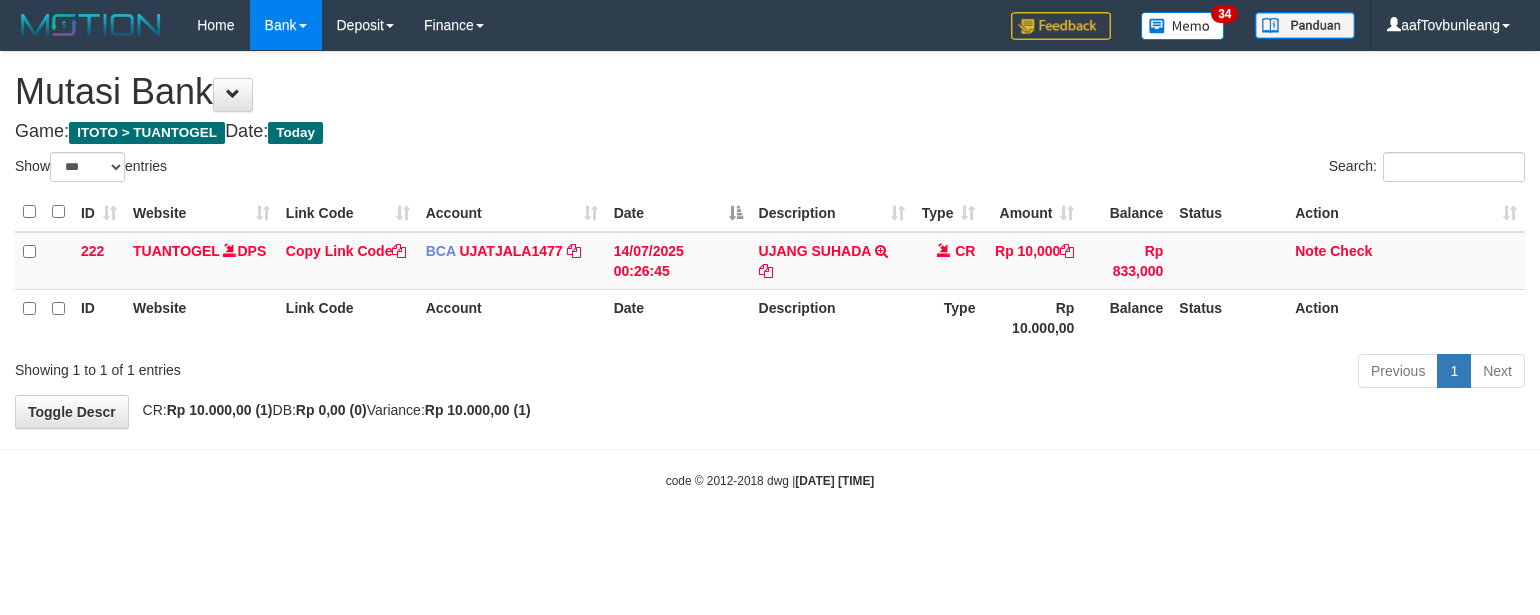 scroll, scrollTop: 0, scrollLeft: 0, axis: both 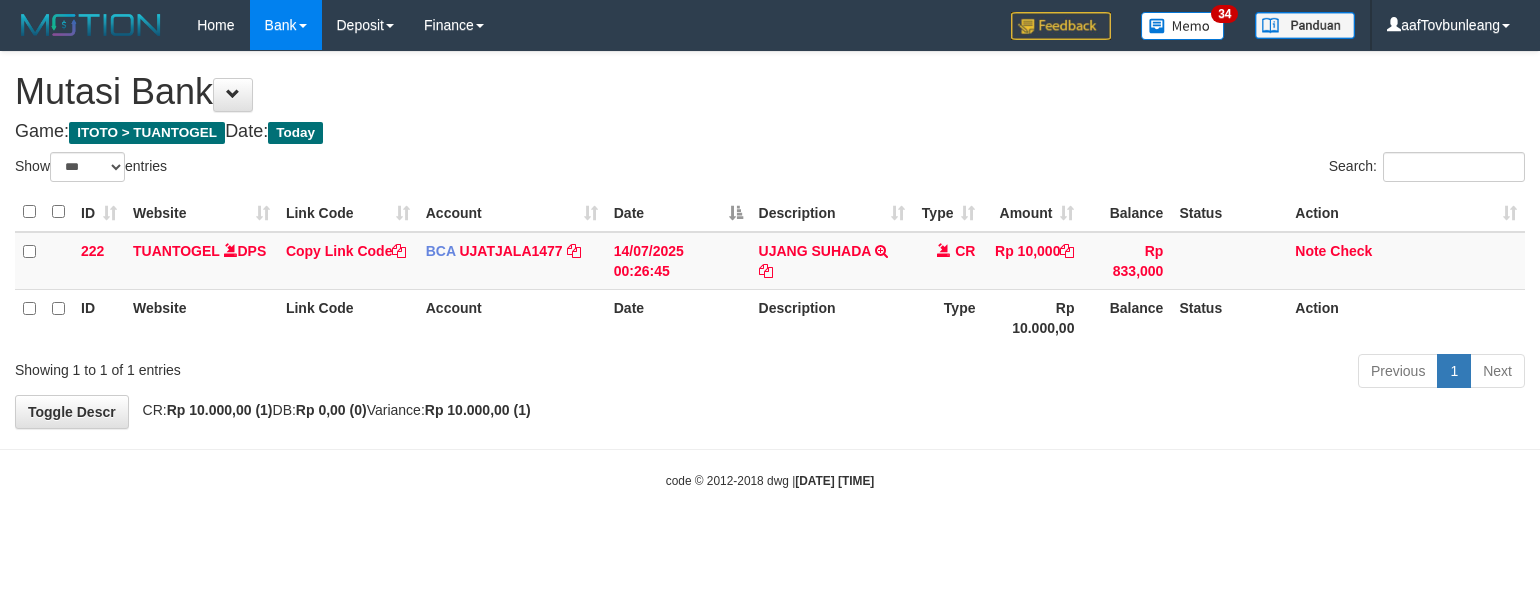 select on "***" 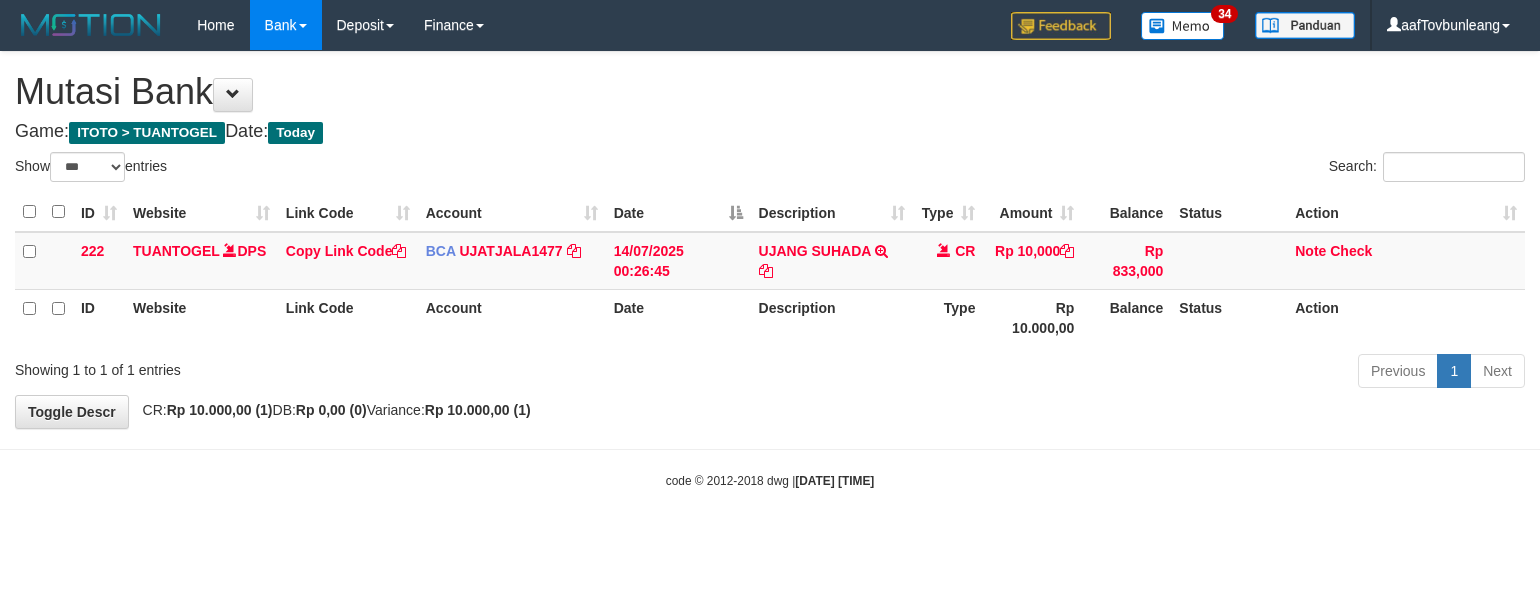 scroll, scrollTop: 0, scrollLeft: 0, axis: both 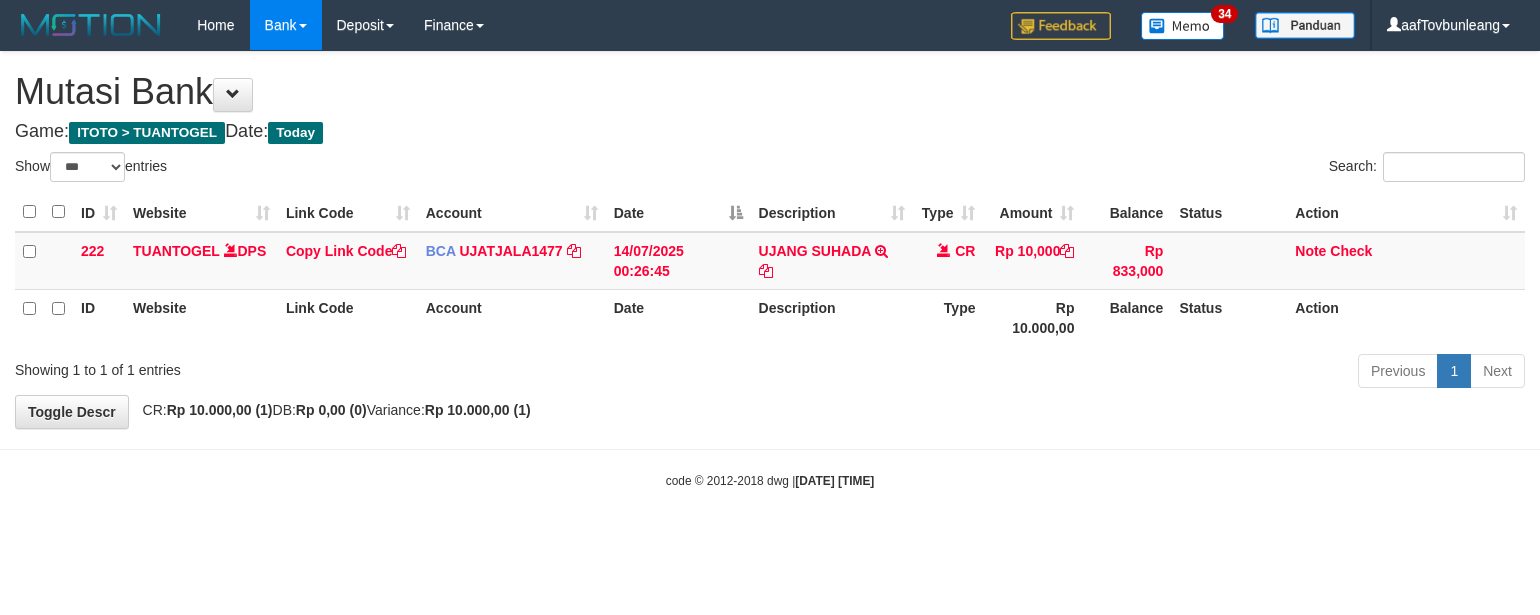 select on "***" 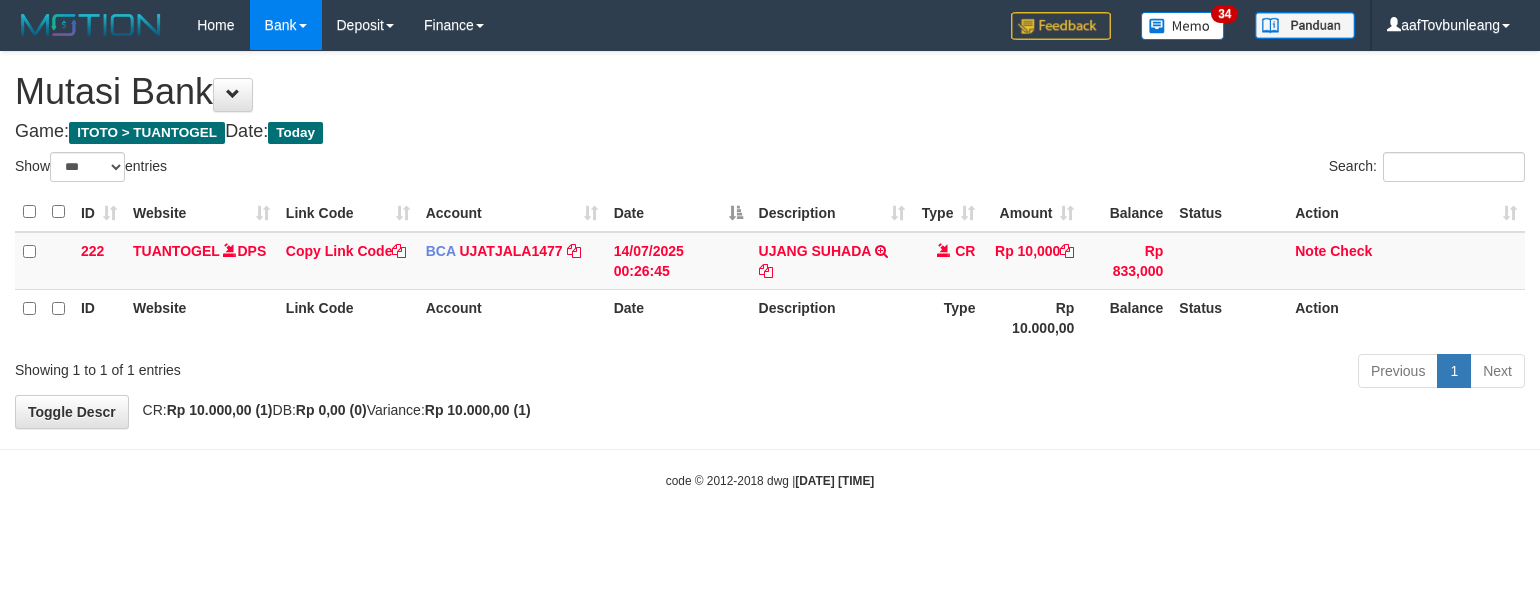 scroll, scrollTop: 0, scrollLeft: 0, axis: both 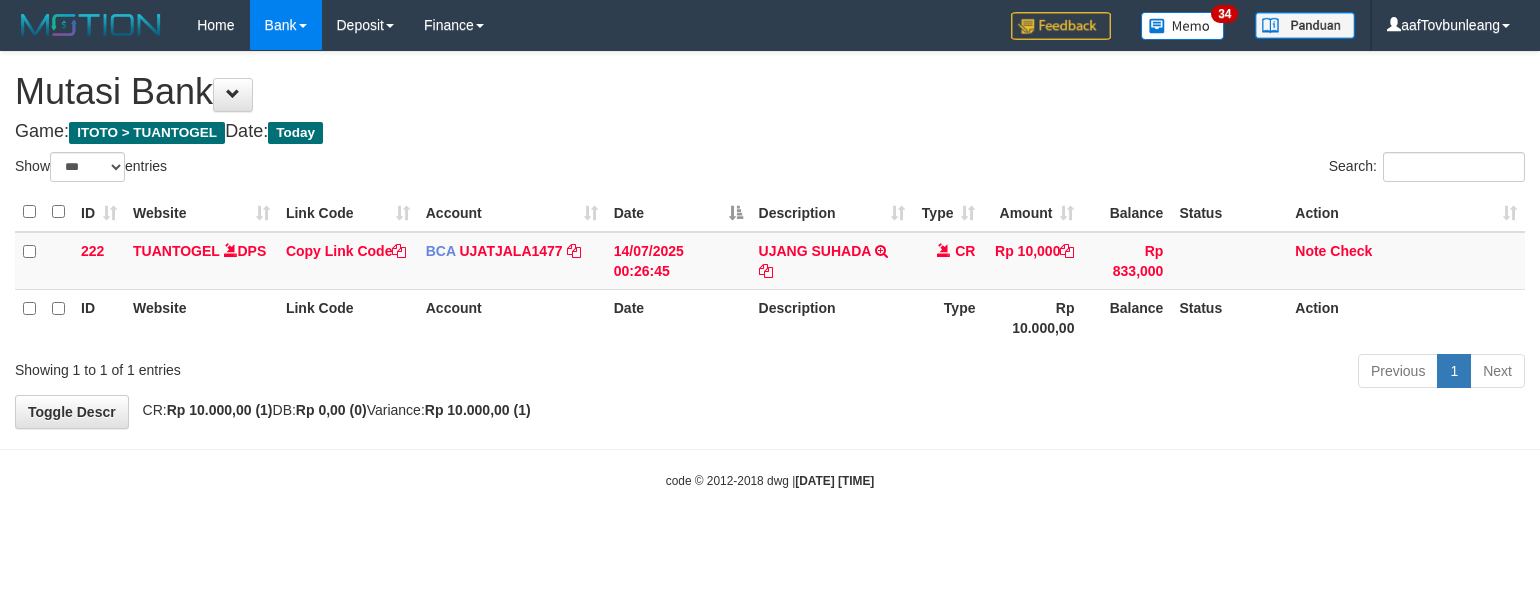 select on "***" 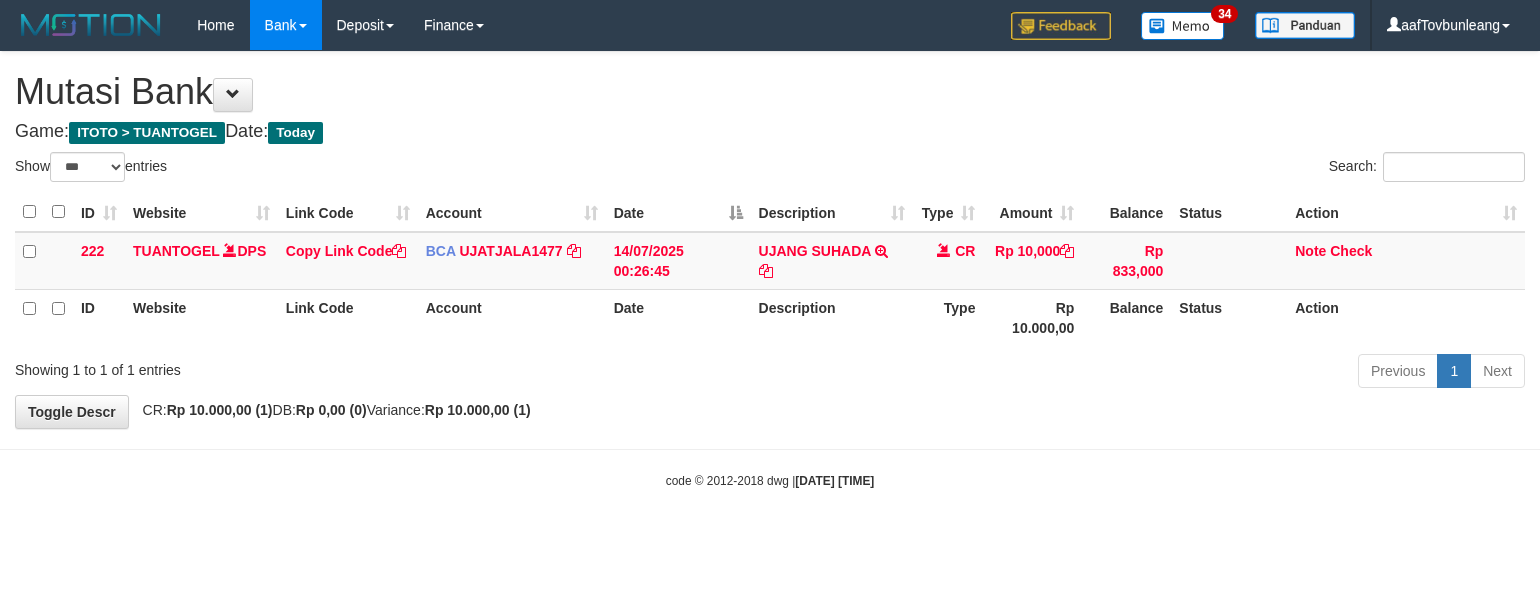 scroll, scrollTop: 0, scrollLeft: 0, axis: both 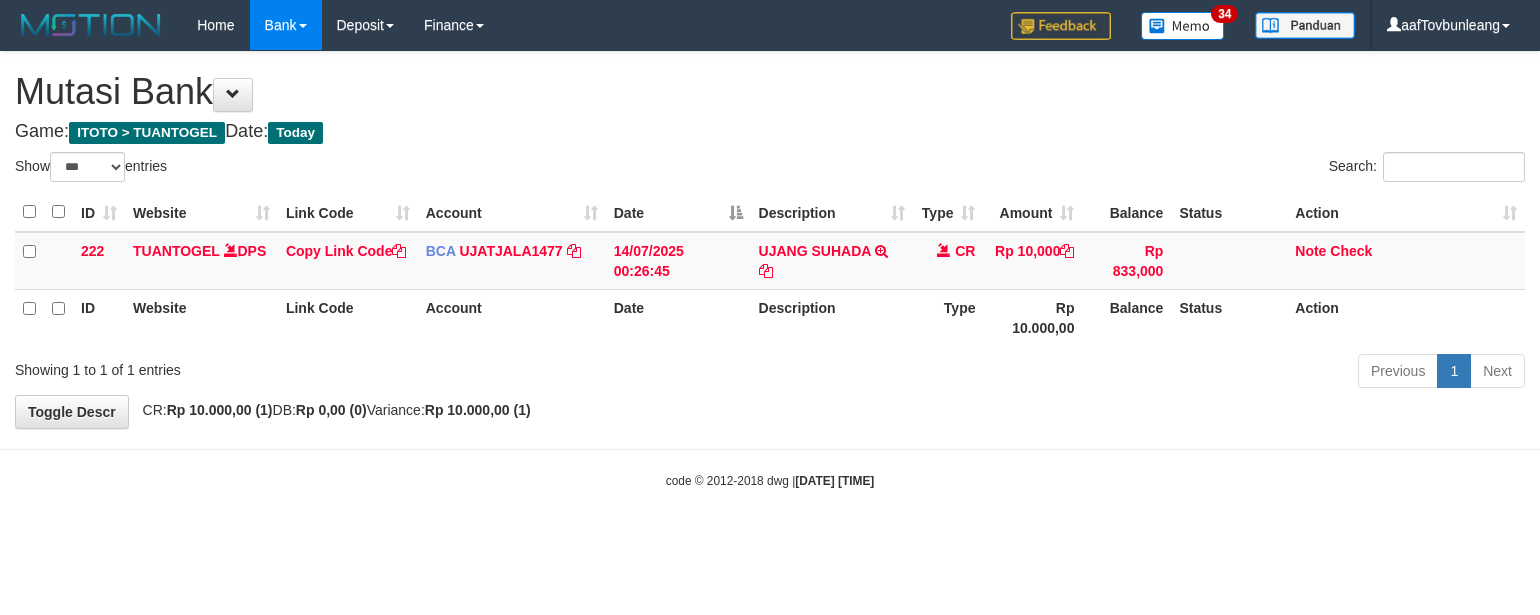 select on "***" 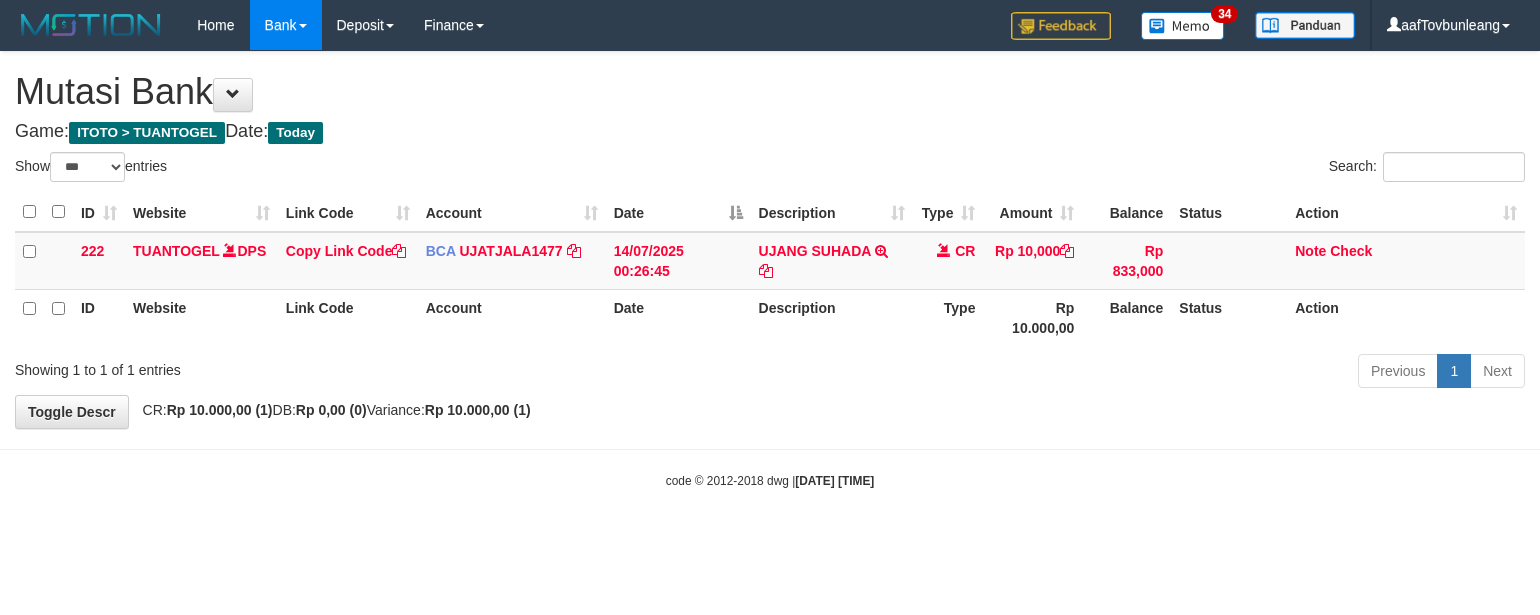 scroll, scrollTop: 0, scrollLeft: 0, axis: both 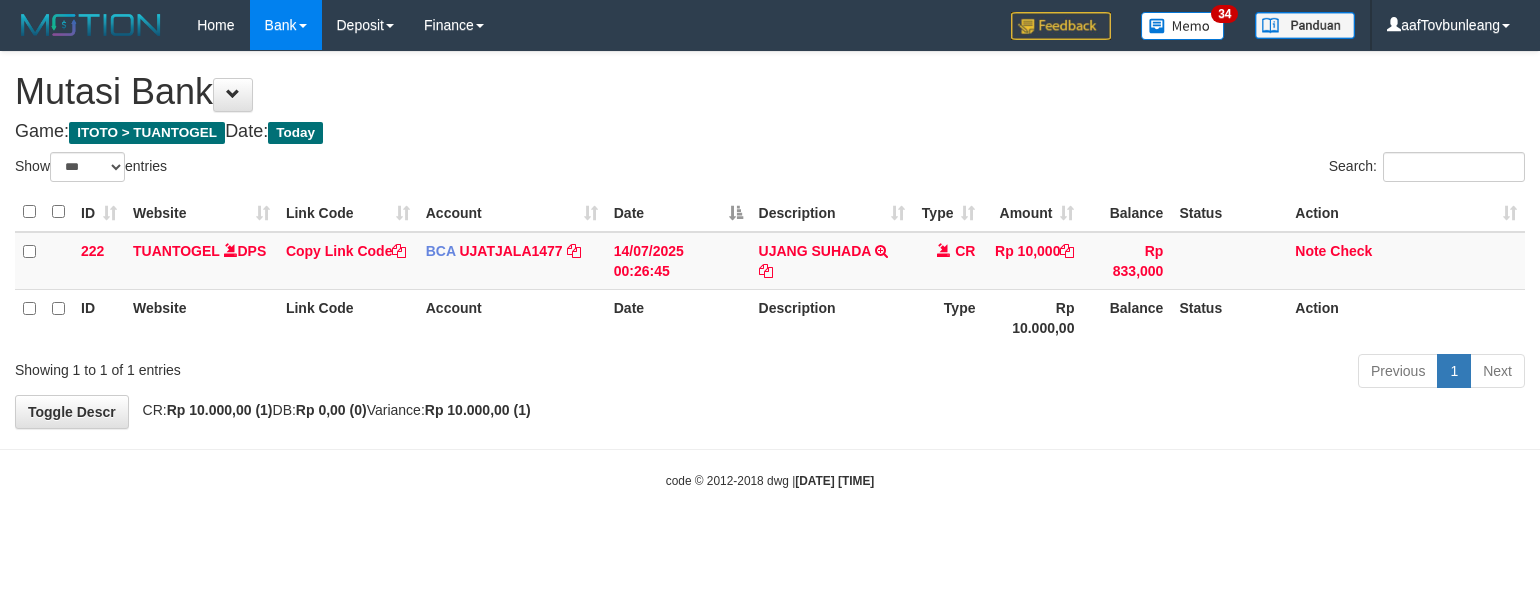 select on "***" 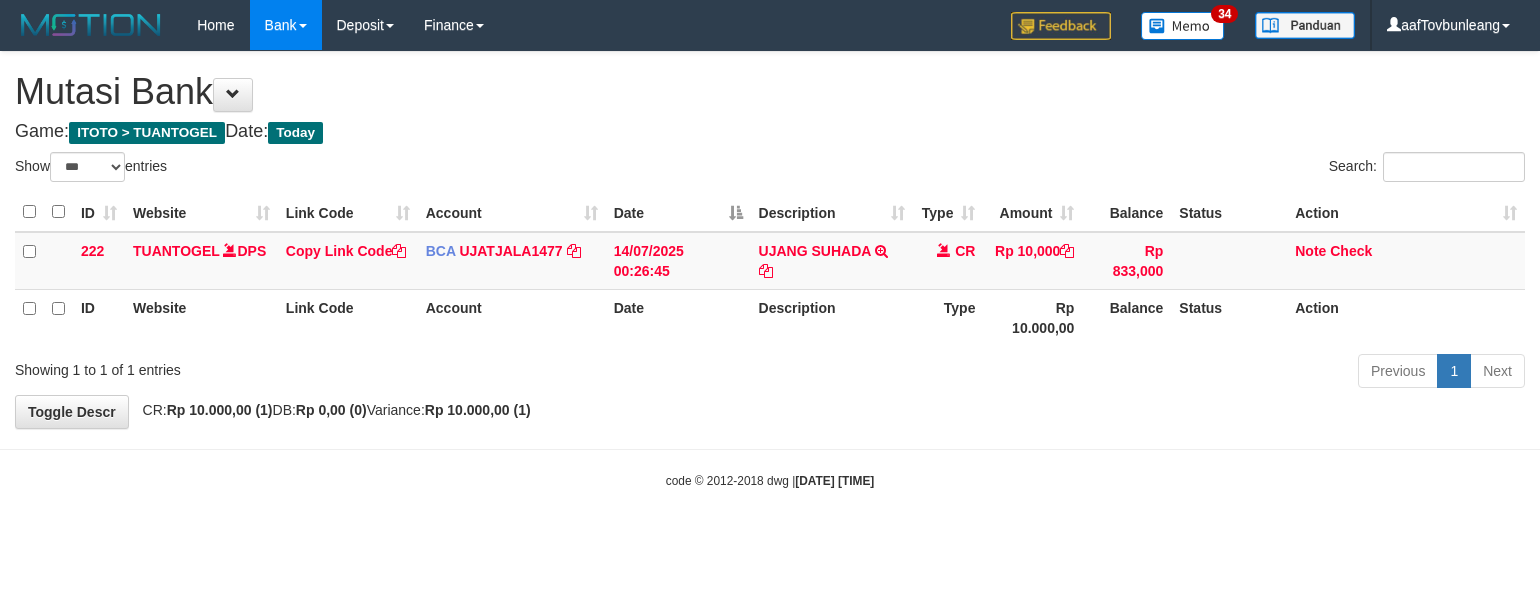 scroll, scrollTop: 0, scrollLeft: 0, axis: both 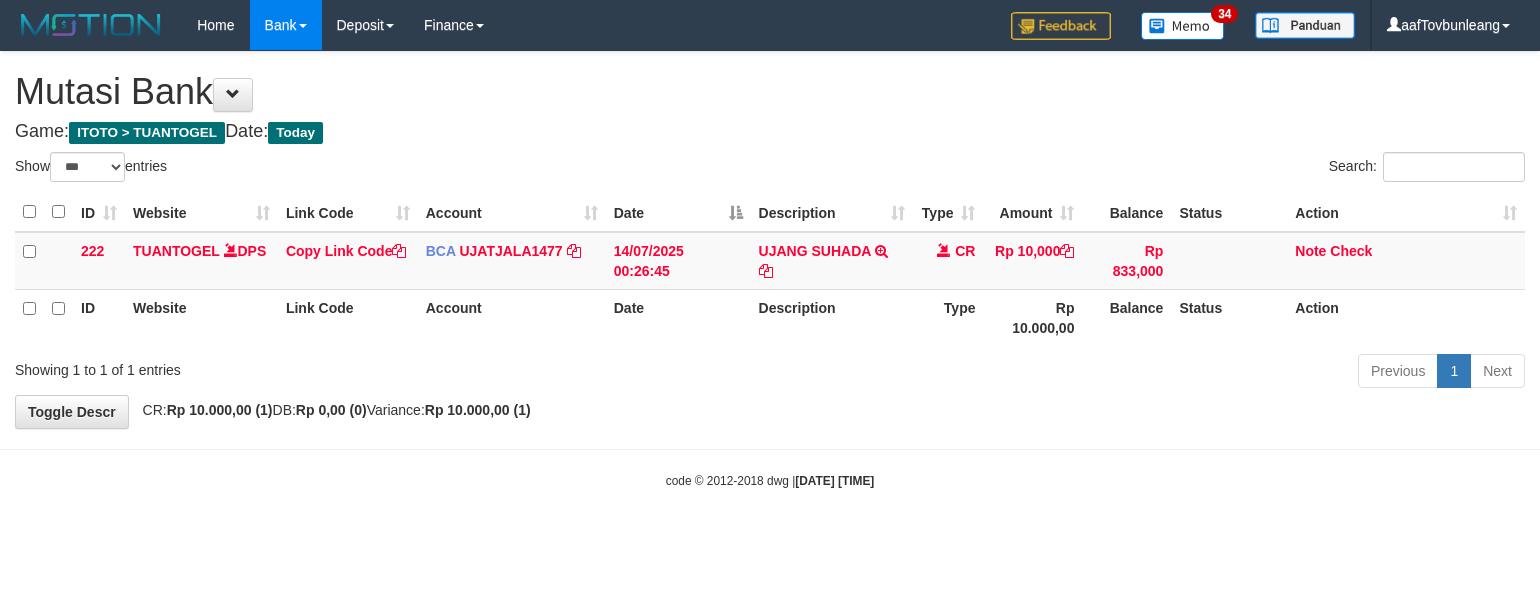 select on "***" 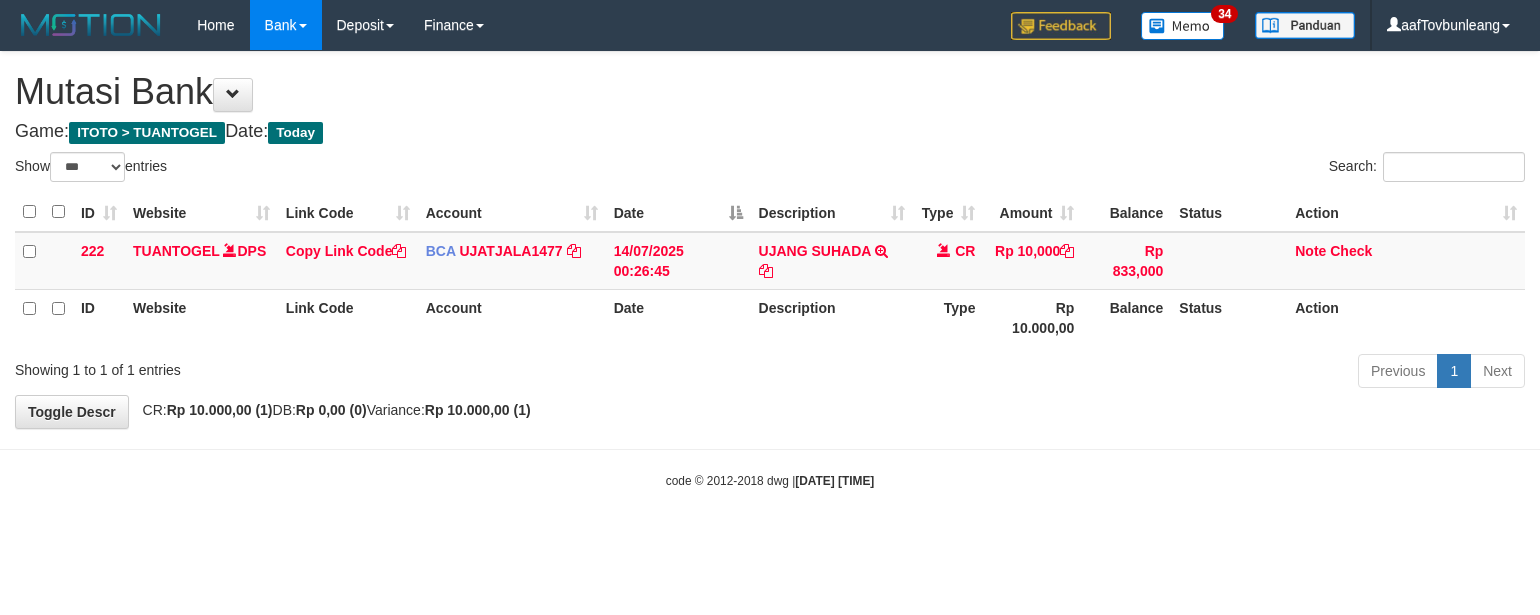 scroll, scrollTop: 0, scrollLeft: 0, axis: both 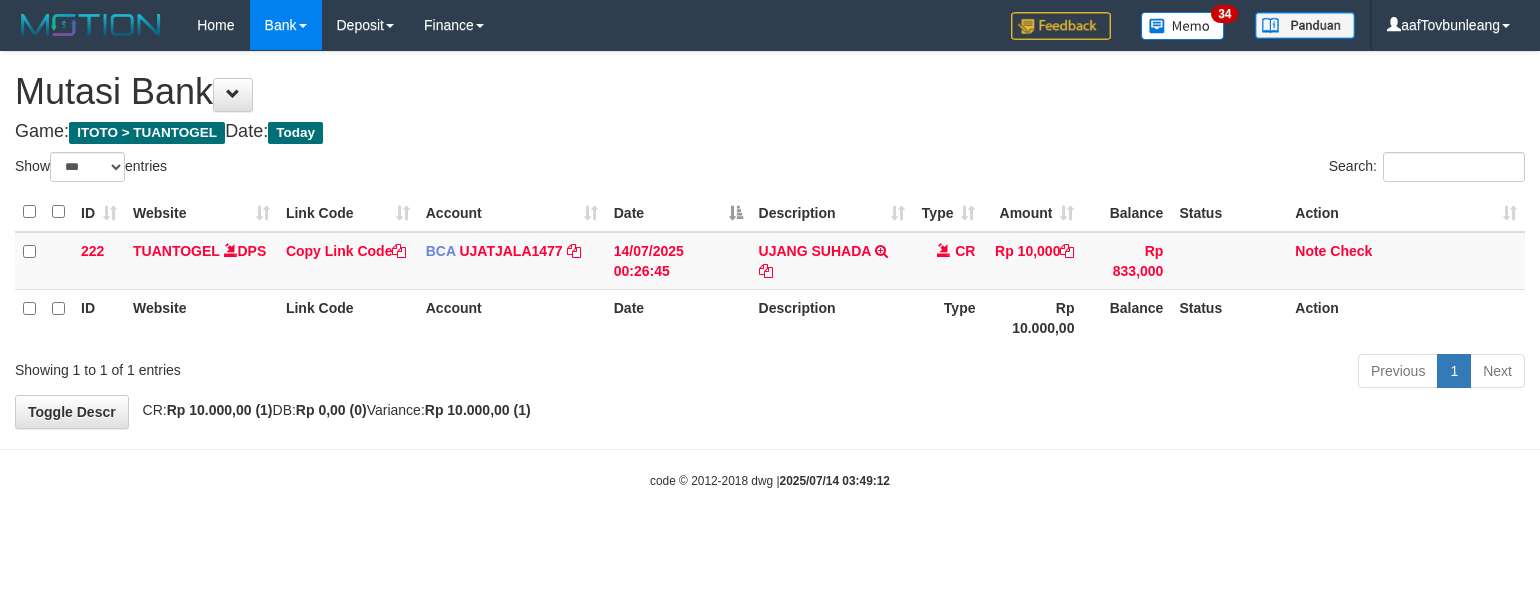 select on "***" 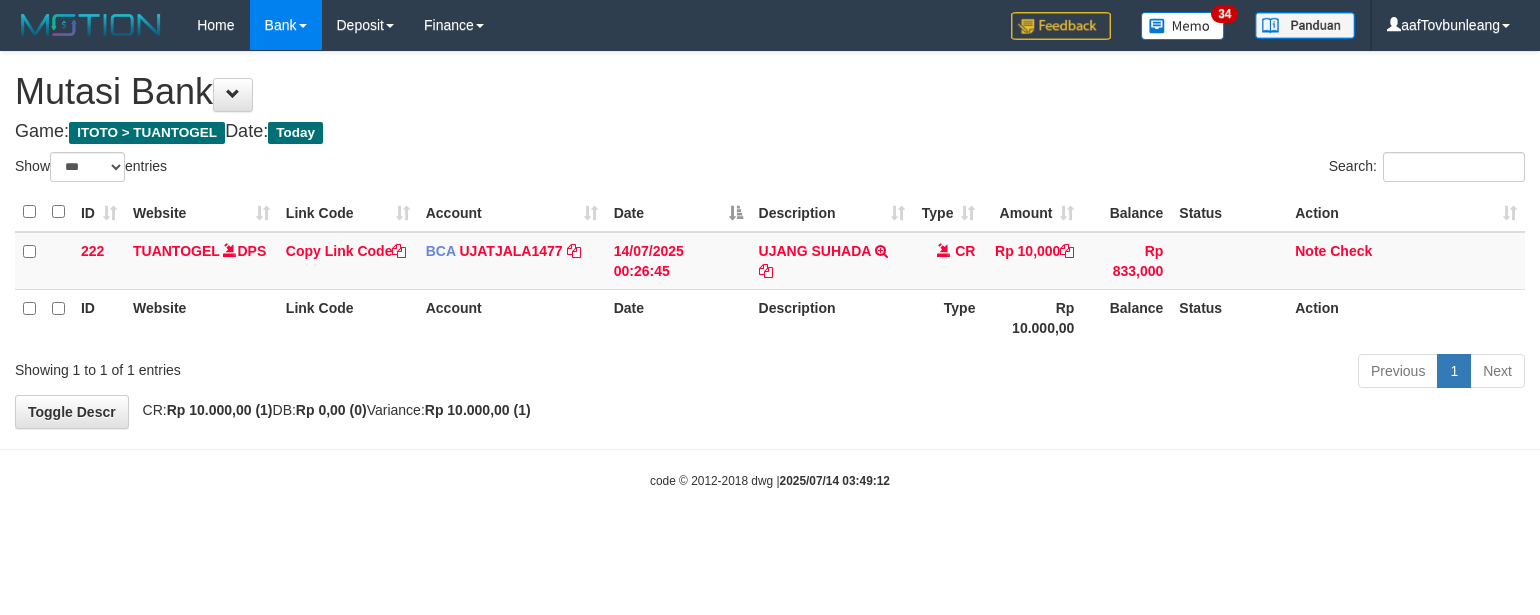 scroll, scrollTop: 0, scrollLeft: 0, axis: both 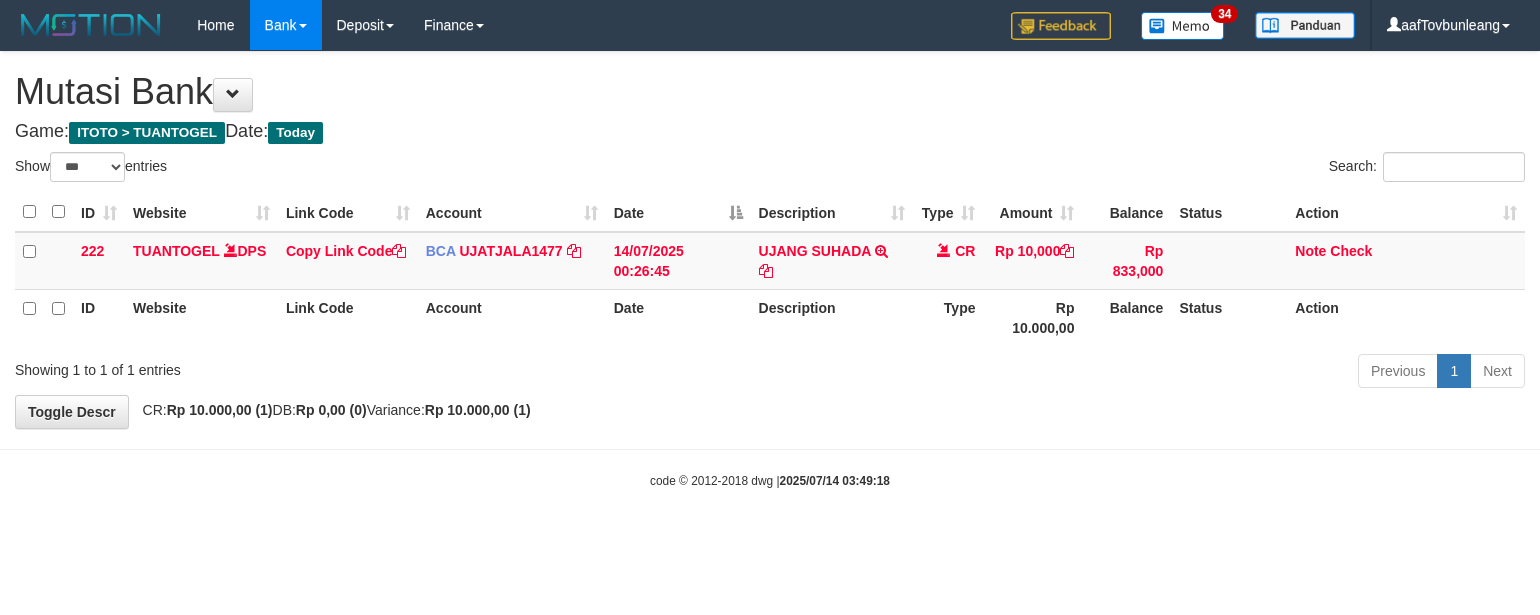 select on "***" 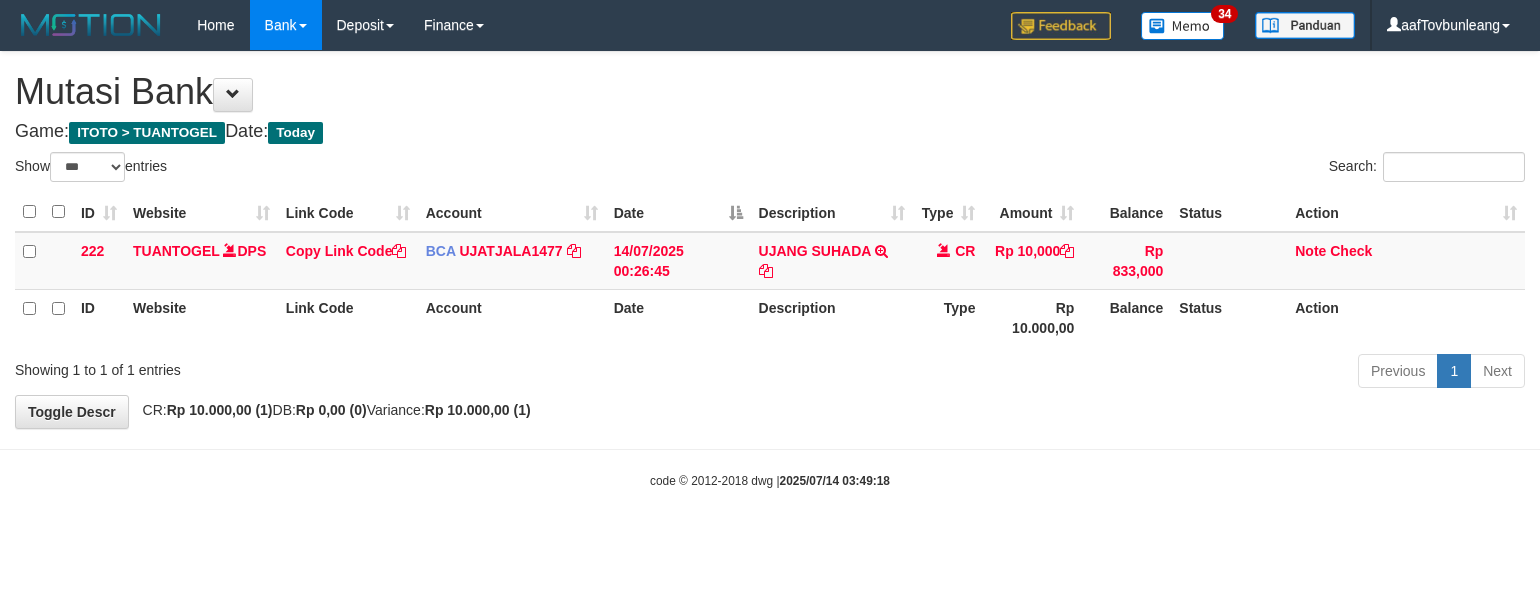 scroll, scrollTop: 0, scrollLeft: 0, axis: both 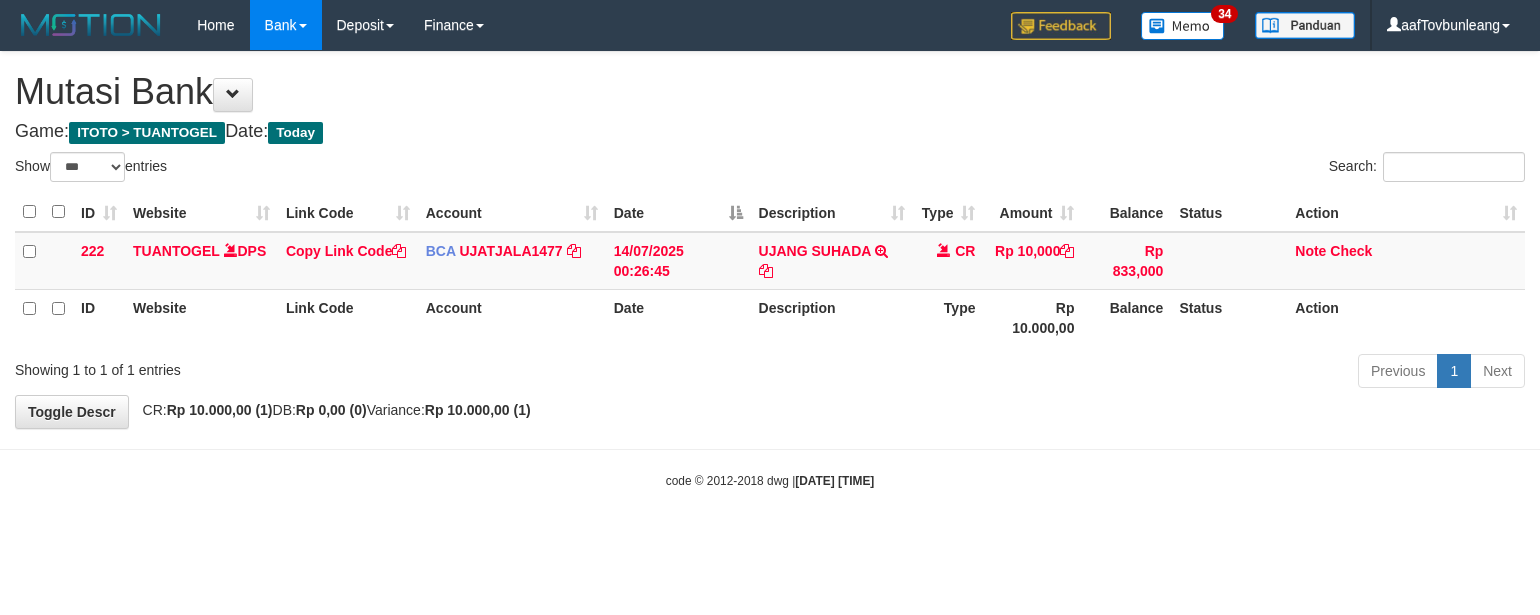 select on "***" 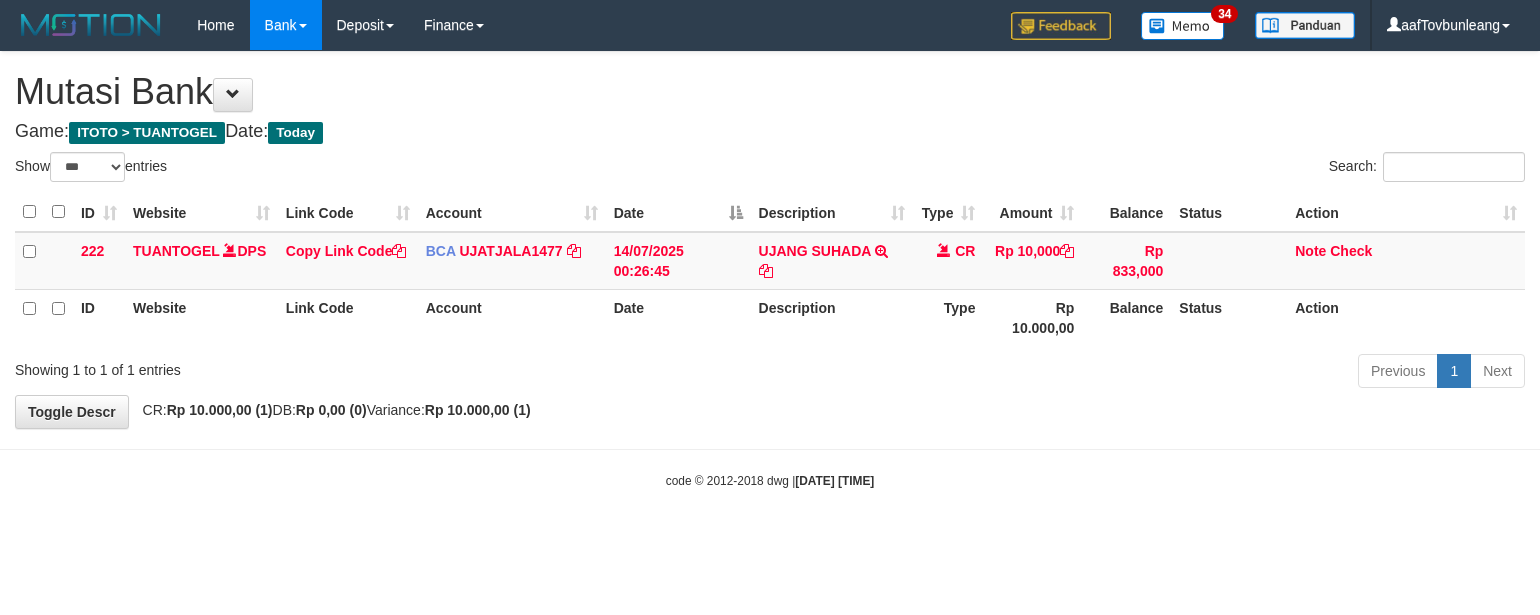 scroll, scrollTop: 0, scrollLeft: 0, axis: both 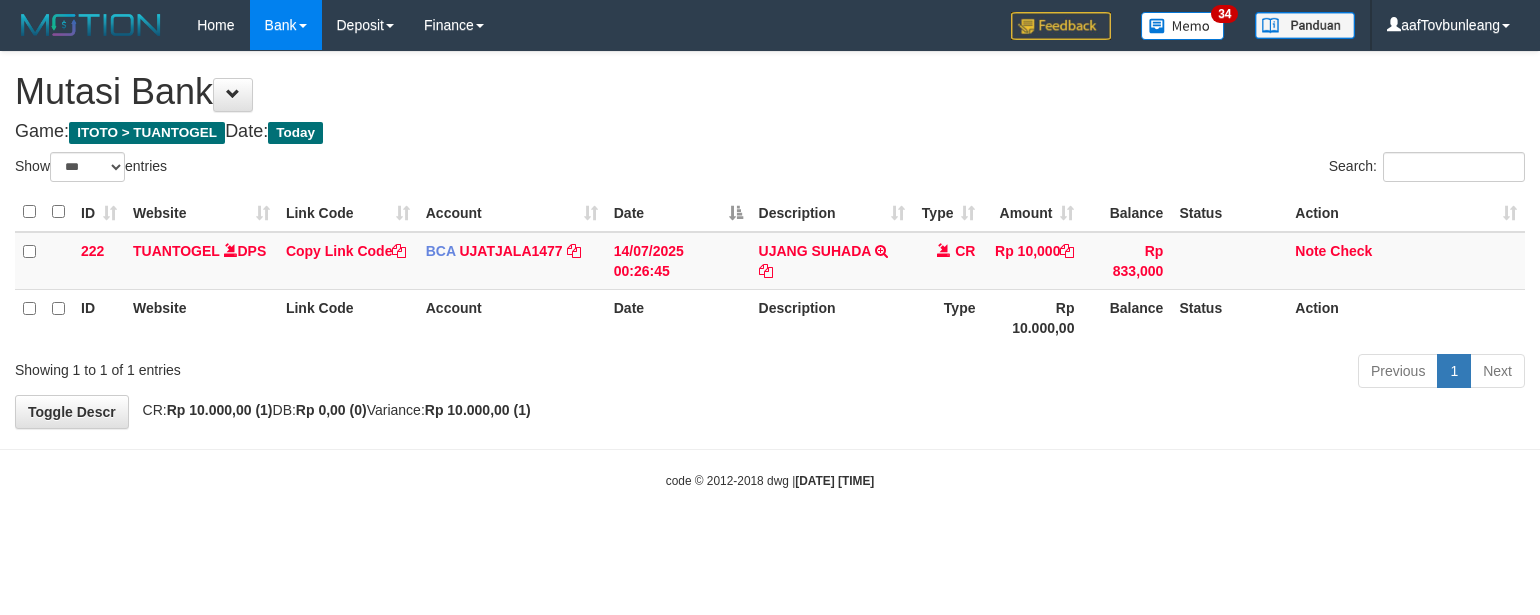 select on "***" 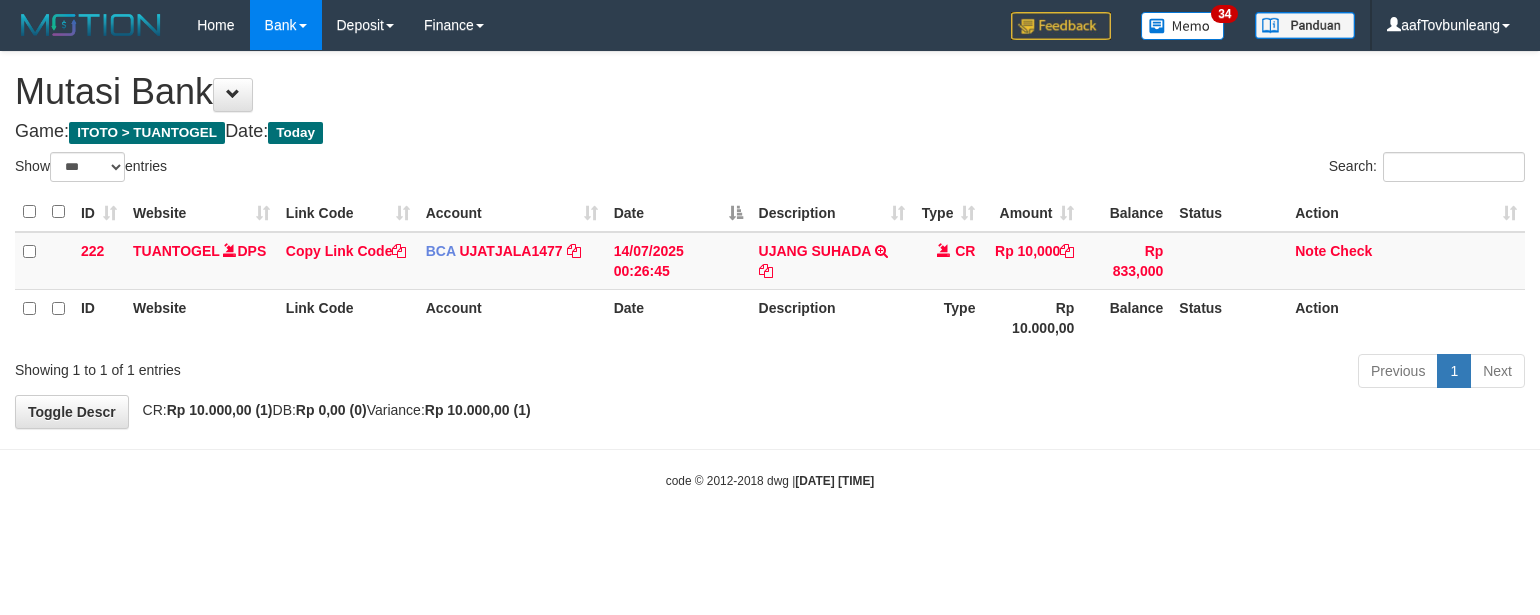 scroll, scrollTop: 0, scrollLeft: 0, axis: both 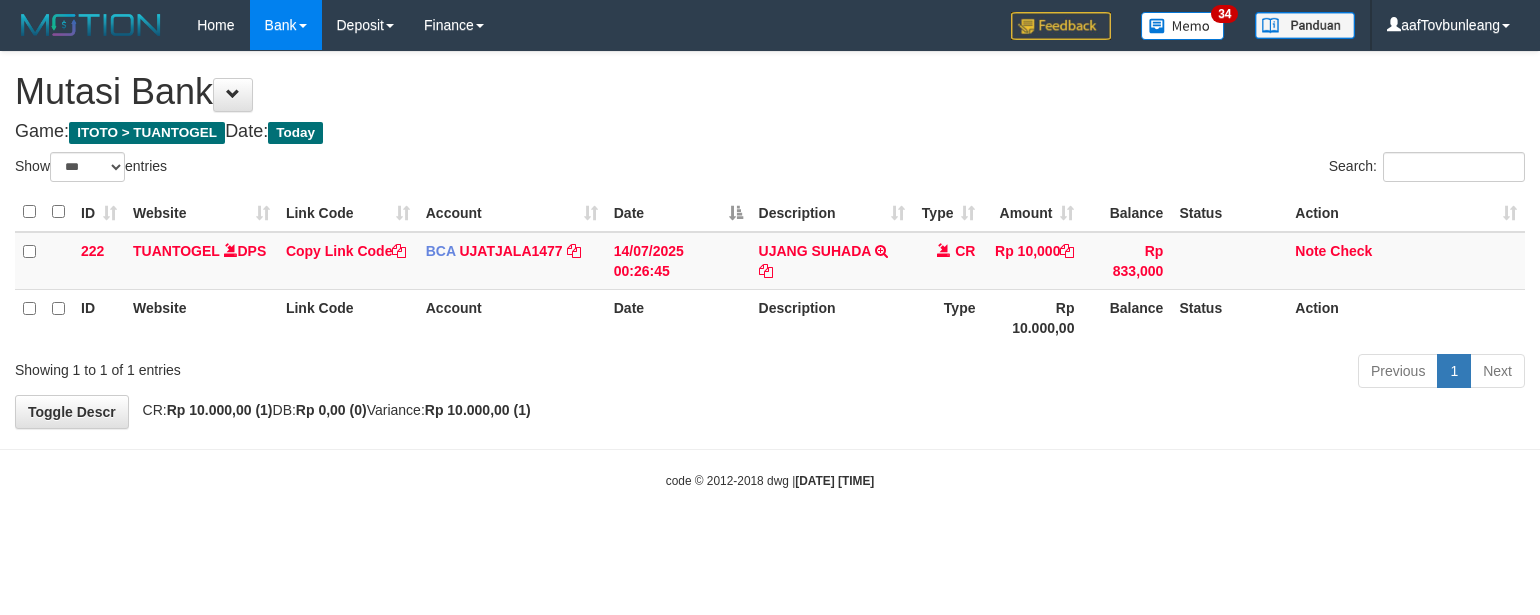 select on "***" 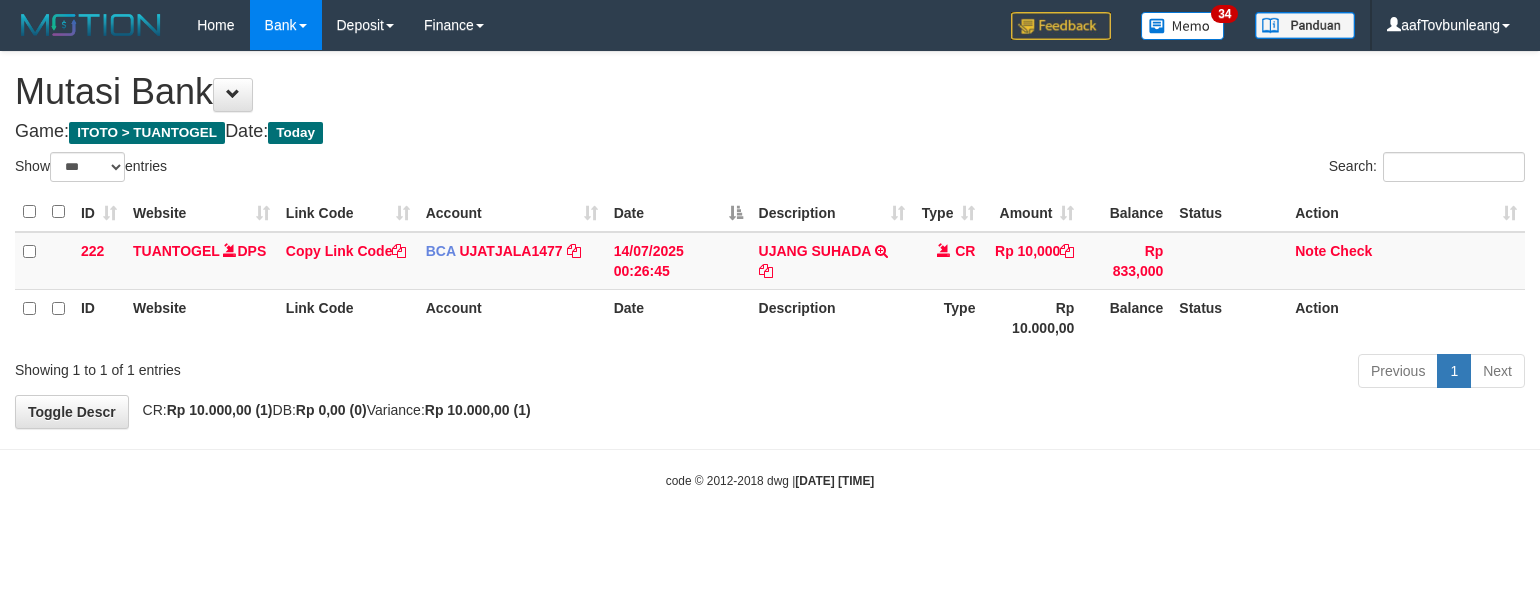 scroll, scrollTop: 0, scrollLeft: 0, axis: both 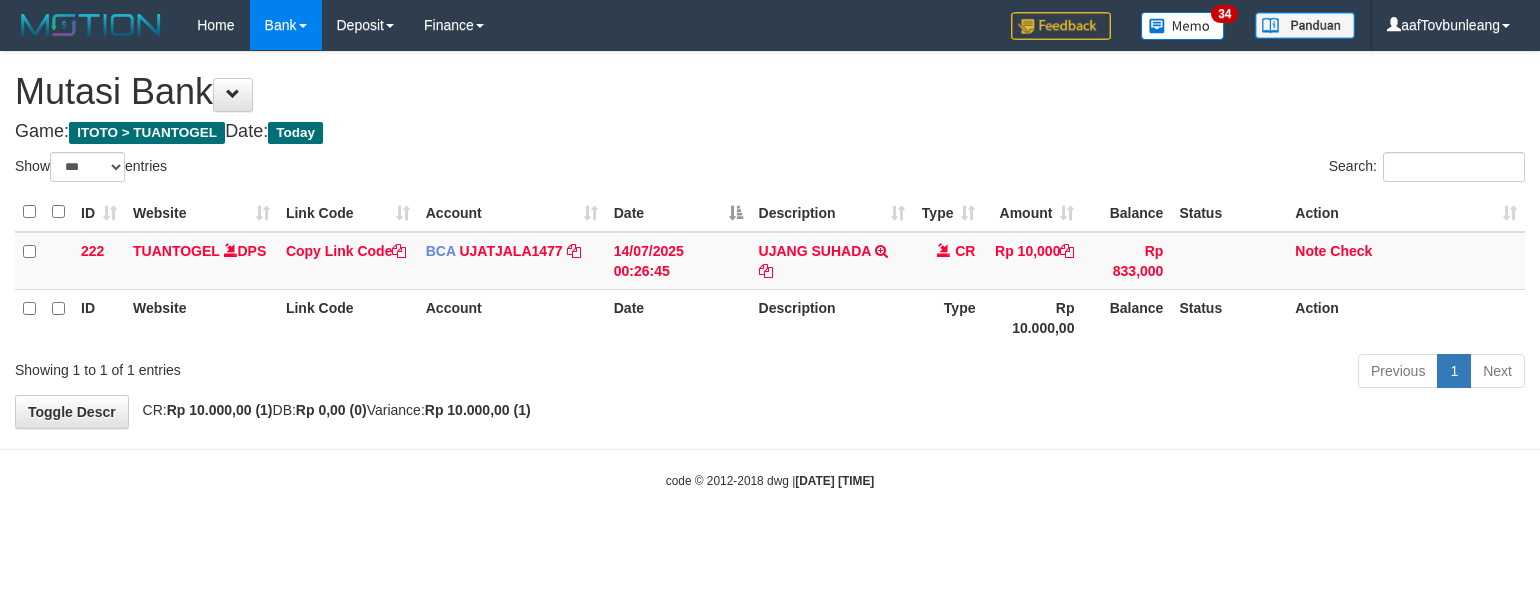 select on "***" 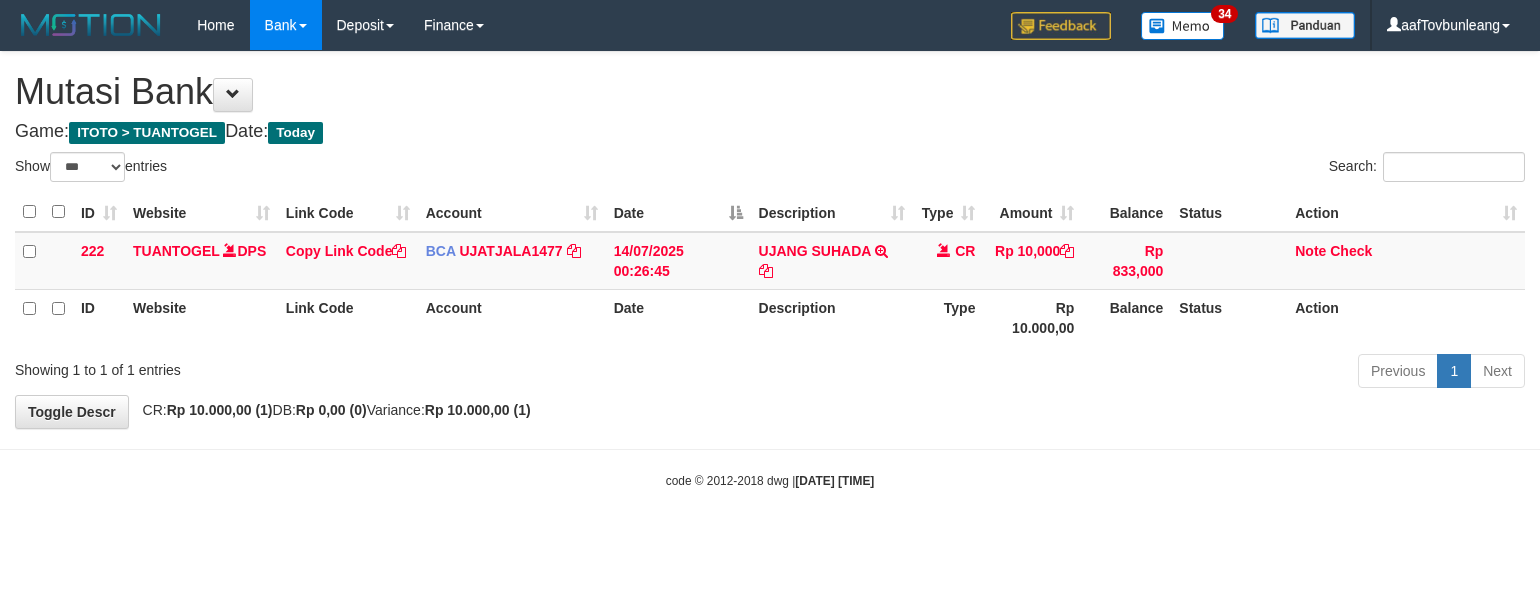 scroll, scrollTop: 0, scrollLeft: 0, axis: both 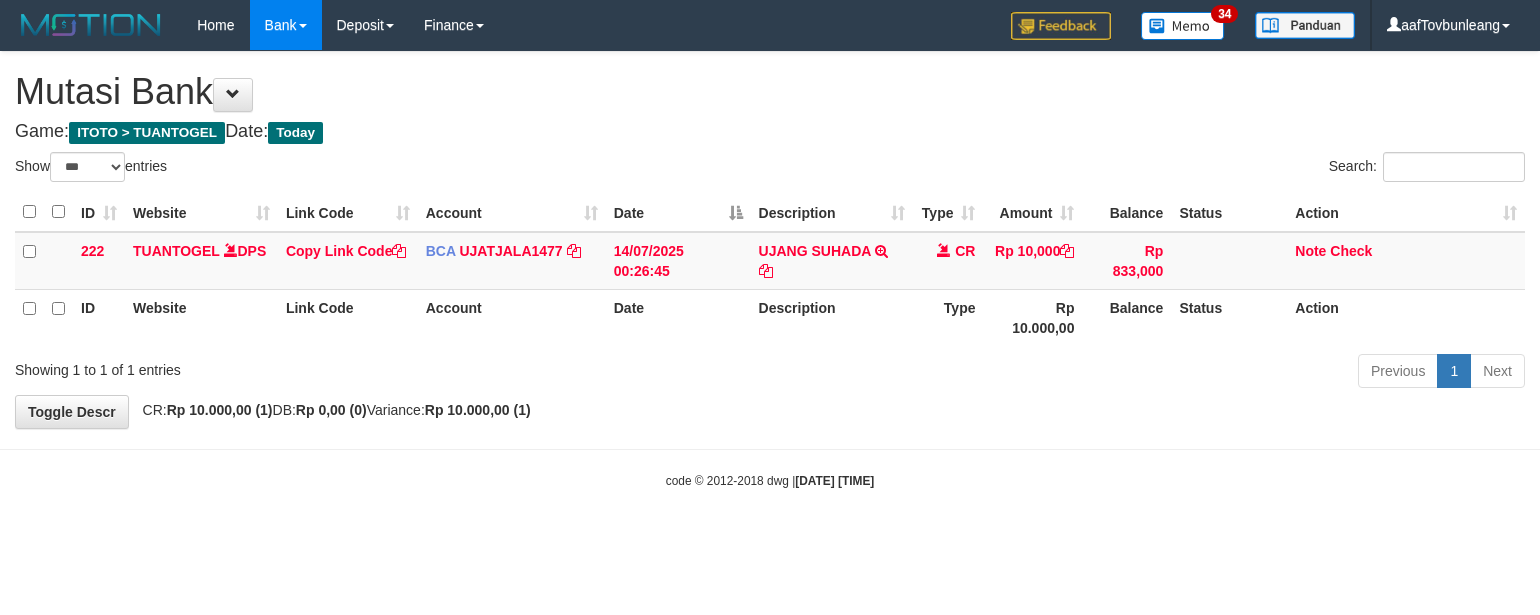 select on "***" 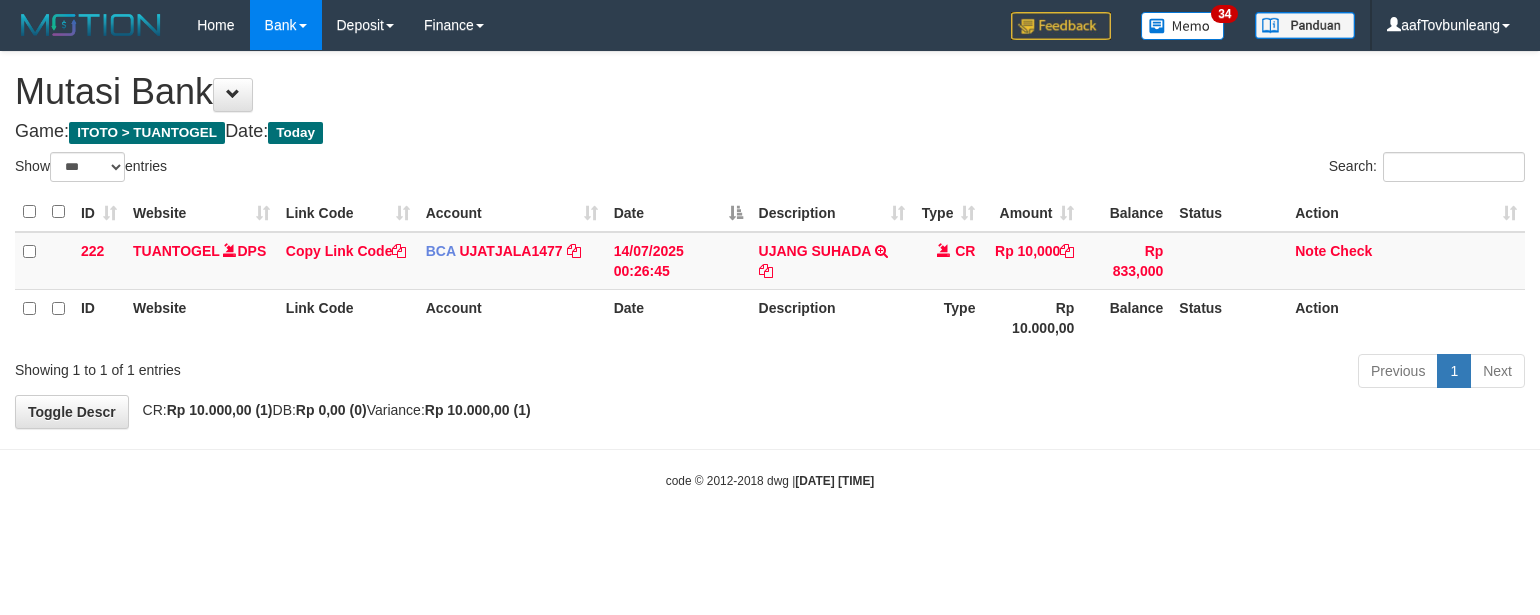 scroll, scrollTop: 0, scrollLeft: 0, axis: both 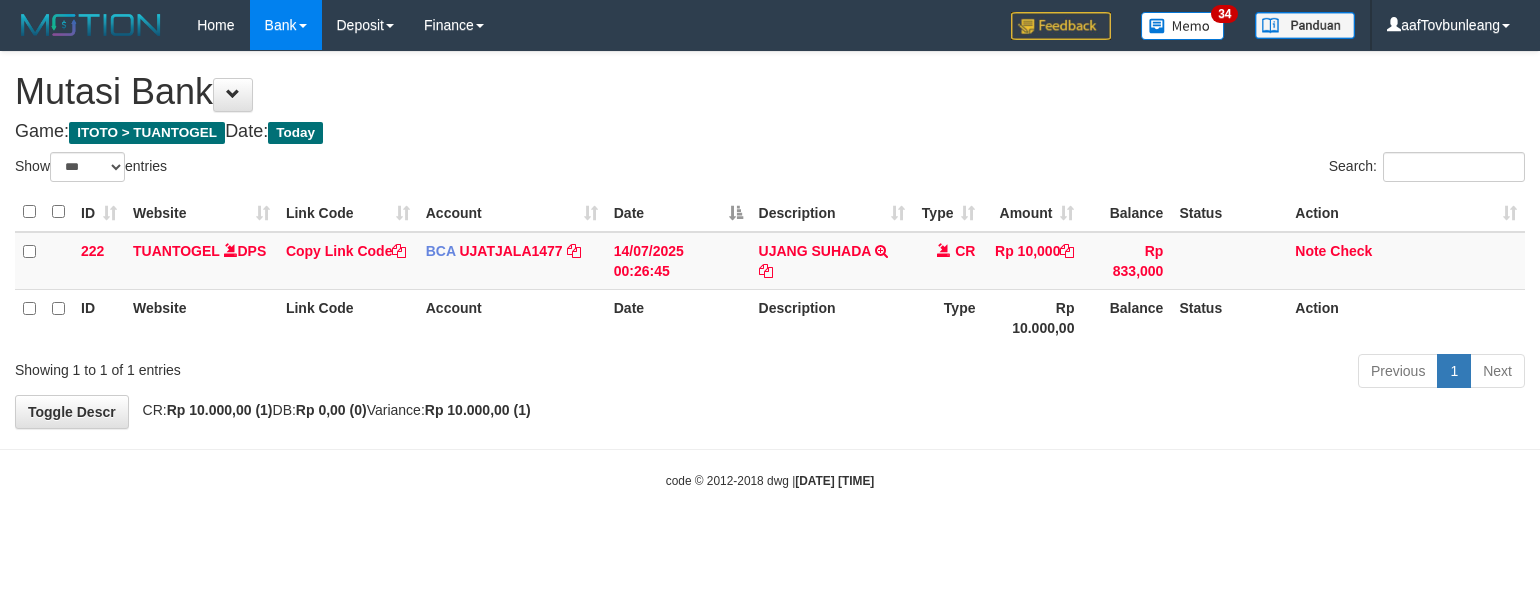 select on "***" 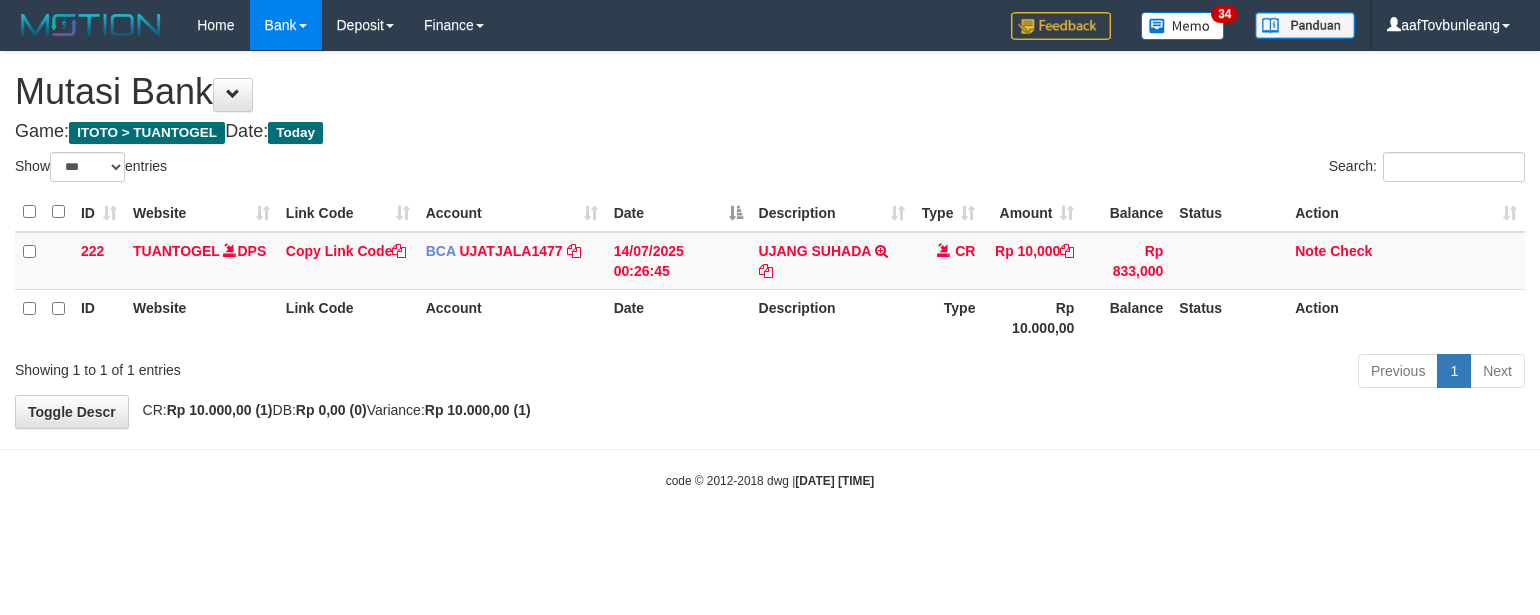 scroll, scrollTop: 0, scrollLeft: 0, axis: both 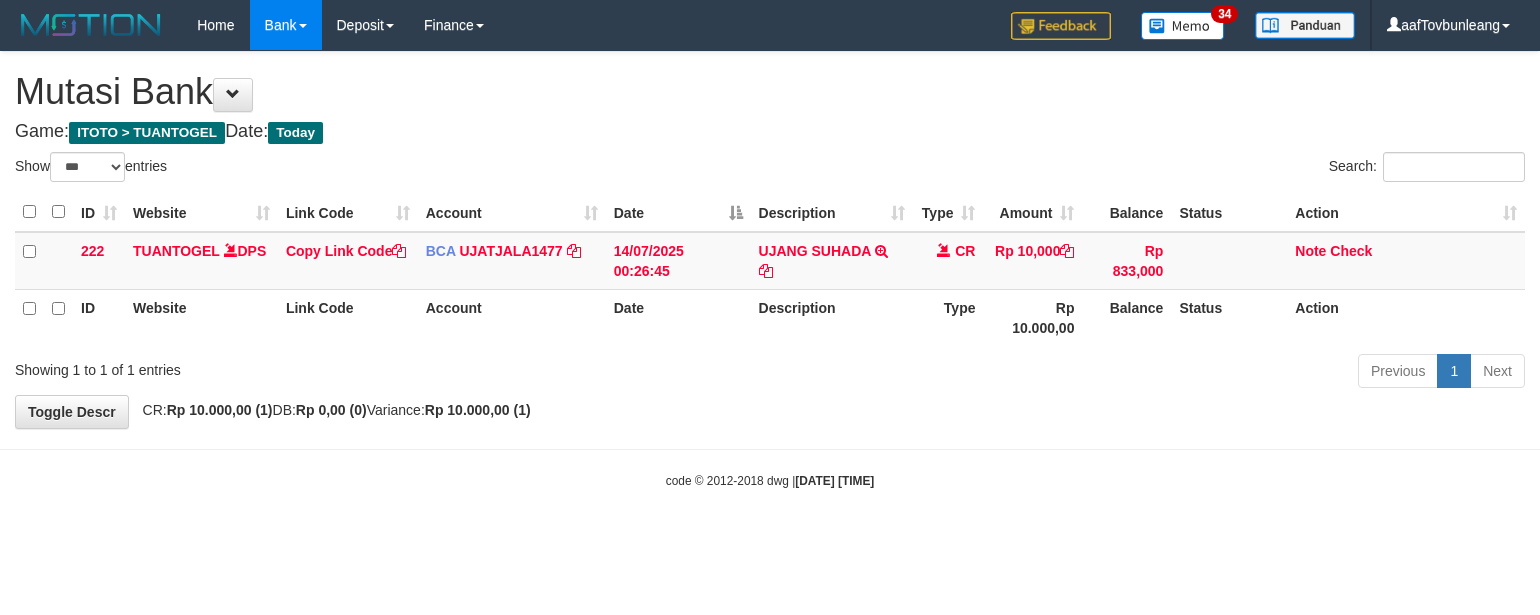 select on "***" 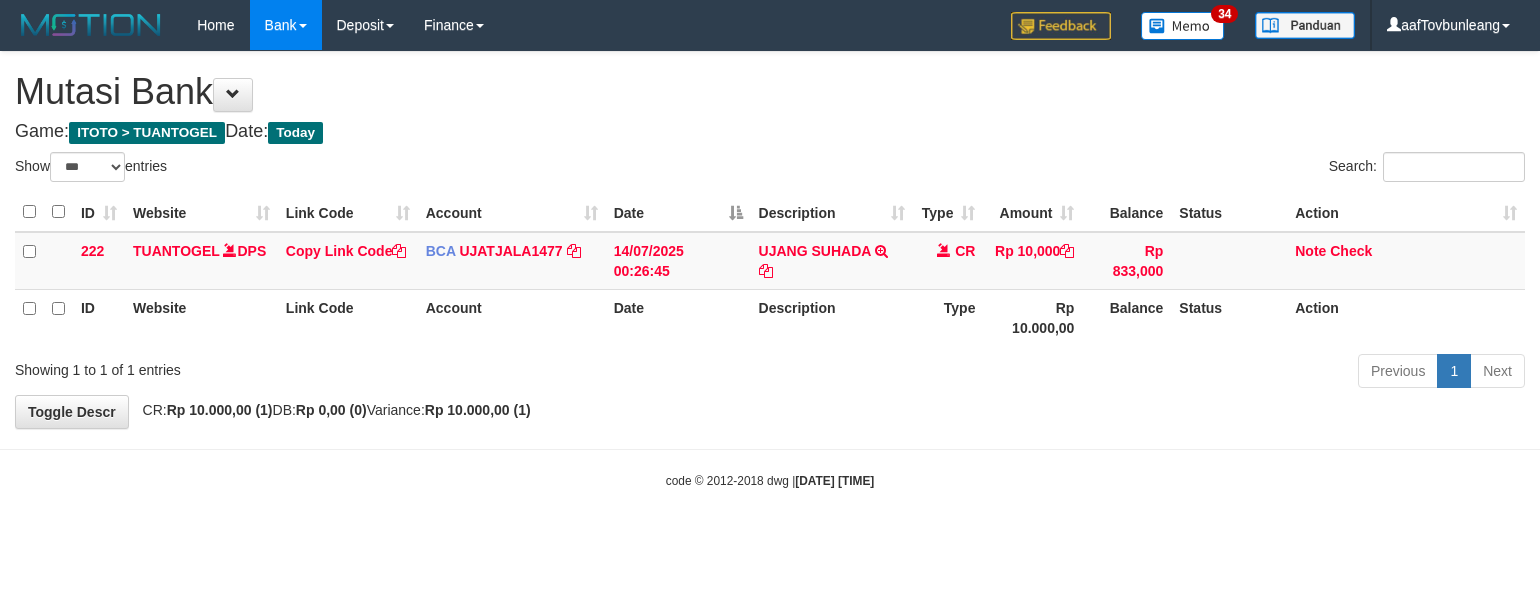 scroll, scrollTop: 0, scrollLeft: 0, axis: both 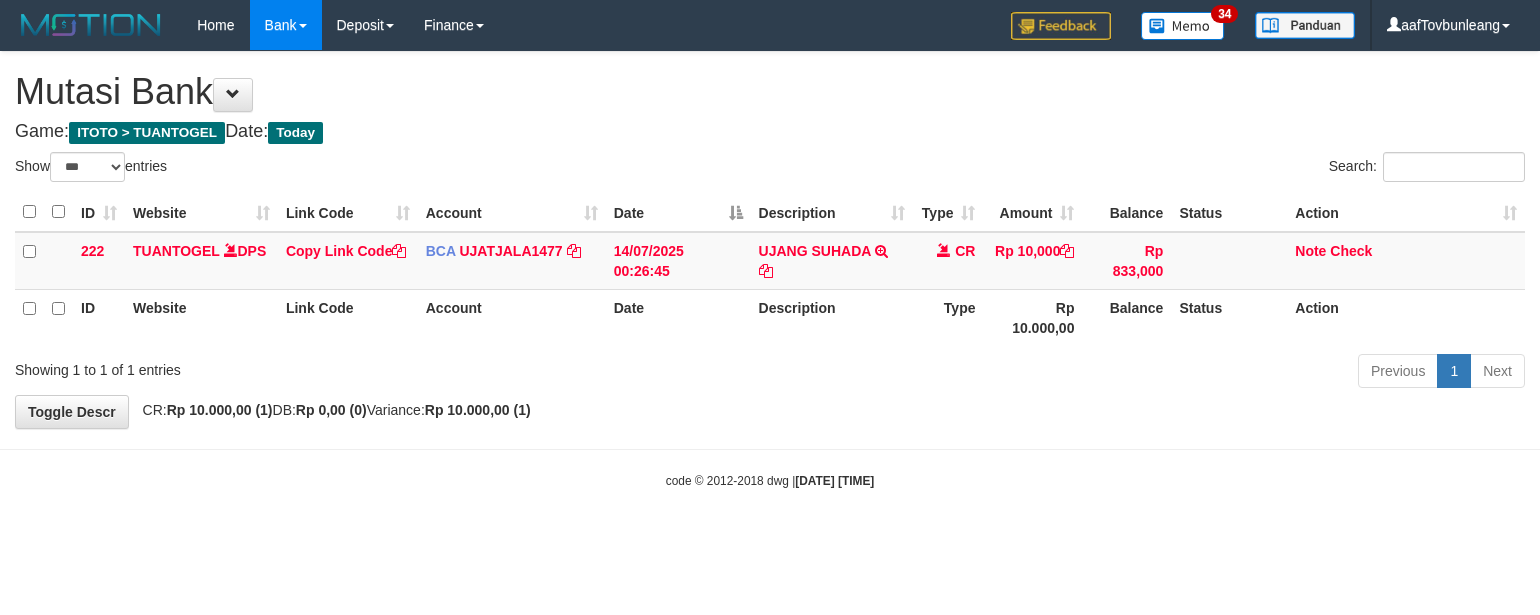 select on "***" 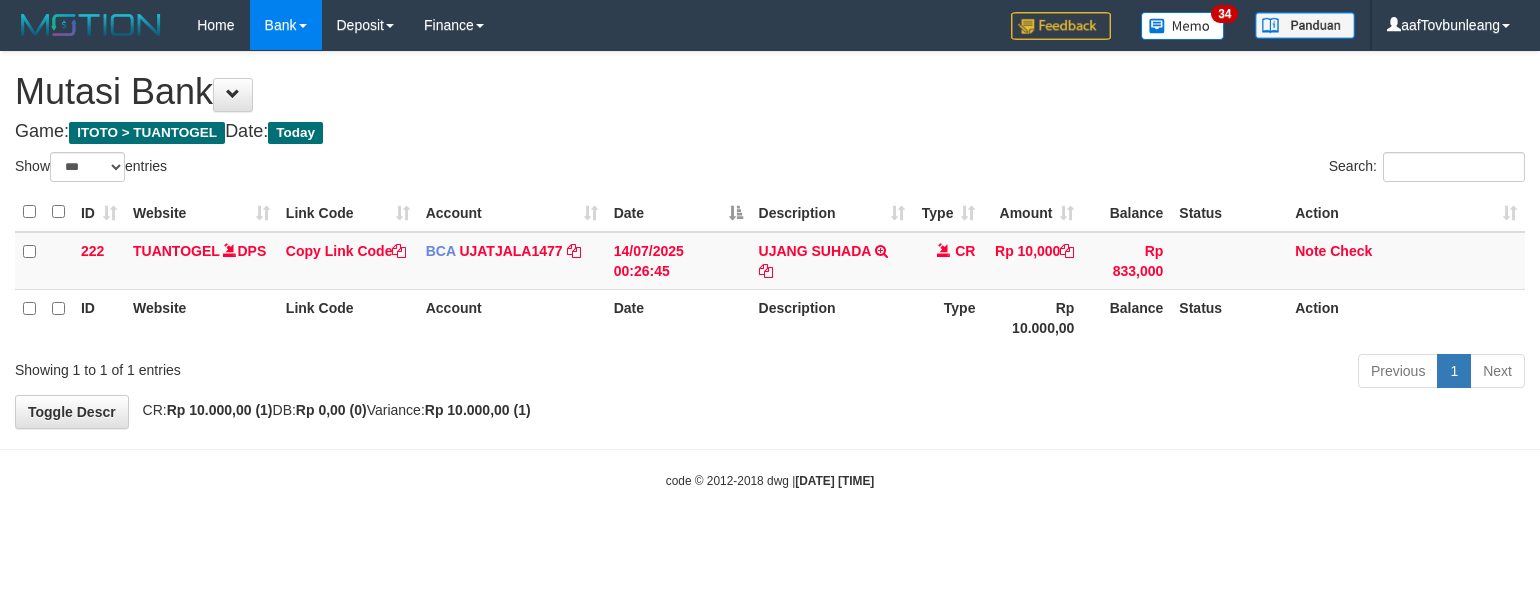 scroll, scrollTop: 0, scrollLeft: 0, axis: both 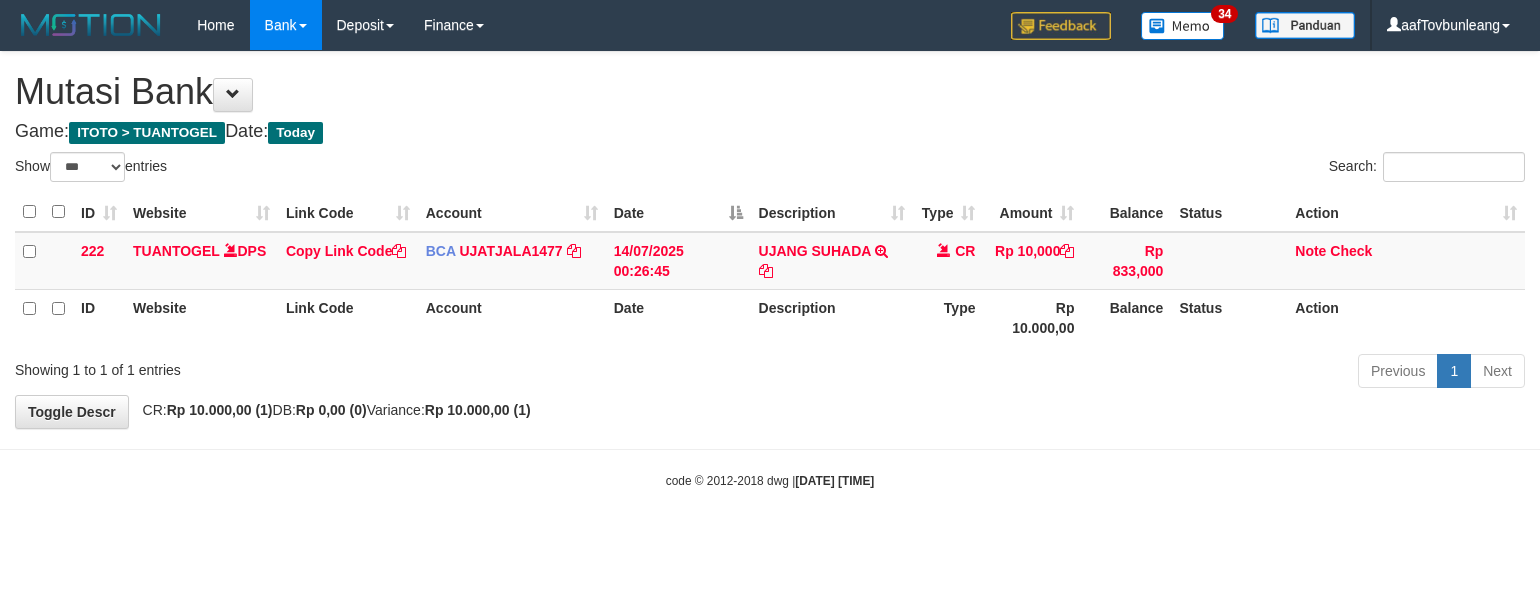select on "***" 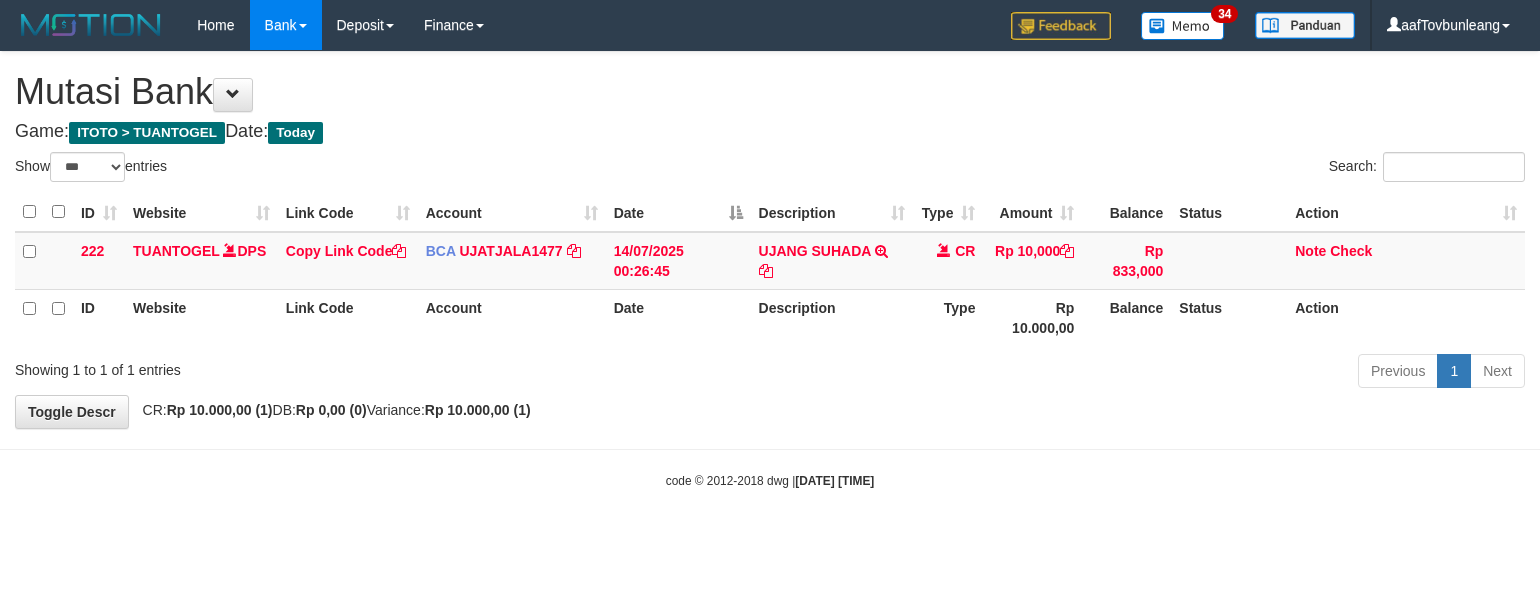scroll, scrollTop: 0, scrollLeft: 0, axis: both 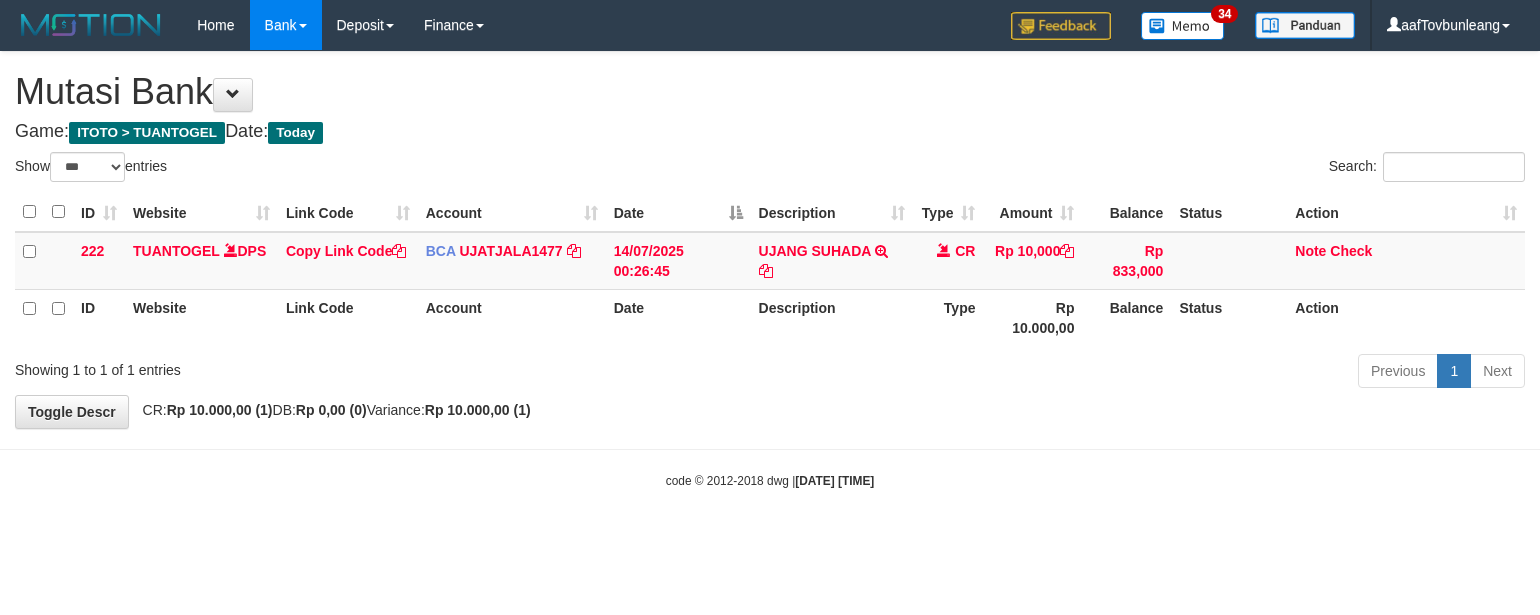 select on "***" 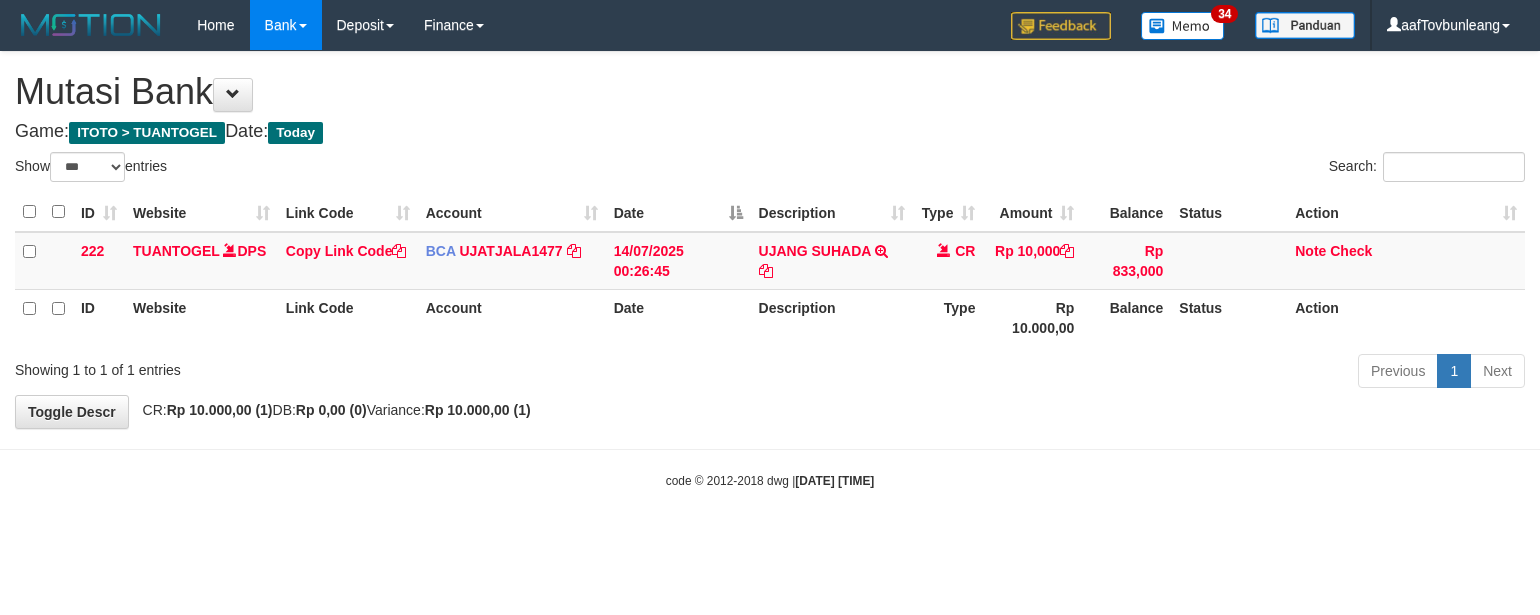 scroll, scrollTop: 0, scrollLeft: 0, axis: both 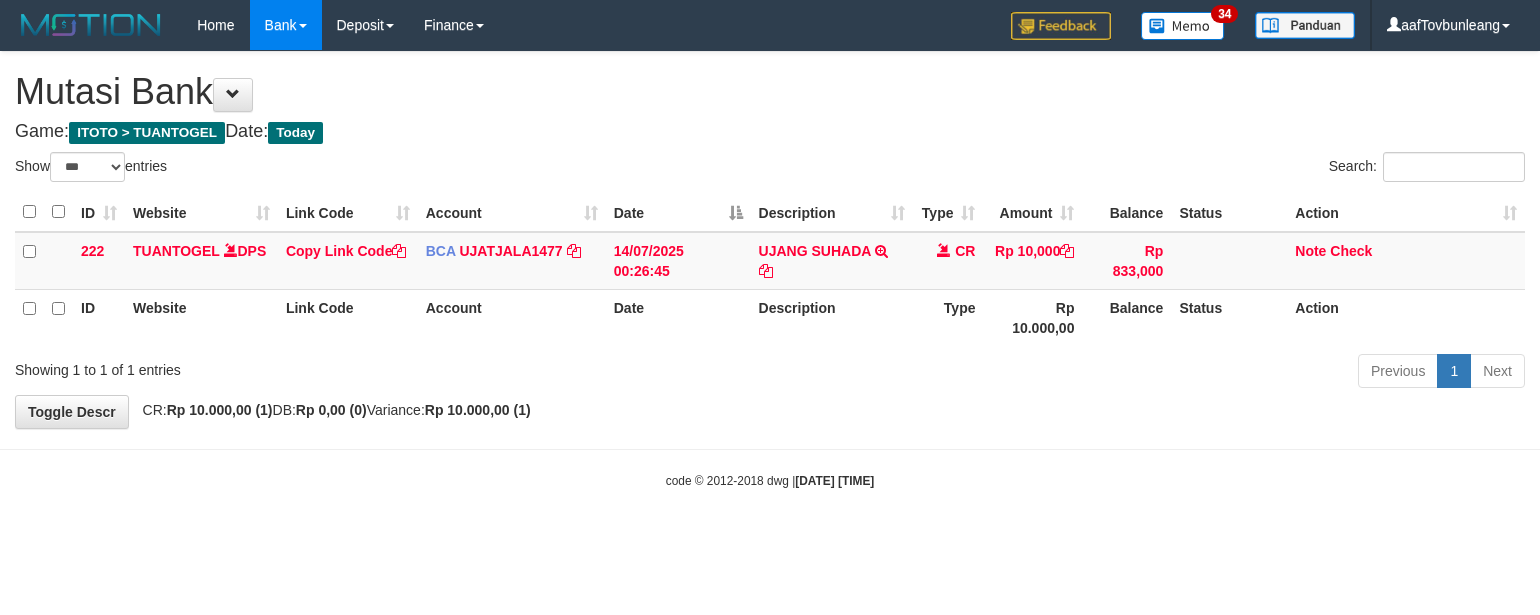 select on "***" 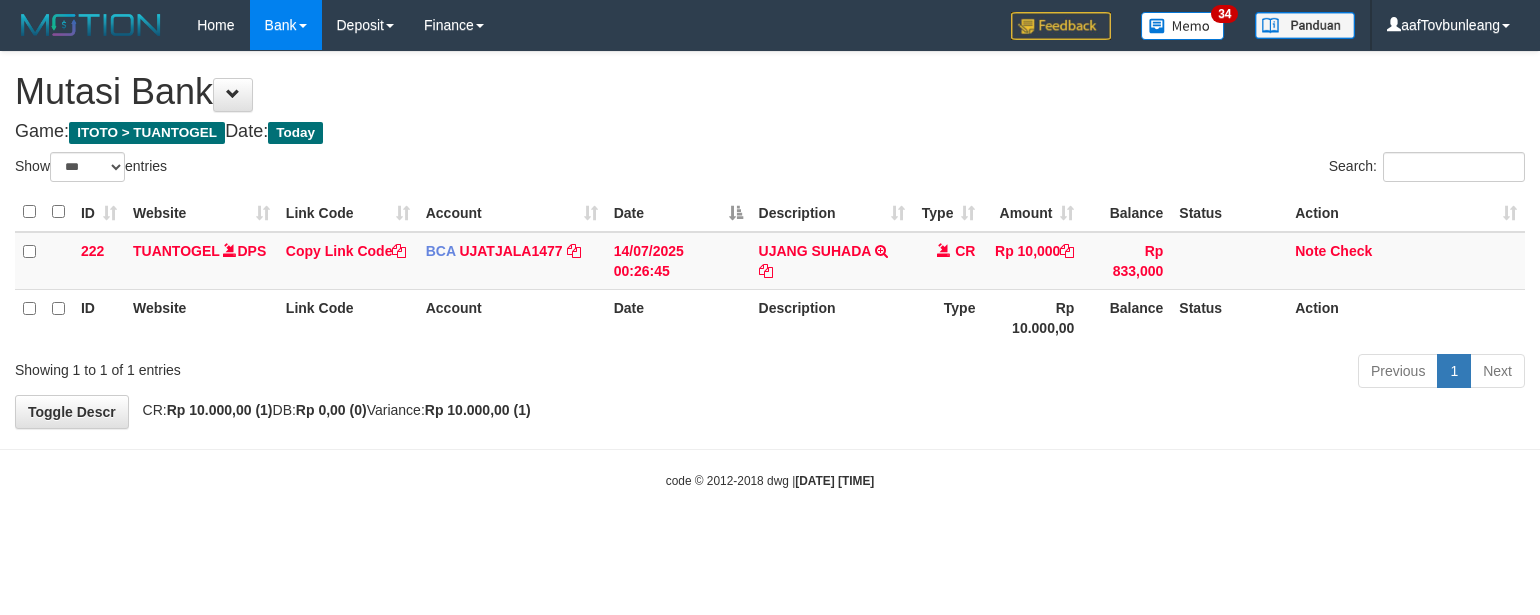 scroll, scrollTop: 0, scrollLeft: 0, axis: both 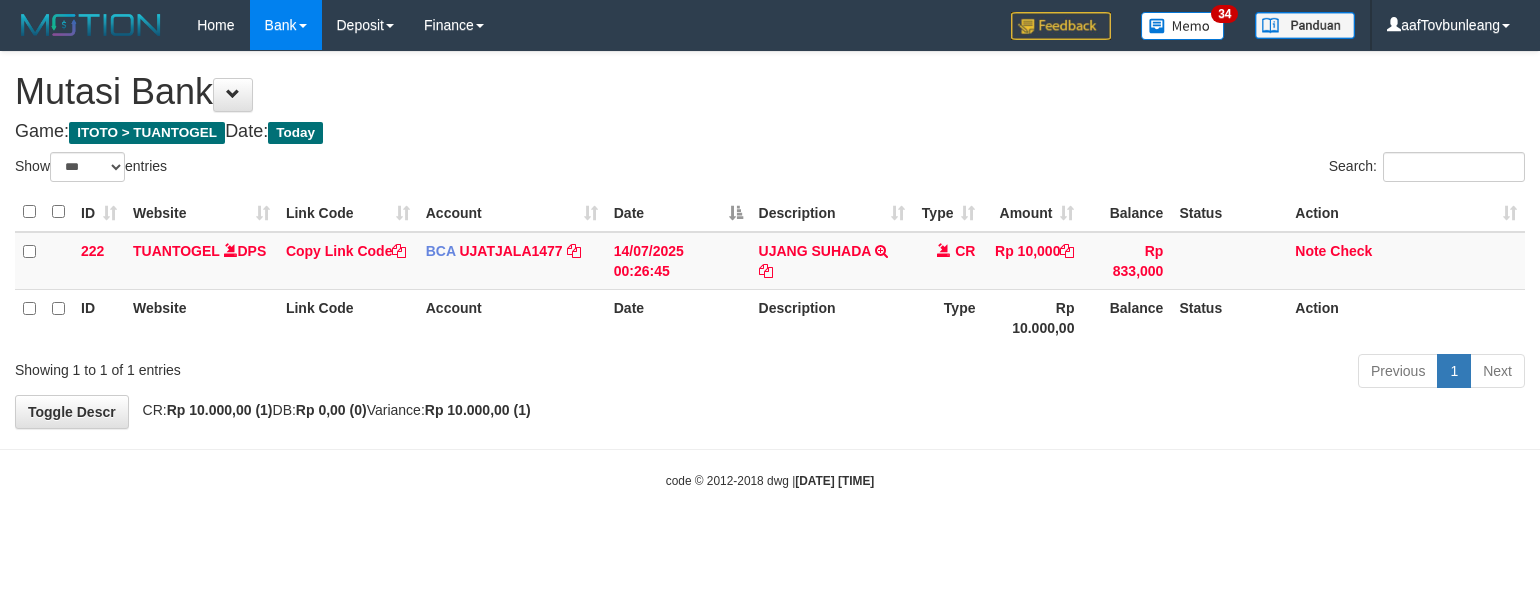 select on "***" 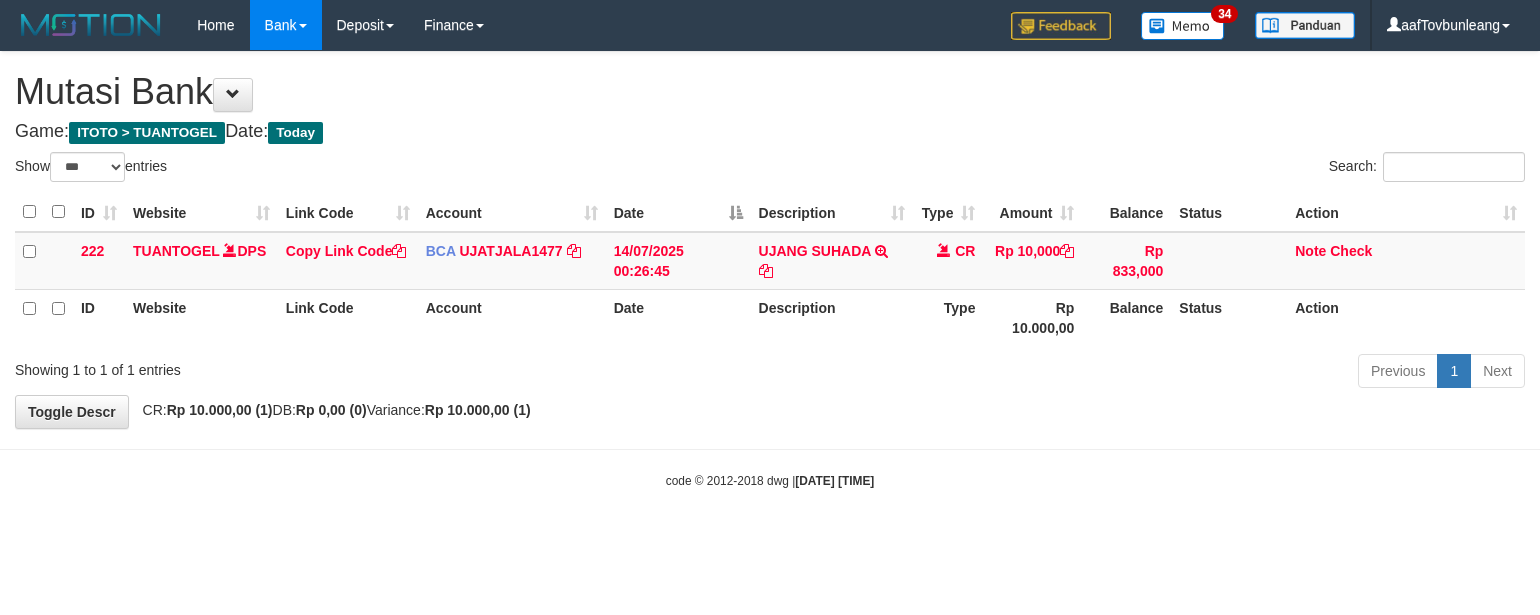 scroll, scrollTop: 0, scrollLeft: 0, axis: both 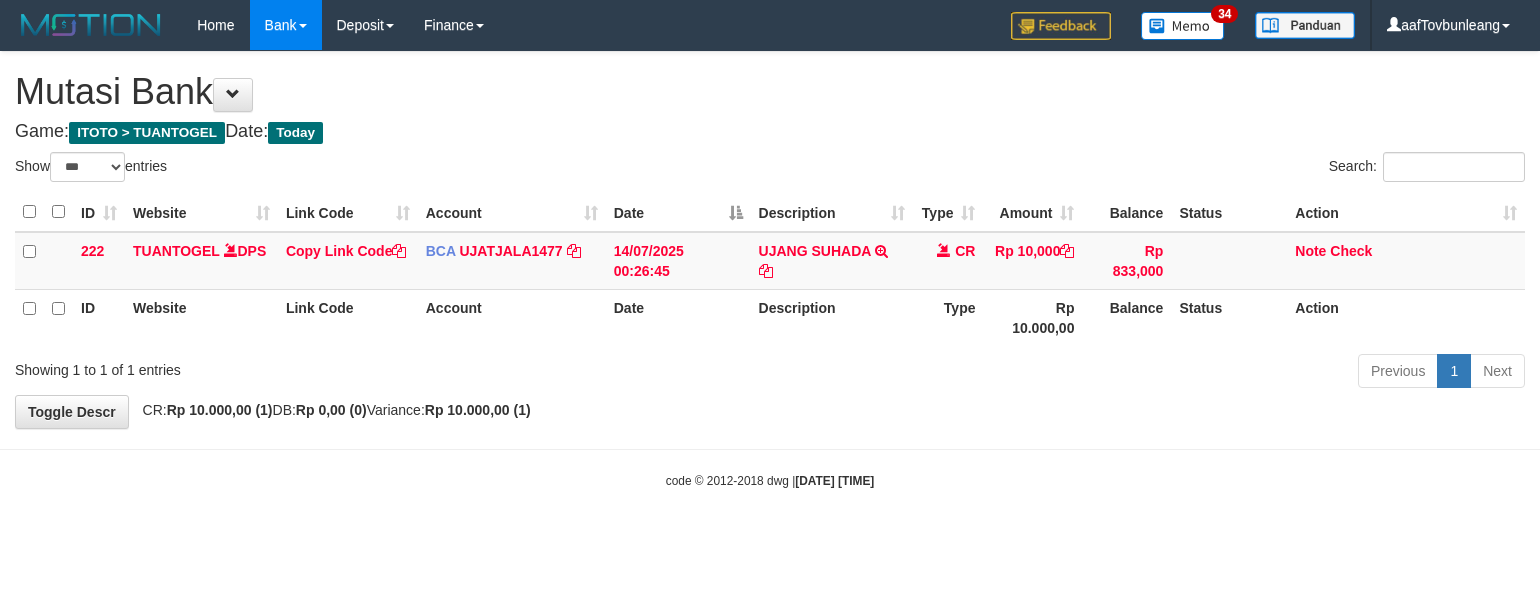 select on "***" 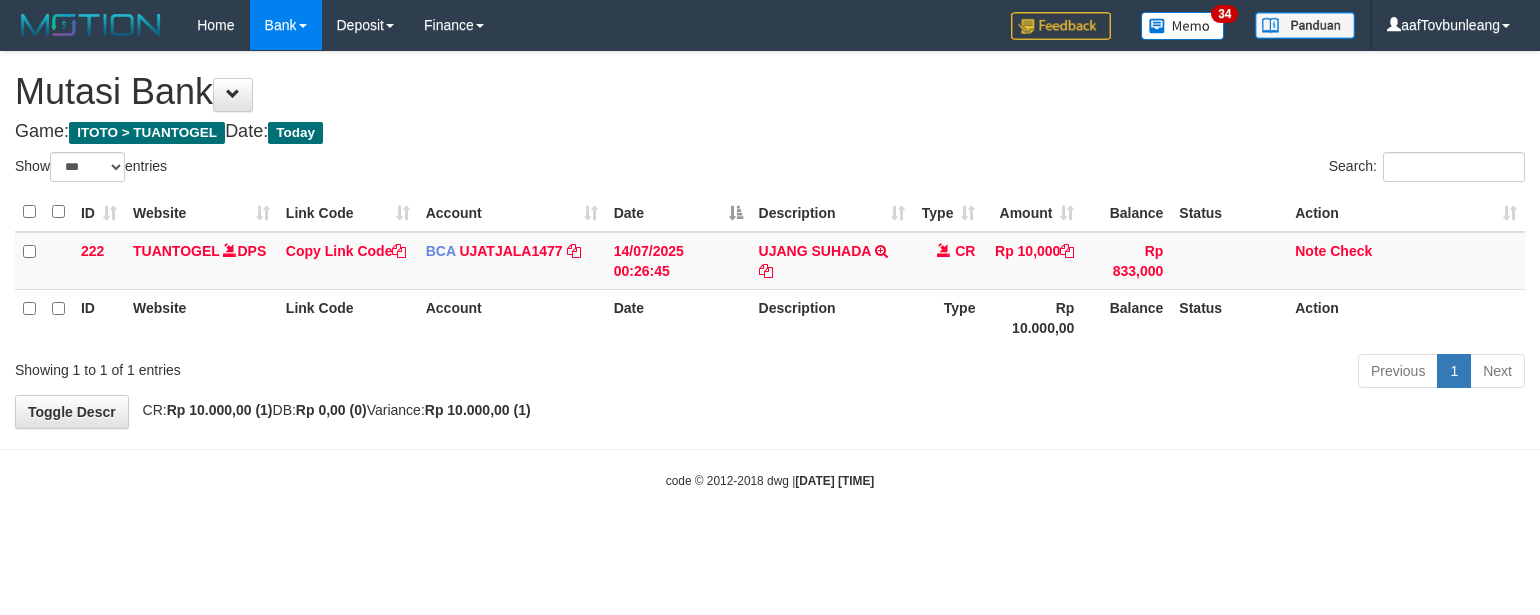 scroll, scrollTop: 0, scrollLeft: 0, axis: both 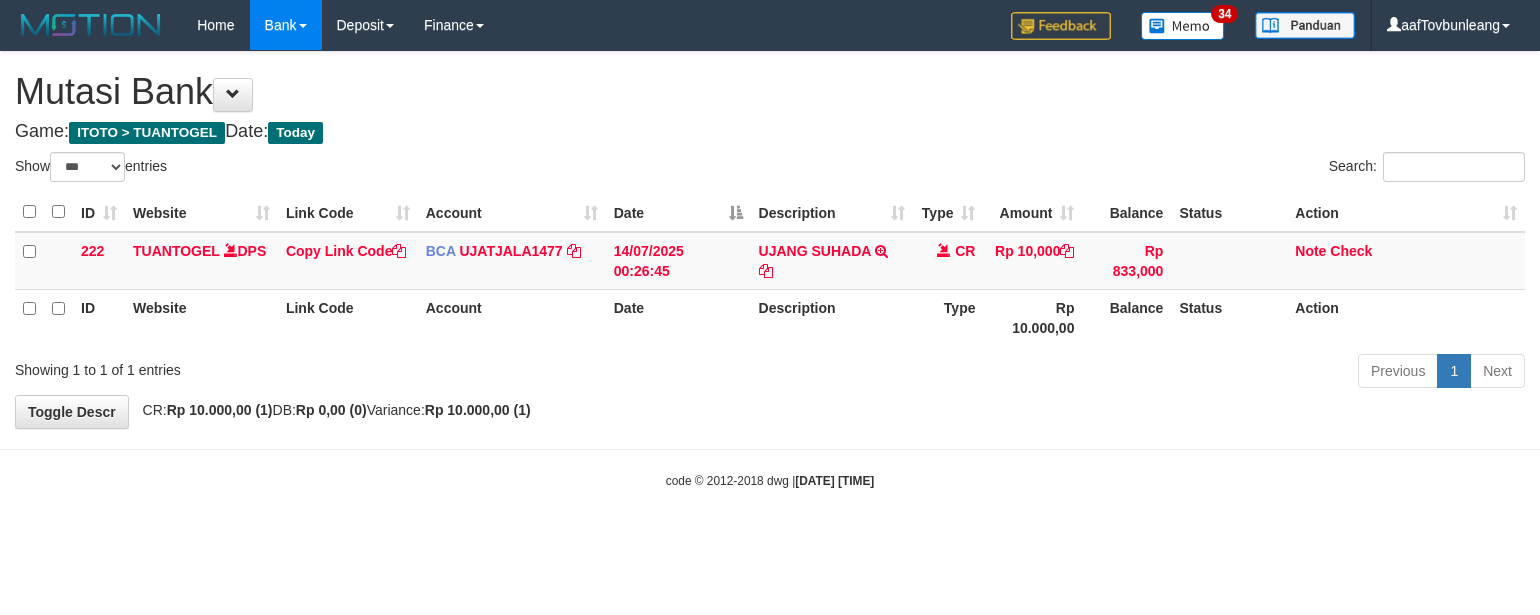 select on "***" 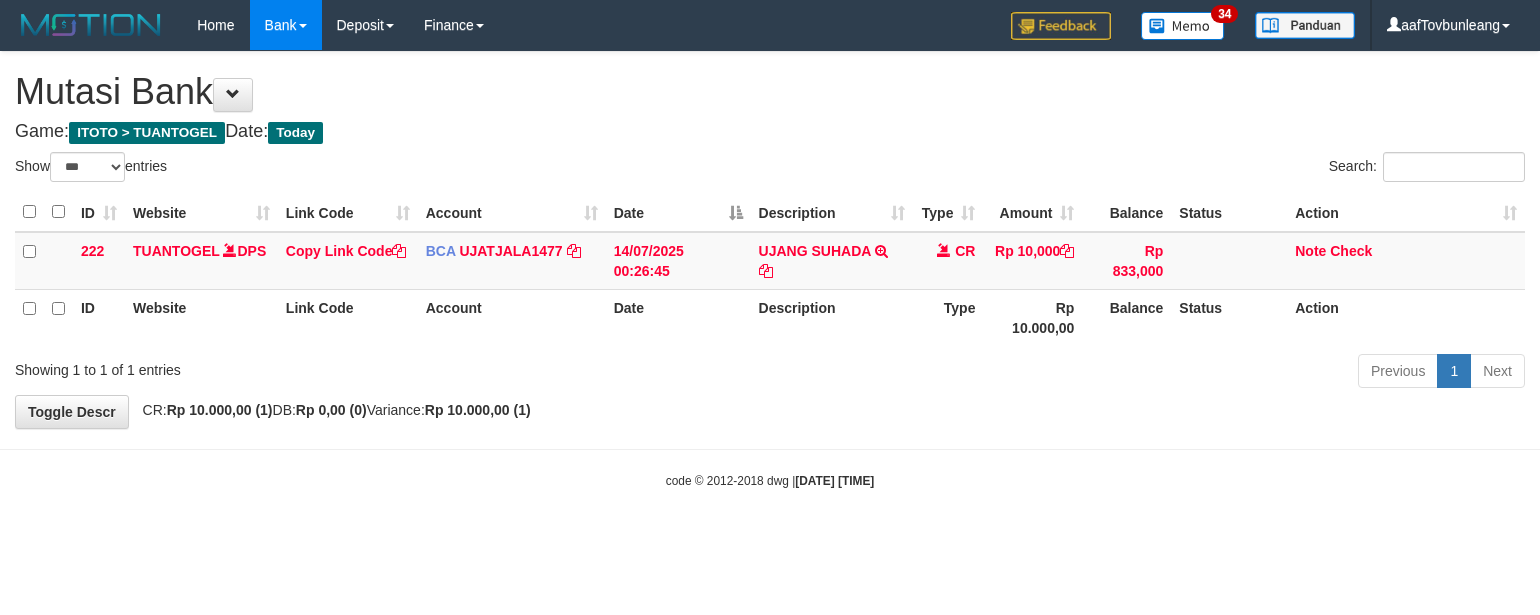 scroll, scrollTop: 0, scrollLeft: 0, axis: both 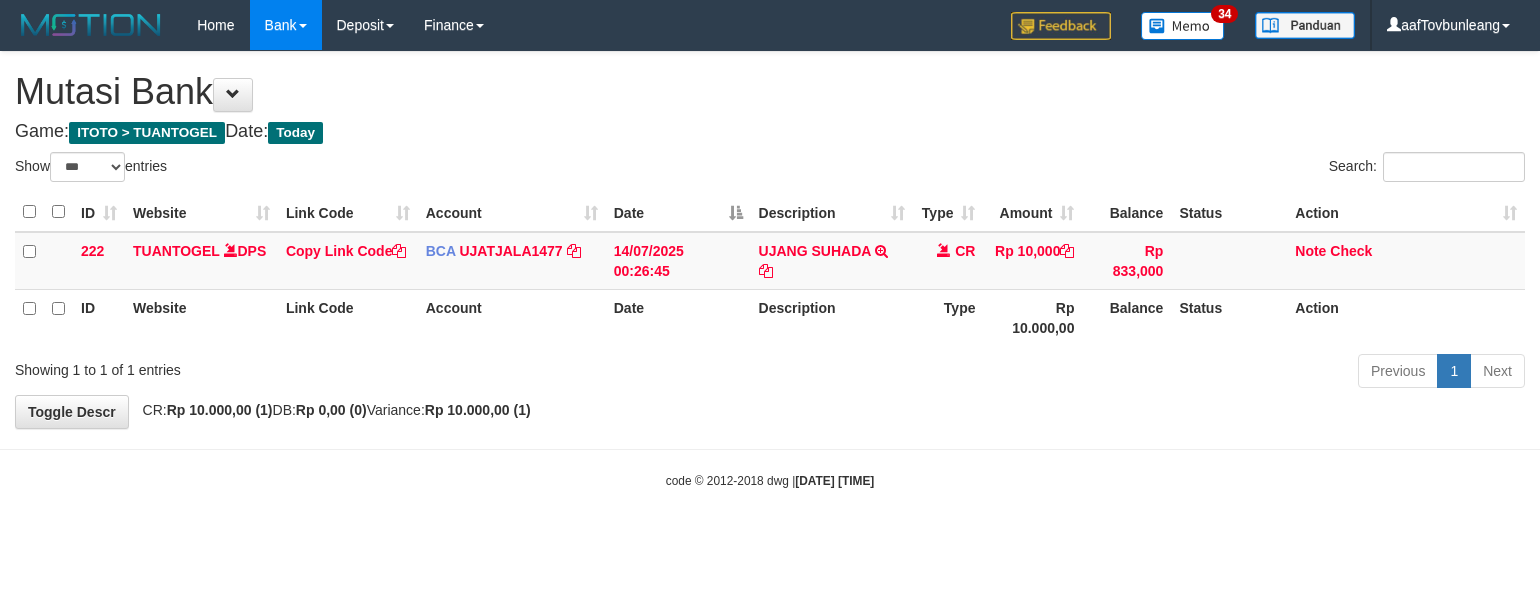 select on "***" 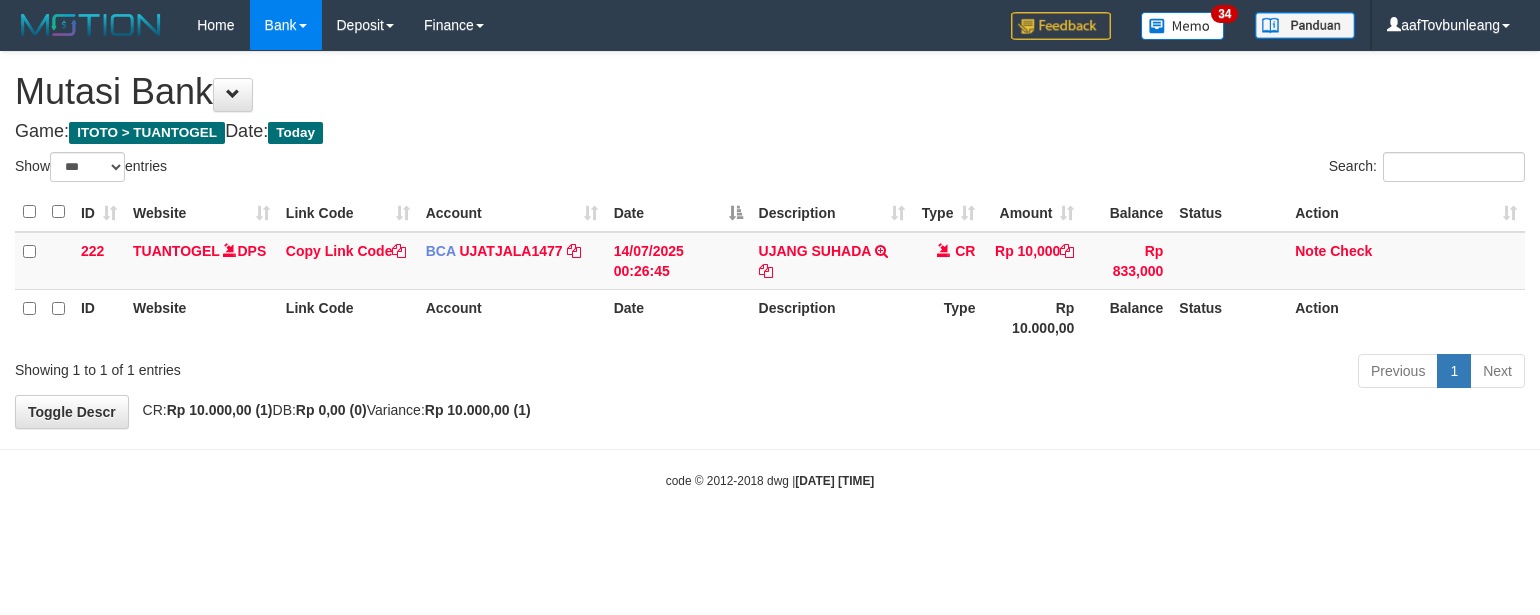 scroll, scrollTop: 0, scrollLeft: 0, axis: both 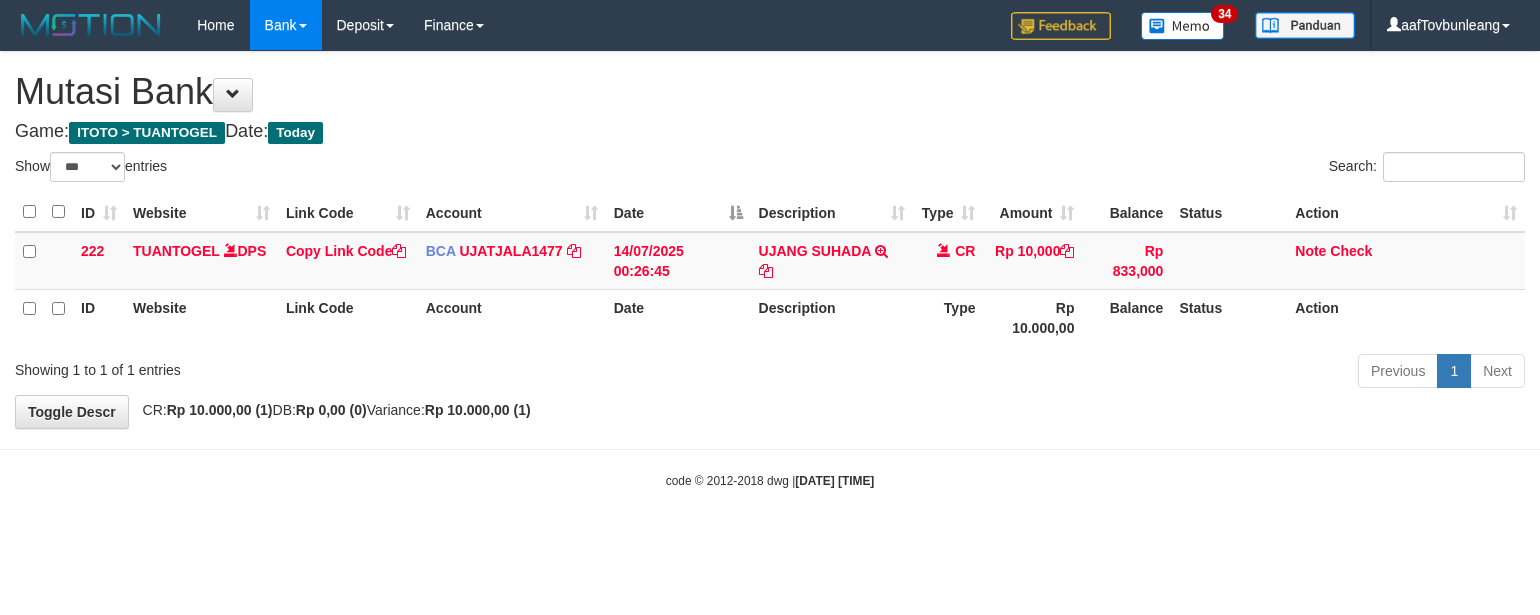 select on "***" 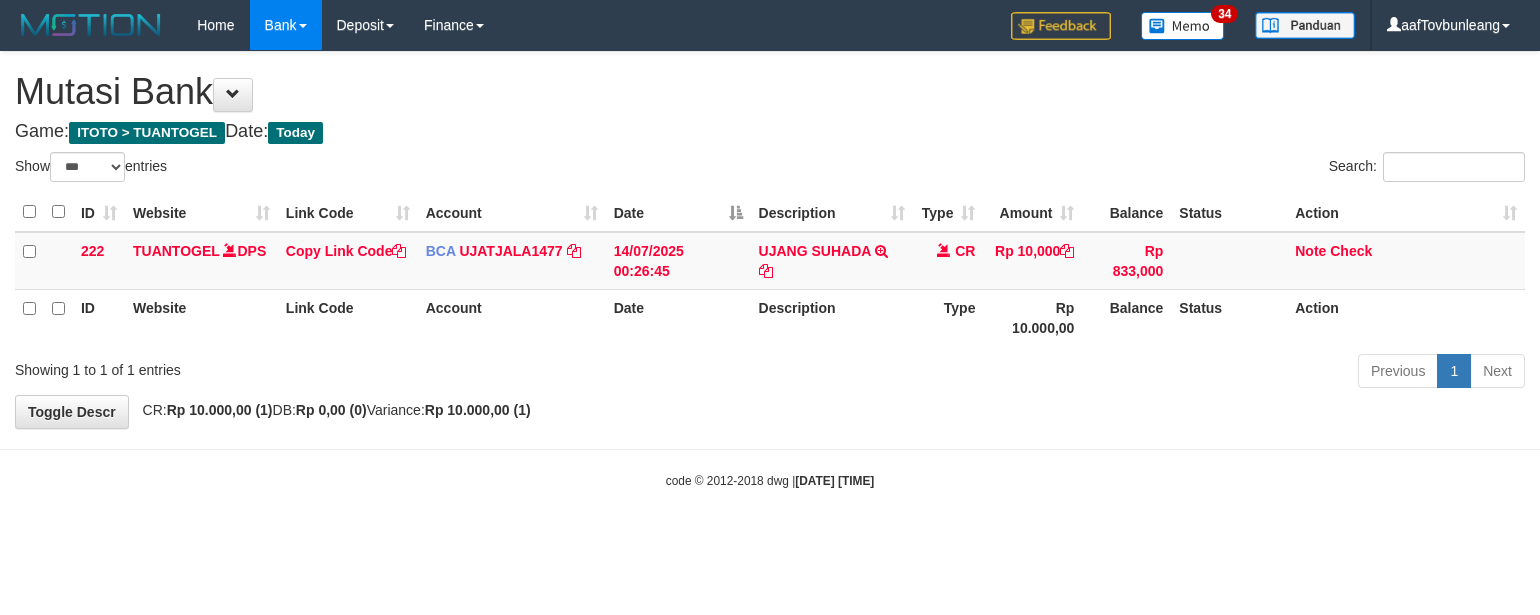 scroll, scrollTop: 0, scrollLeft: 0, axis: both 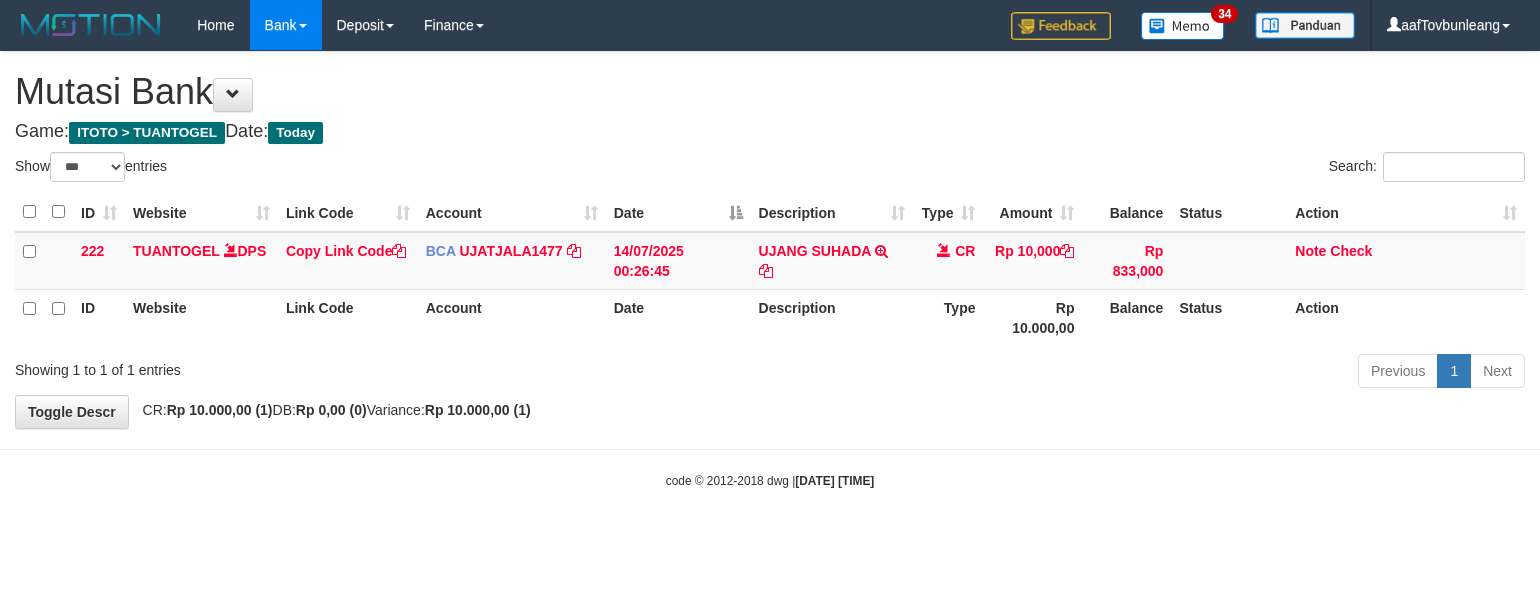 select on "***" 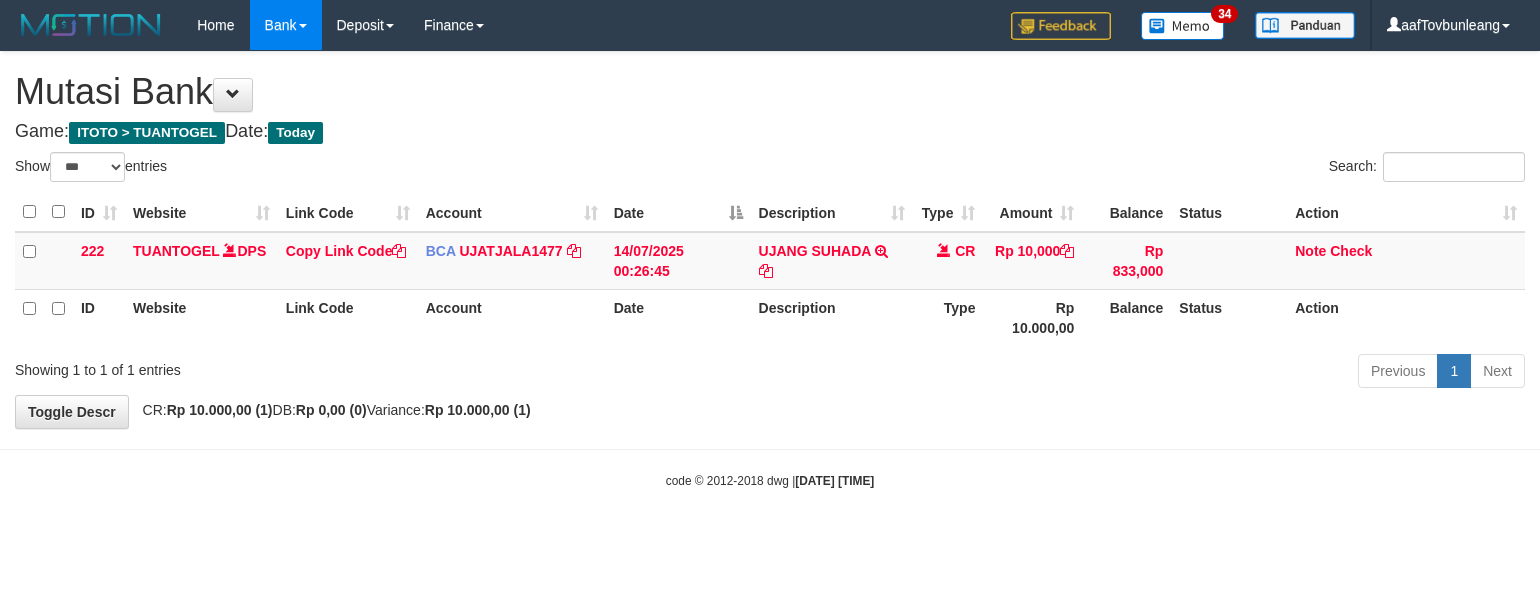 scroll, scrollTop: 0, scrollLeft: 0, axis: both 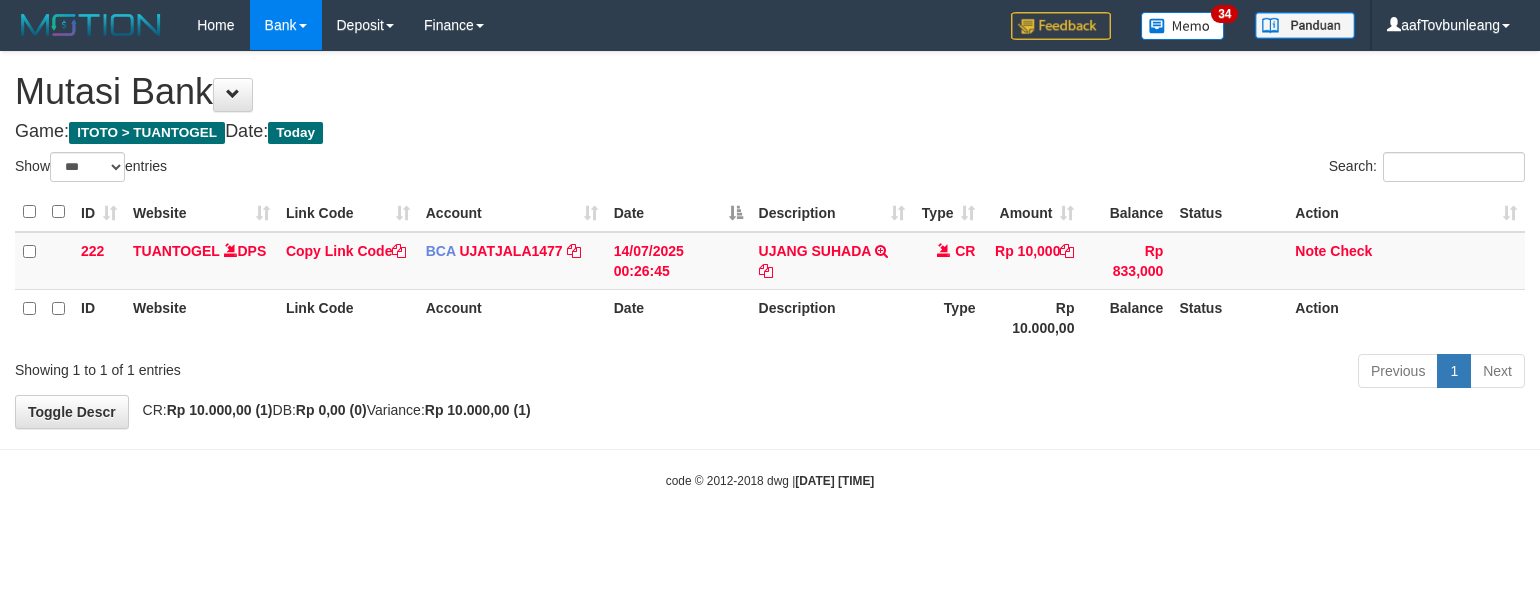 select on "***" 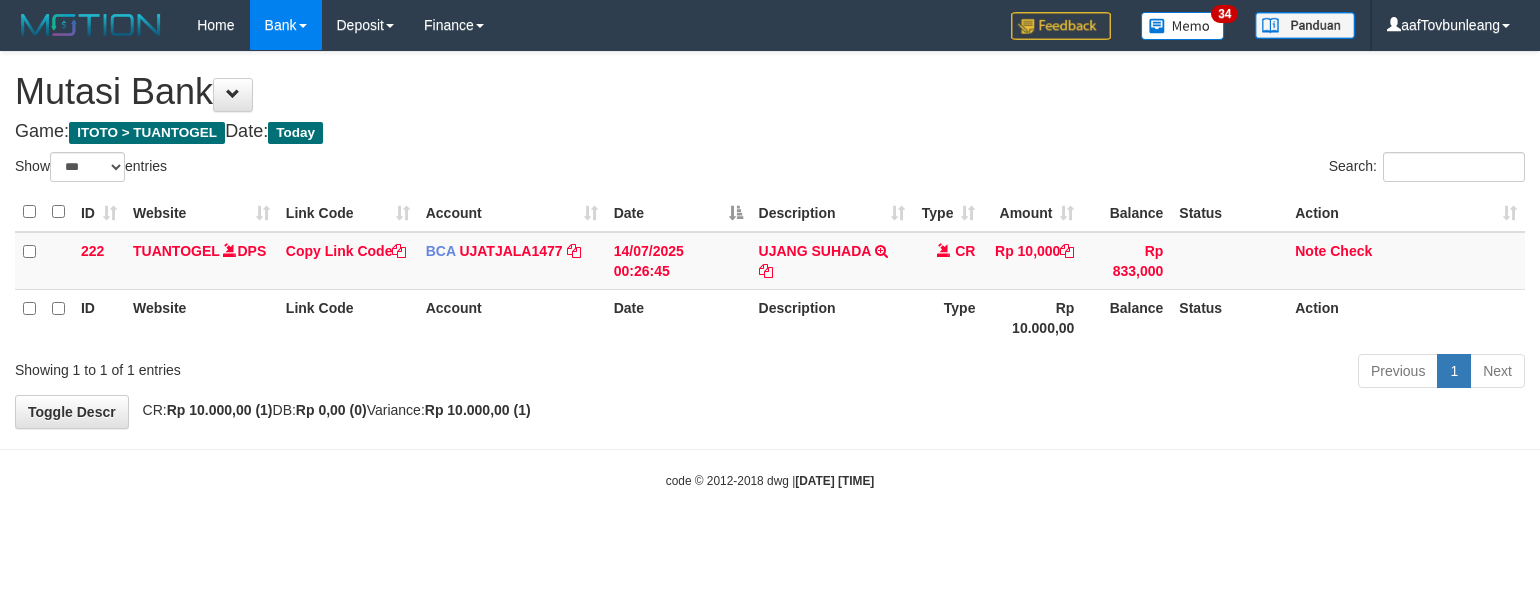scroll, scrollTop: 0, scrollLeft: 0, axis: both 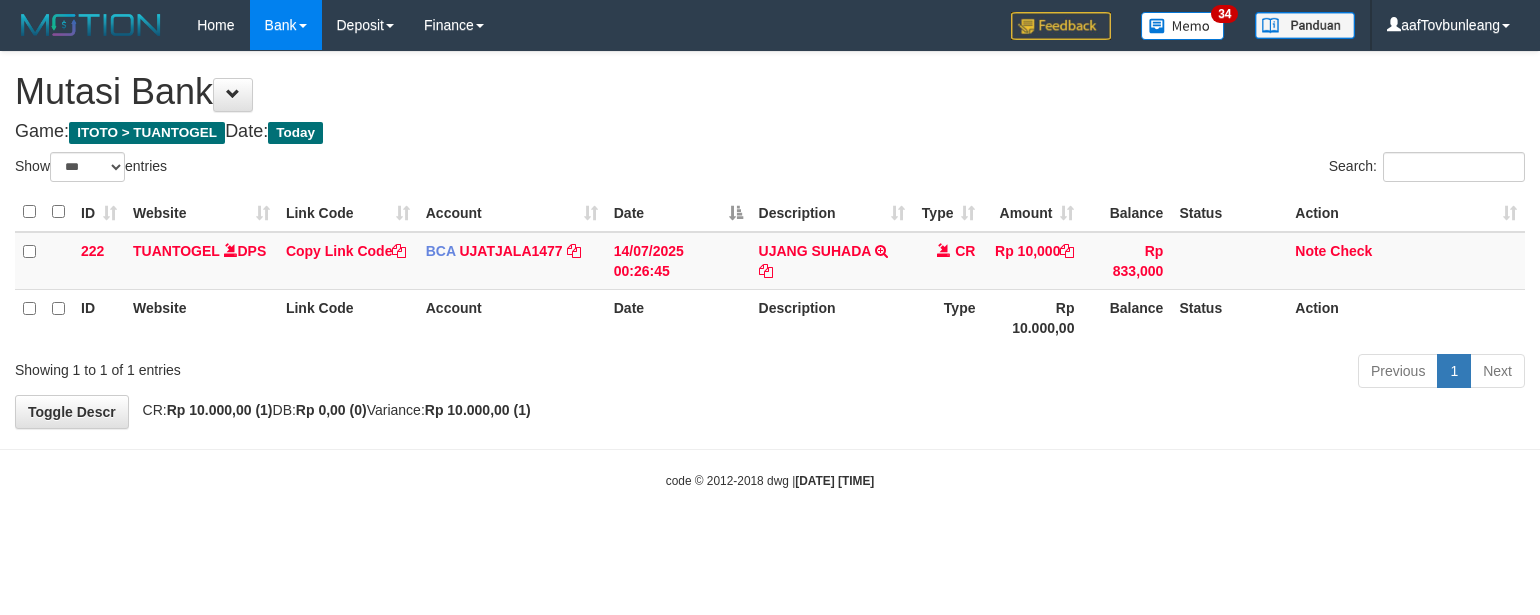select on "***" 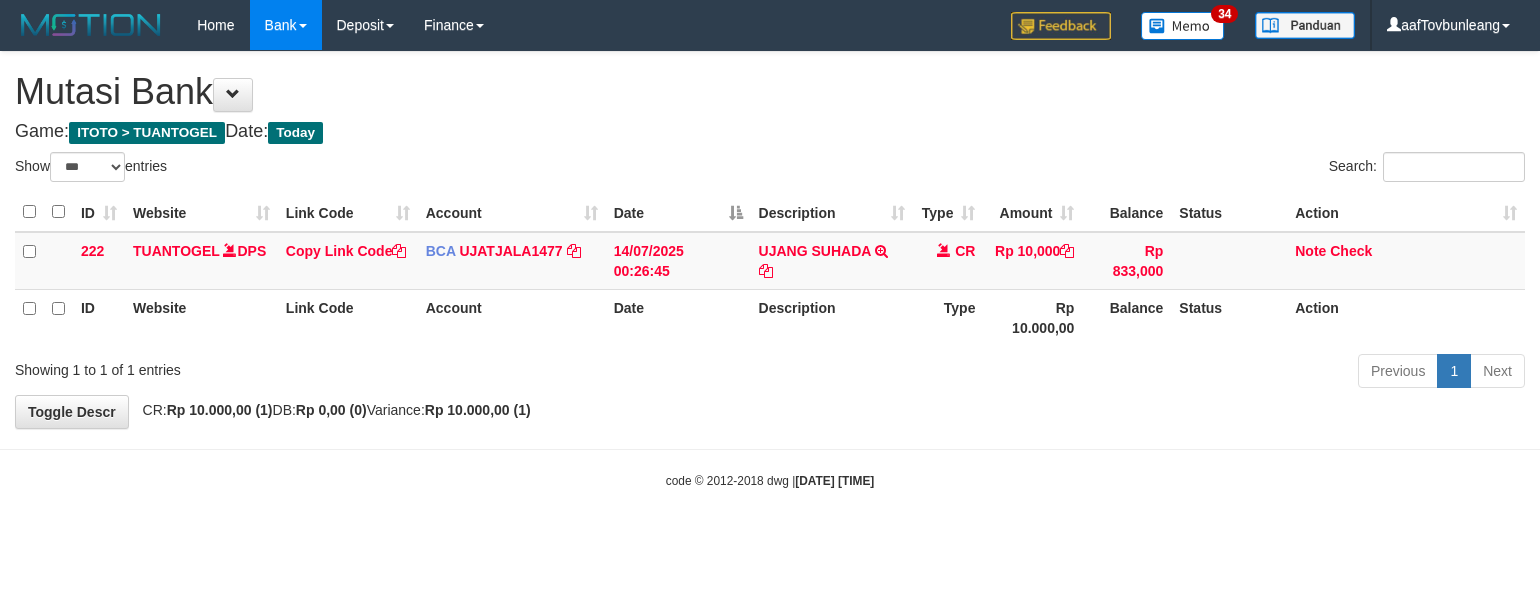 scroll, scrollTop: 0, scrollLeft: 0, axis: both 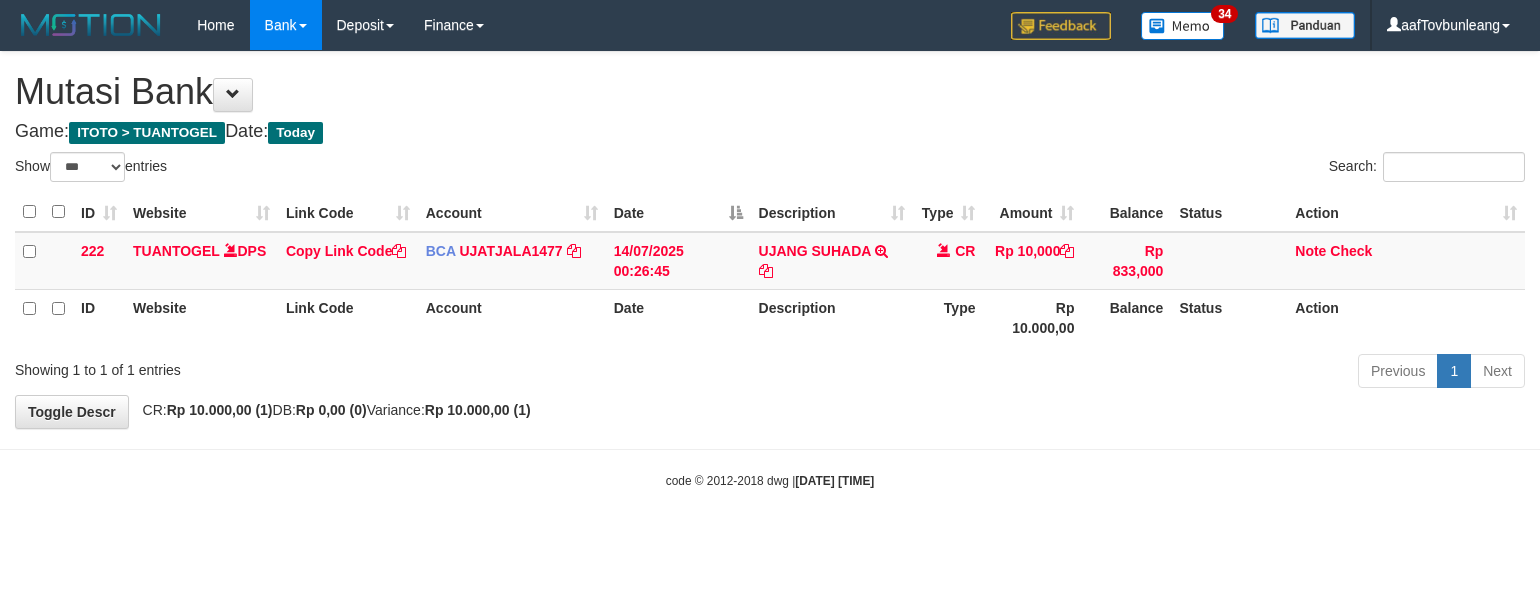 select on "***" 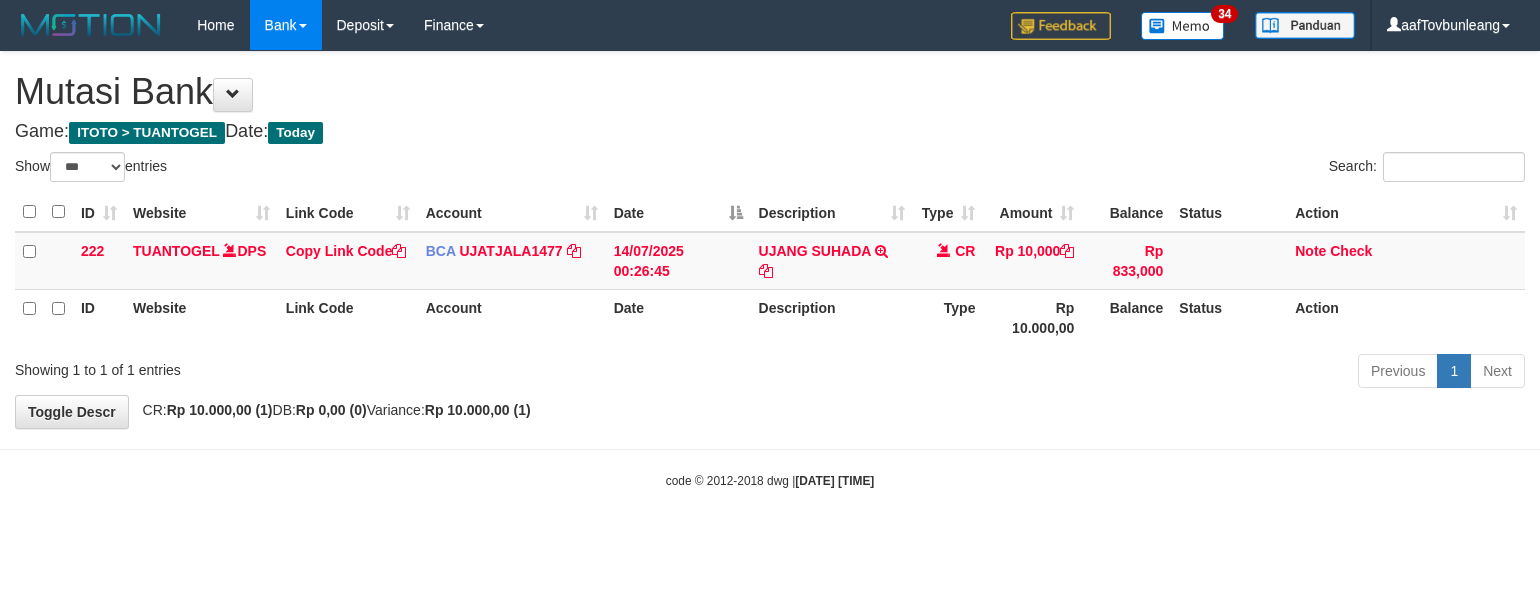 scroll, scrollTop: 0, scrollLeft: 0, axis: both 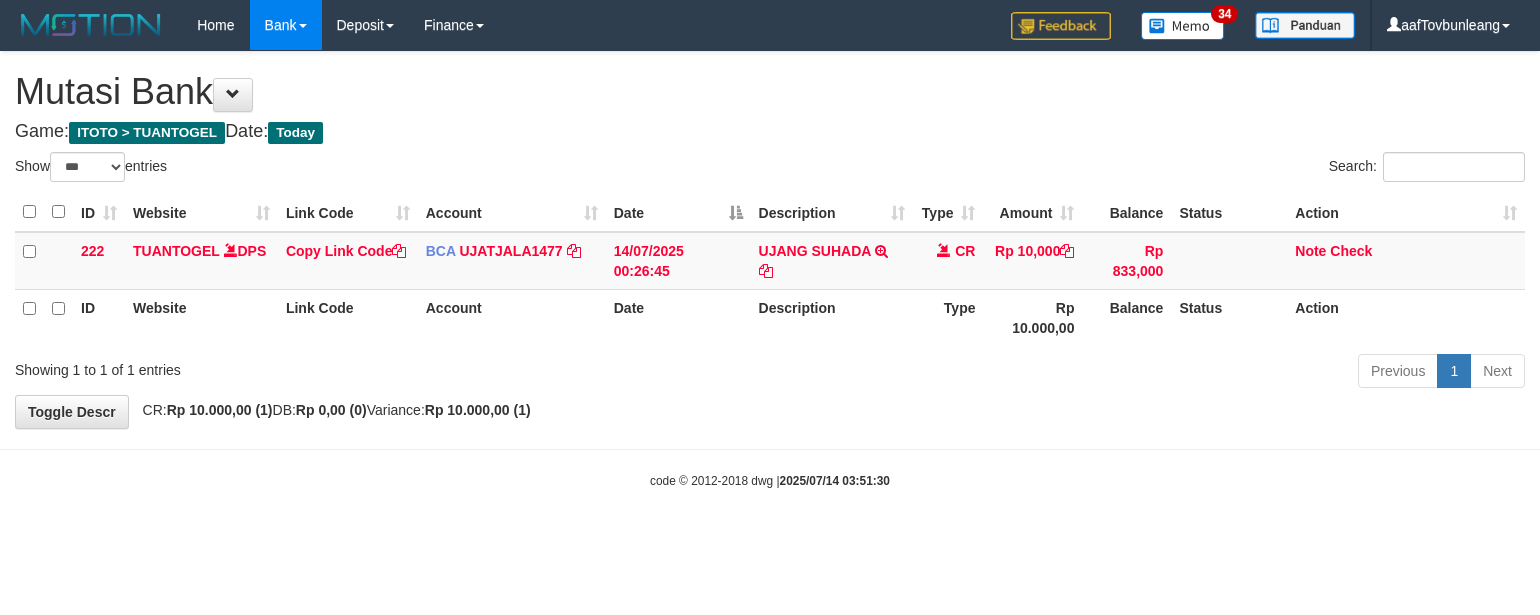 select on "***" 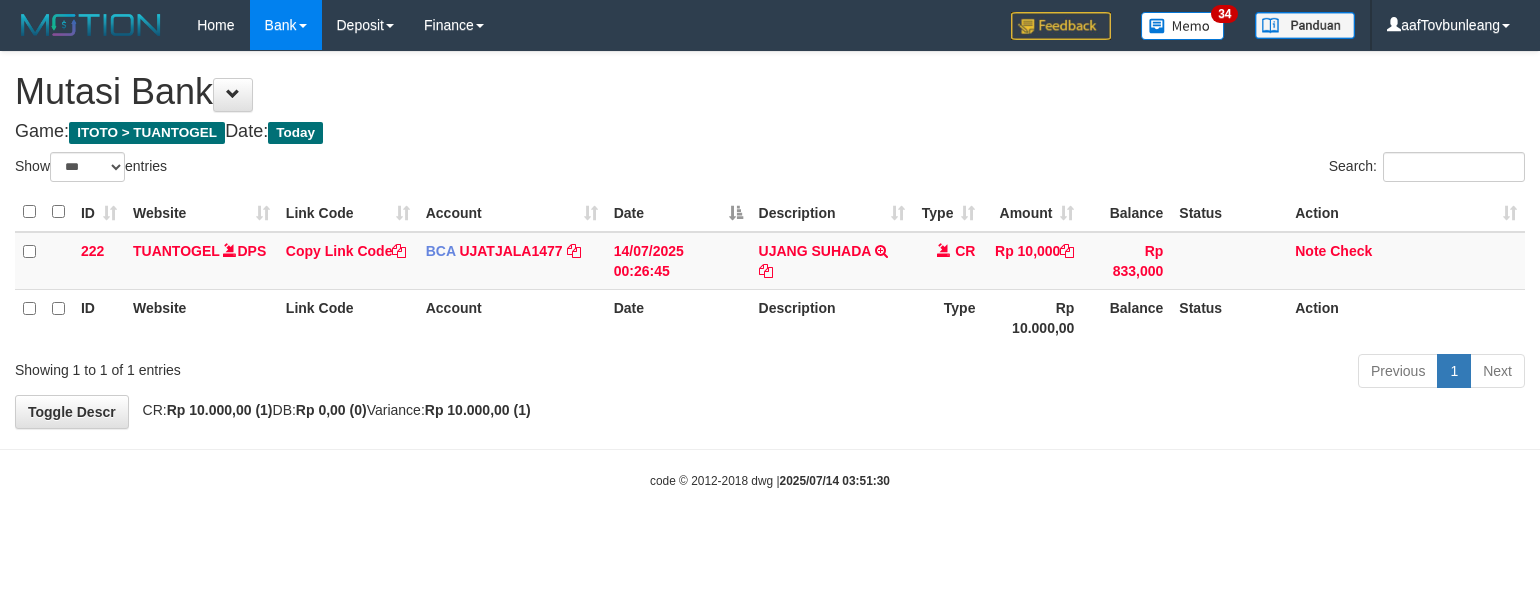 scroll, scrollTop: 0, scrollLeft: 0, axis: both 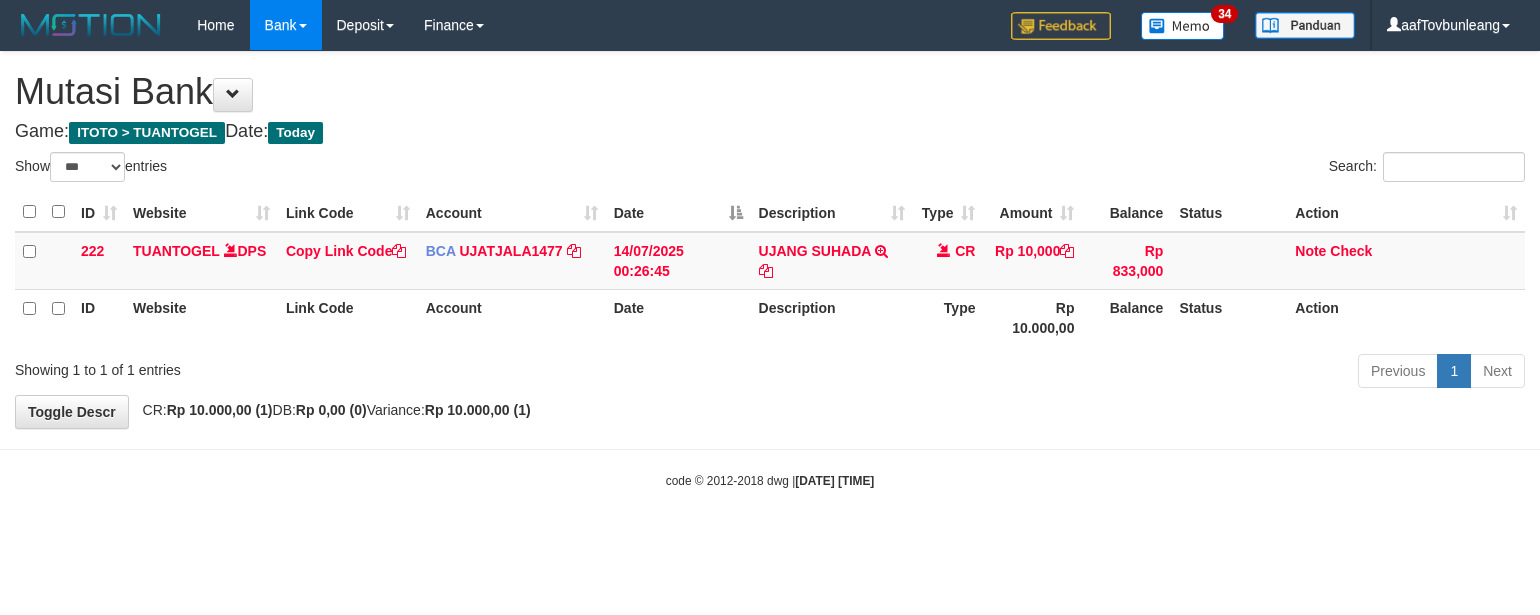 select on "***" 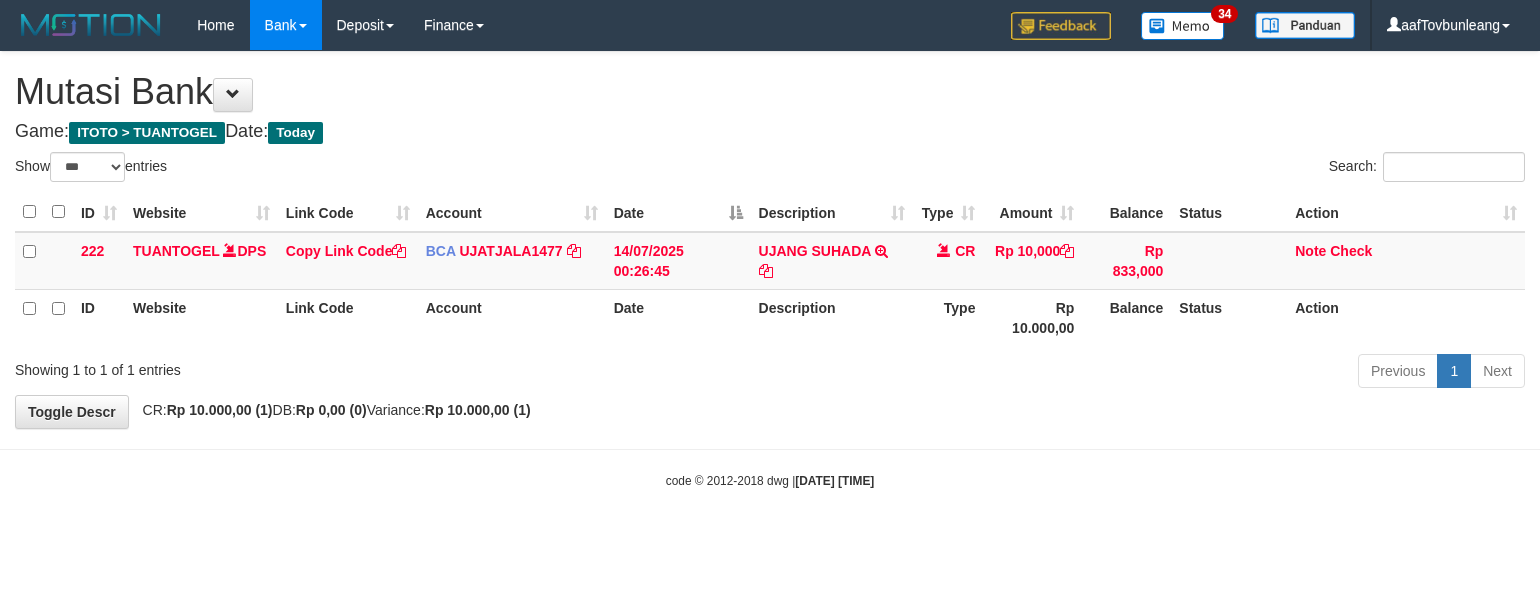 scroll, scrollTop: 0, scrollLeft: 0, axis: both 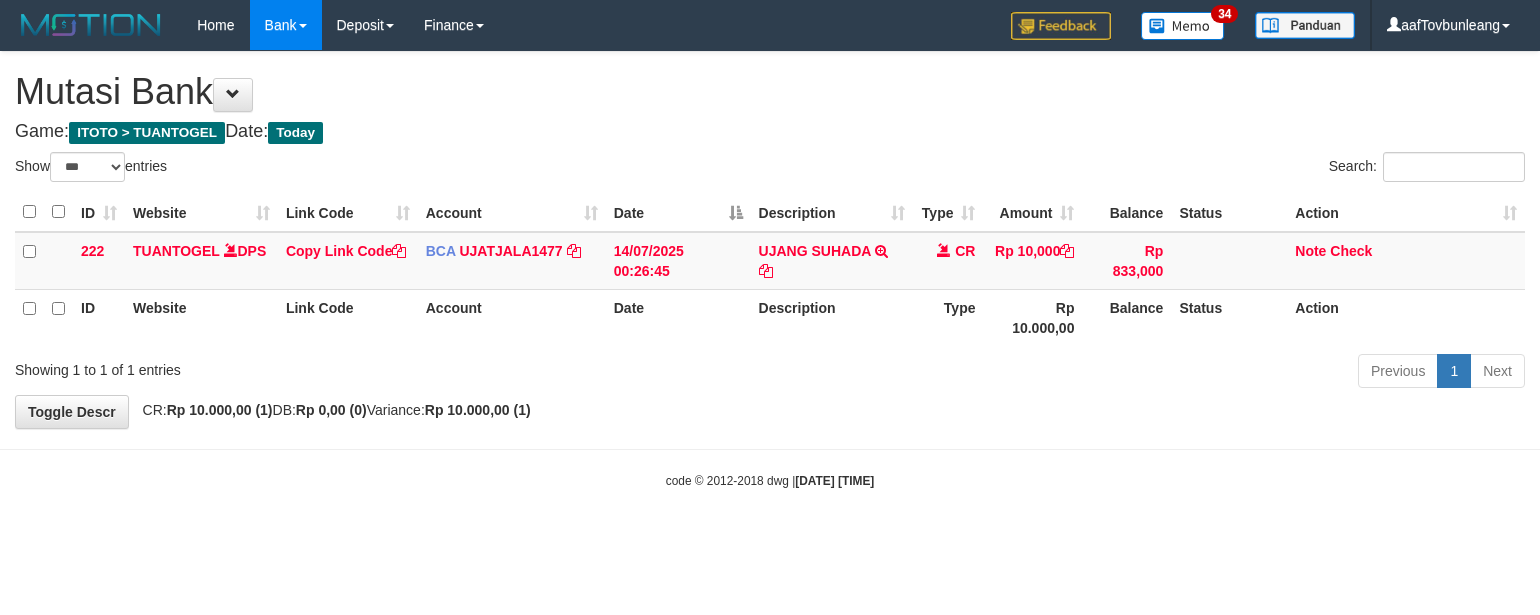 select on "***" 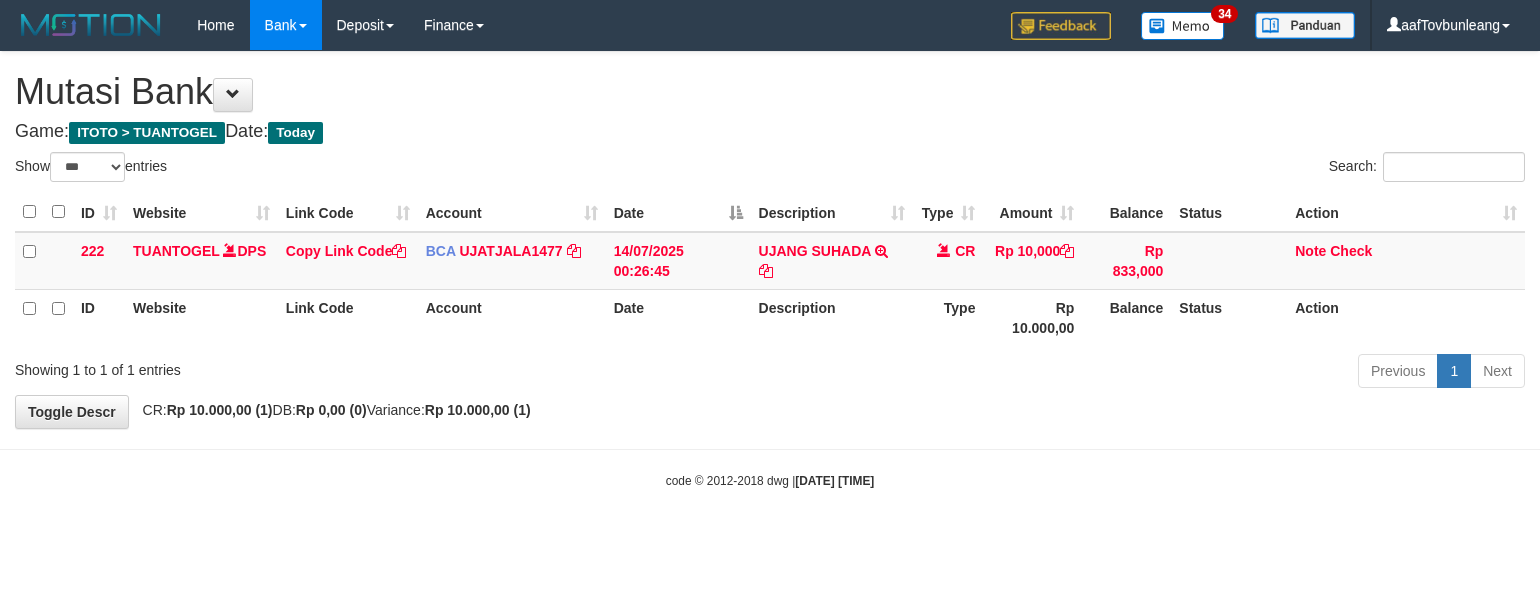 scroll, scrollTop: 0, scrollLeft: 0, axis: both 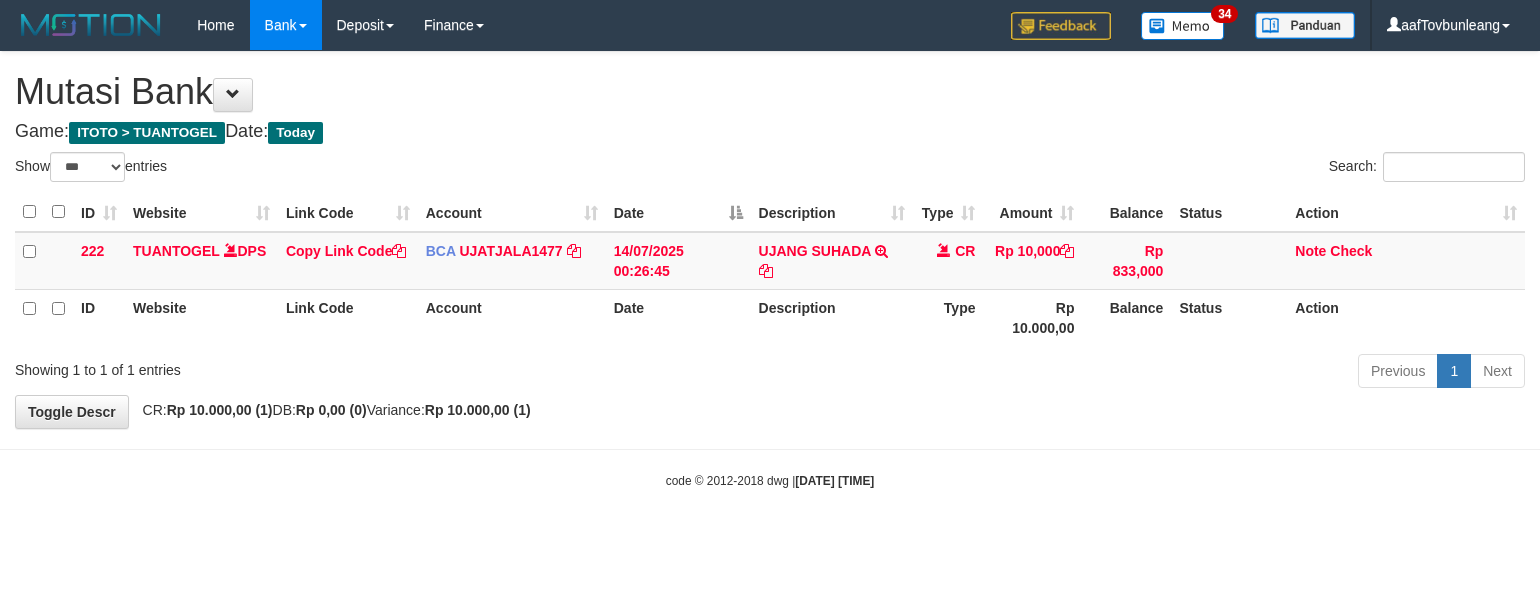 select on "***" 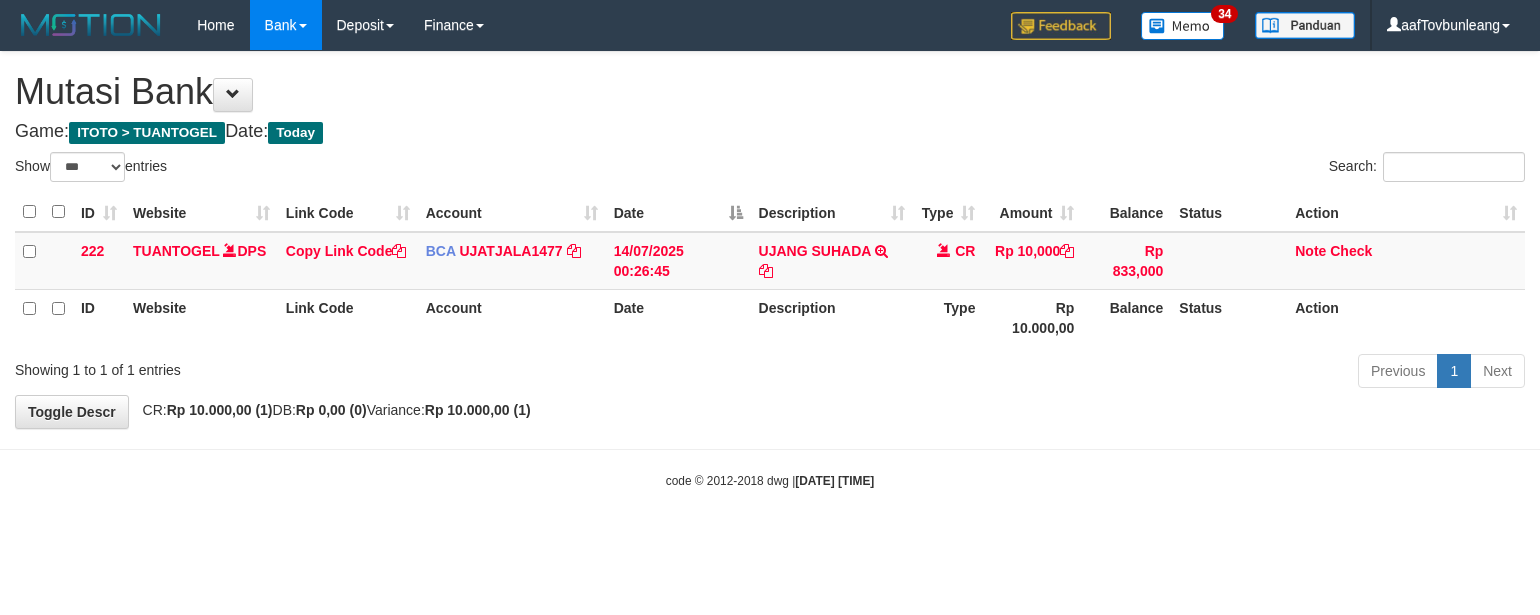 scroll, scrollTop: 0, scrollLeft: 0, axis: both 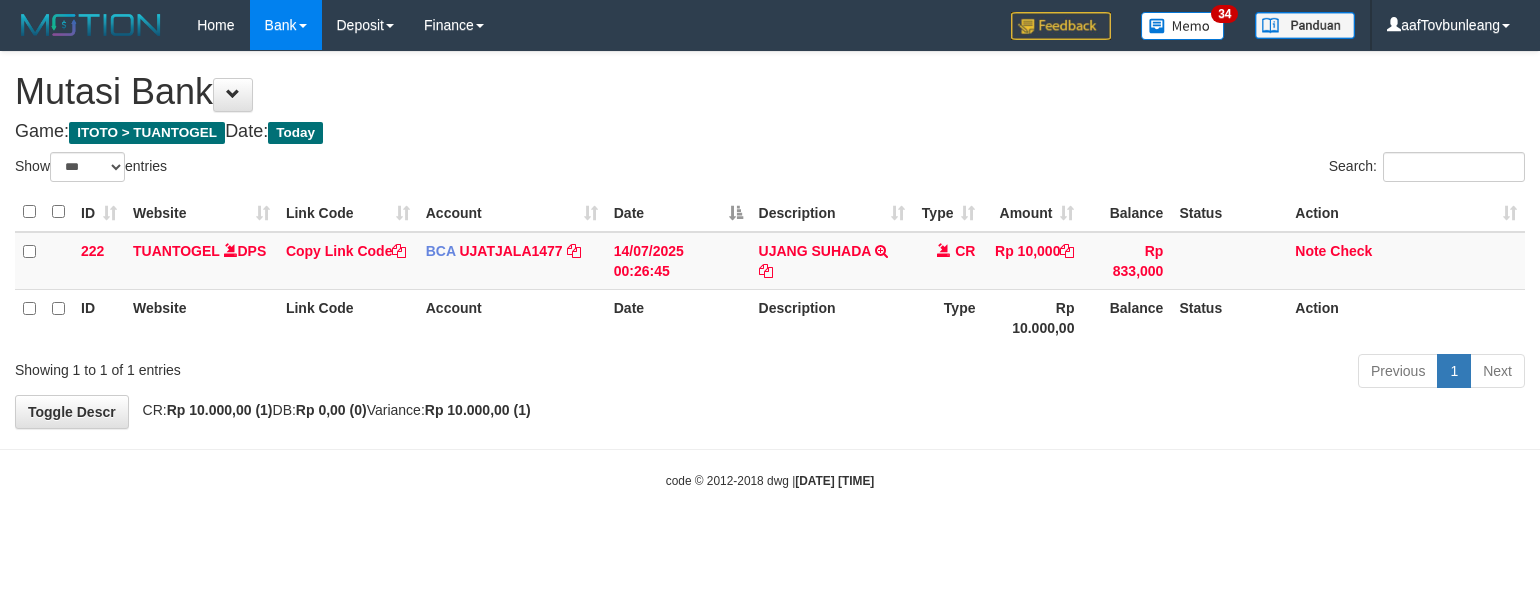 select on "***" 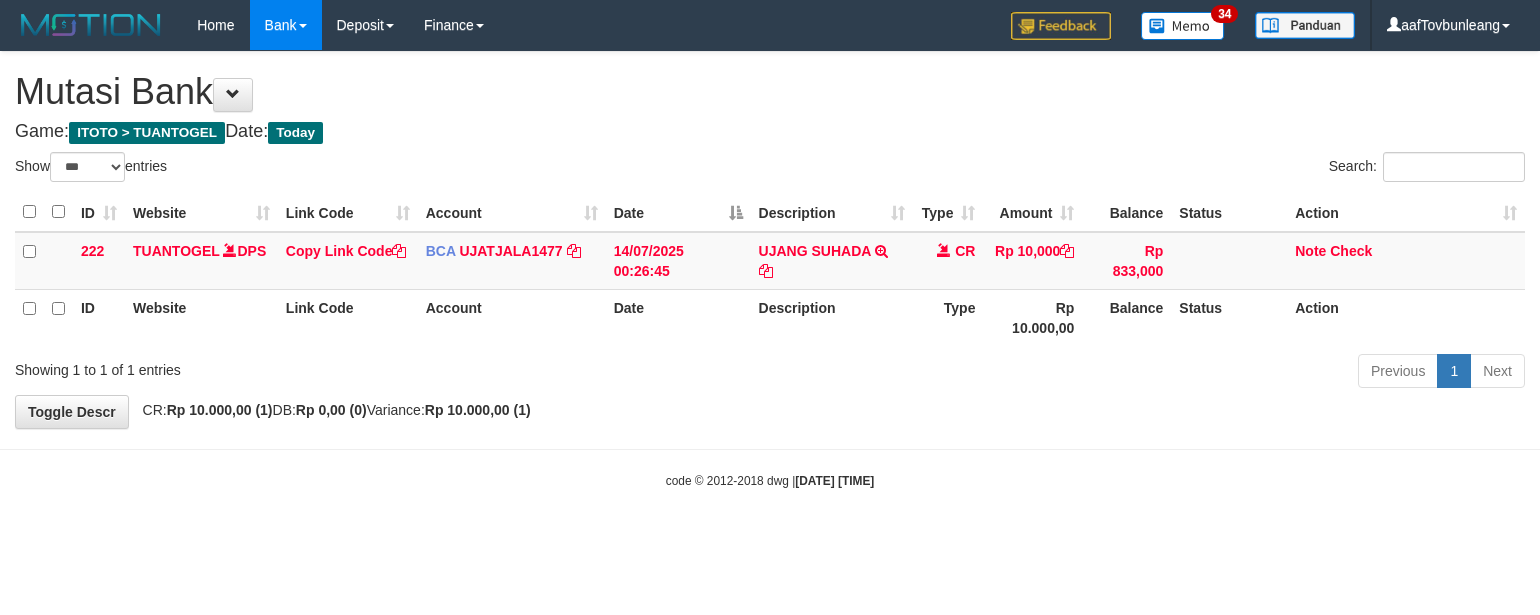 scroll, scrollTop: 0, scrollLeft: 0, axis: both 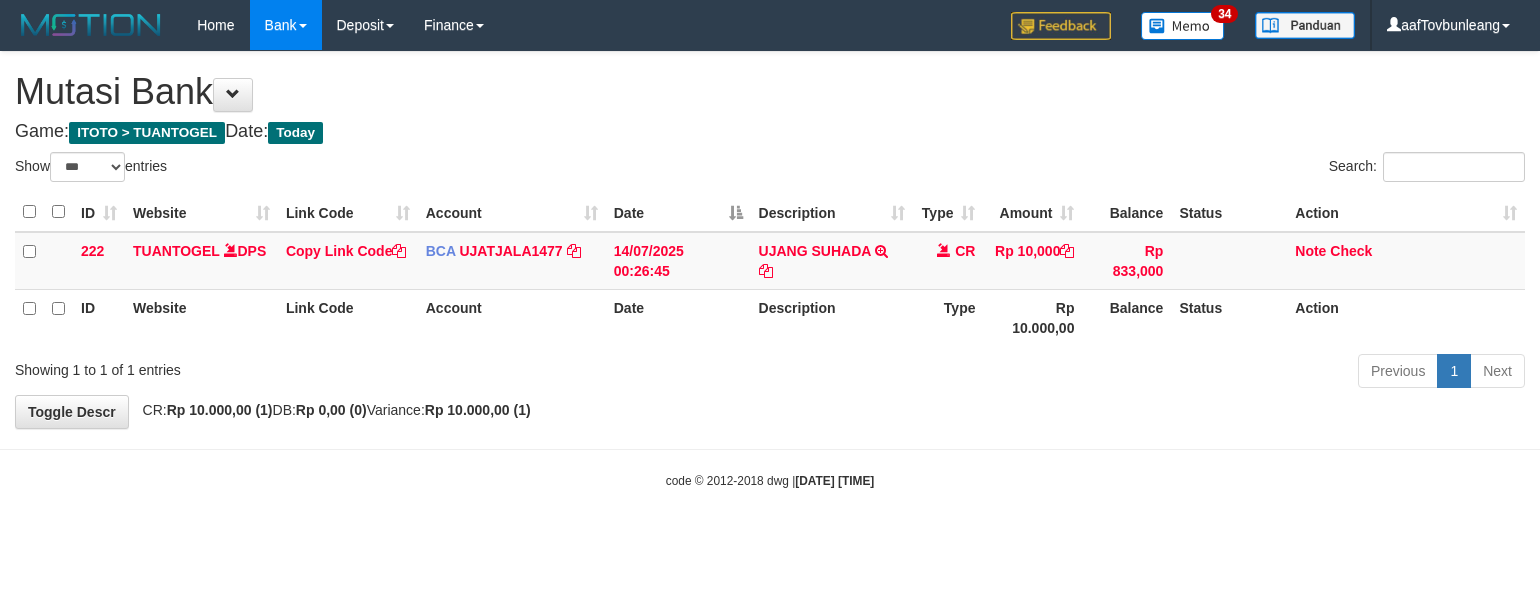select on "***" 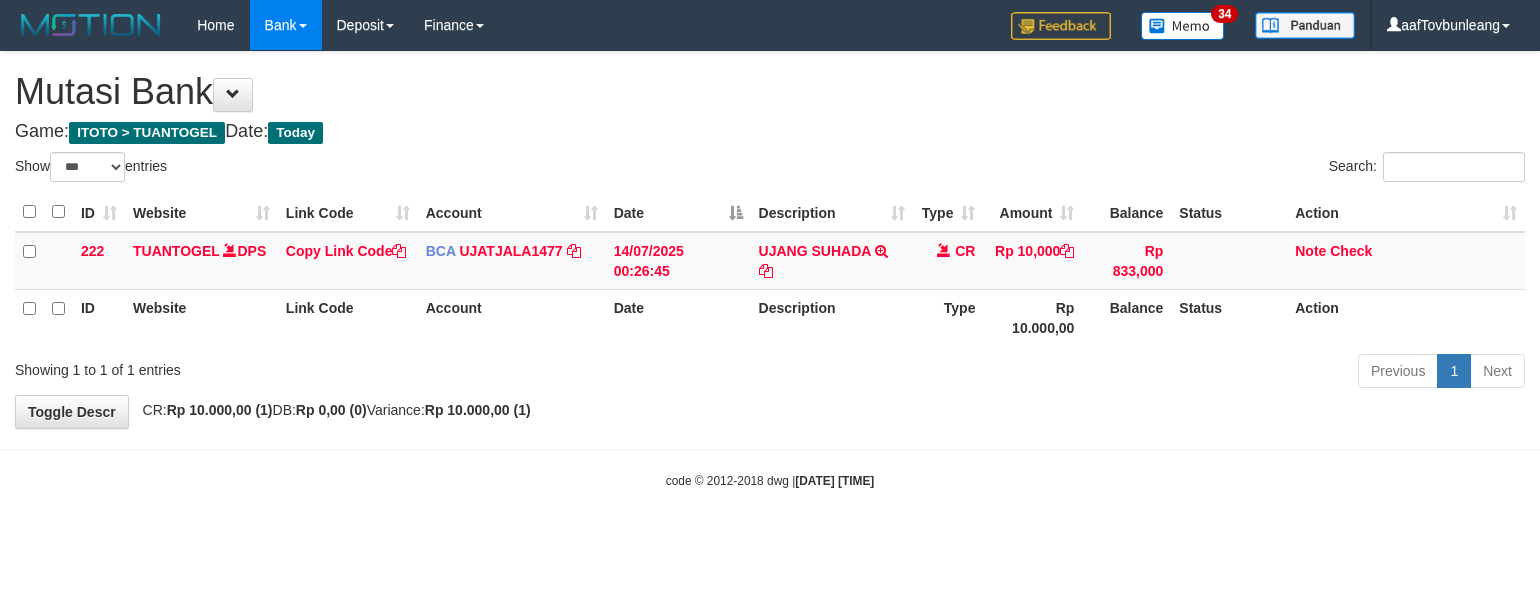 scroll, scrollTop: 0, scrollLeft: 0, axis: both 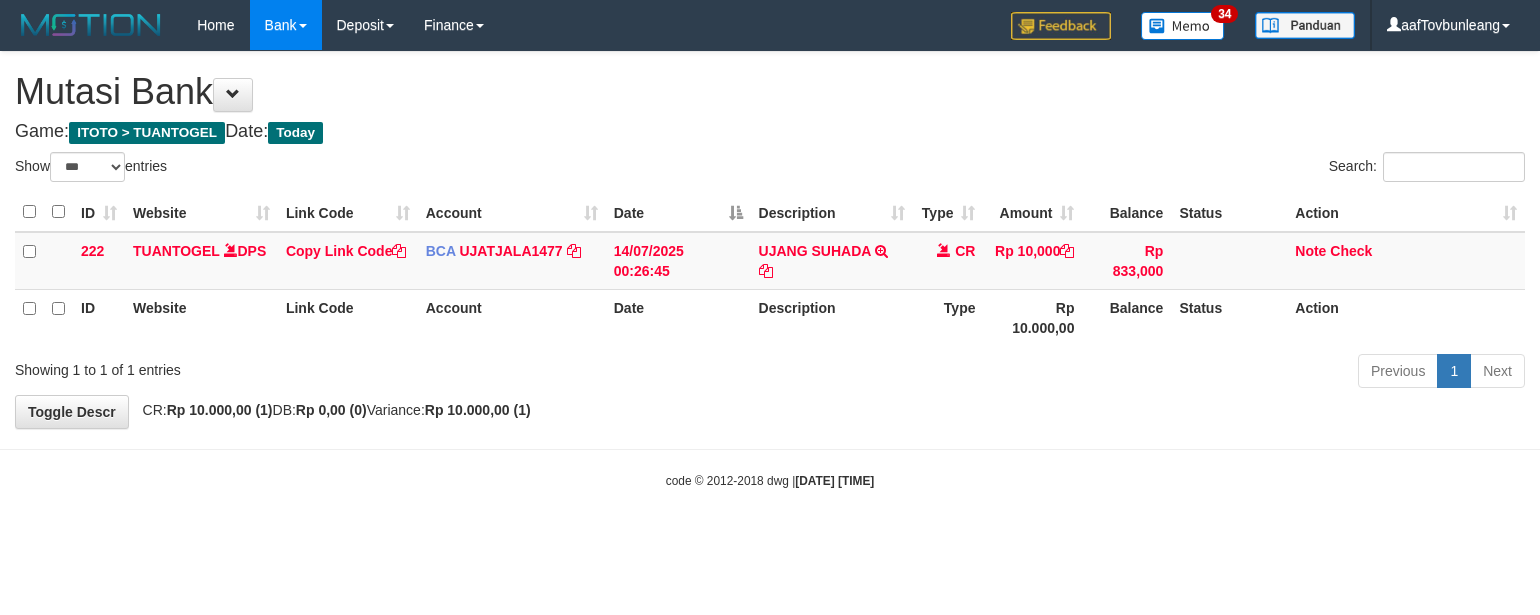 select on "***" 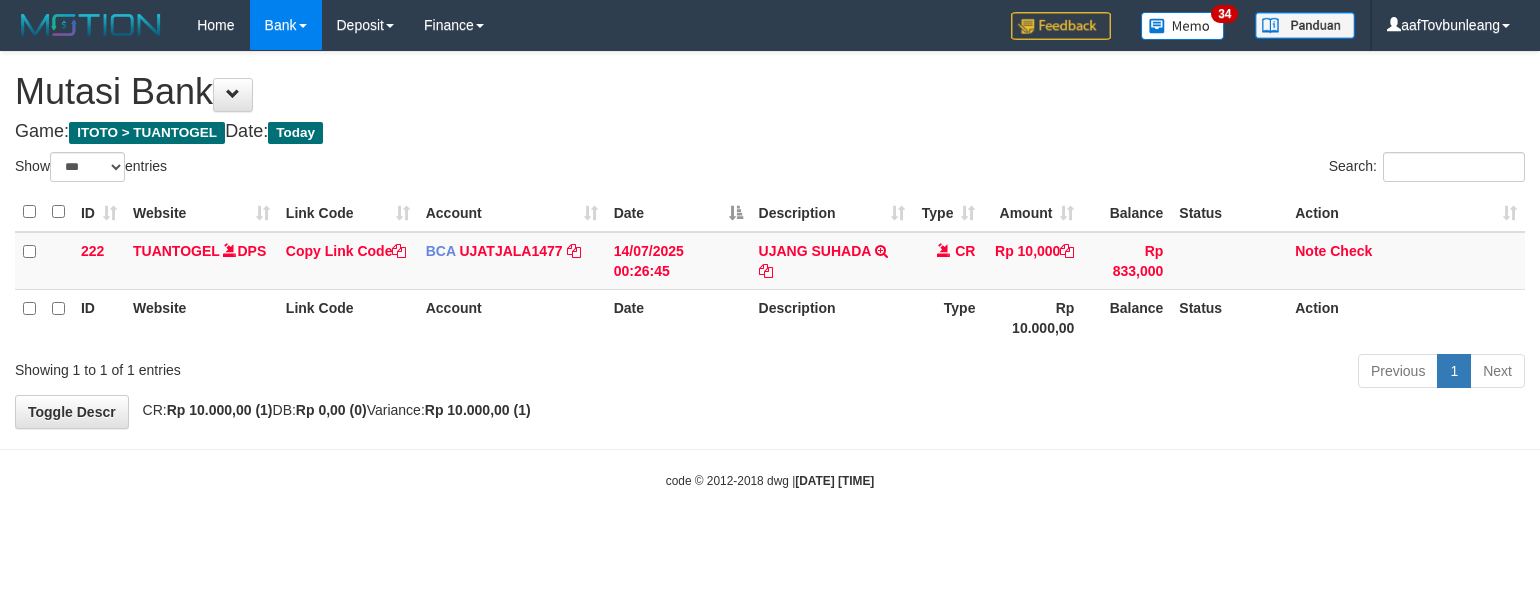 scroll, scrollTop: 0, scrollLeft: 0, axis: both 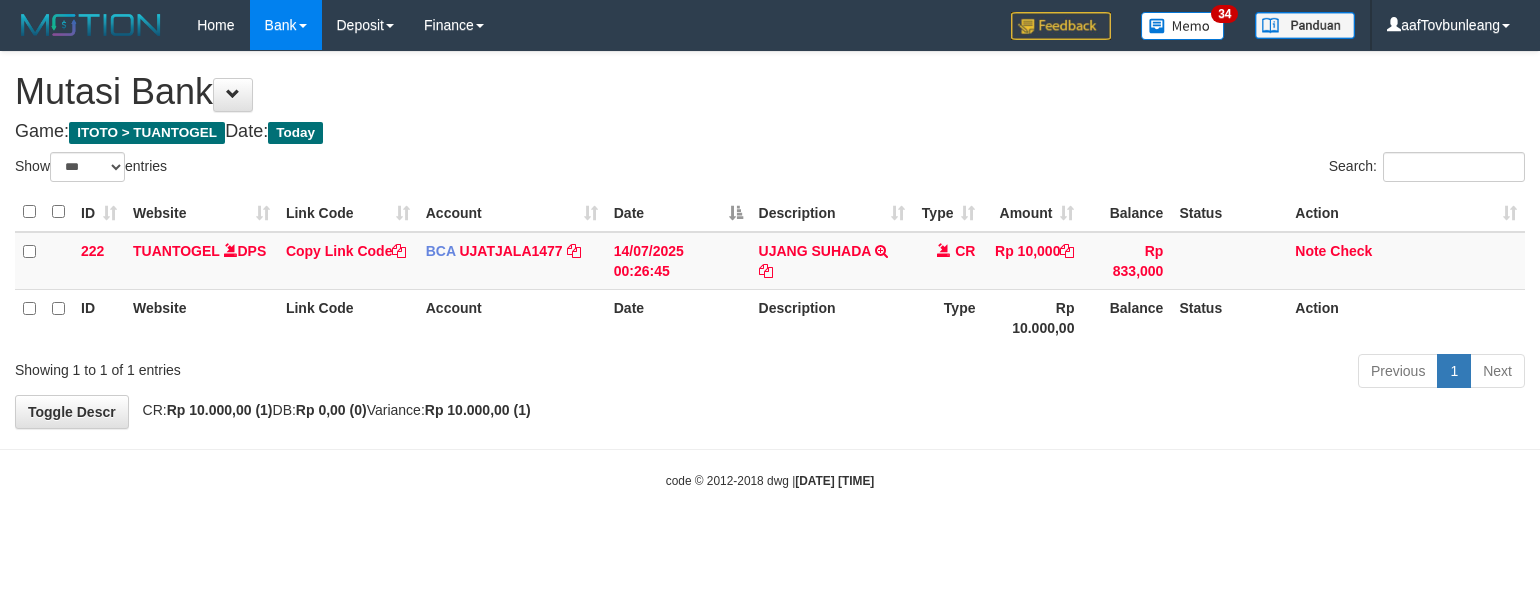 select on "***" 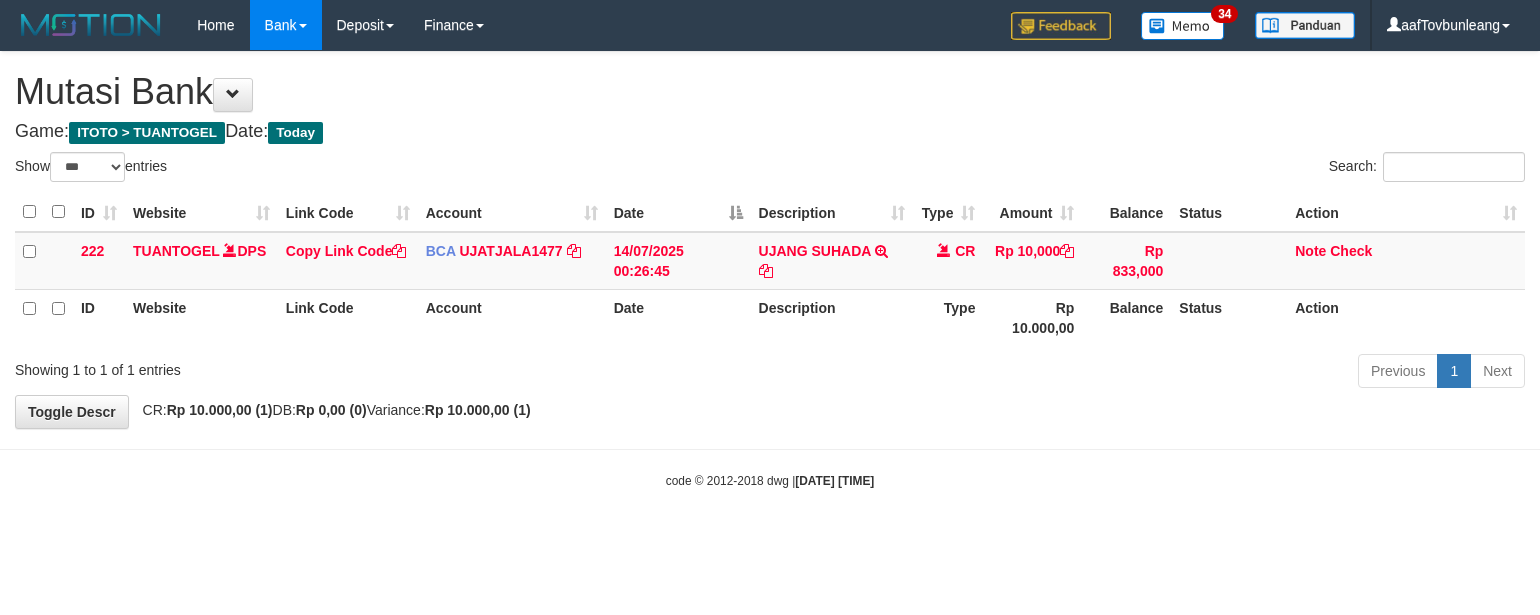 scroll, scrollTop: 0, scrollLeft: 0, axis: both 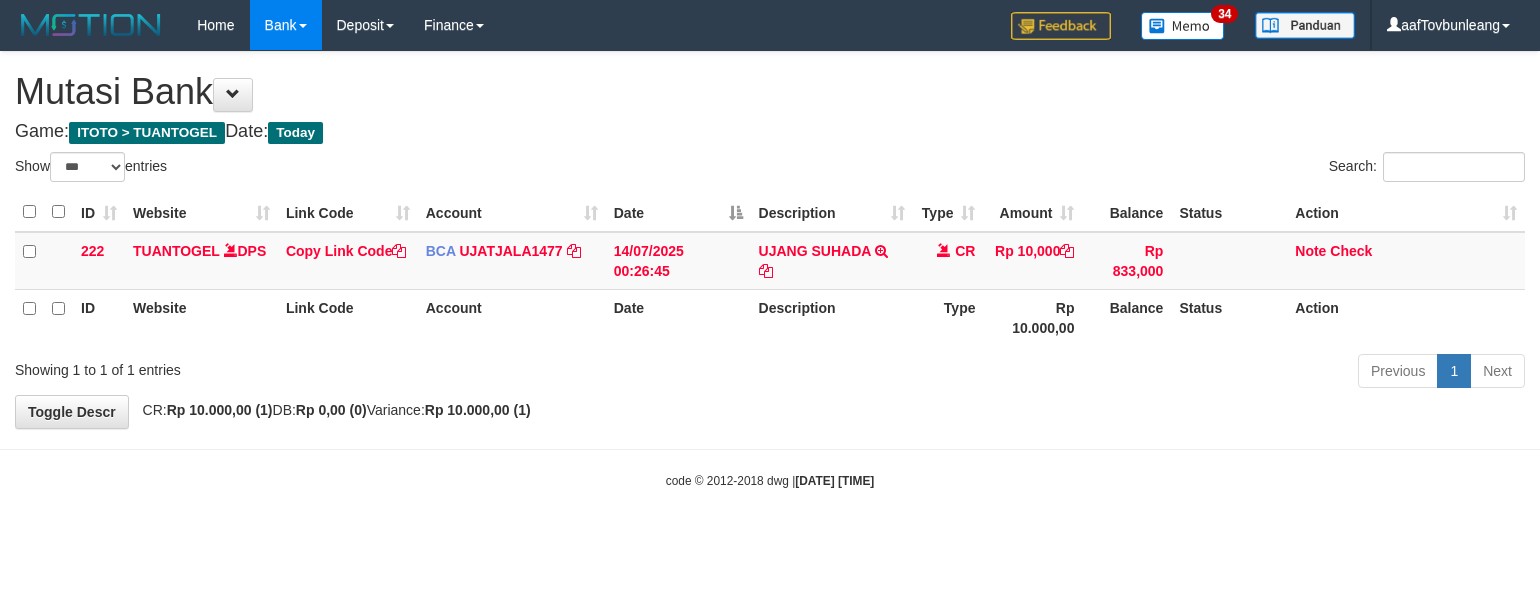 select on "***" 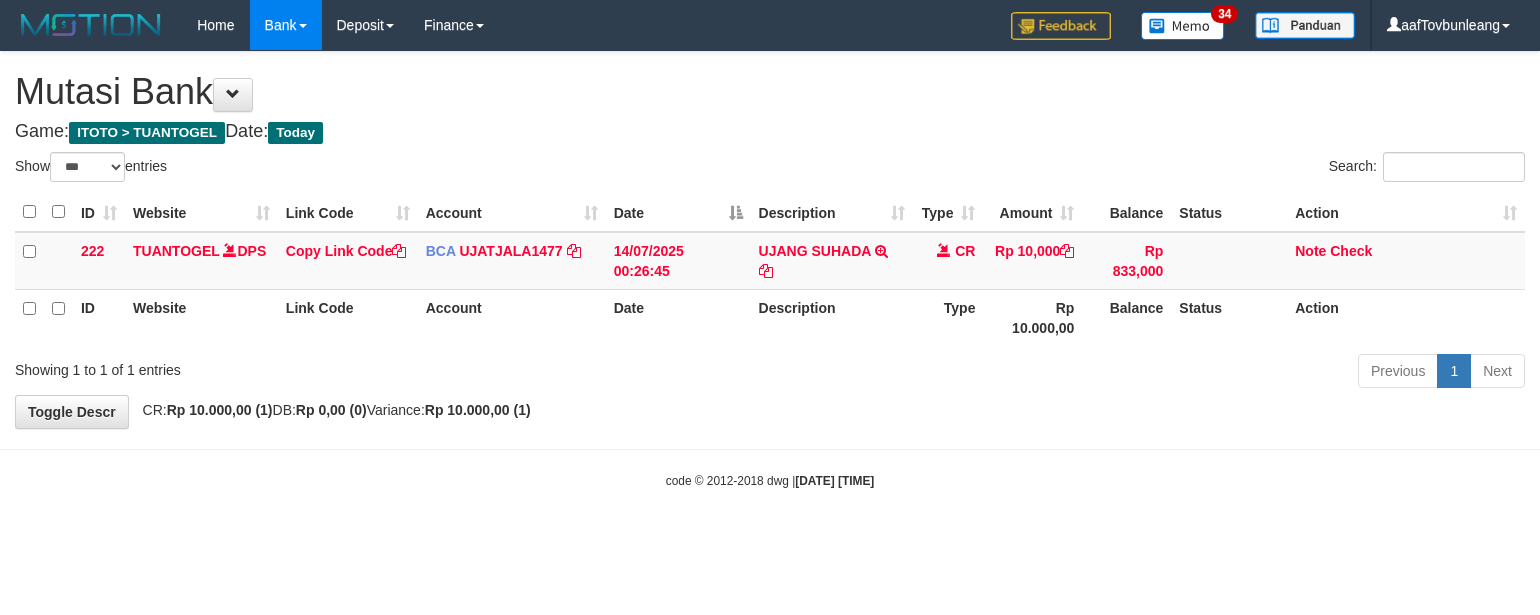 scroll, scrollTop: 0, scrollLeft: 0, axis: both 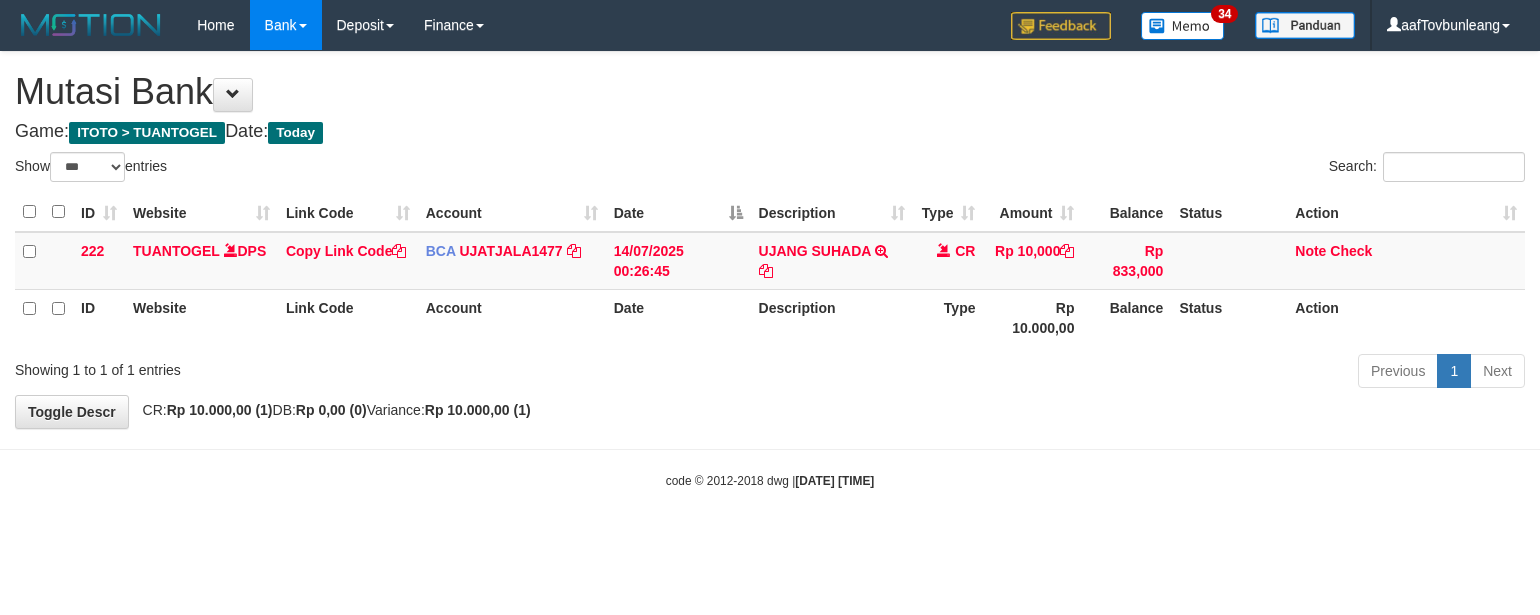select on "***" 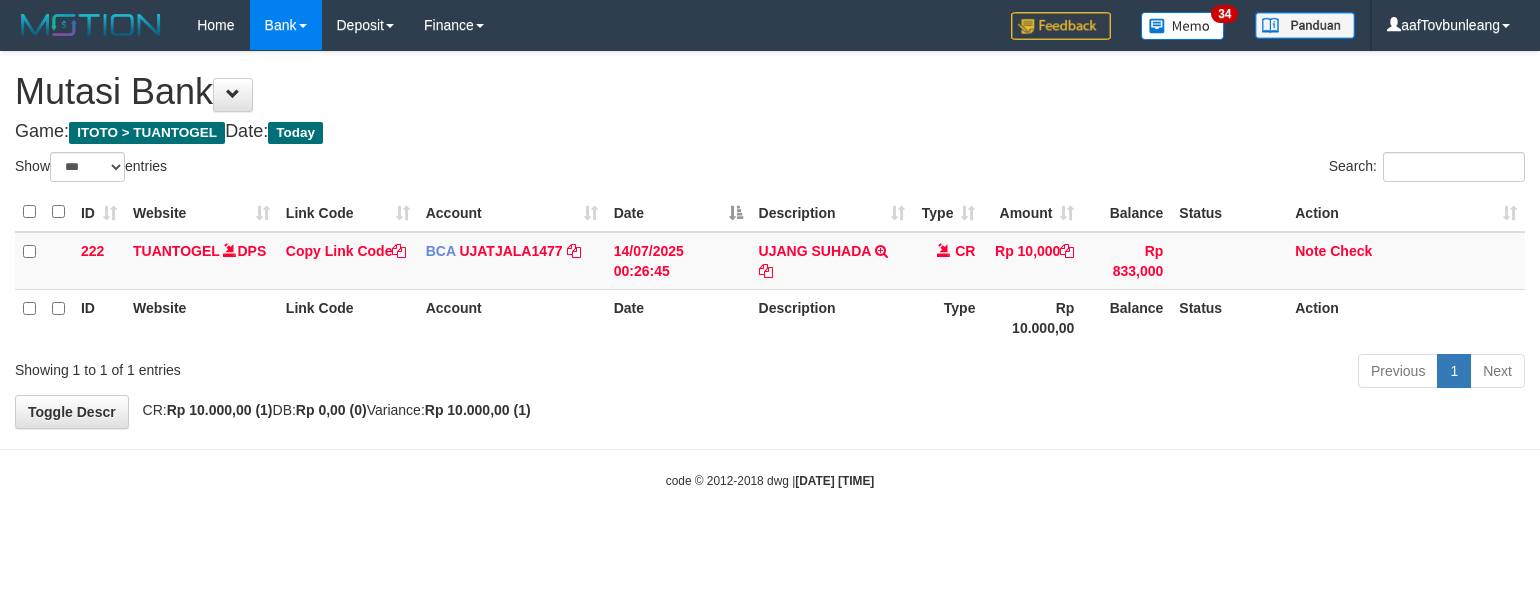 scroll, scrollTop: 0, scrollLeft: 0, axis: both 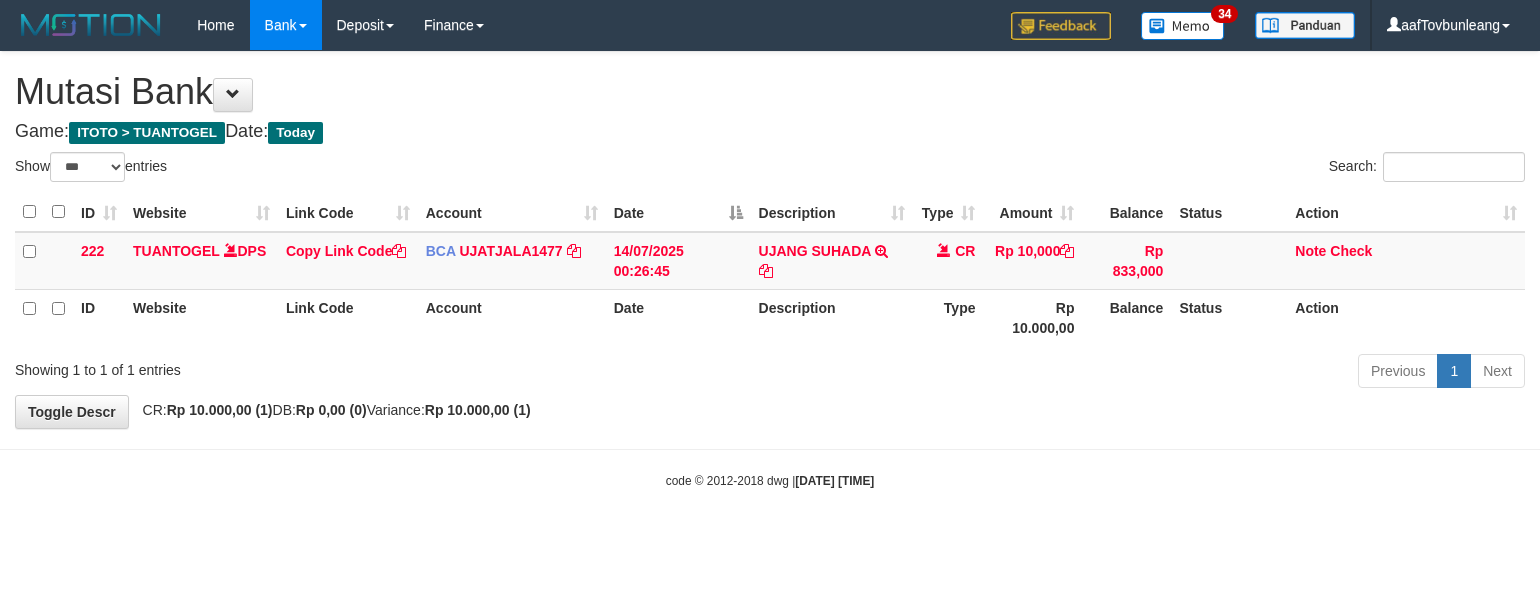 select on "***" 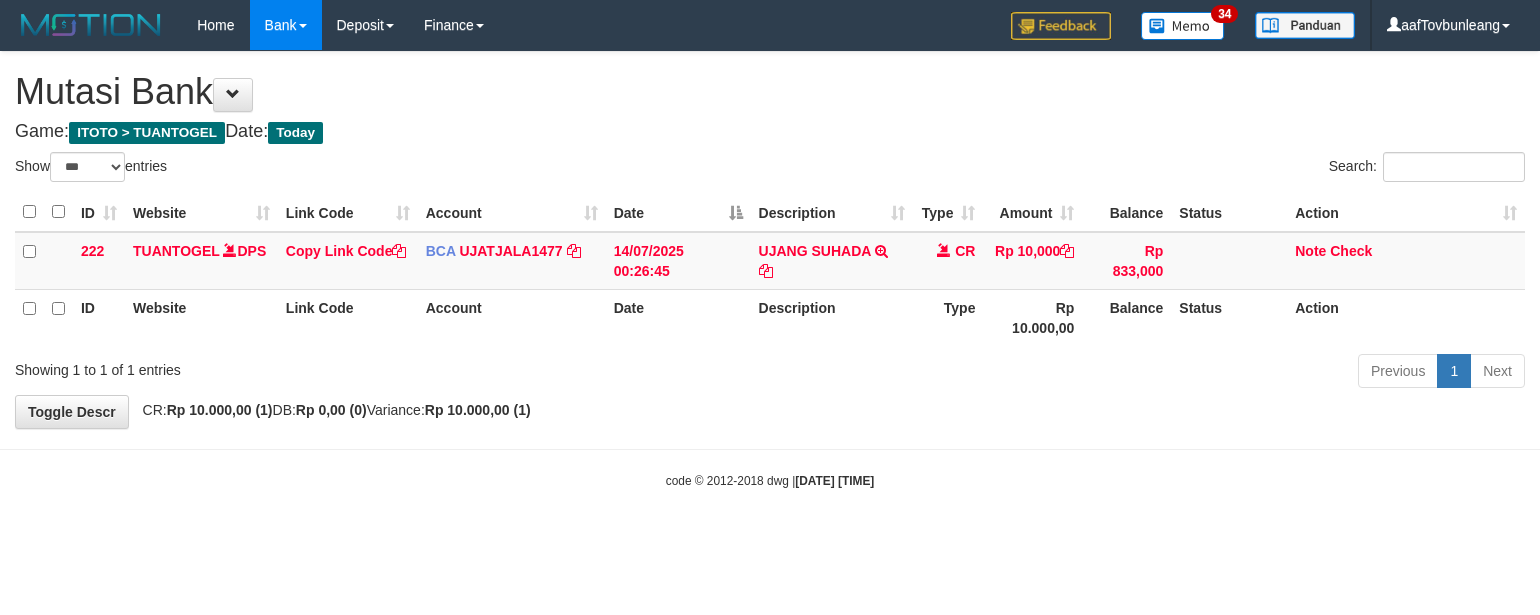 scroll, scrollTop: 0, scrollLeft: 0, axis: both 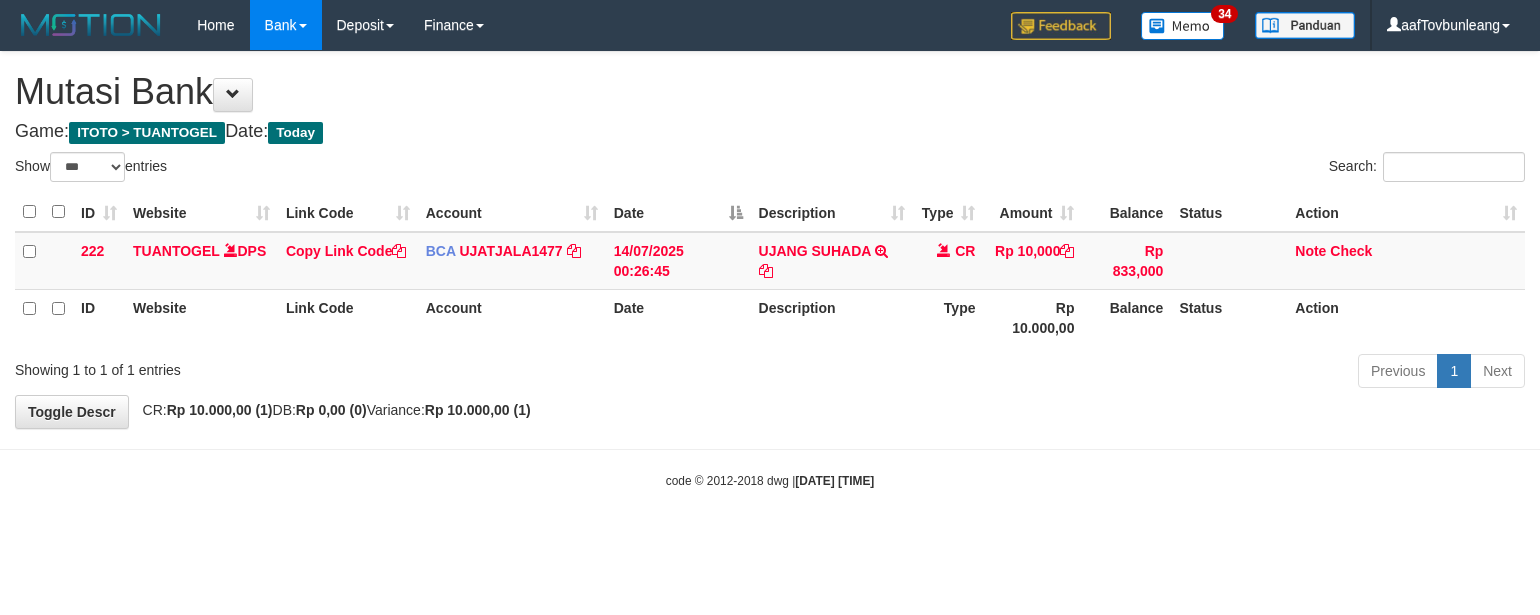 select on "***" 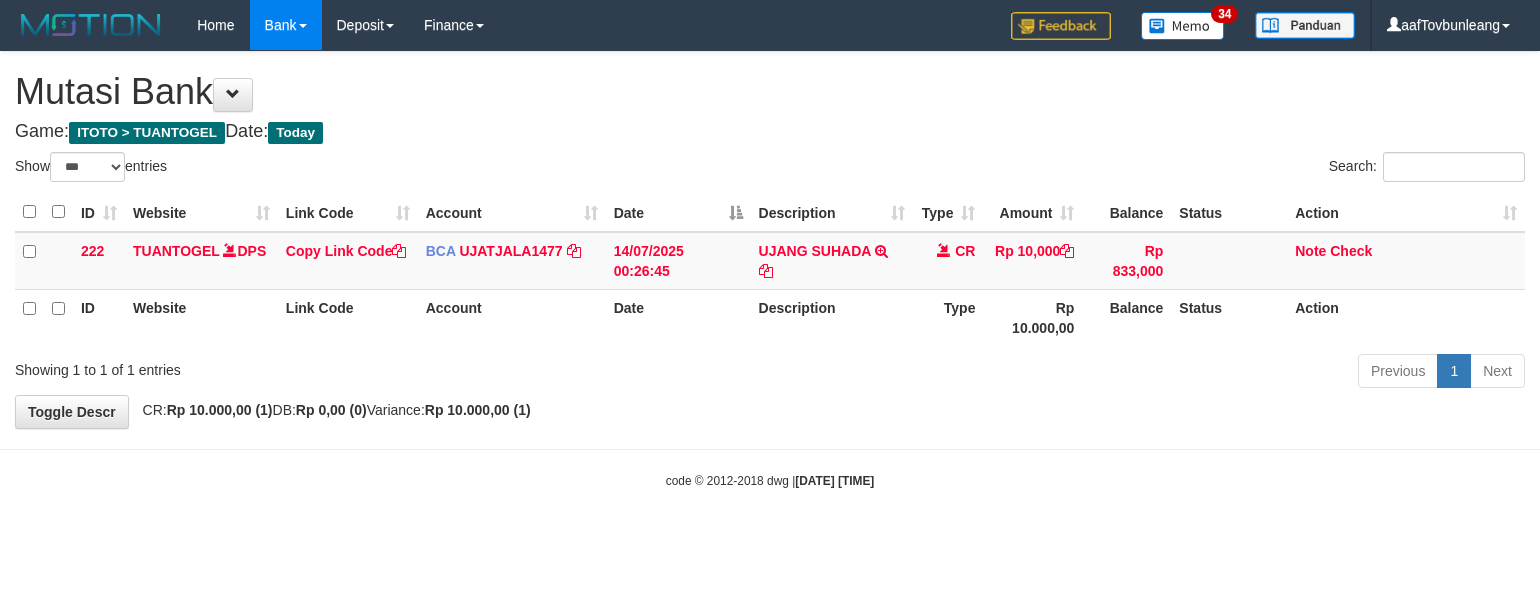 scroll, scrollTop: 0, scrollLeft: 0, axis: both 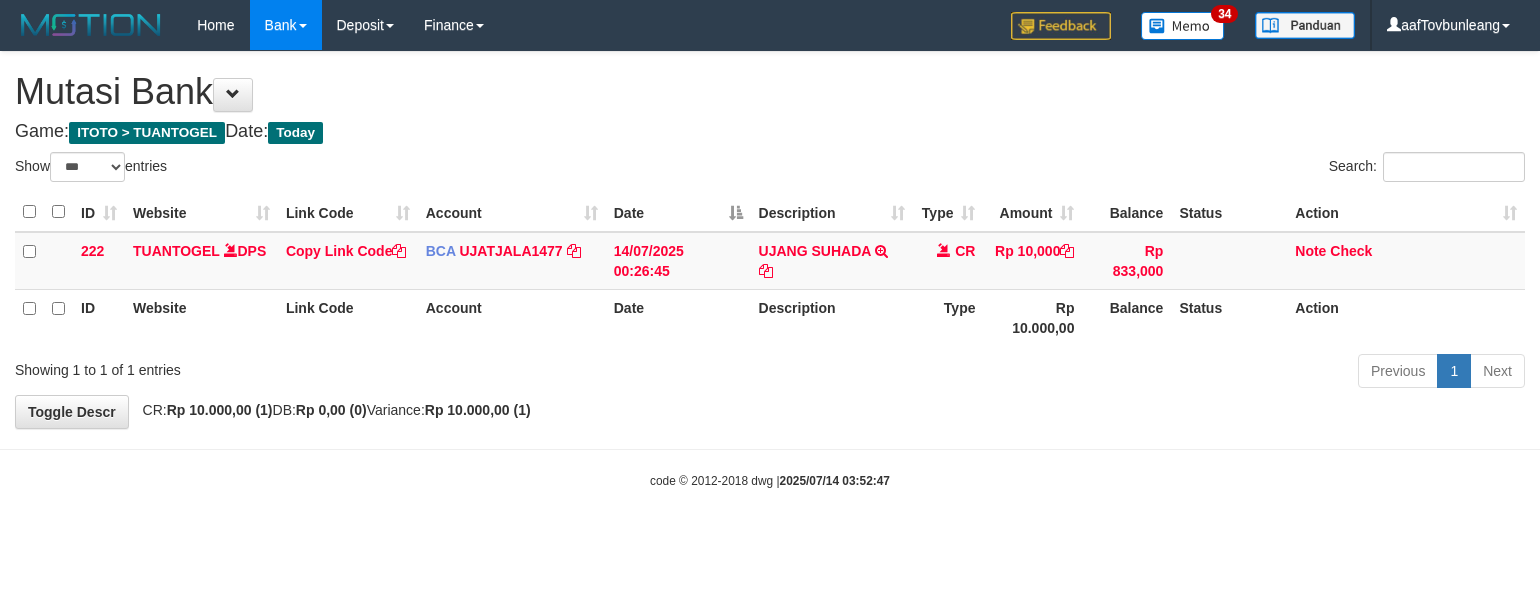 select on "***" 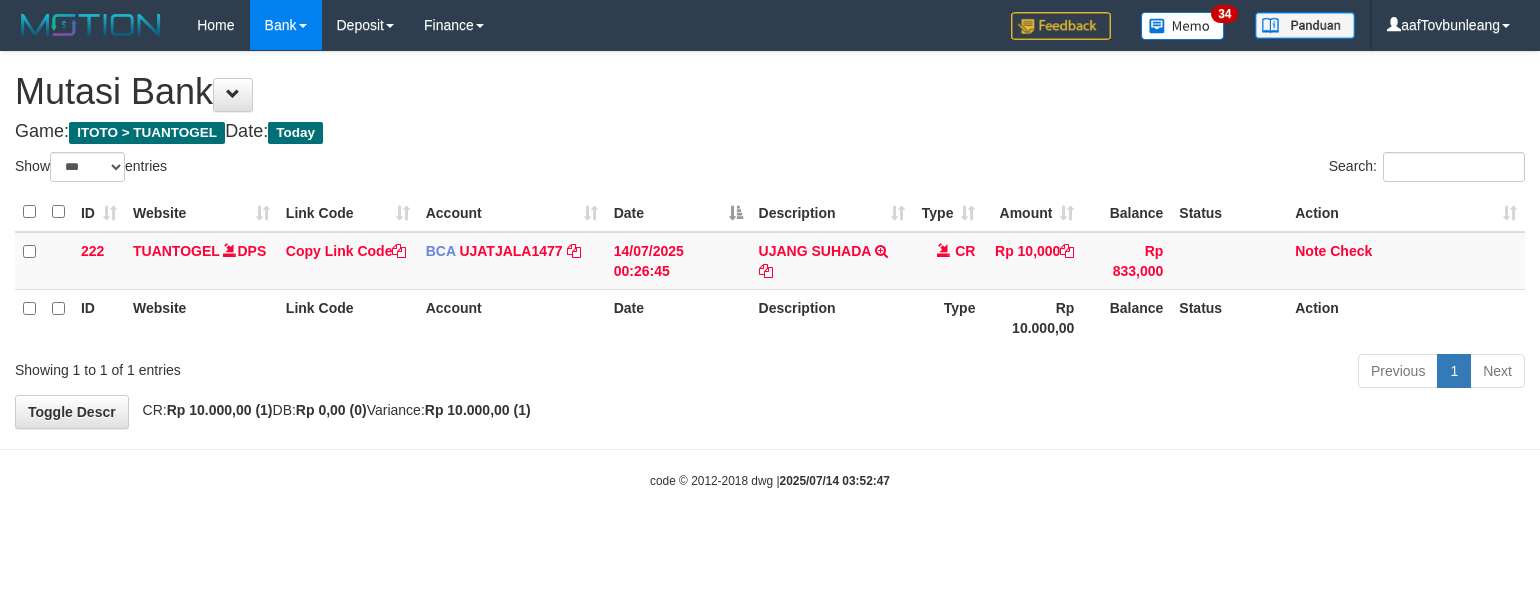 scroll, scrollTop: 0, scrollLeft: 0, axis: both 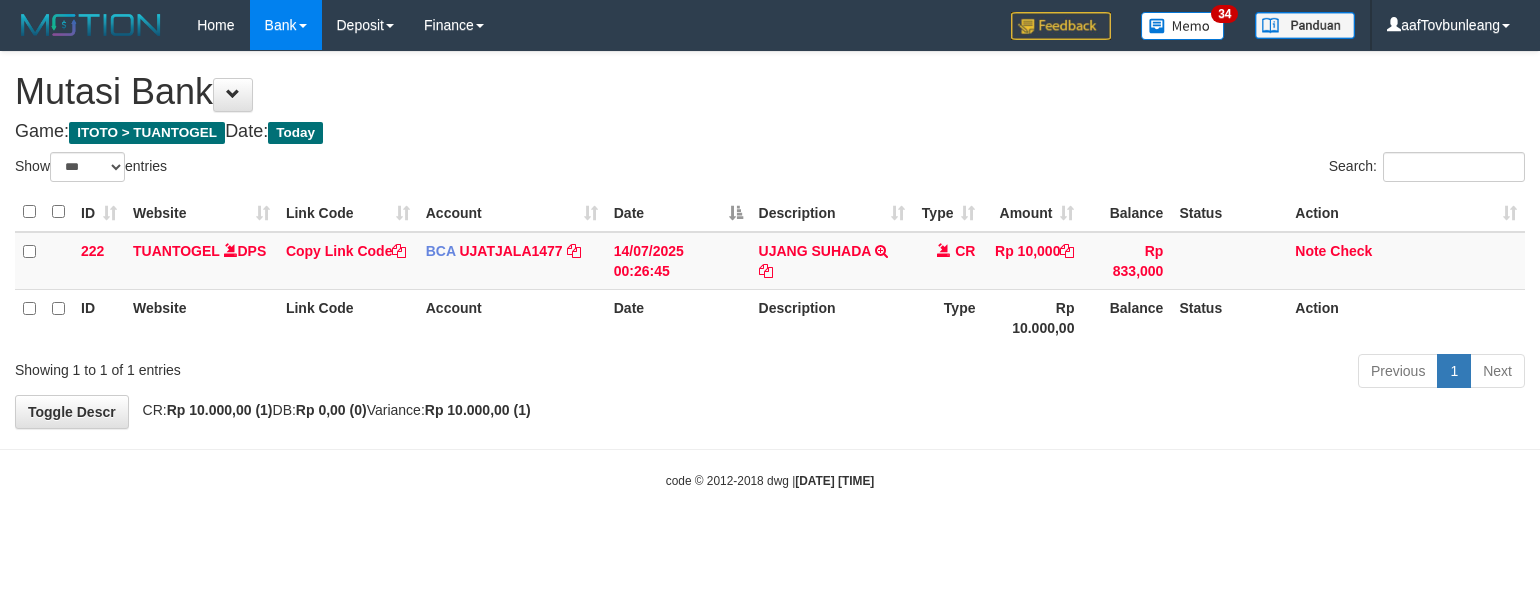 select on "***" 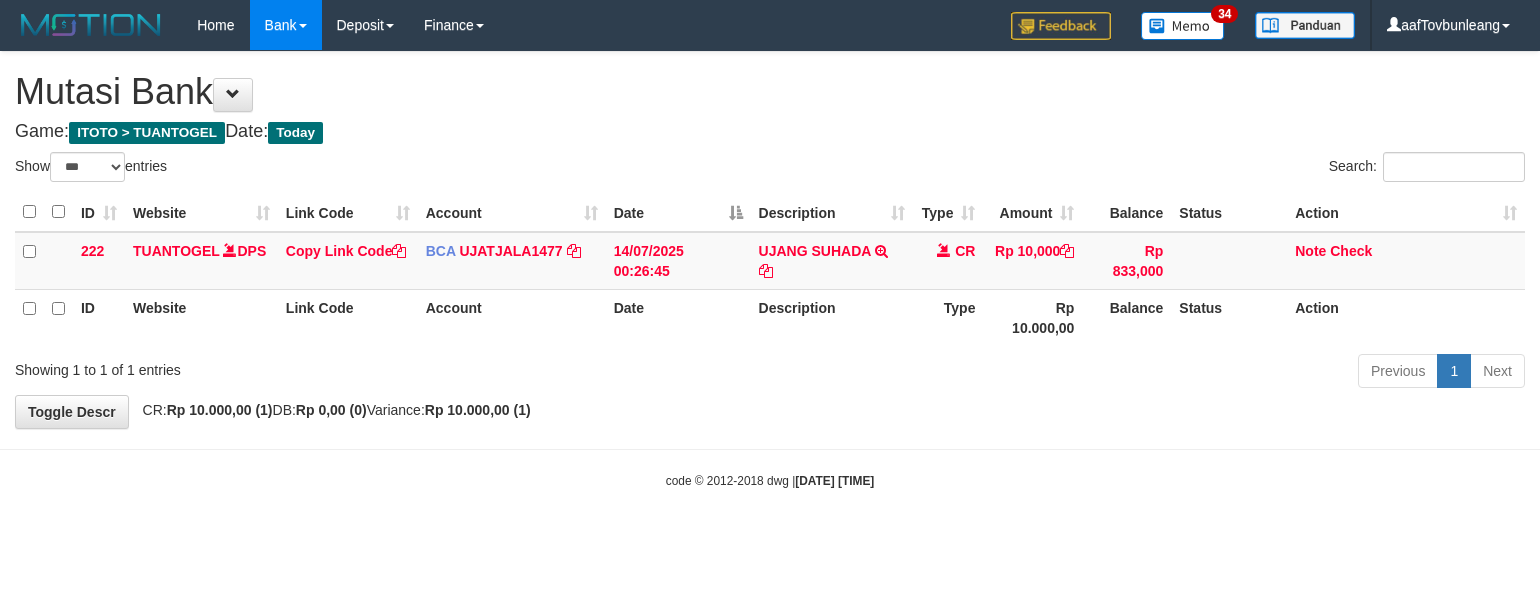 scroll, scrollTop: 0, scrollLeft: 0, axis: both 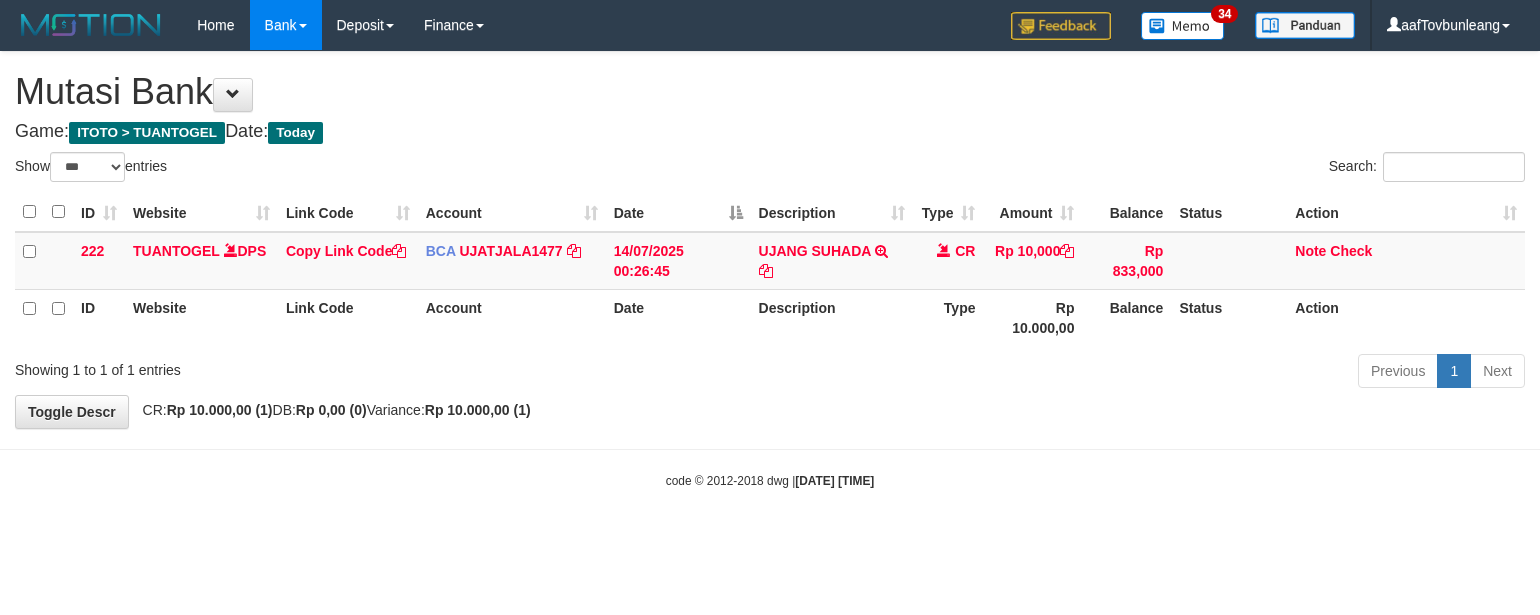 select on "***" 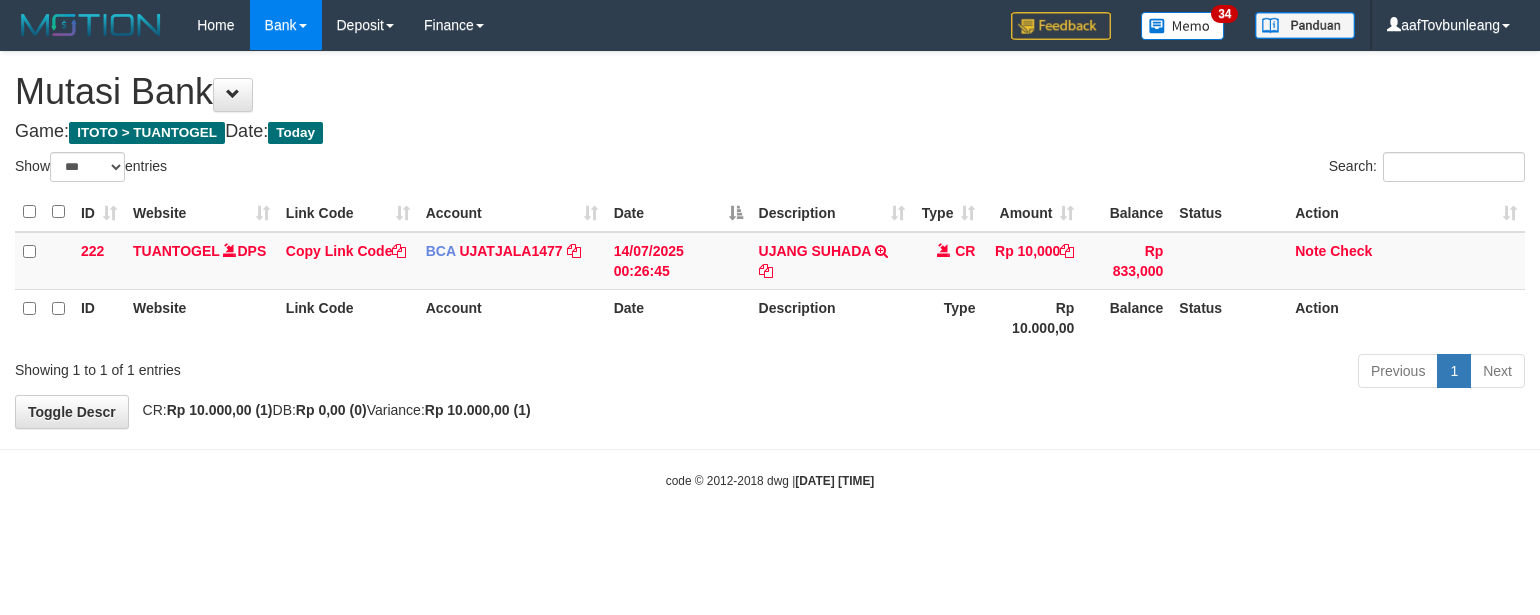 scroll, scrollTop: 0, scrollLeft: 0, axis: both 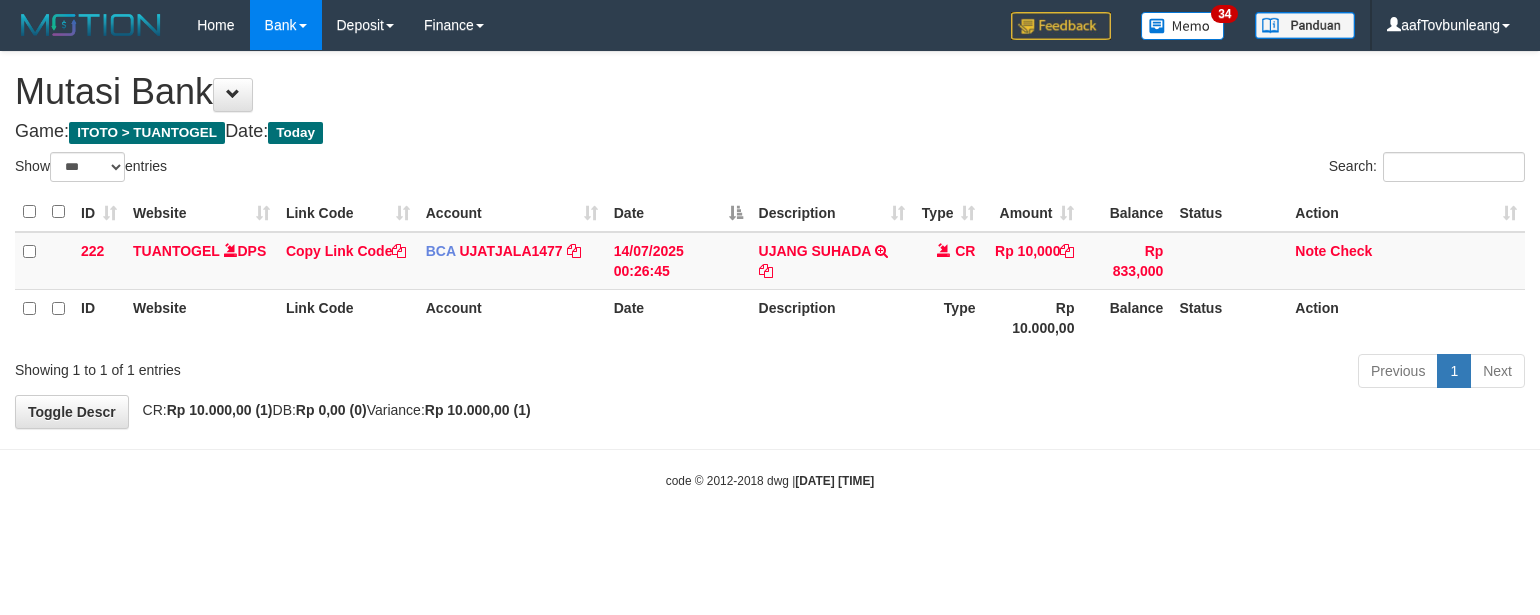 select on "***" 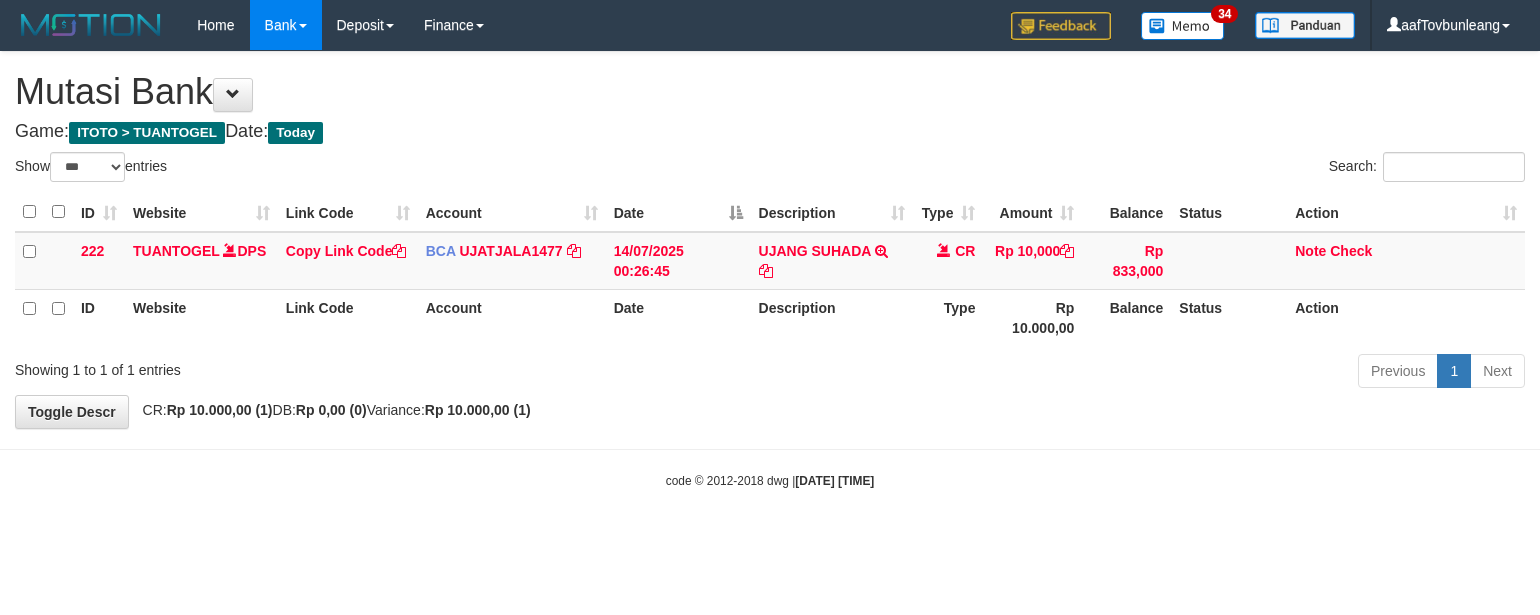 scroll, scrollTop: 0, scrollLeft: 0, axis: both 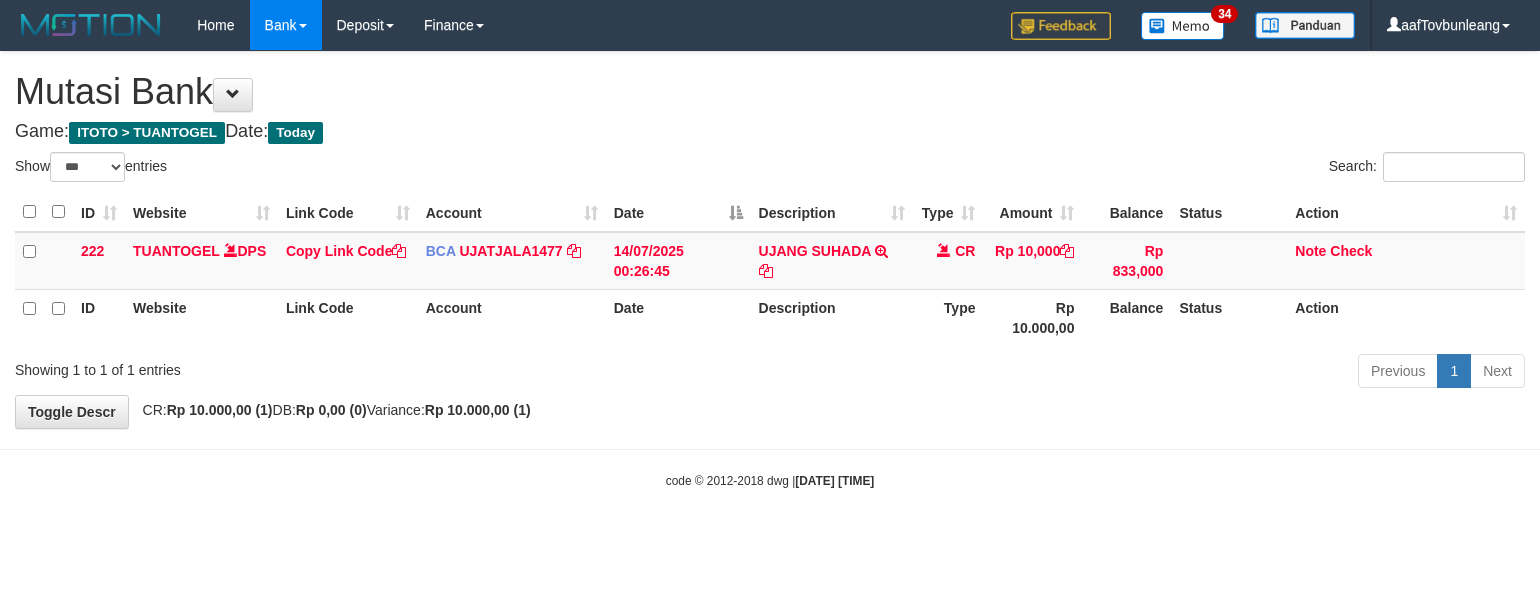 select on "***" 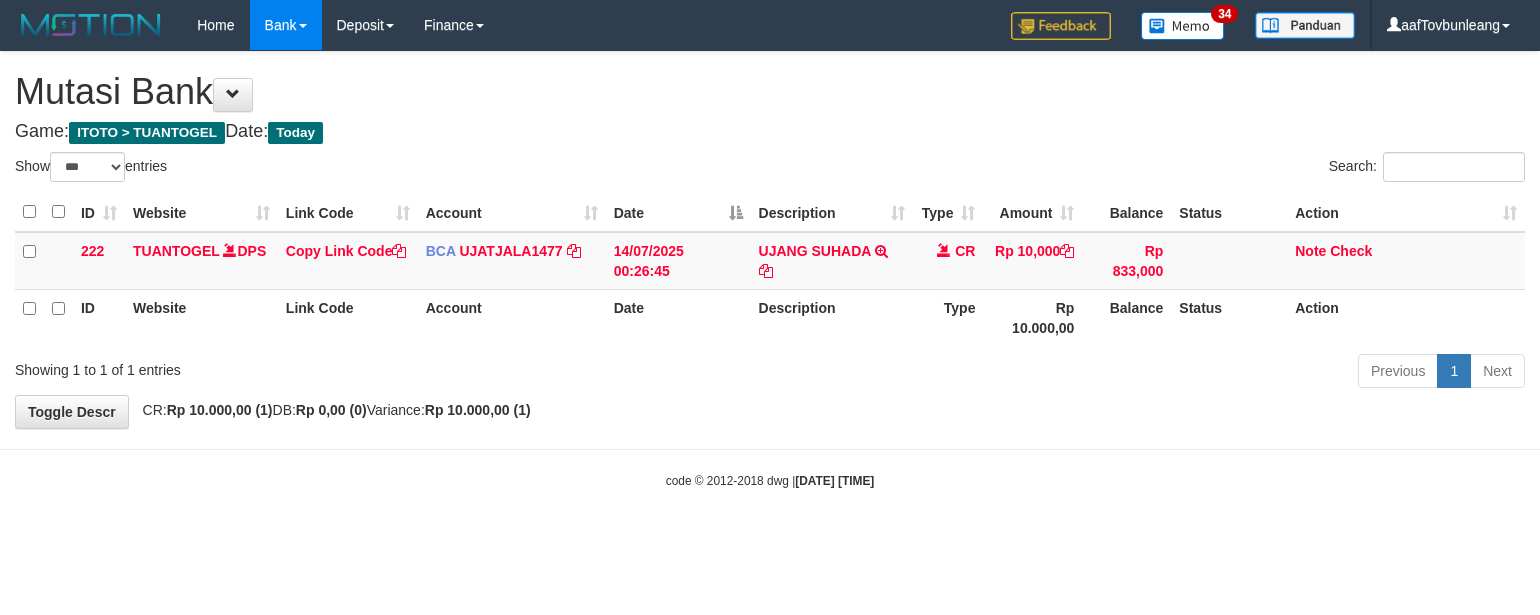 scroll, scrollTop: 0, scrollLeft: 0, axis: both 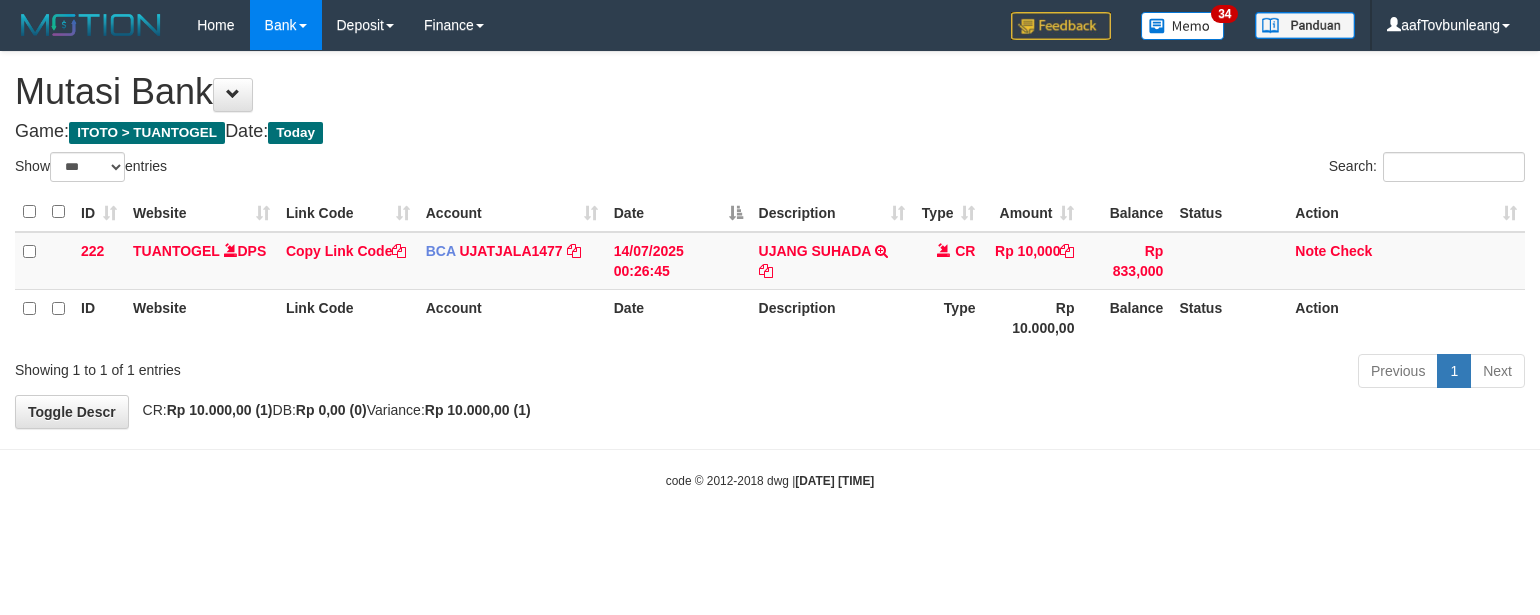 select on "***" 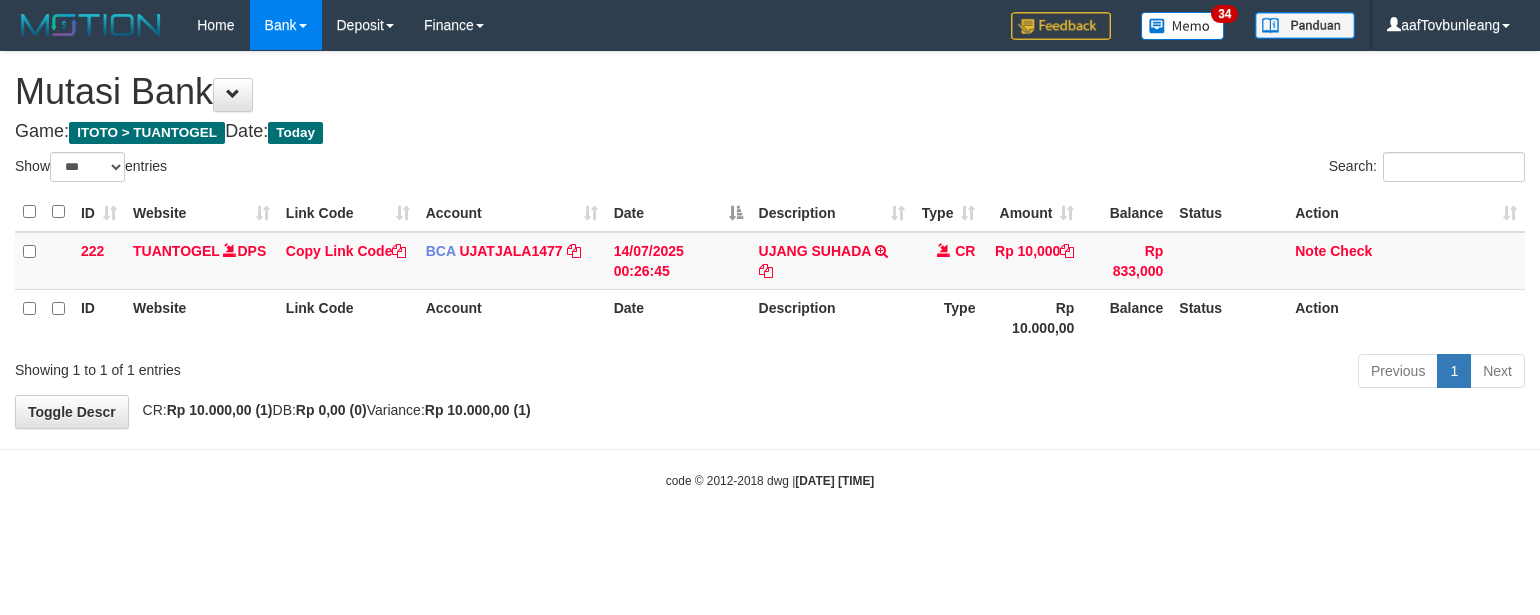 scroll, scrollTop: 0, scrollLeft: 0, axis: both 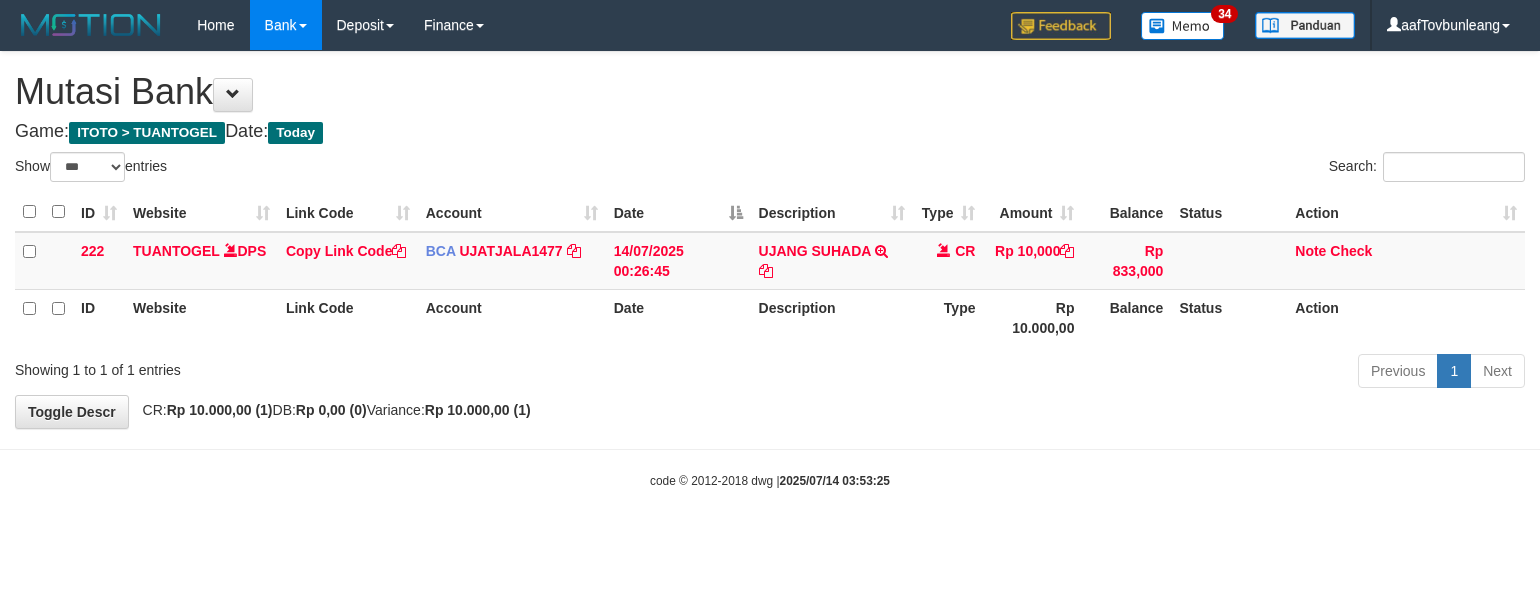 select on "***" 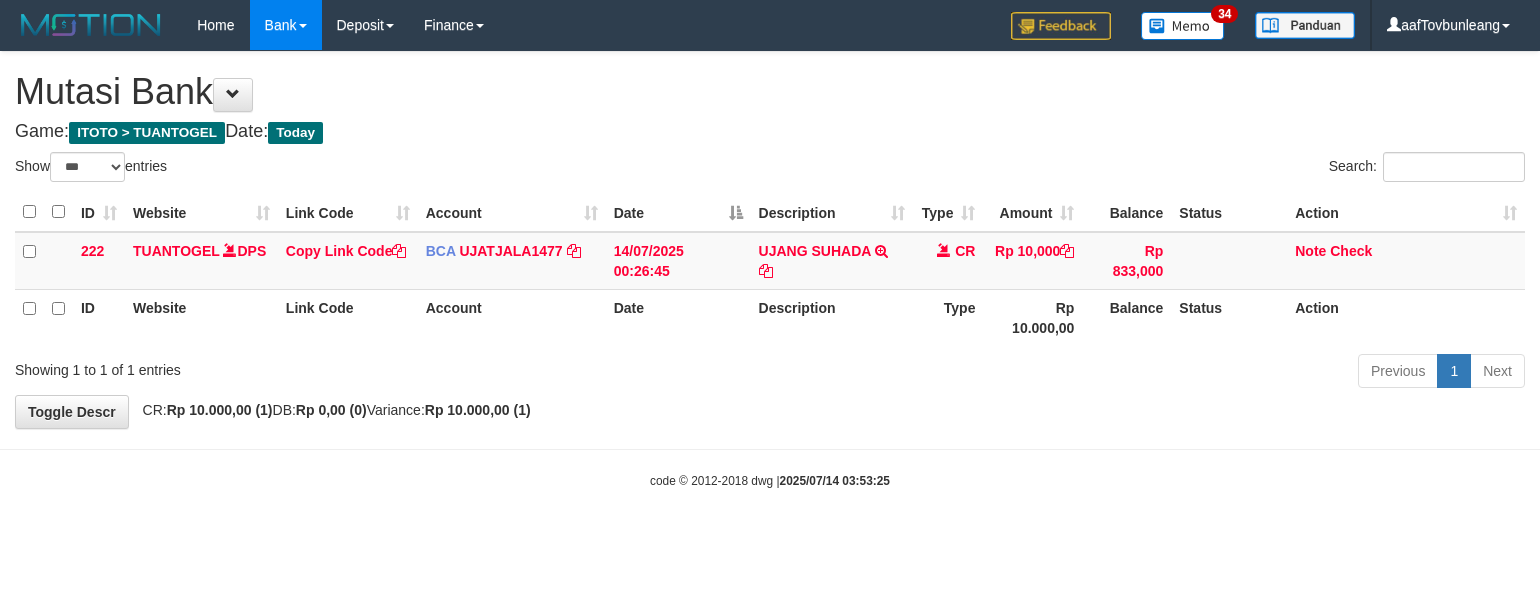 scroll, scrollTop: 0, scrollLeft: 0, axis: both 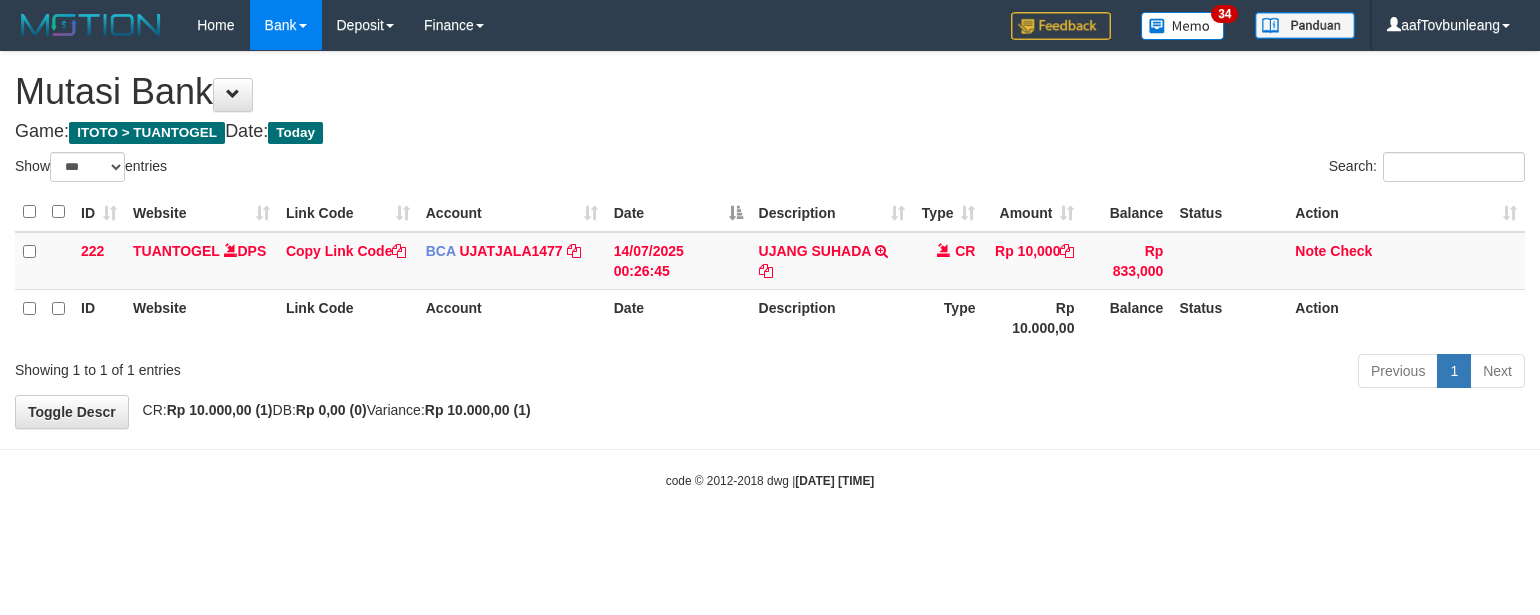 select on "***" 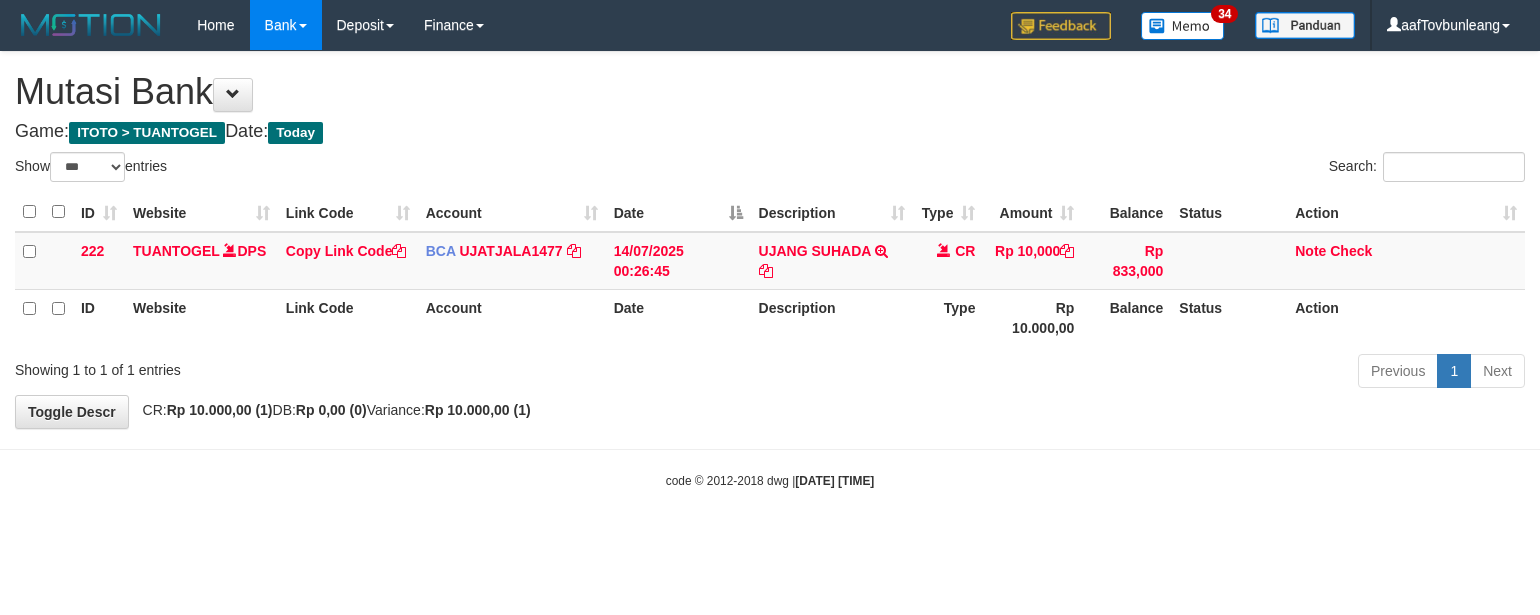 scroll, scrollTop: 0, scrollLeft: 0, axis: both 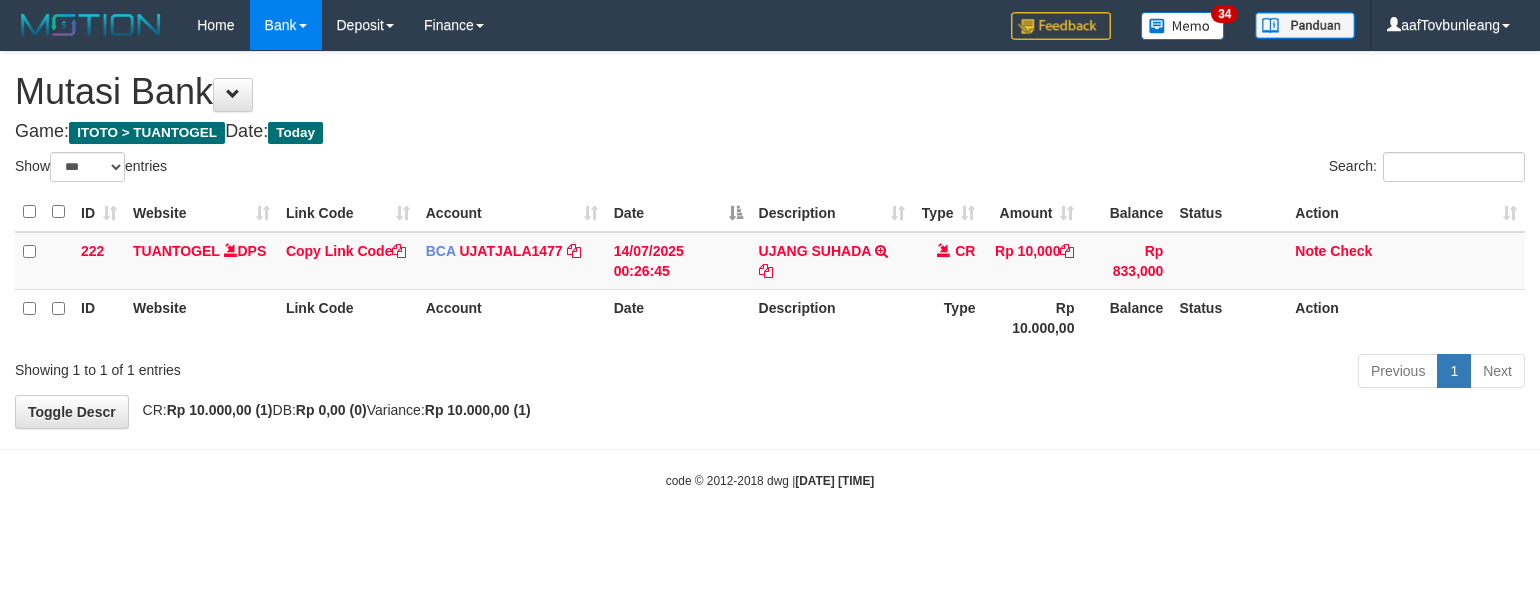 select on "***" 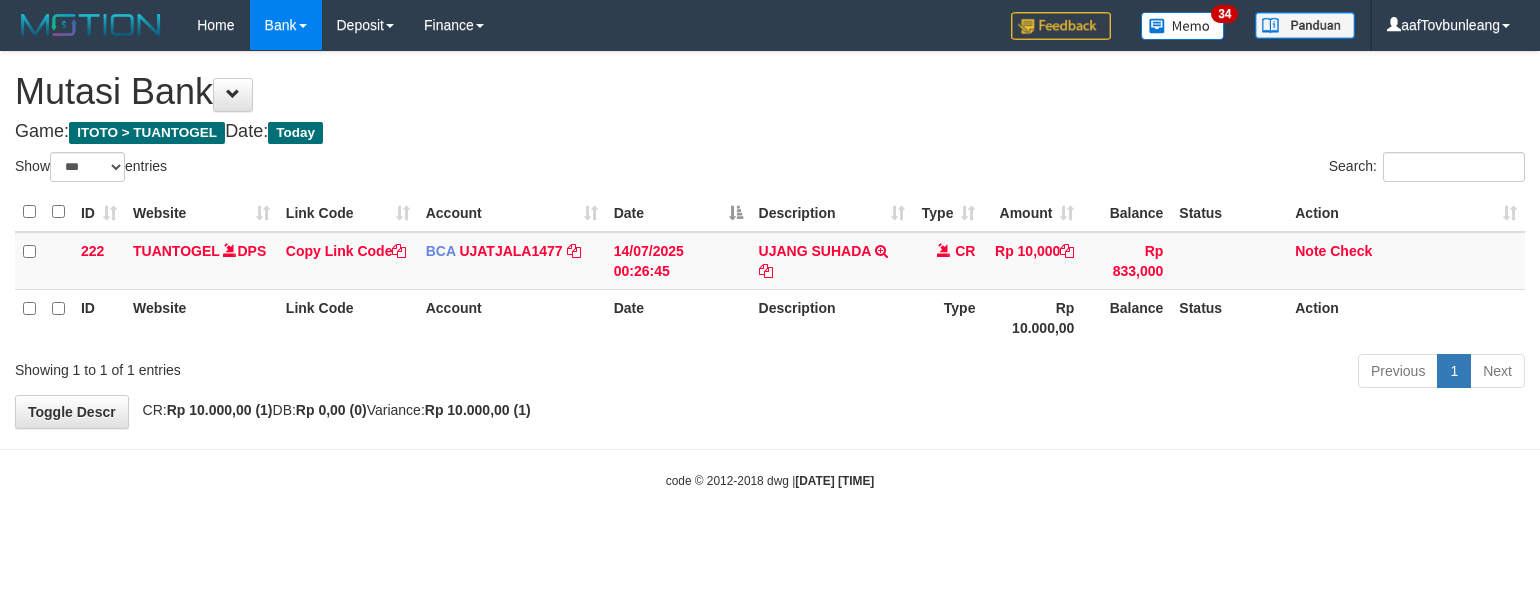 scroll, scrollTop: 0, scrollLeft: 0, axis: both 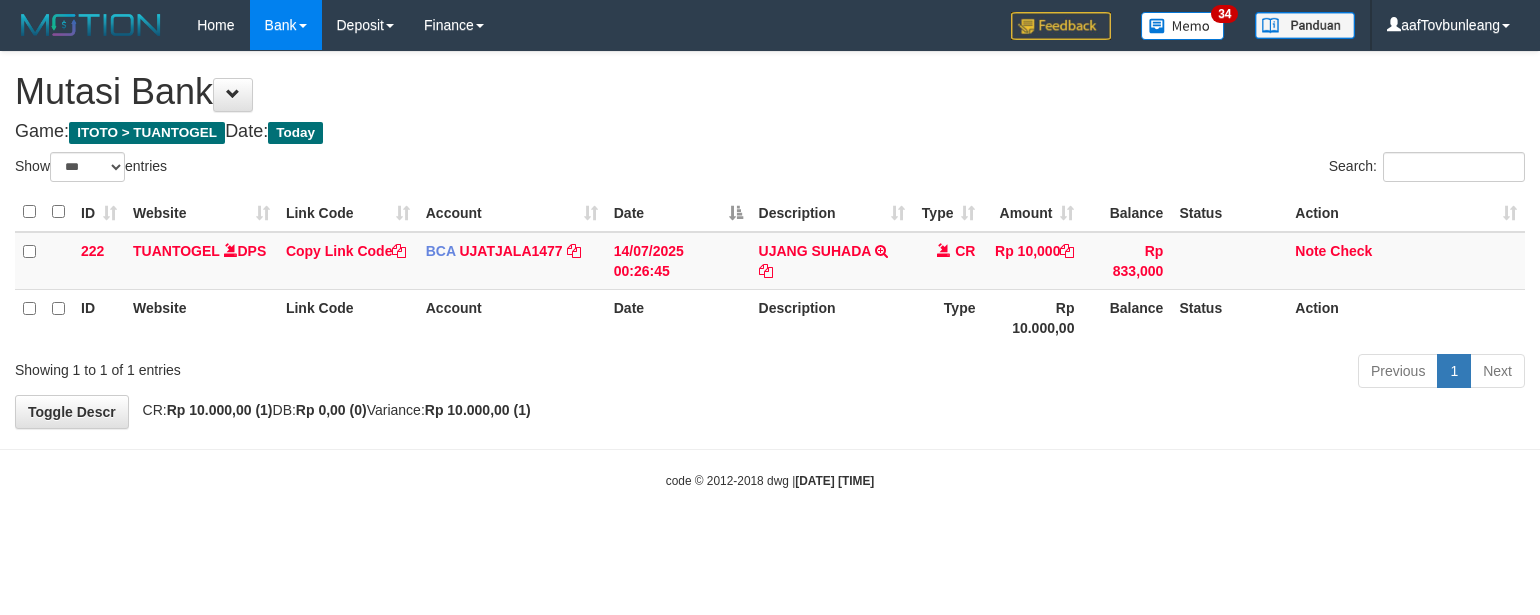 select on "***" 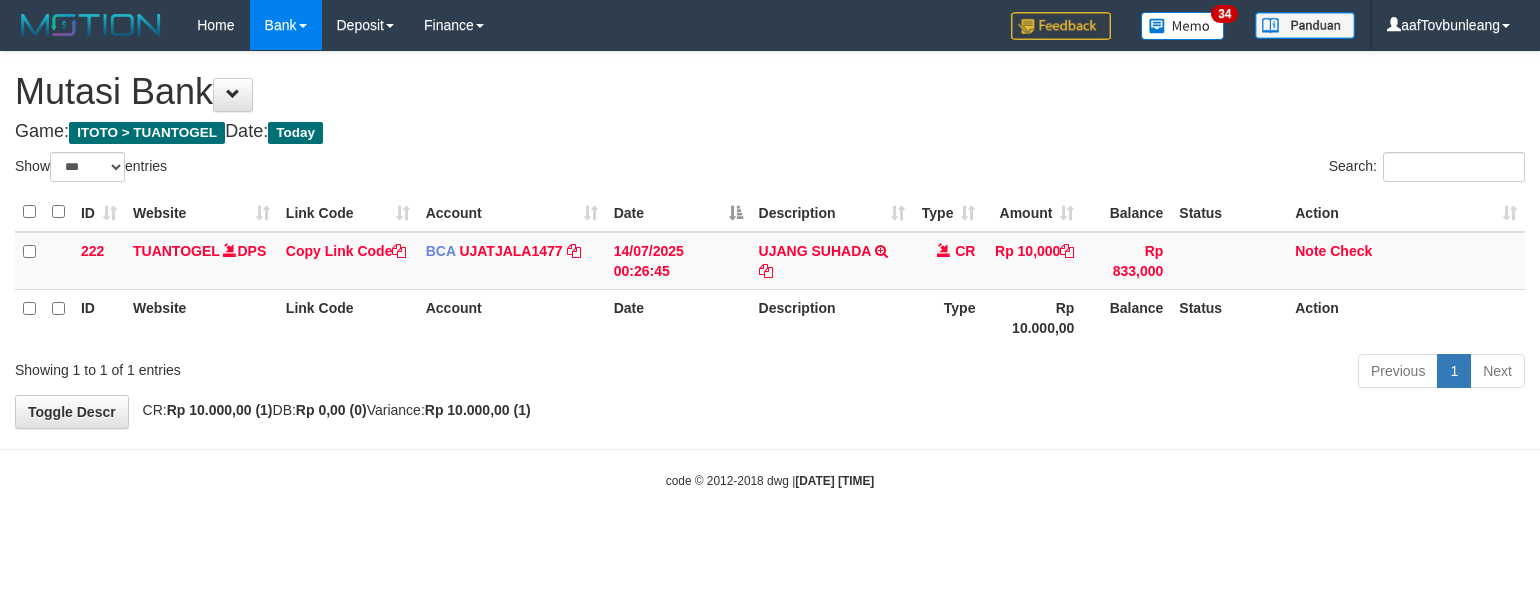 scroll, scrollTop: 0, scrollLeft: 0, axis: both 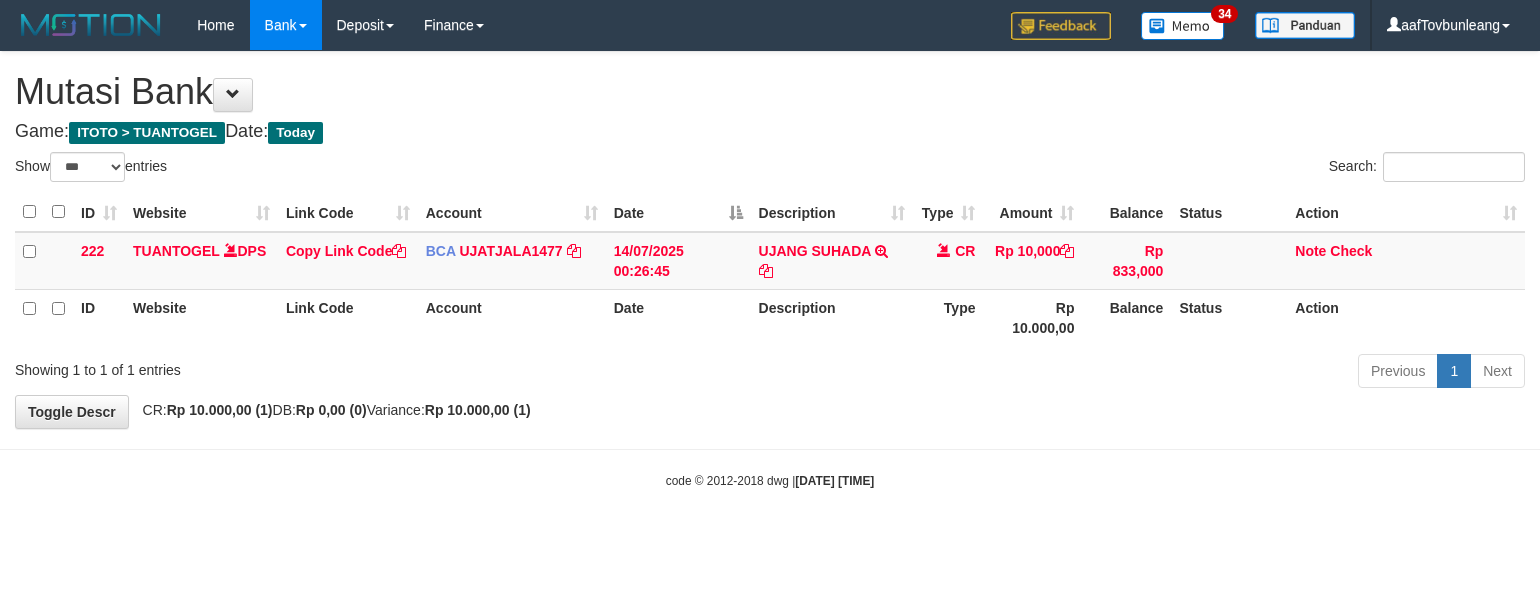 select on "***" 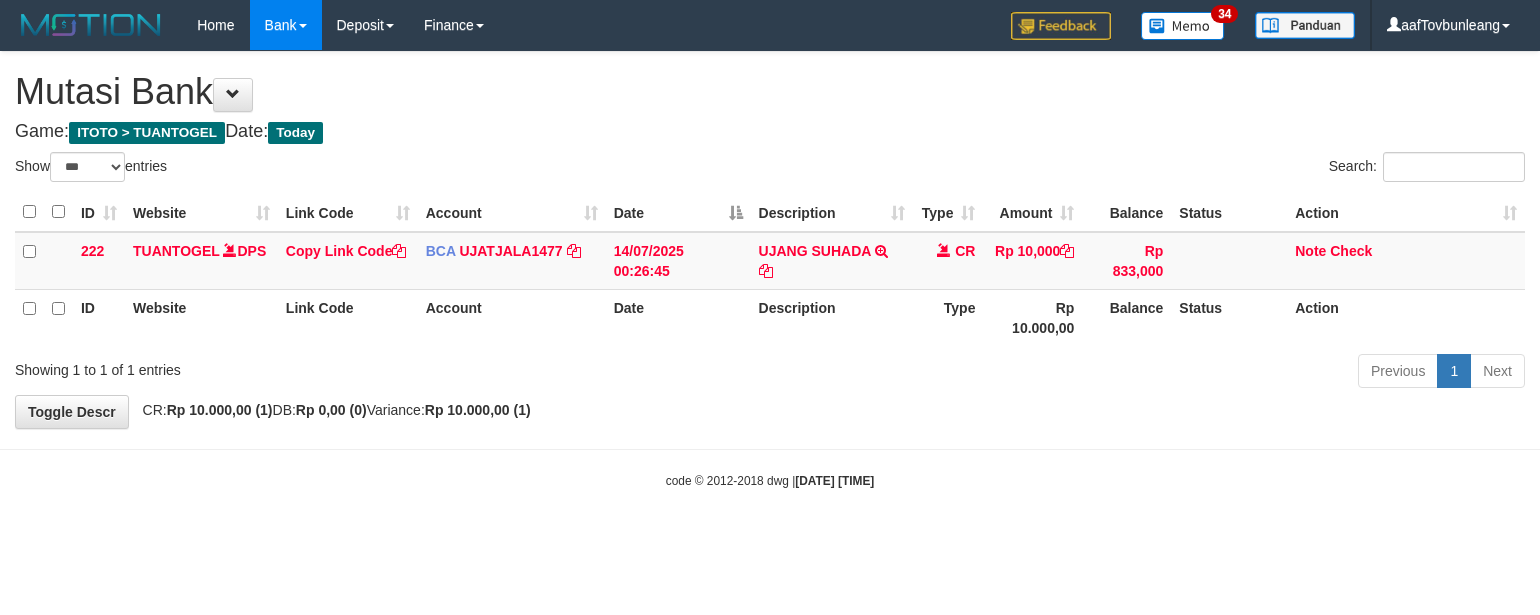 scroll, scrollTop: 0, scrollLeft: 0, axis: both 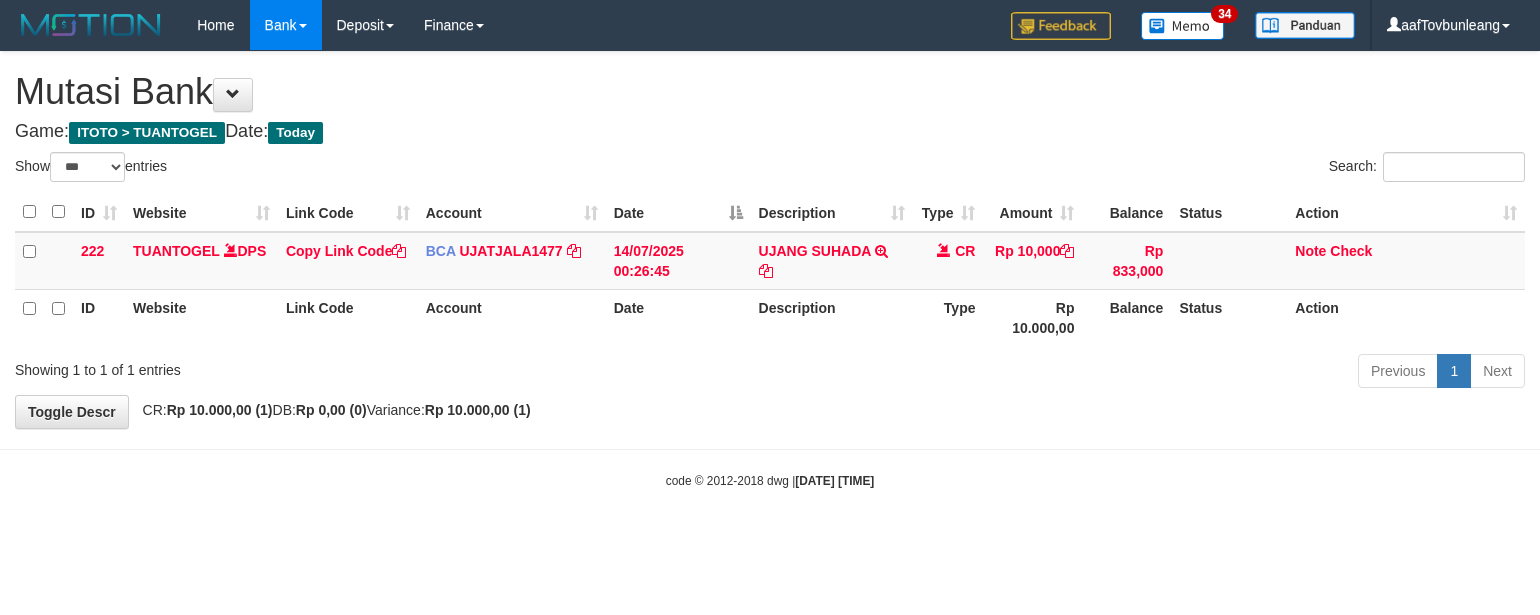 select on "***" 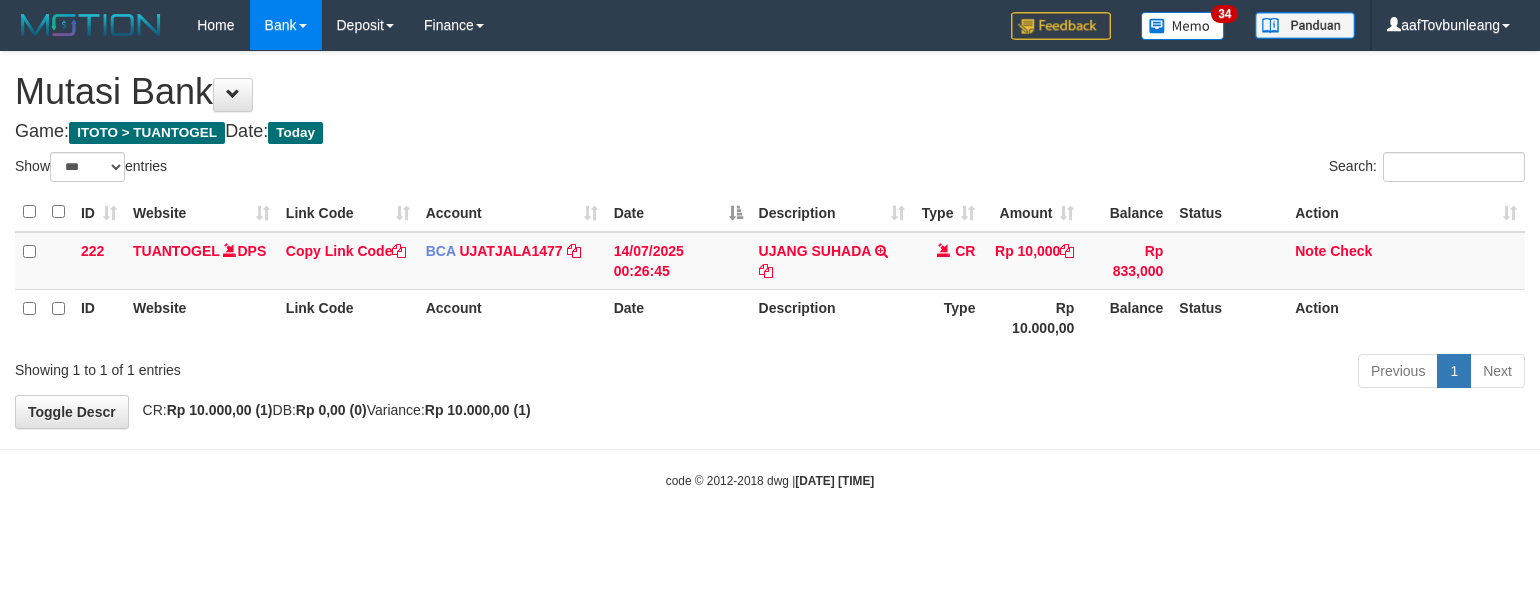 scroll, scrollTop: 0, scrollLeft: 0, axis: both 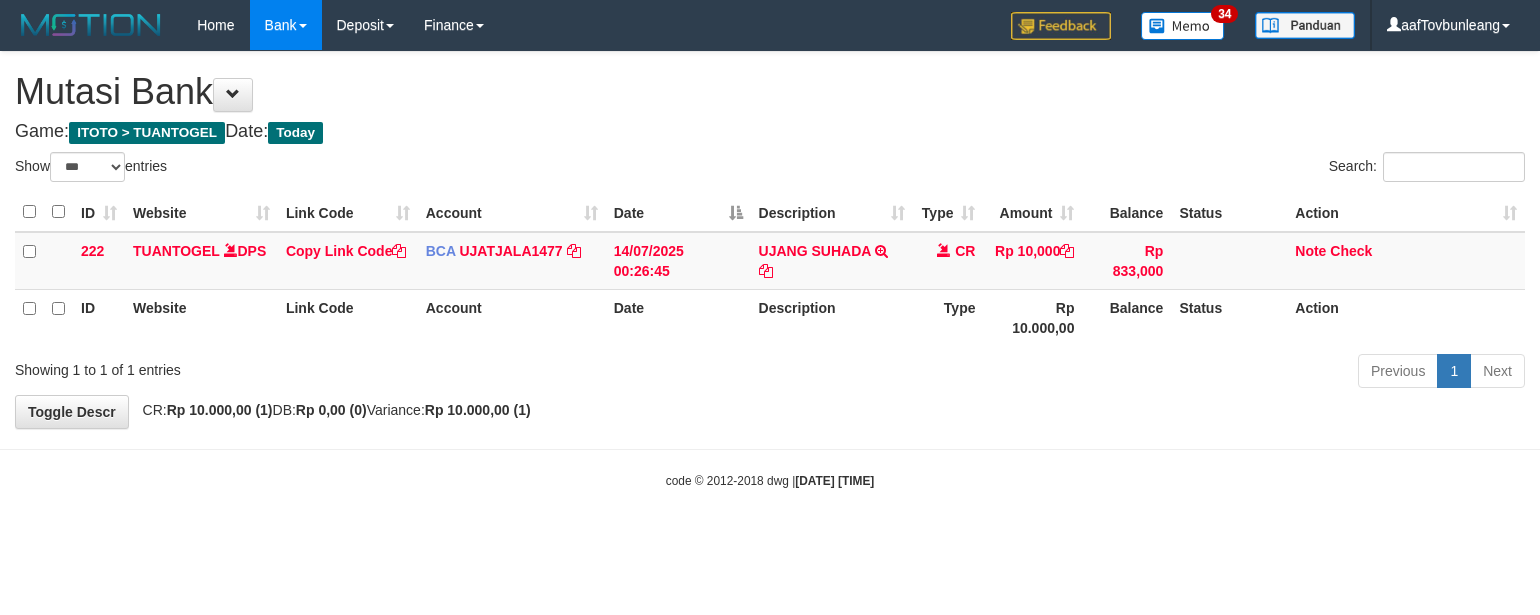 select on "***" 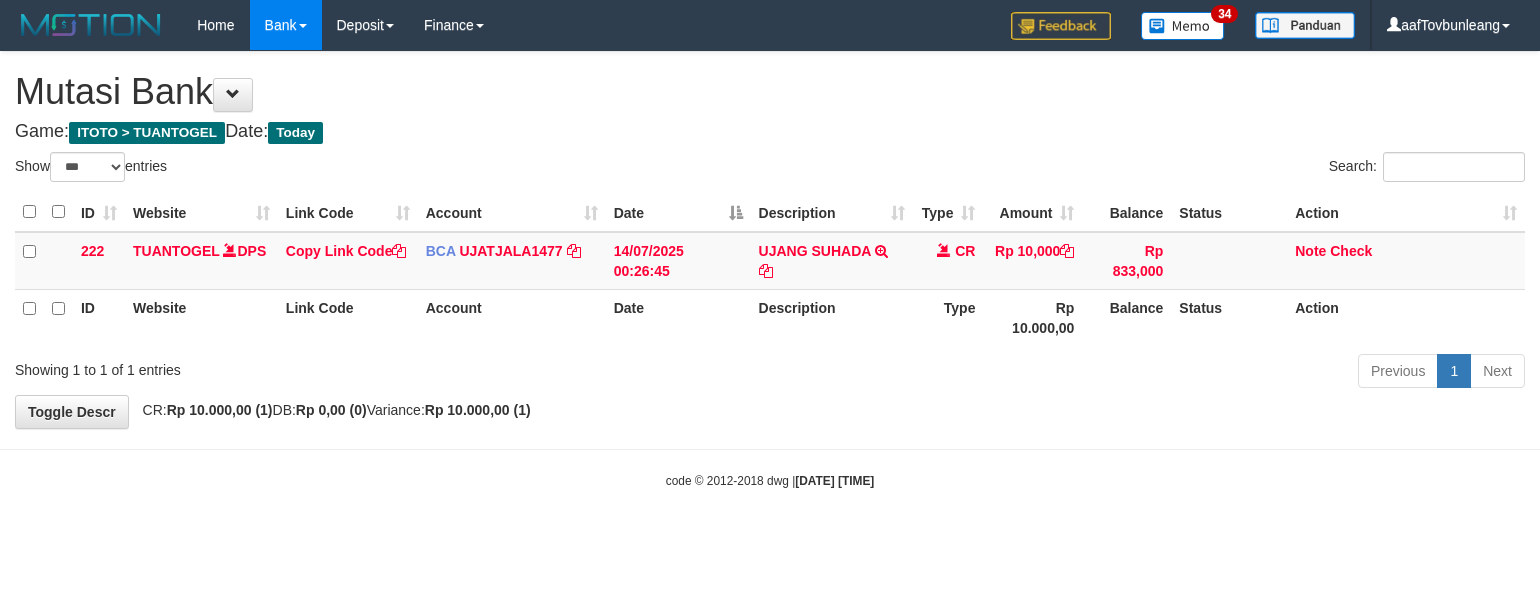scroll, scrollTop: 0, scrollLeft: 0, axis: both 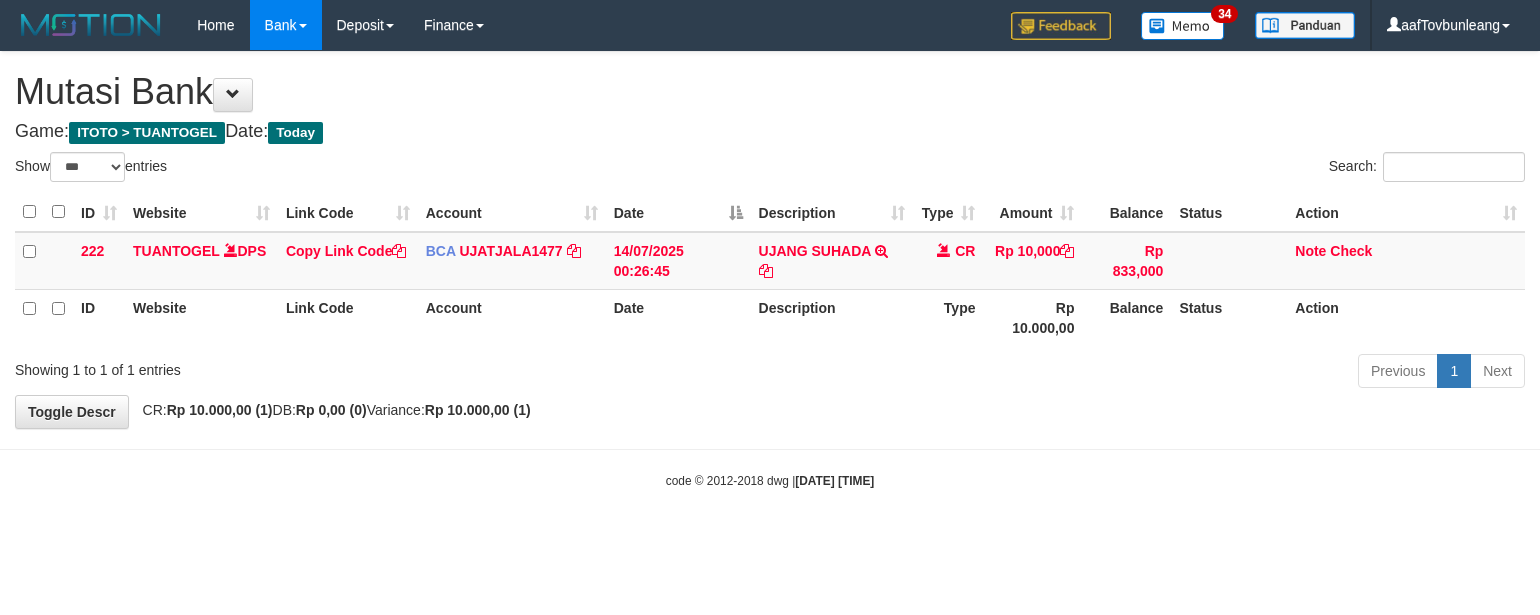 select on "***" 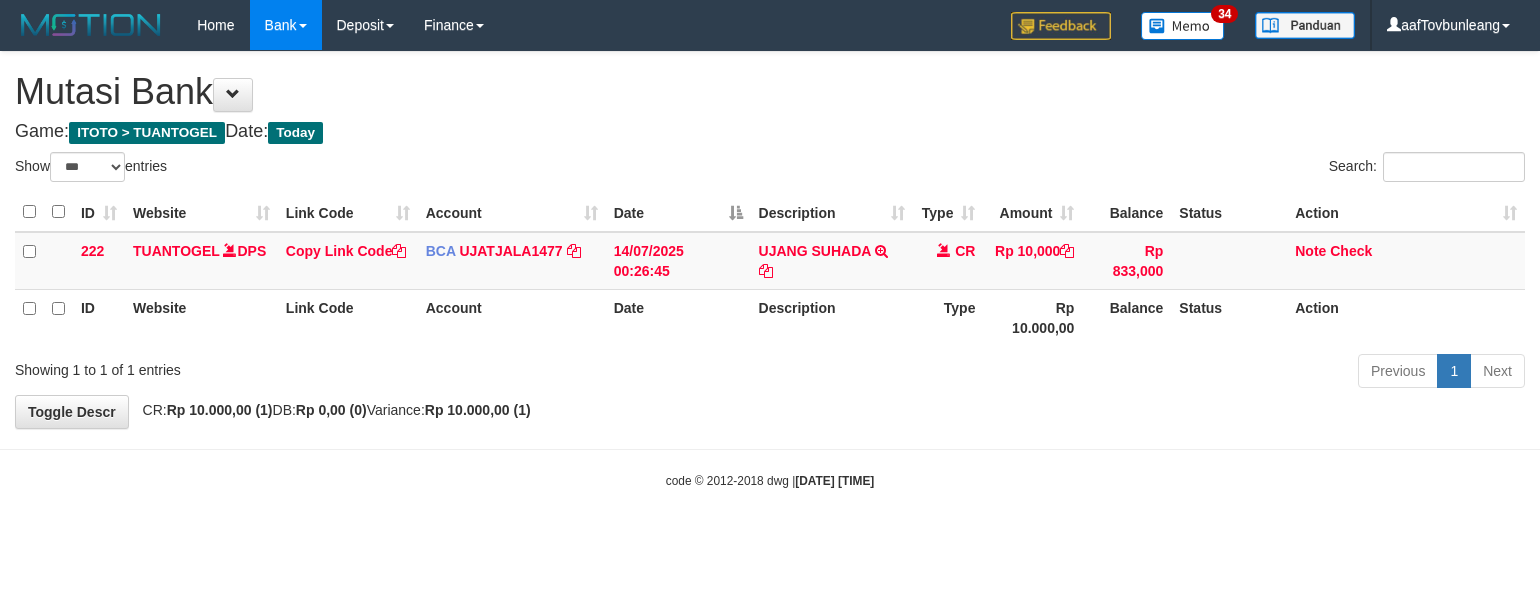 scroll, scrollTop: 0, scrollLeft: 0, axis: both 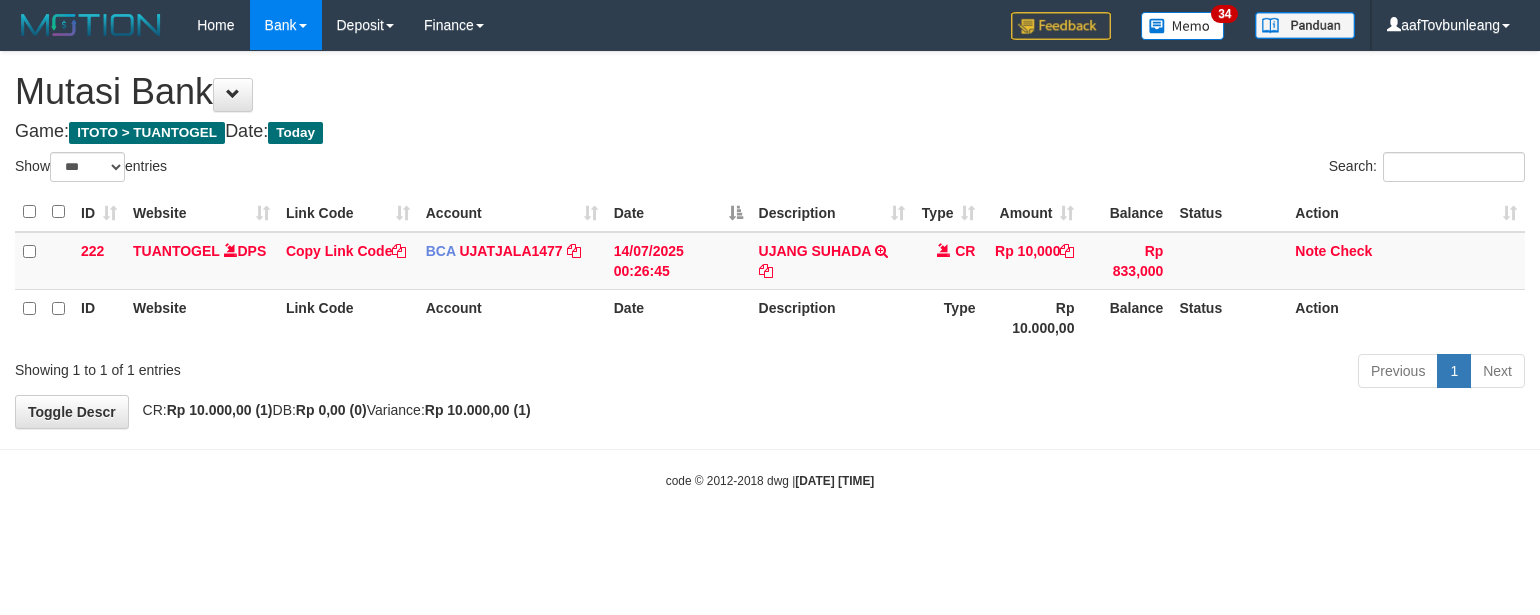 select on "***" 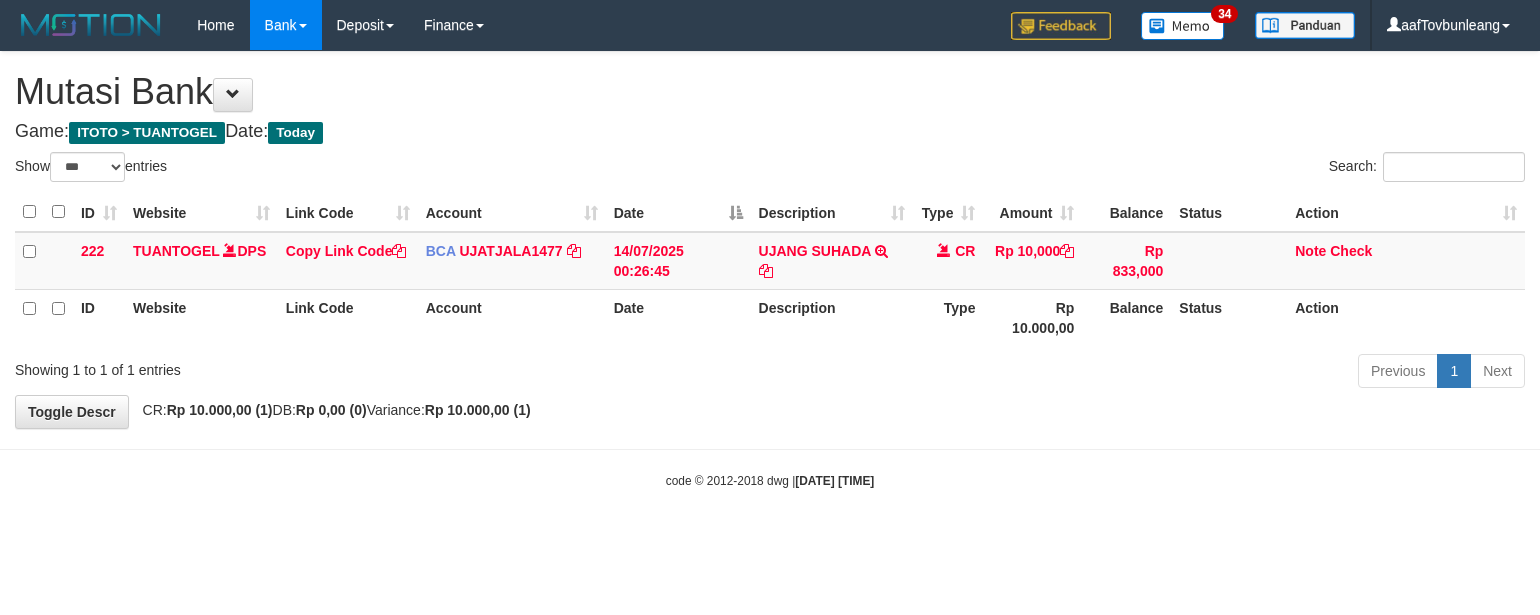scroll, scrollTop: 0, scrollLeft: 0, axis: both 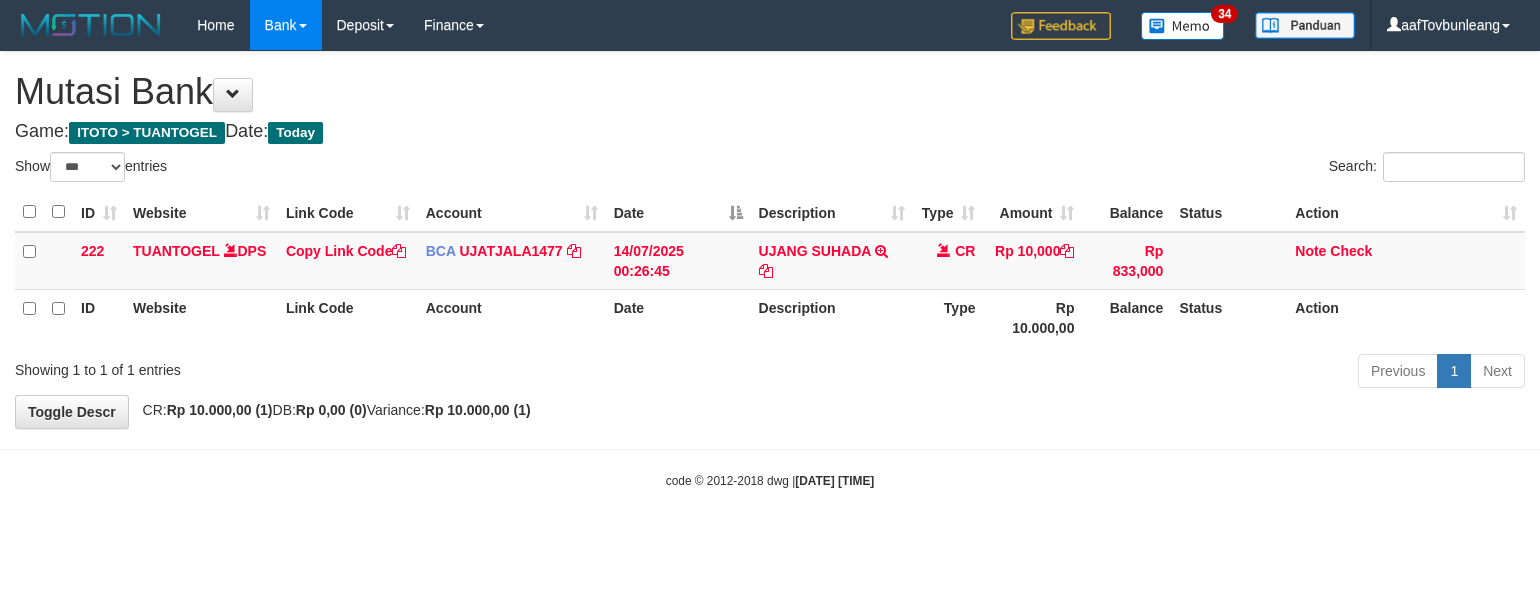 select on "***" 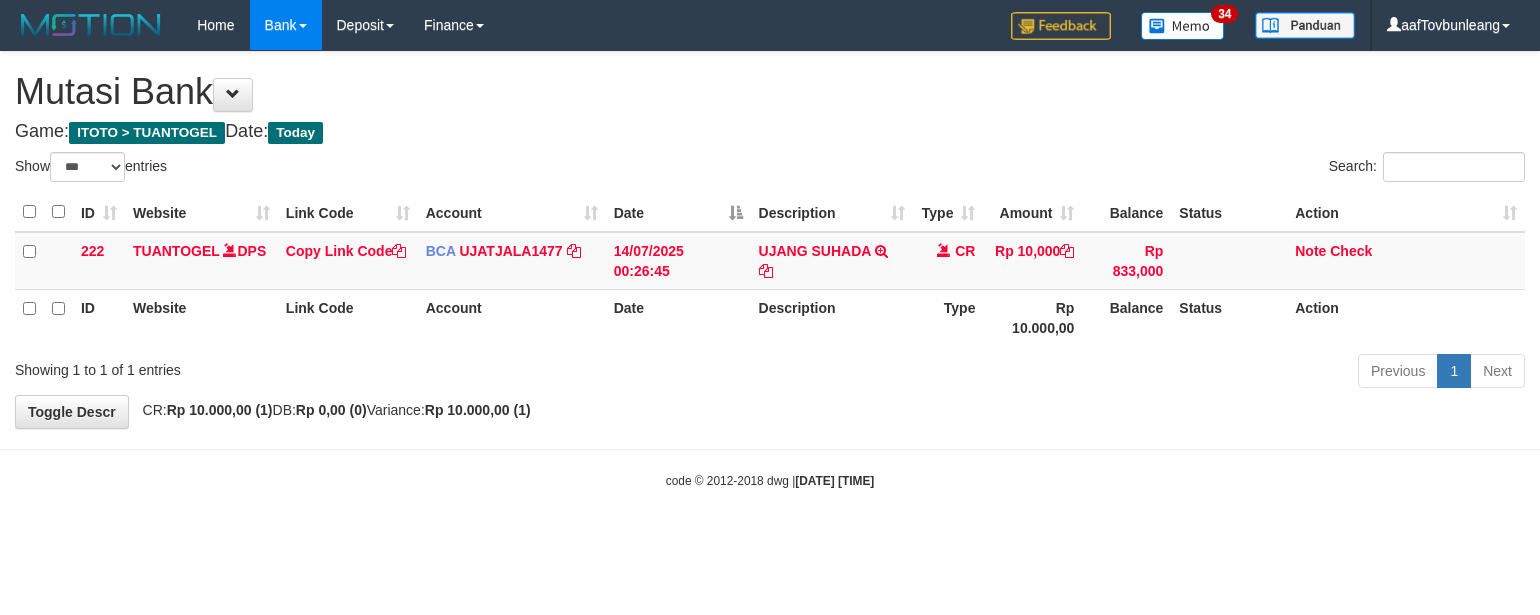 scroll, scrollTop: 0, scrollLeft: 0, axis: both 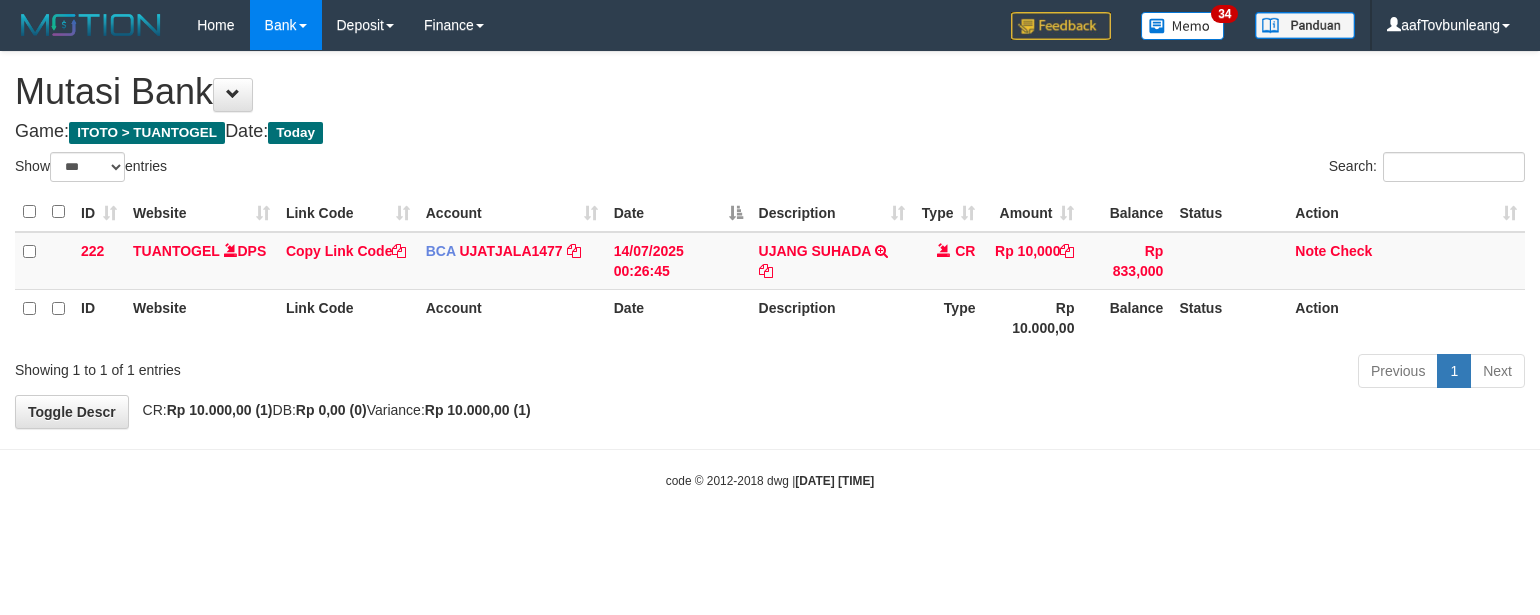 select on "***" 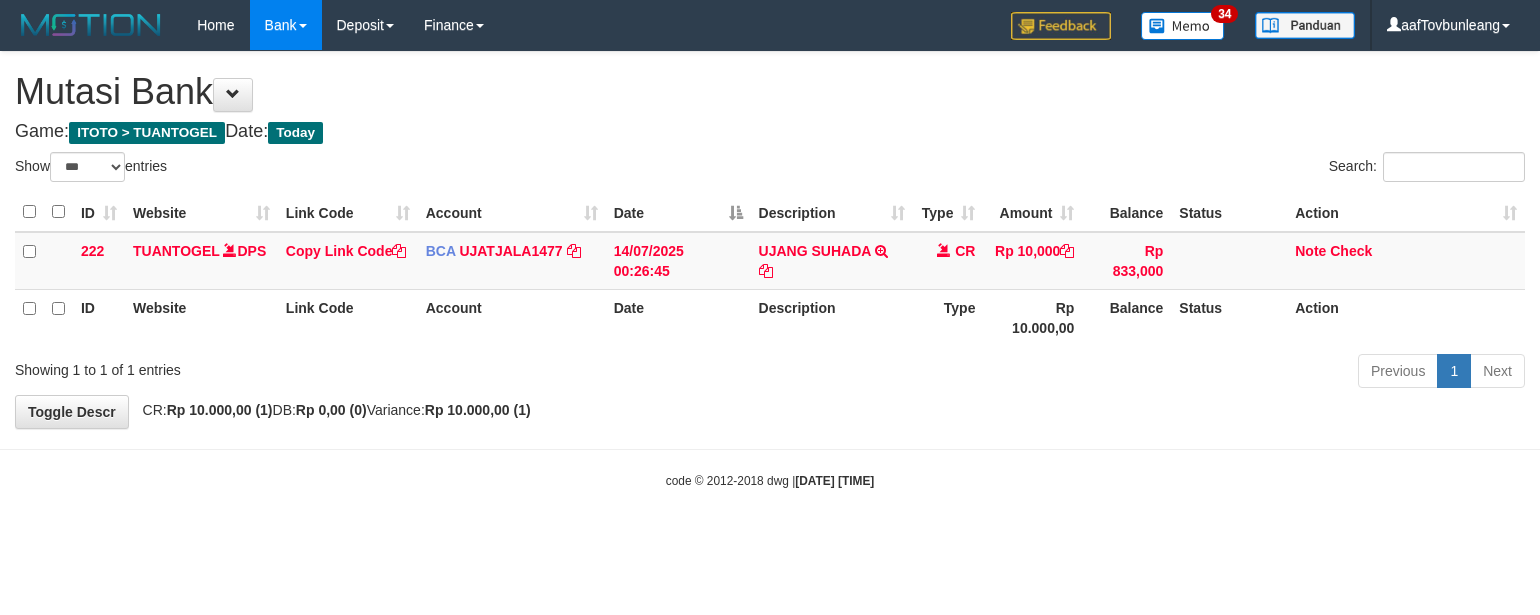 scroll, scrollTop: 0, scrollLeft: 0, axis: both 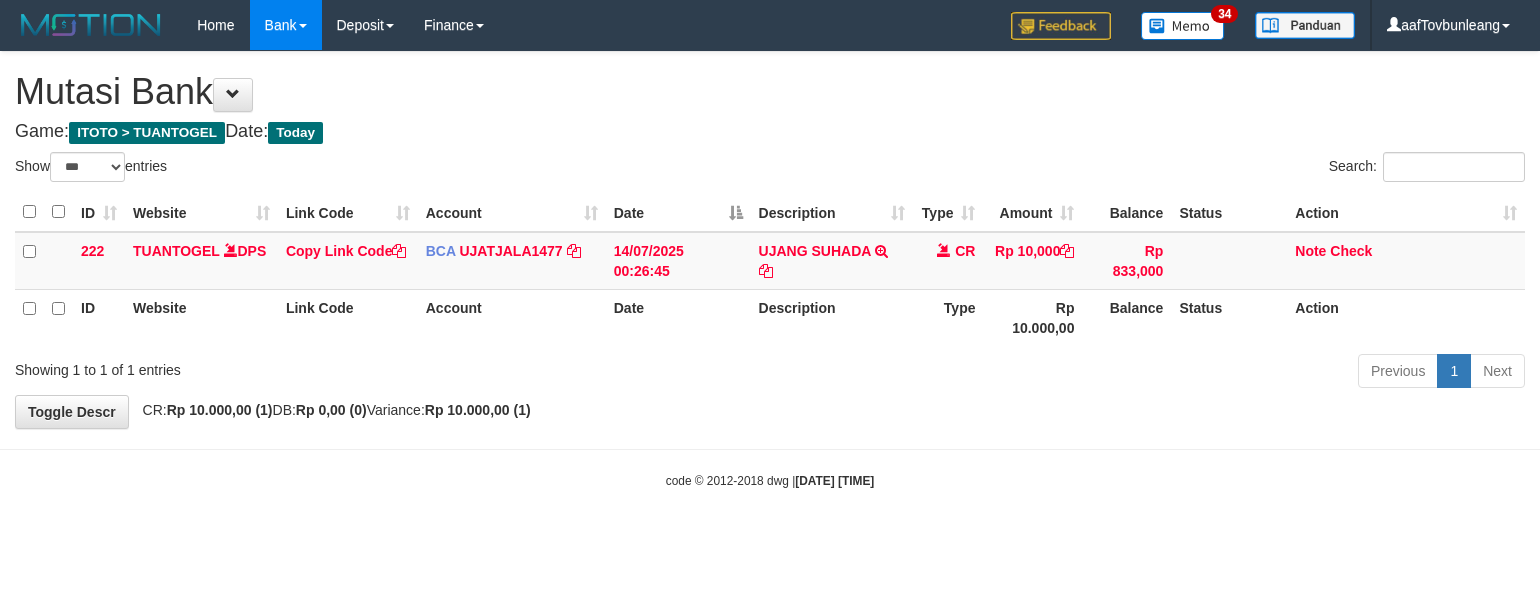 select on "***" 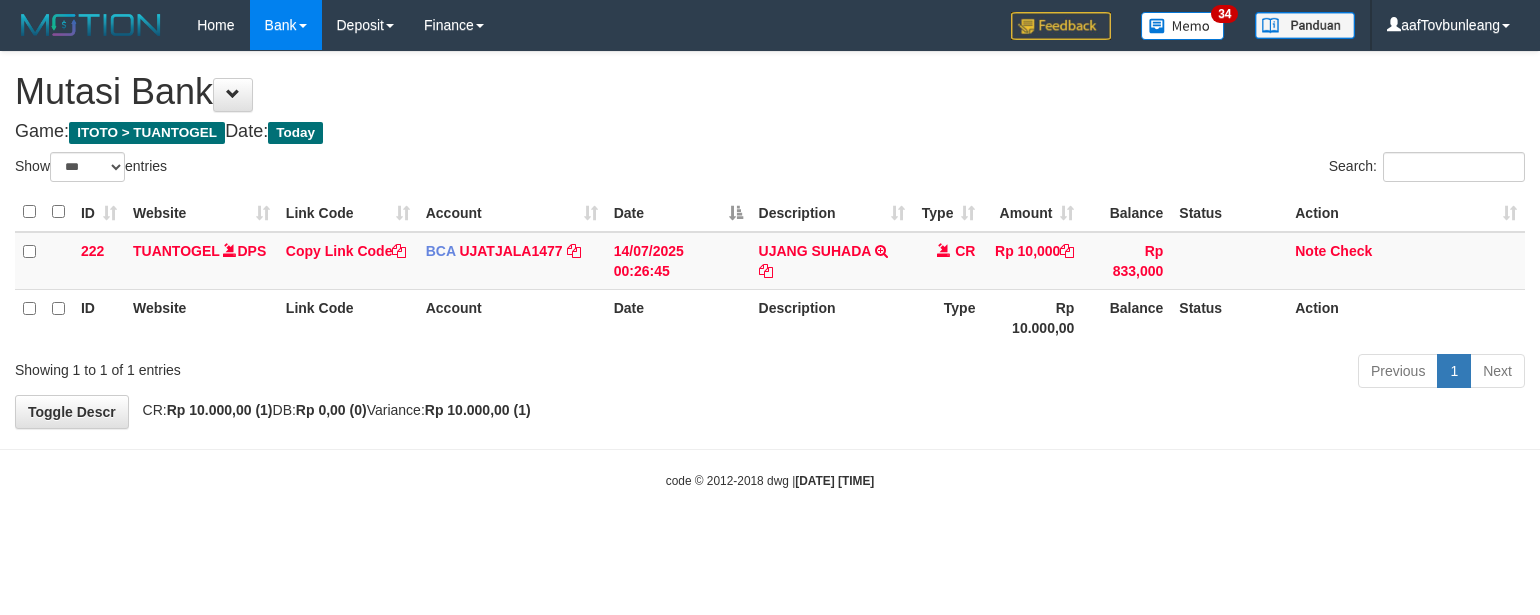scroll, scrollTop: 0, scrollLeft: 0, axis: both 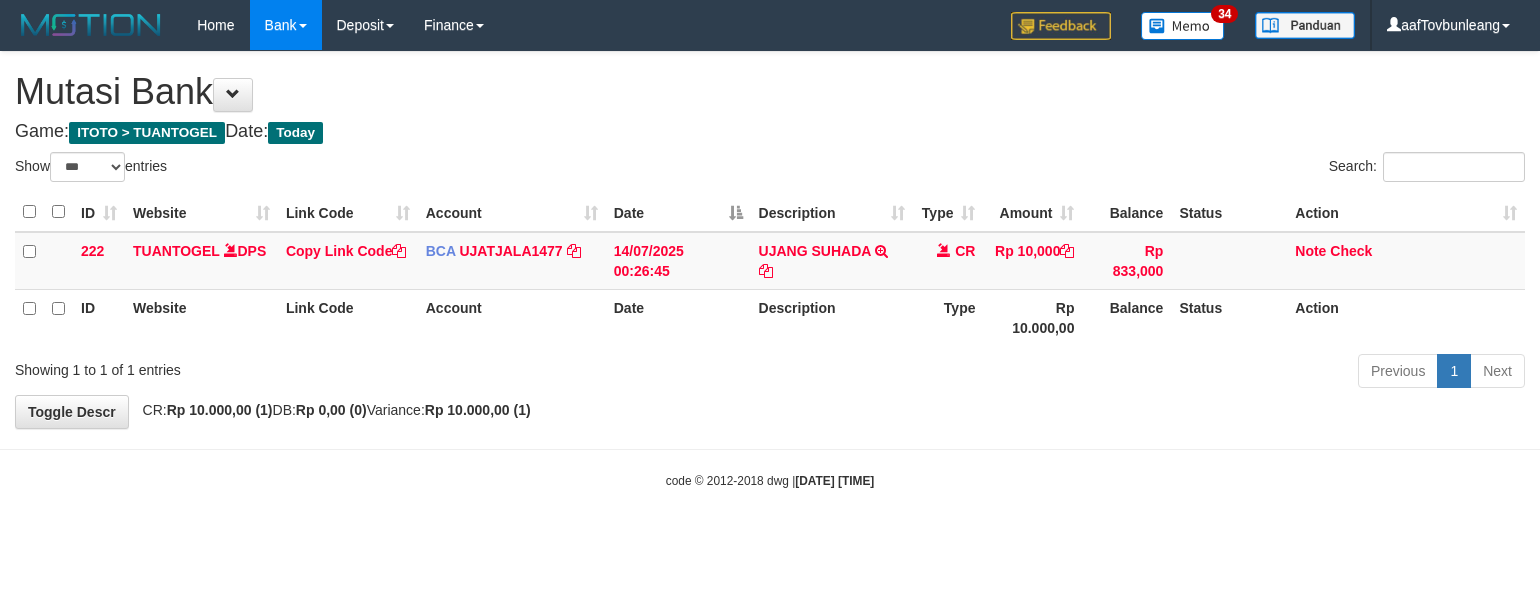 select on "***" 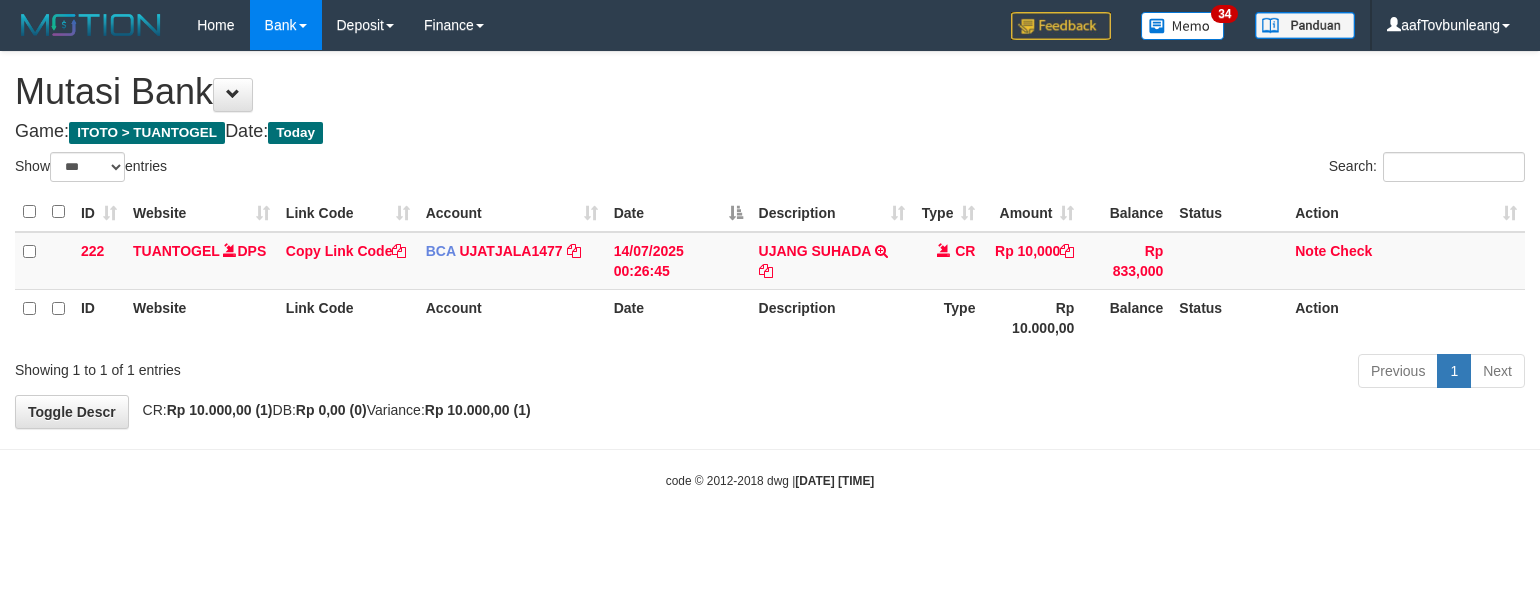 scroll, scrollTop: 0, scrollLeft: 0, axis: both 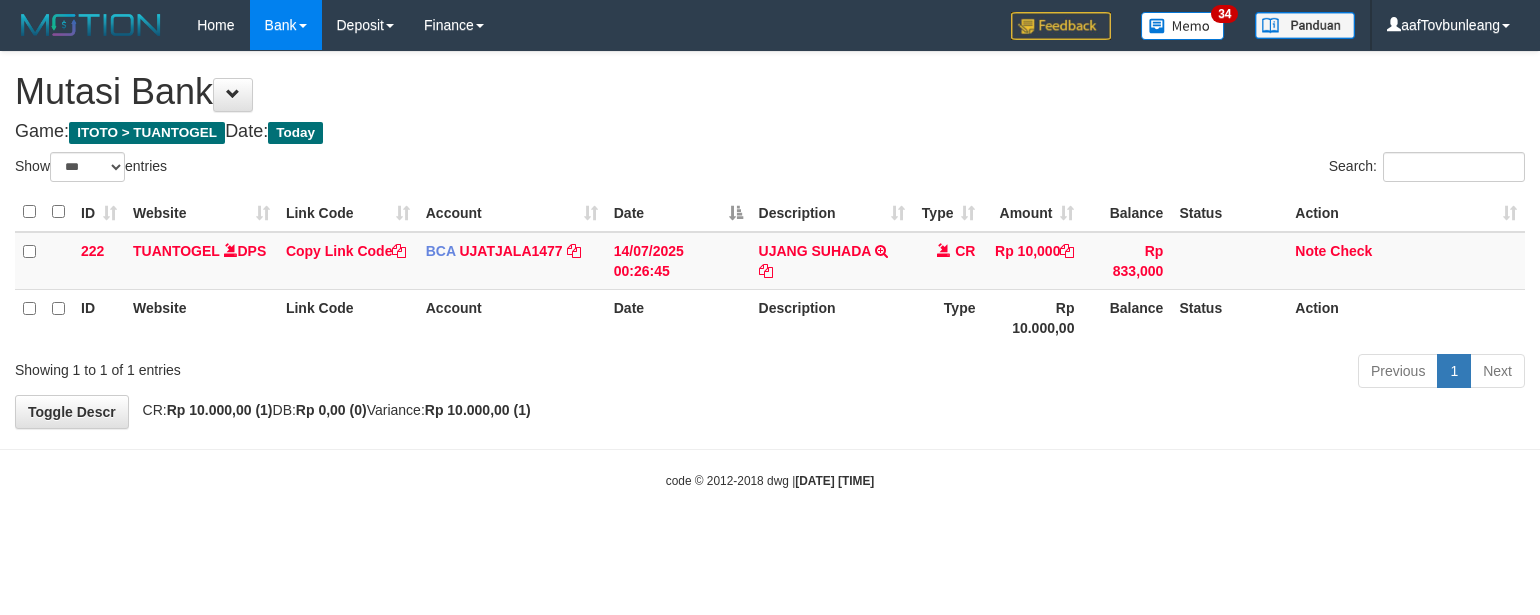 select on "***" 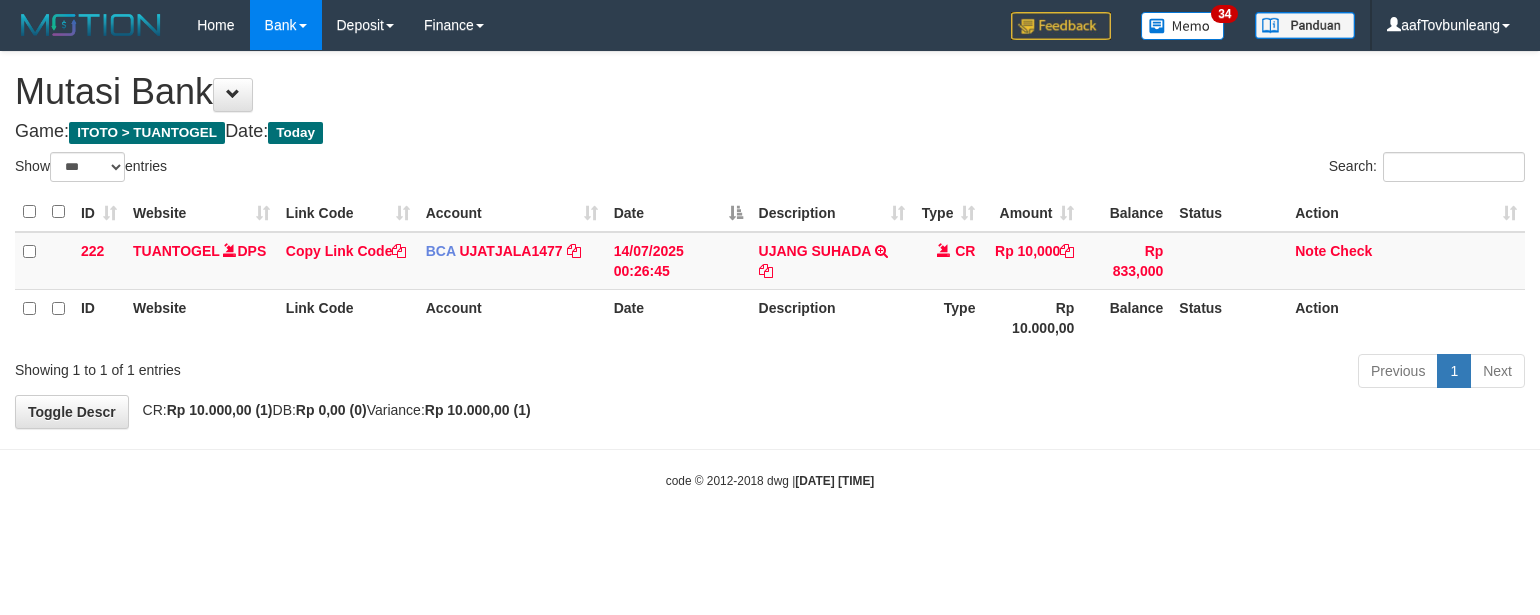 scroll, scrollTop: 0, scrollLeft: 0, axis: both 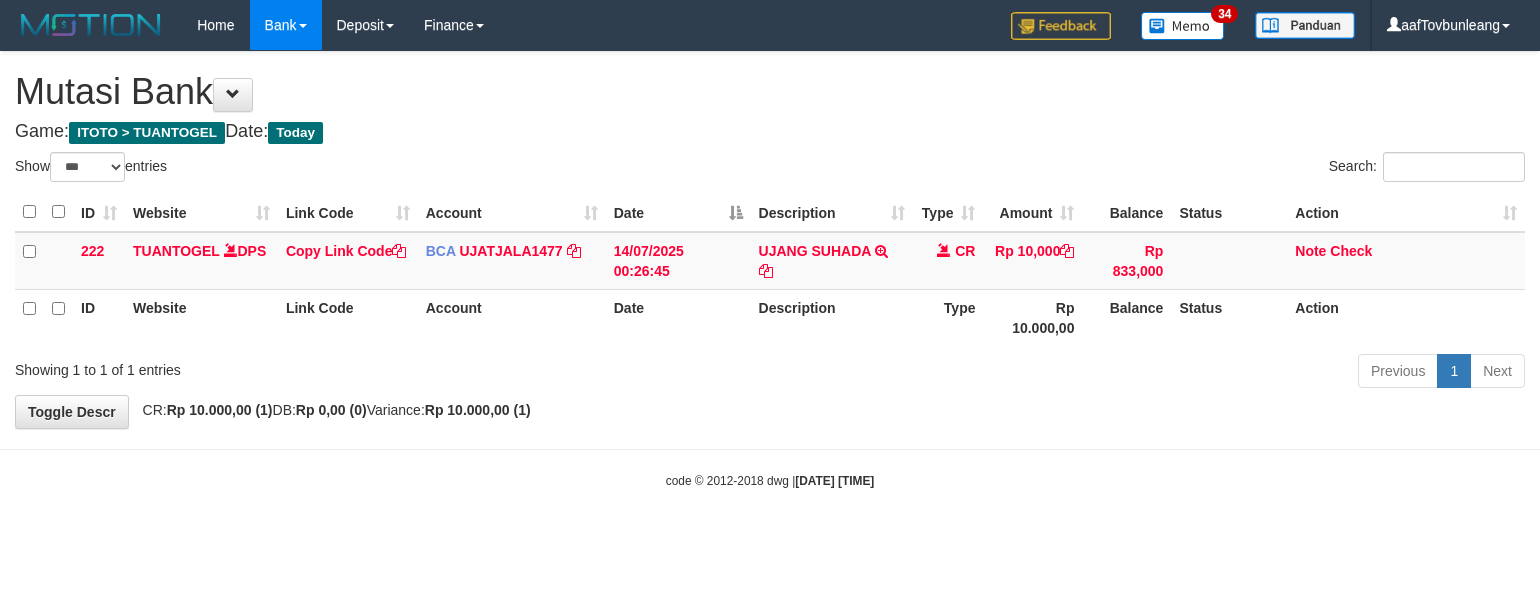 select on "***" 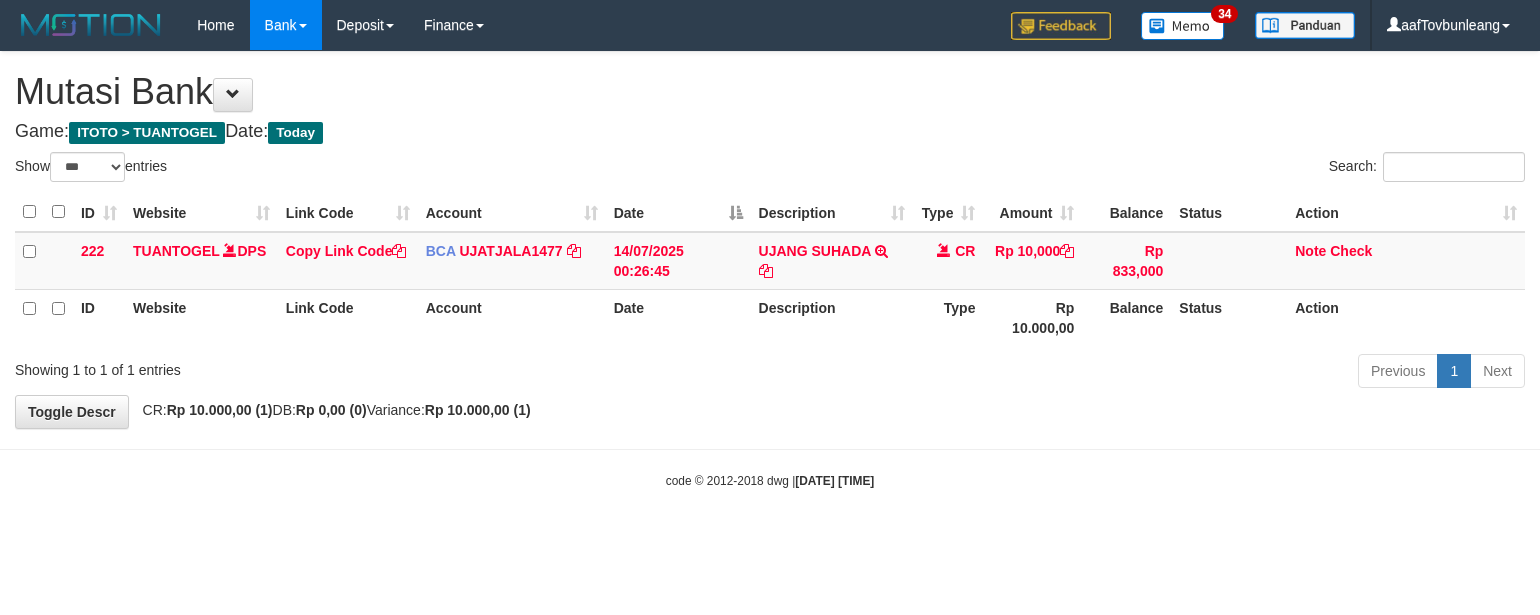 scroll, scrollTop: 0, scrollLeft: 0, axis: both 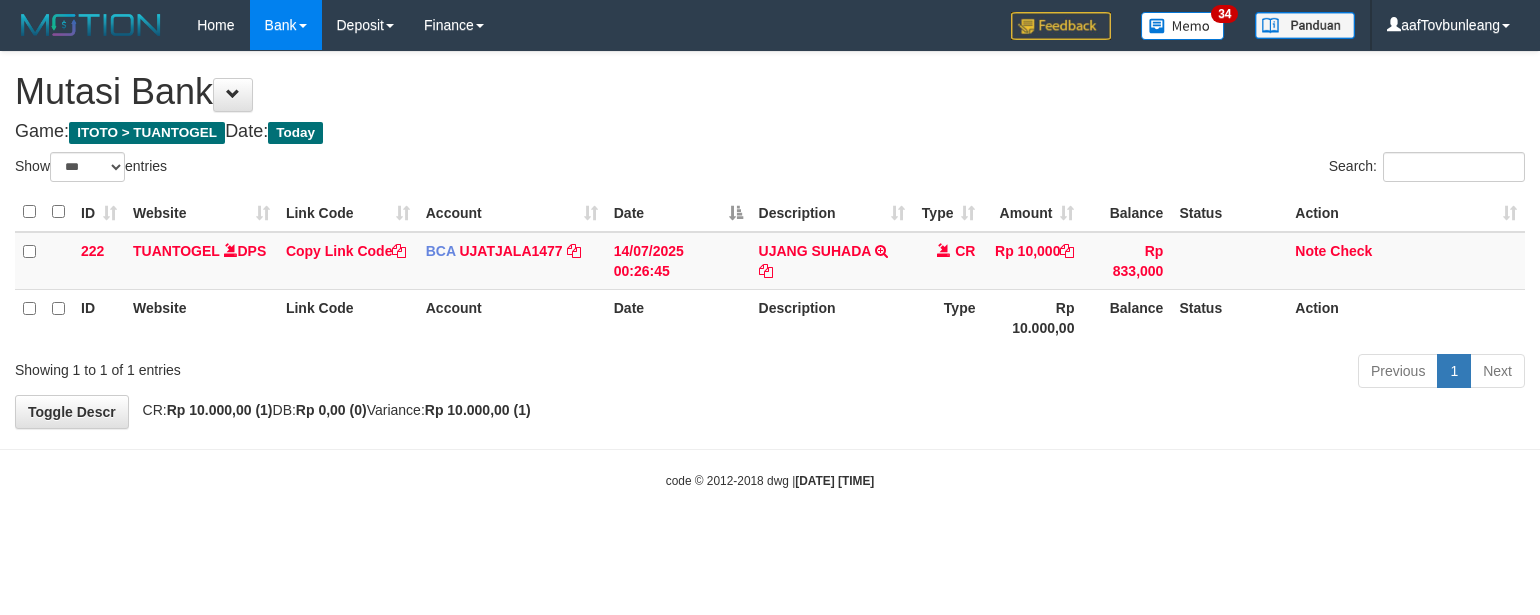 select on "***" 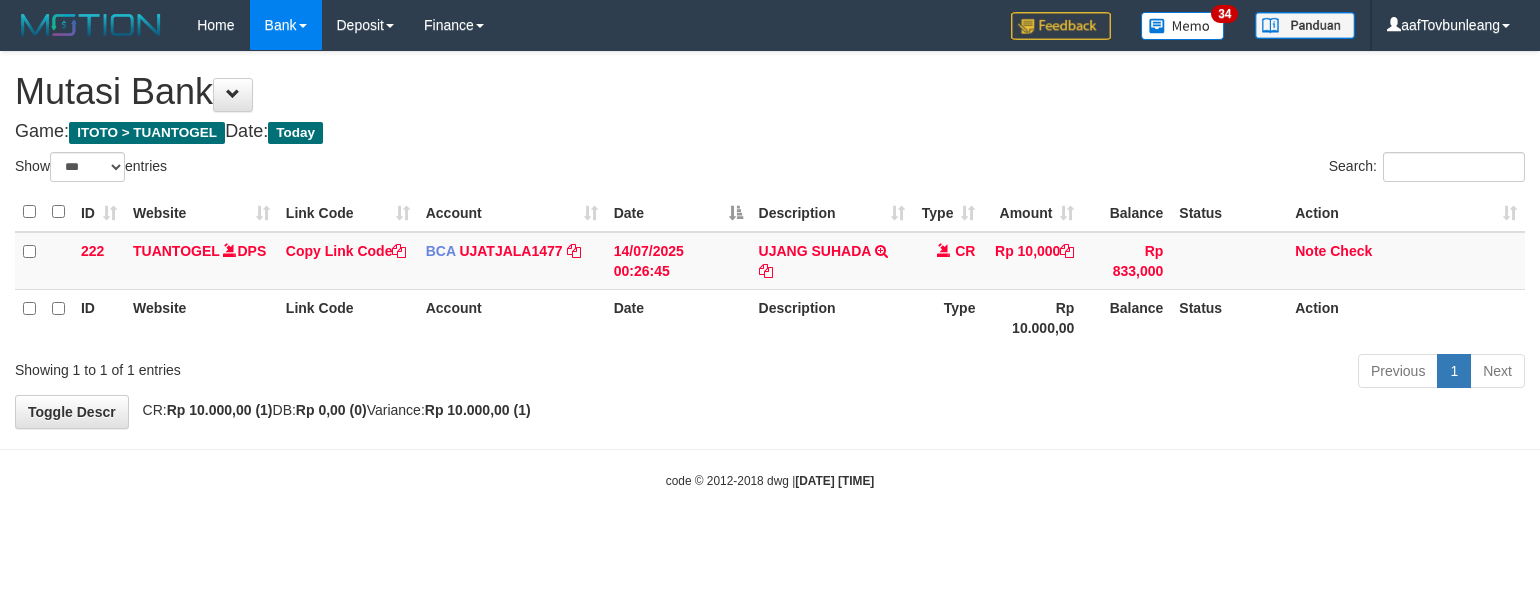 scroll, scrollTop: 0, scrollLeft: 0, axis: both 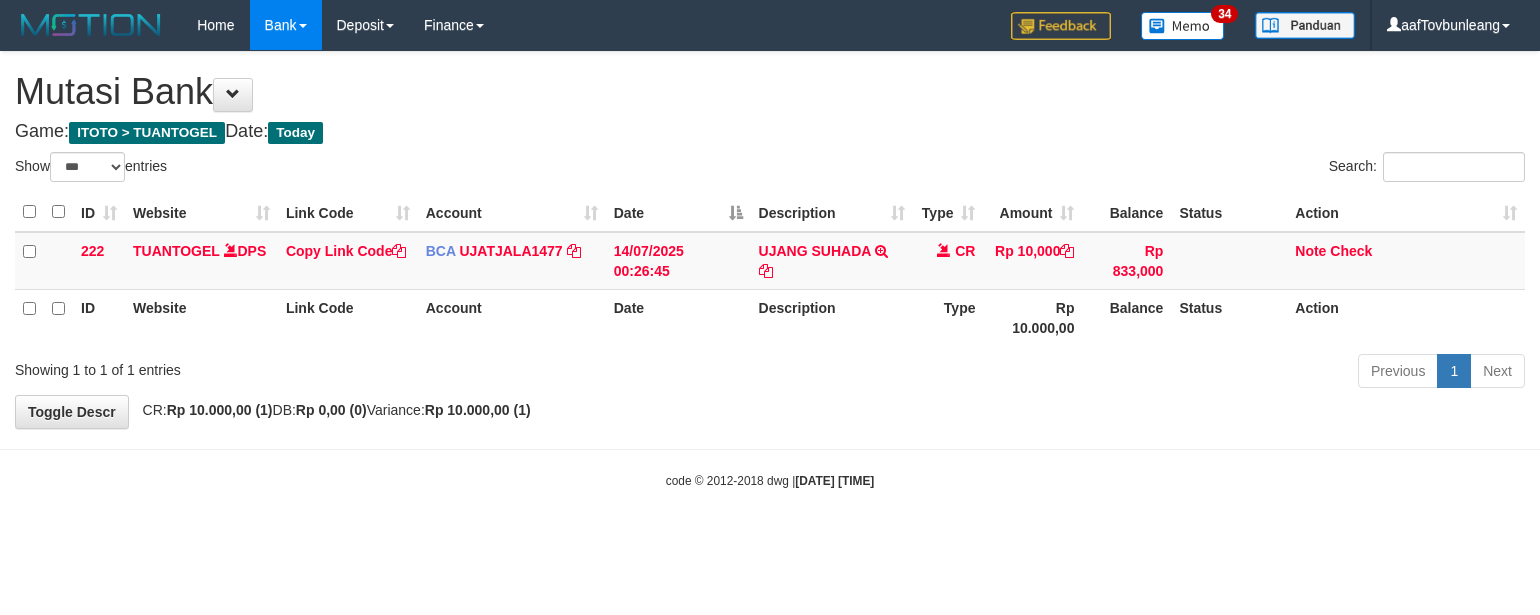 select on "***" 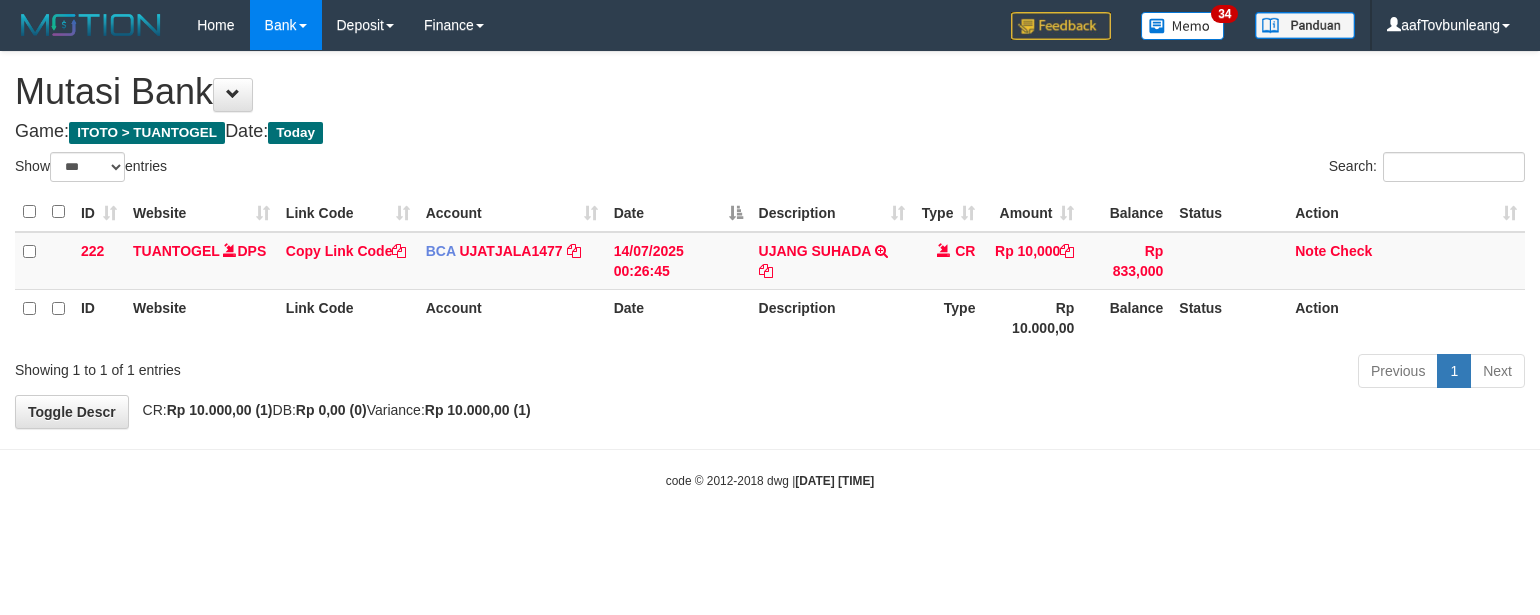 scroll, scrollTop: 0, scrollLeft: 0, axis: both 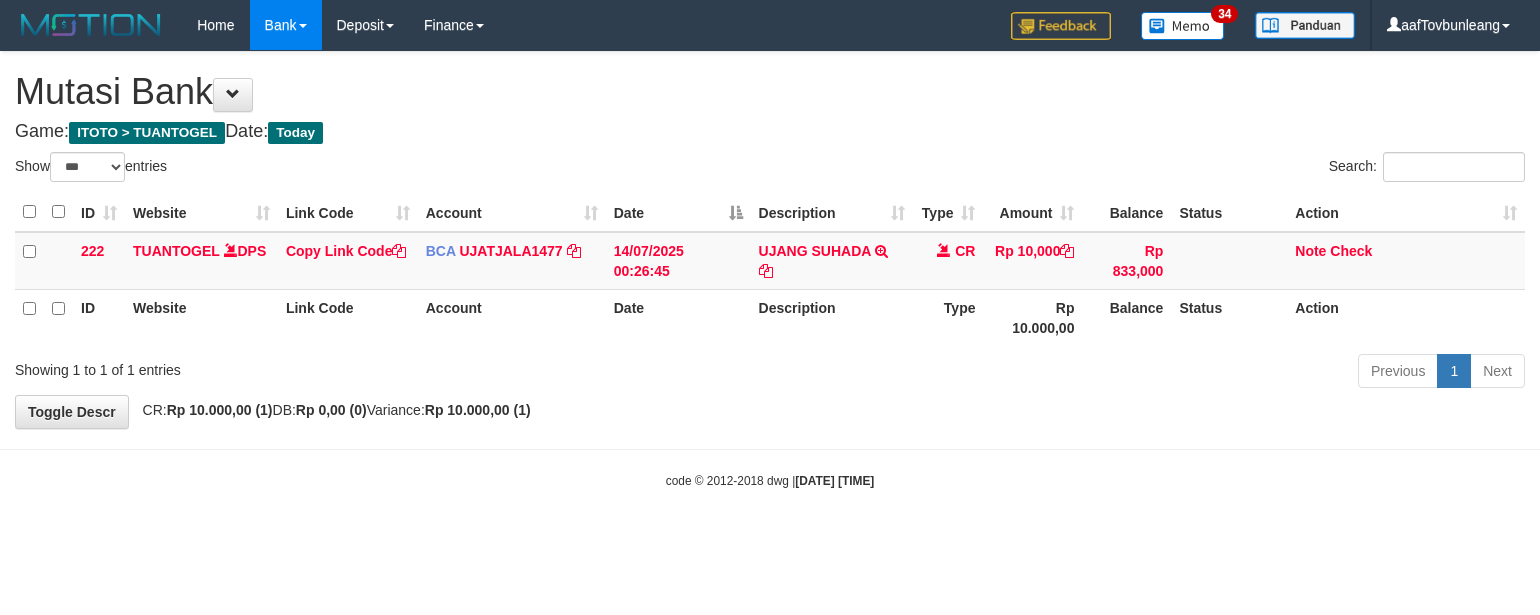 select on "***" 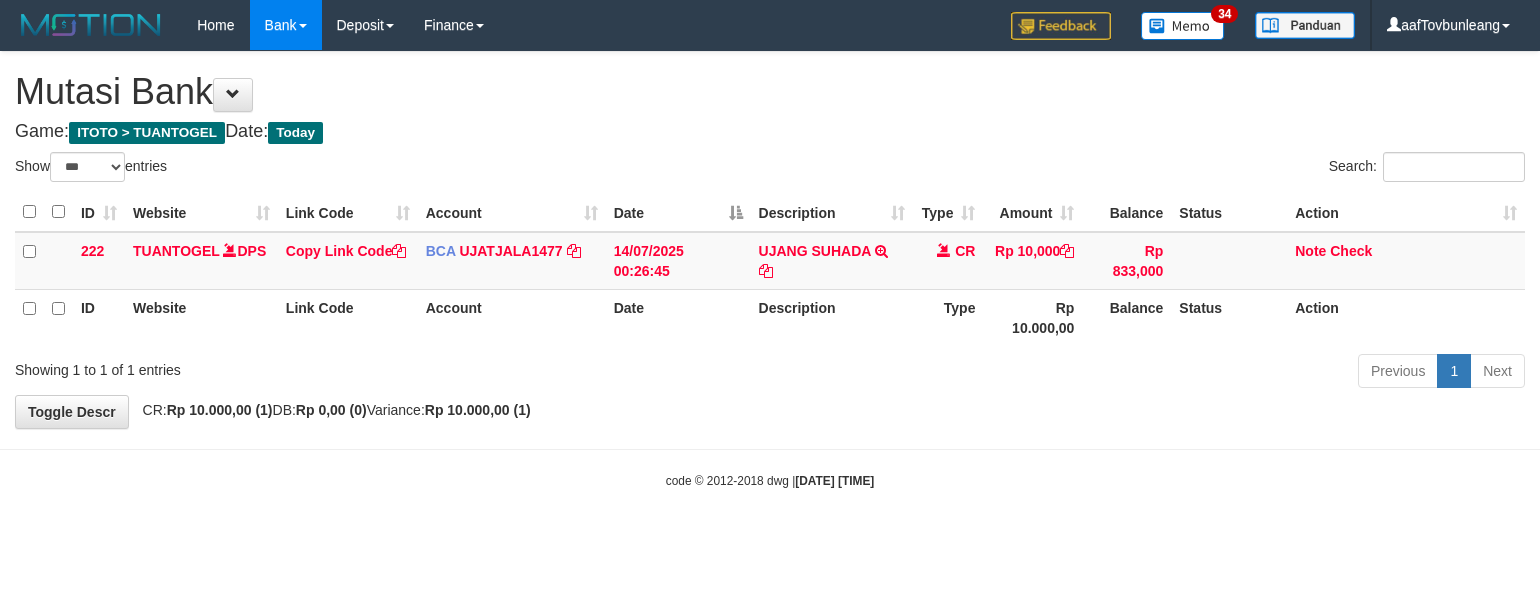 scroll, scrollTop: 0, scrollLeft: 0, axis: both 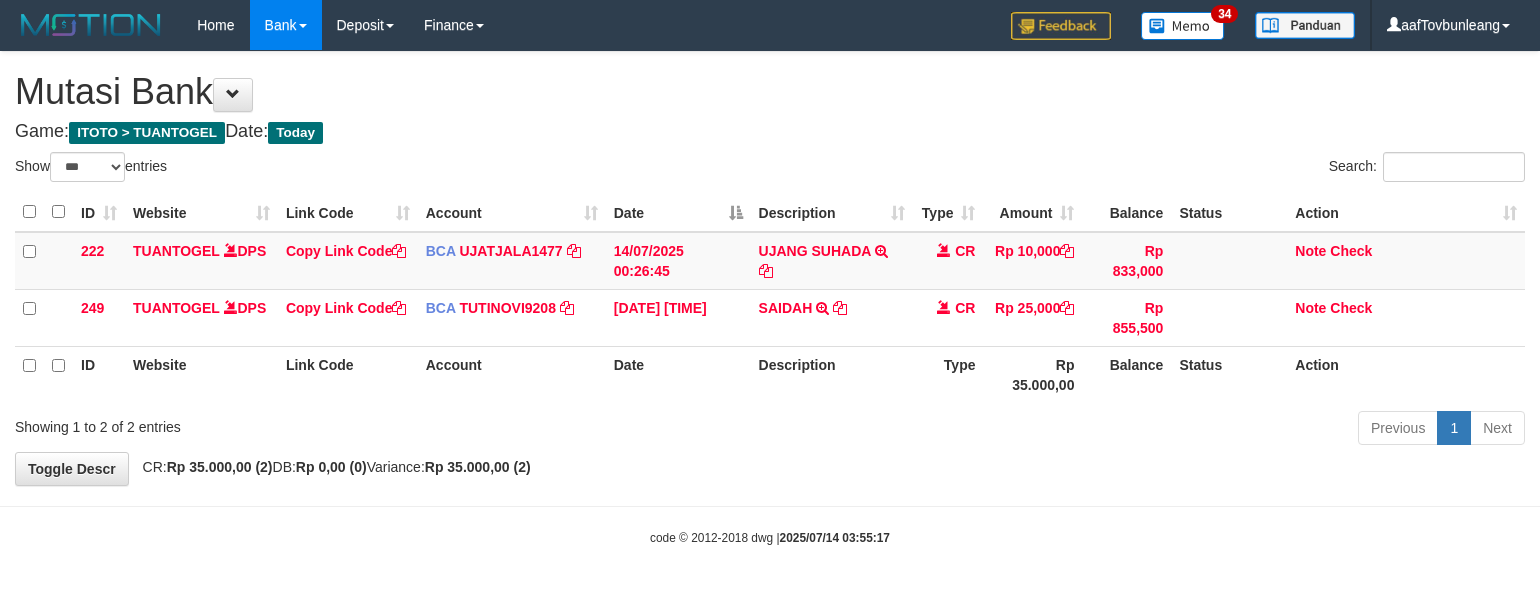 select on "***" 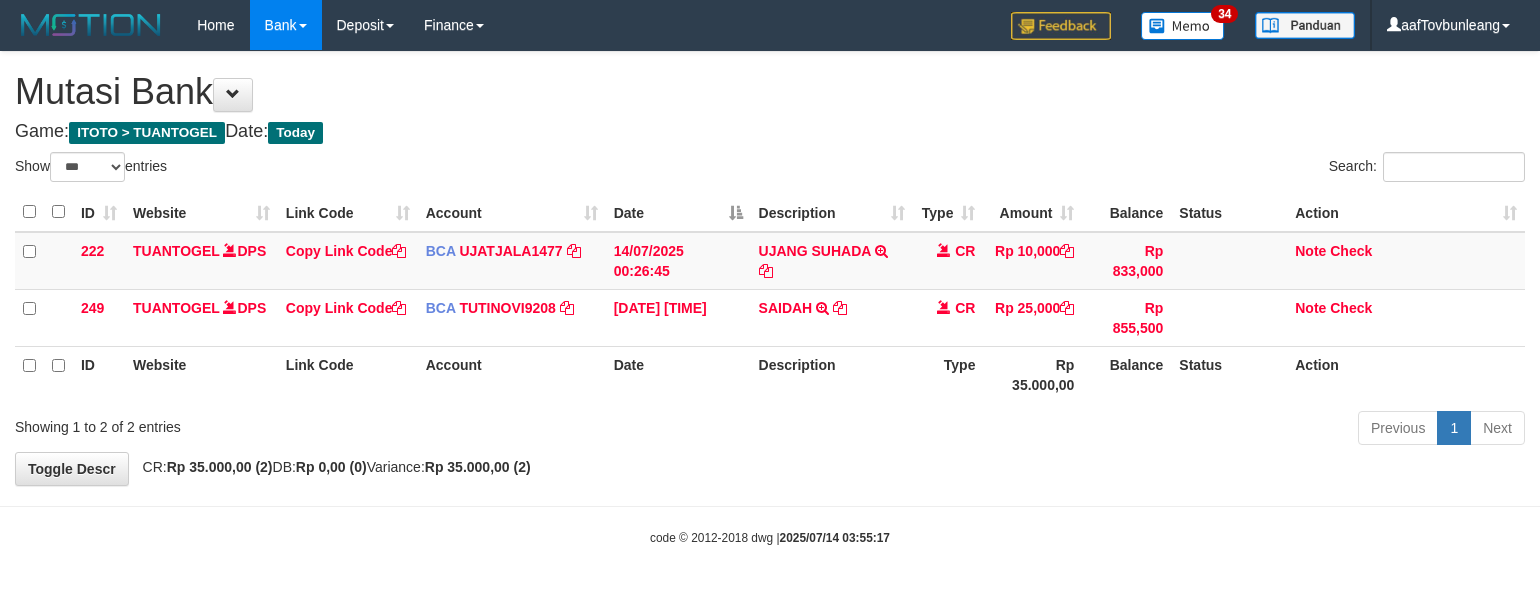 scroll, scrollTop: 0, scrollLeft: 0, axis: both 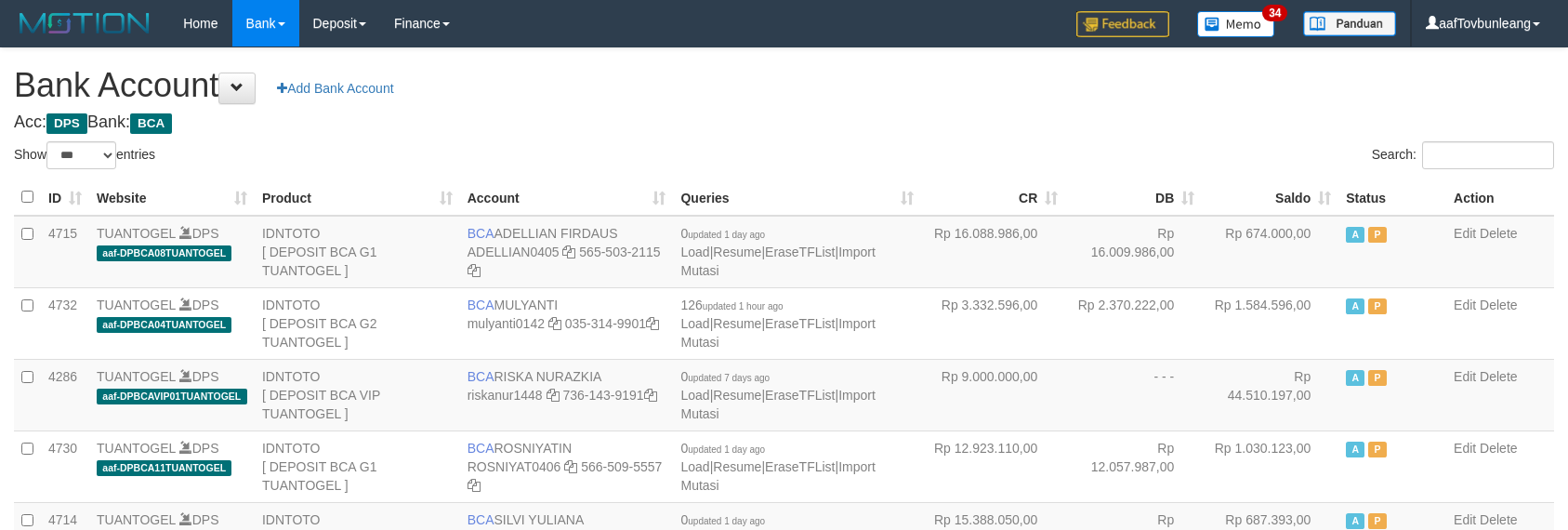 select on "***" 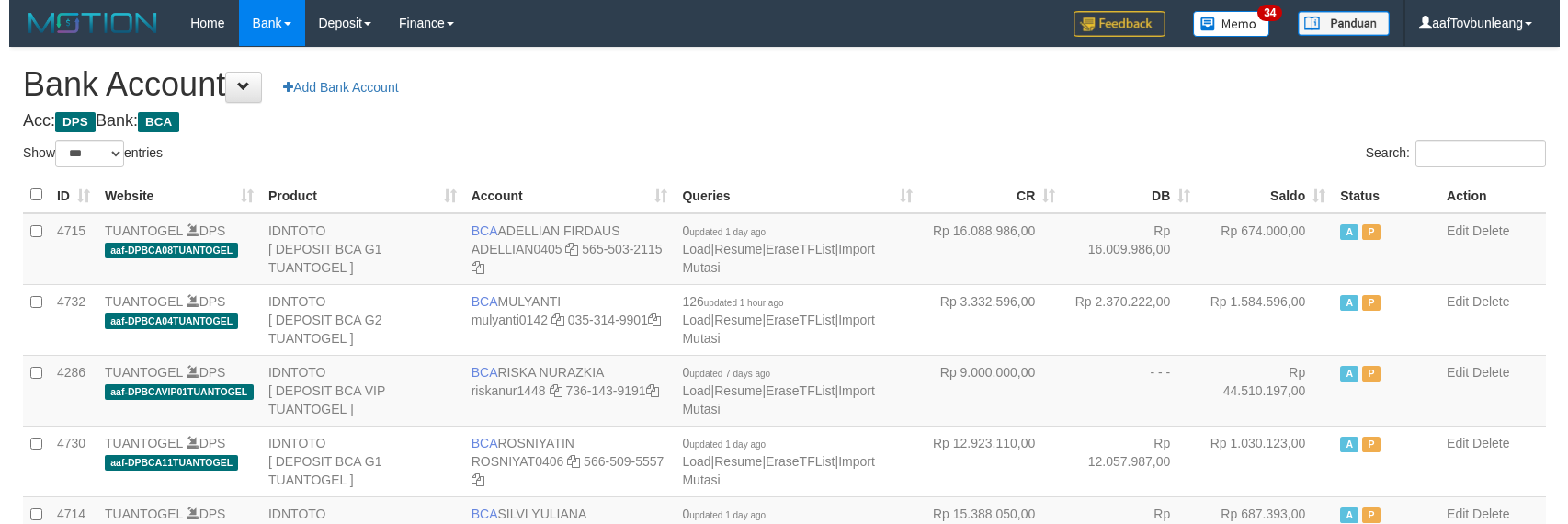 scroll, scrollTop: 579, scrollLeft: 0, axis: vertical 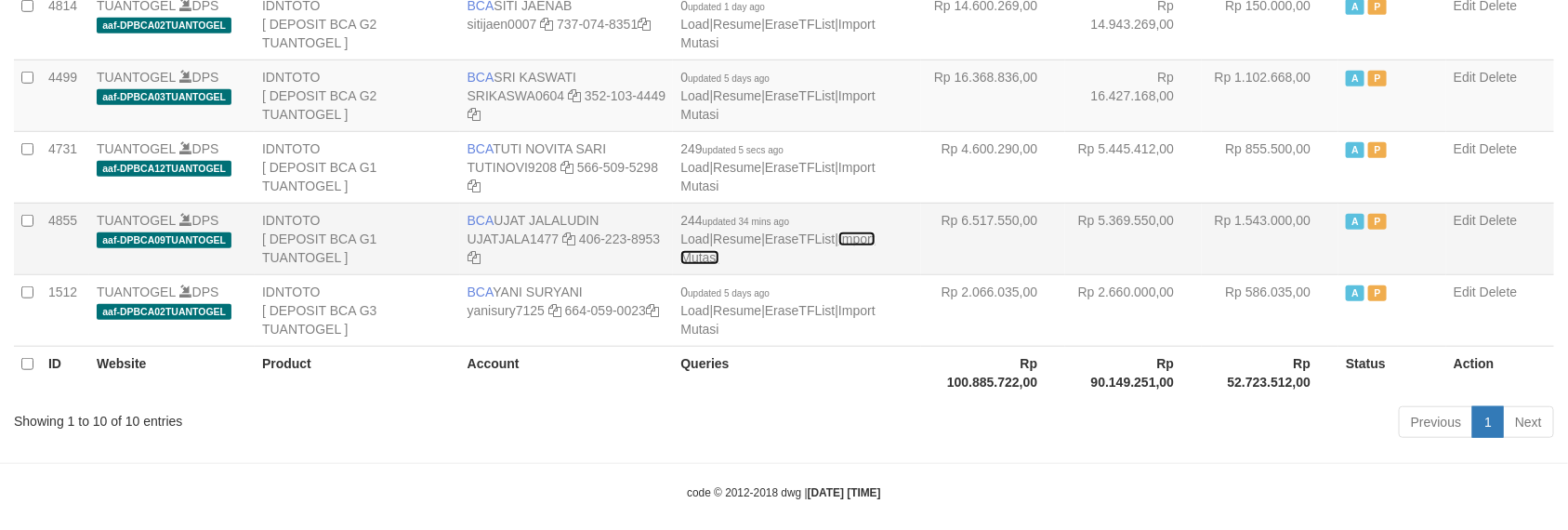 click on "Import Mutasi" at bounding box center (777, 248) 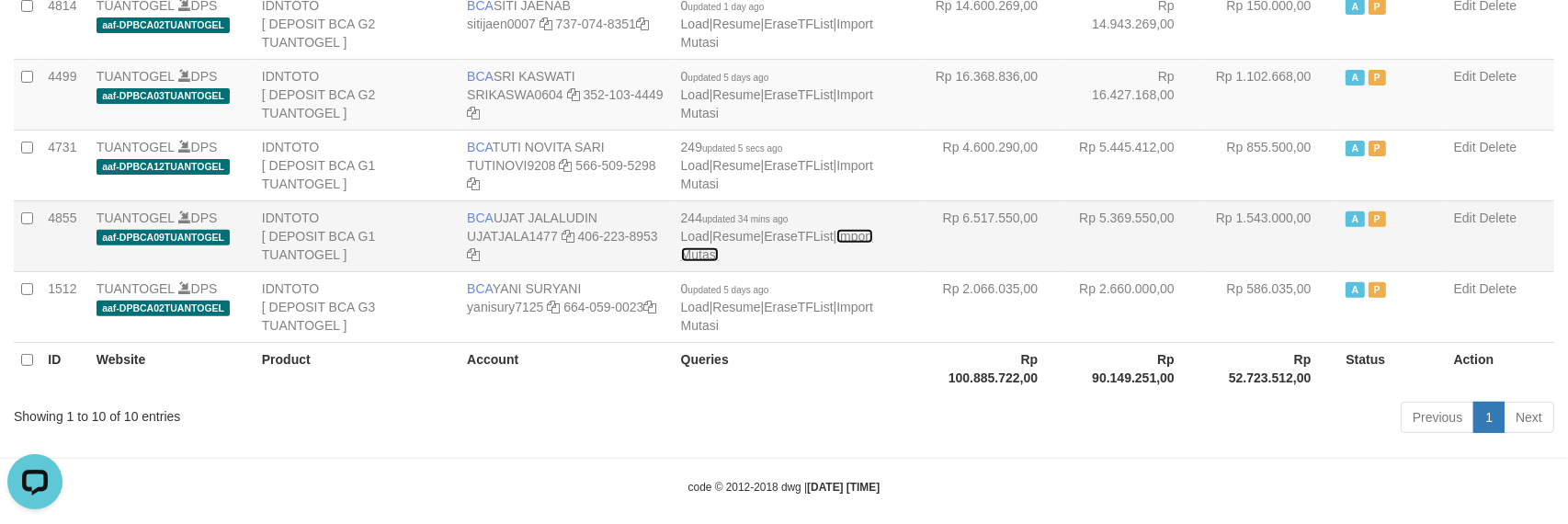 scroll, scrollTop: 0, scrollLeft: 0, axis: both 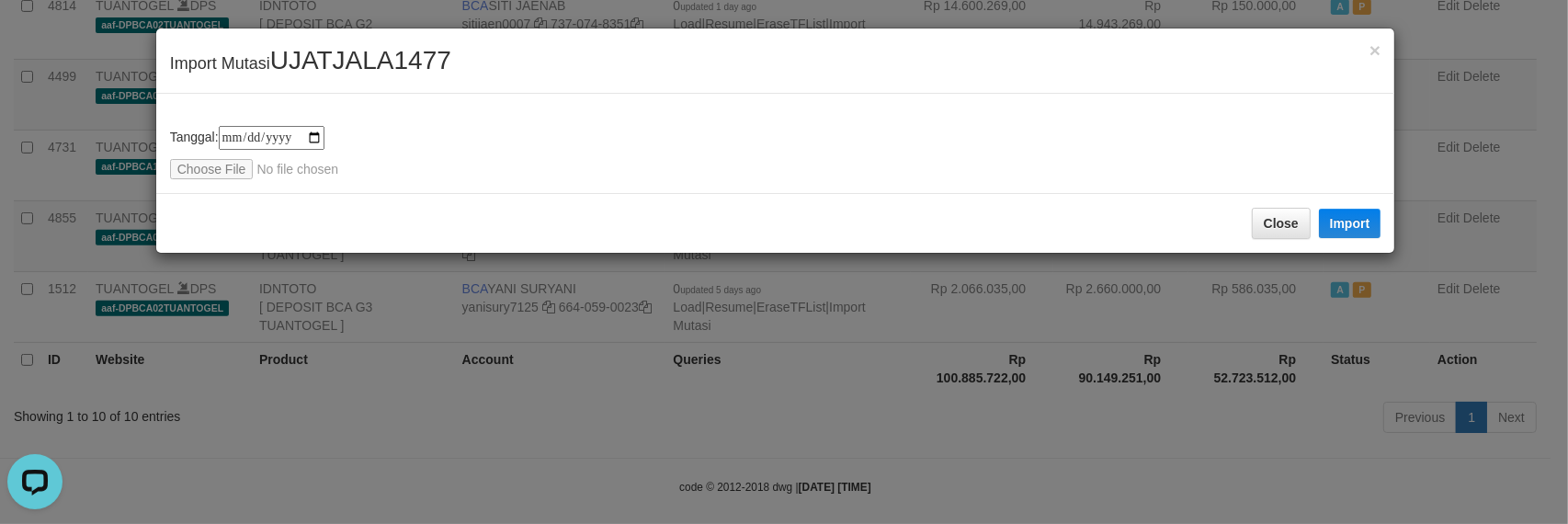 click on "UJATJALA1477" at bounding box center [360, 60] 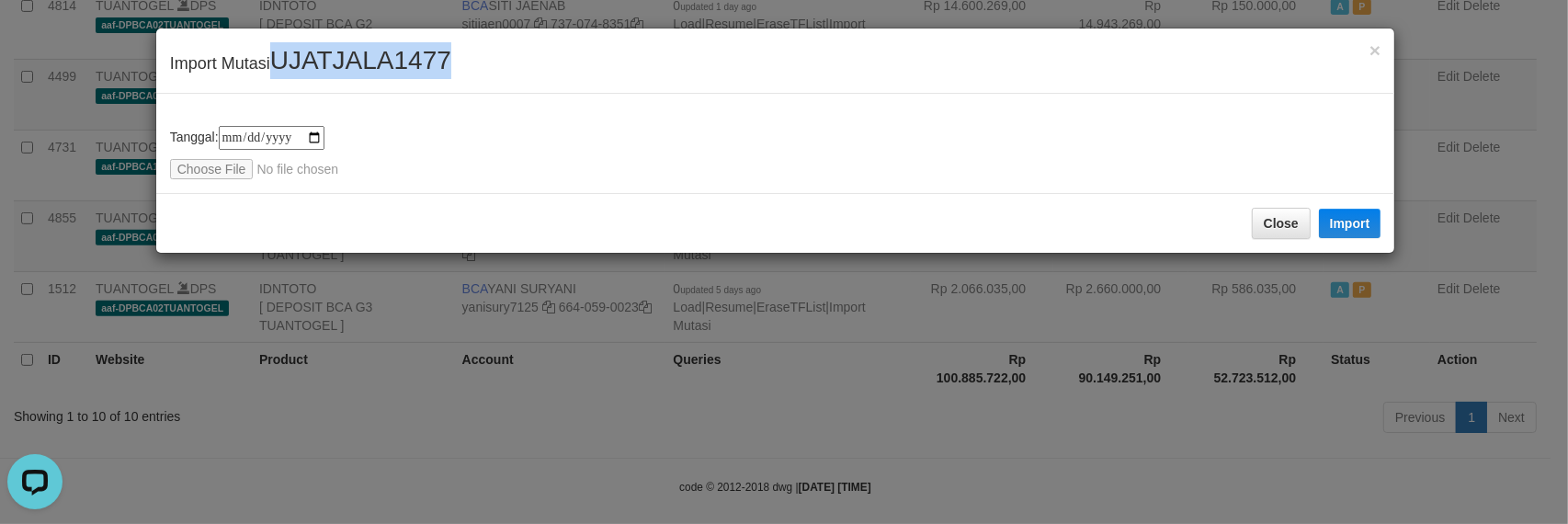 click on "UJATJALA1477" at bounding box center [360, 60] 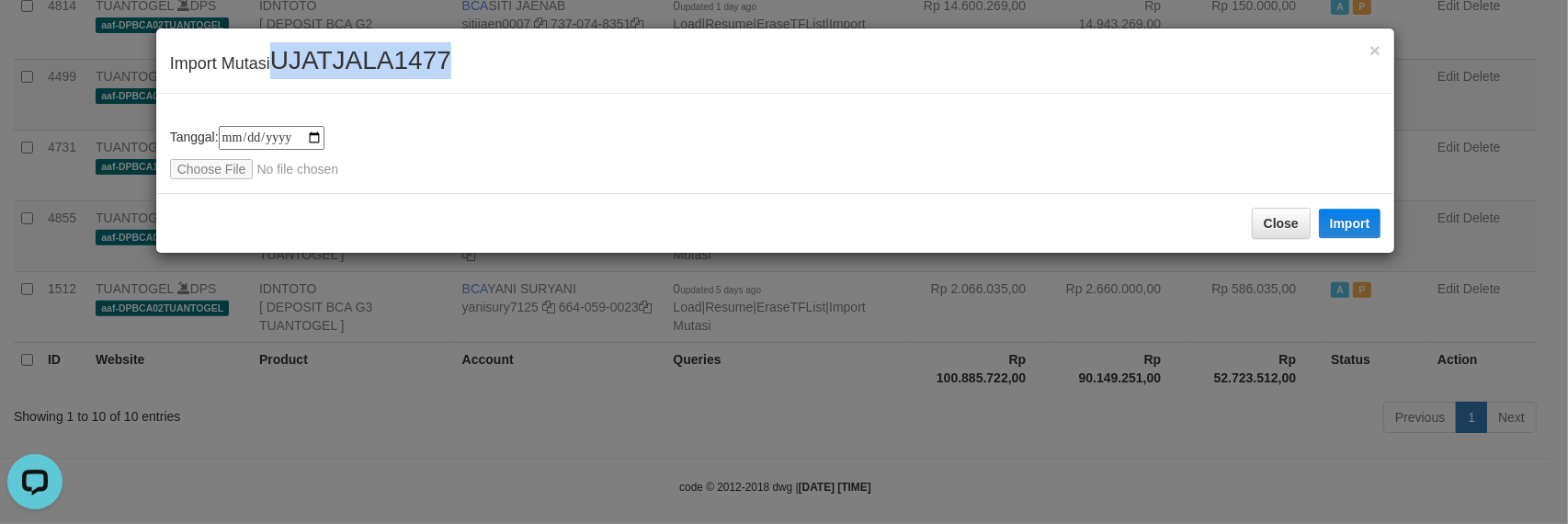 type on "**********" 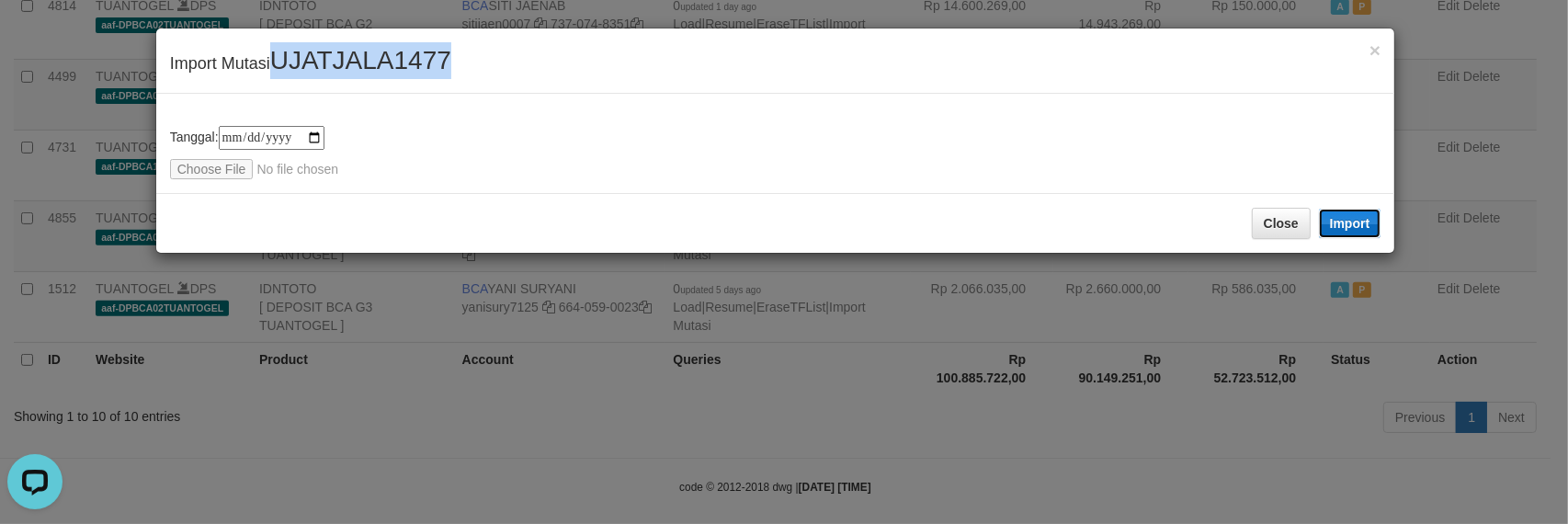 click on "Import" at bounding box center [1350, 223] 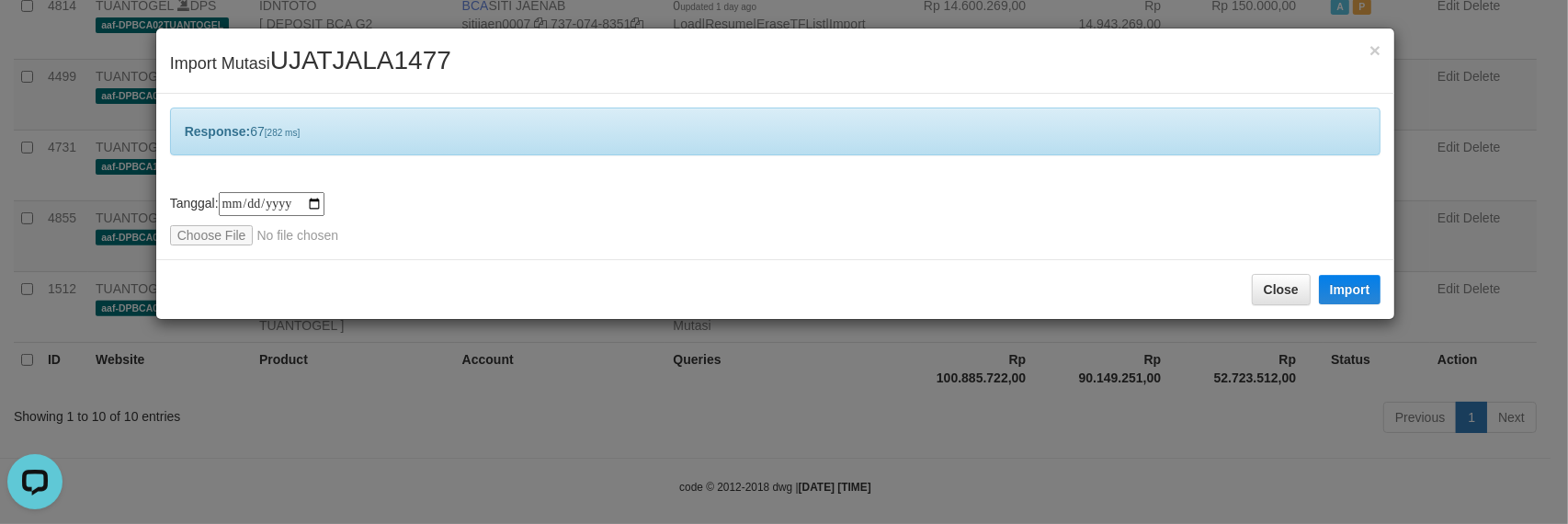 click on "Response:  67  [282 ms]" at bounding box center (776, 131) 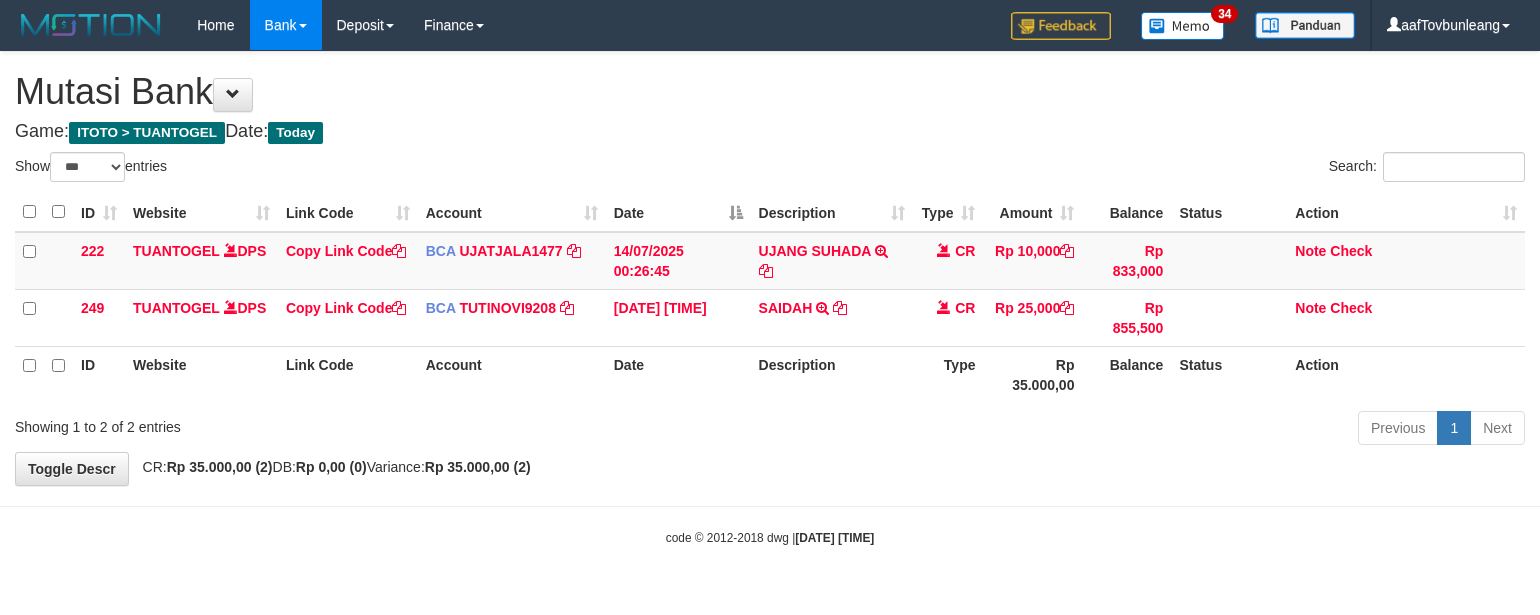 select on "***" 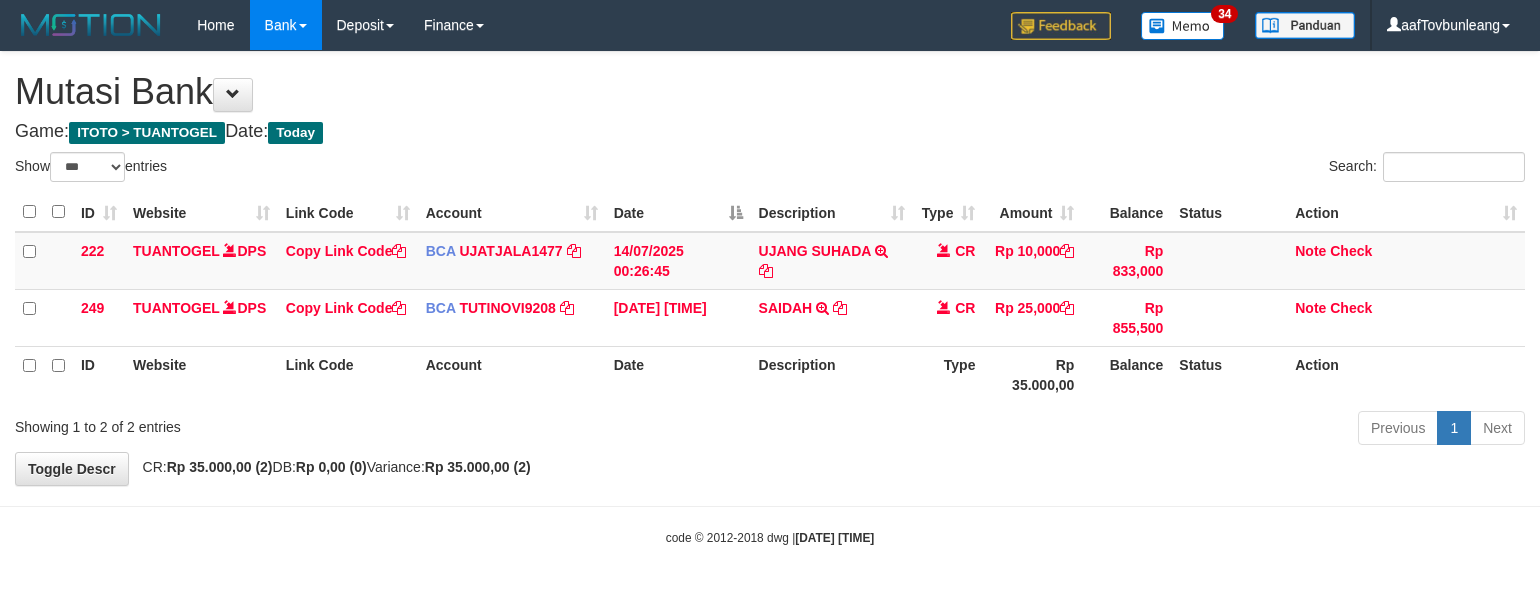 scroll, scrollTop: 0, scrollLeft: 0, axis: both 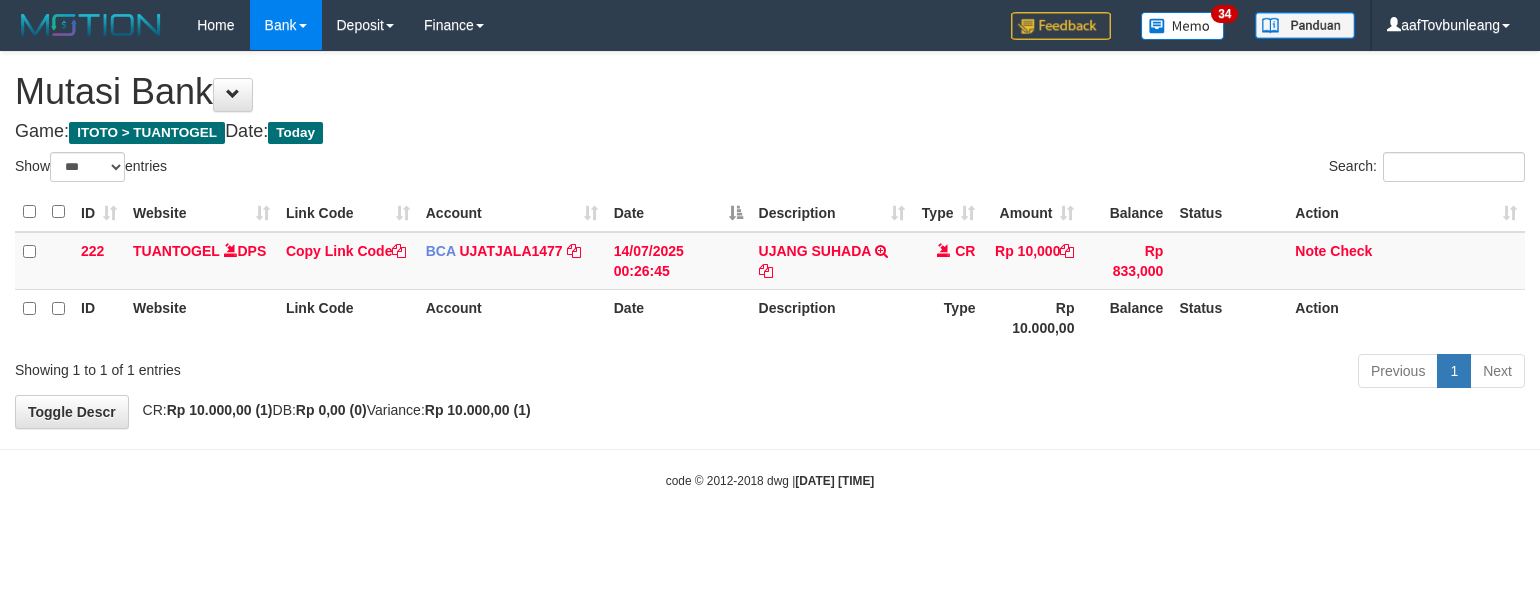 select on "***" 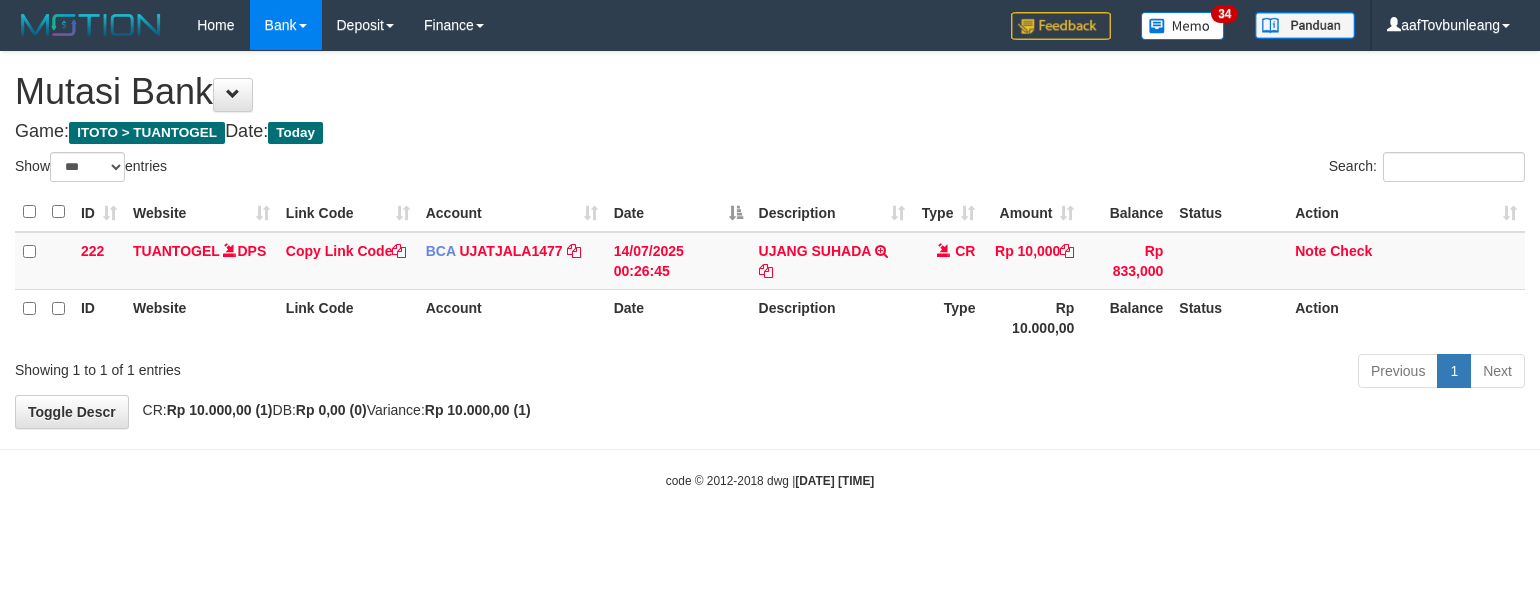 scroll, scrollTop: 0, scrollLeft: 0, axis: both 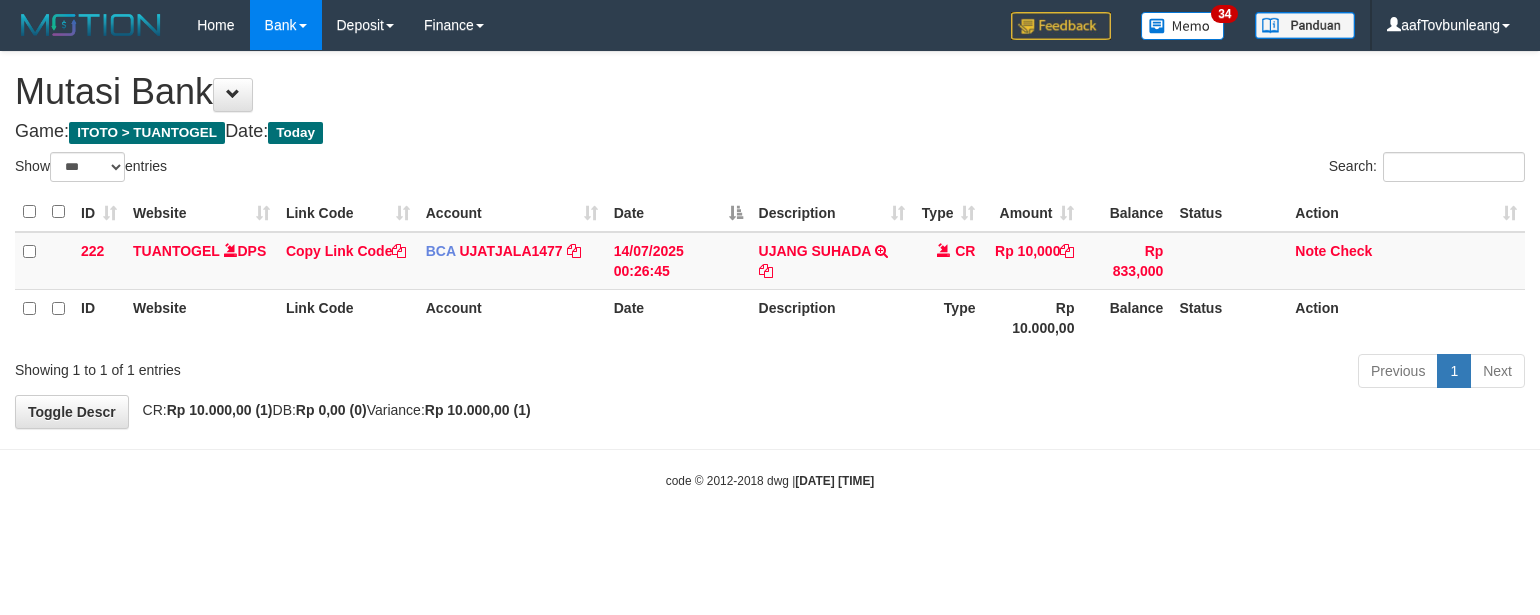 select on "***" 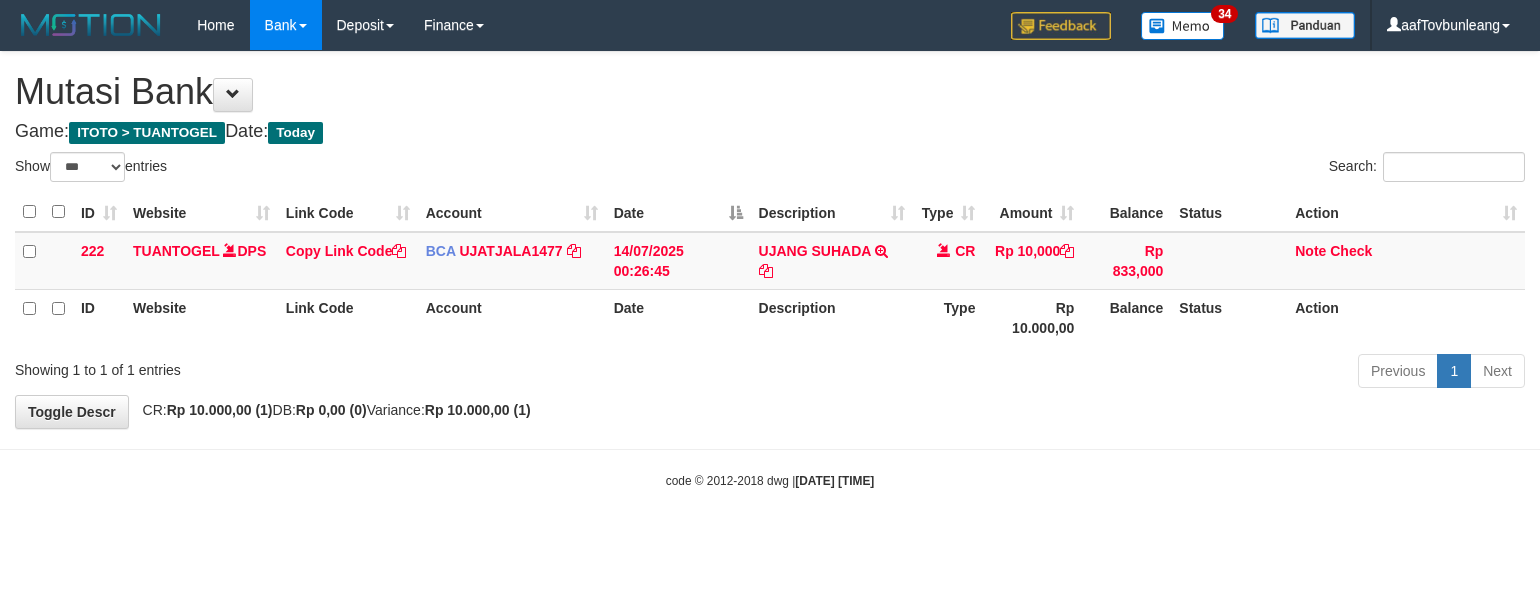 scroll, scrollTop: 0, scrollLeft: 0, axis: both 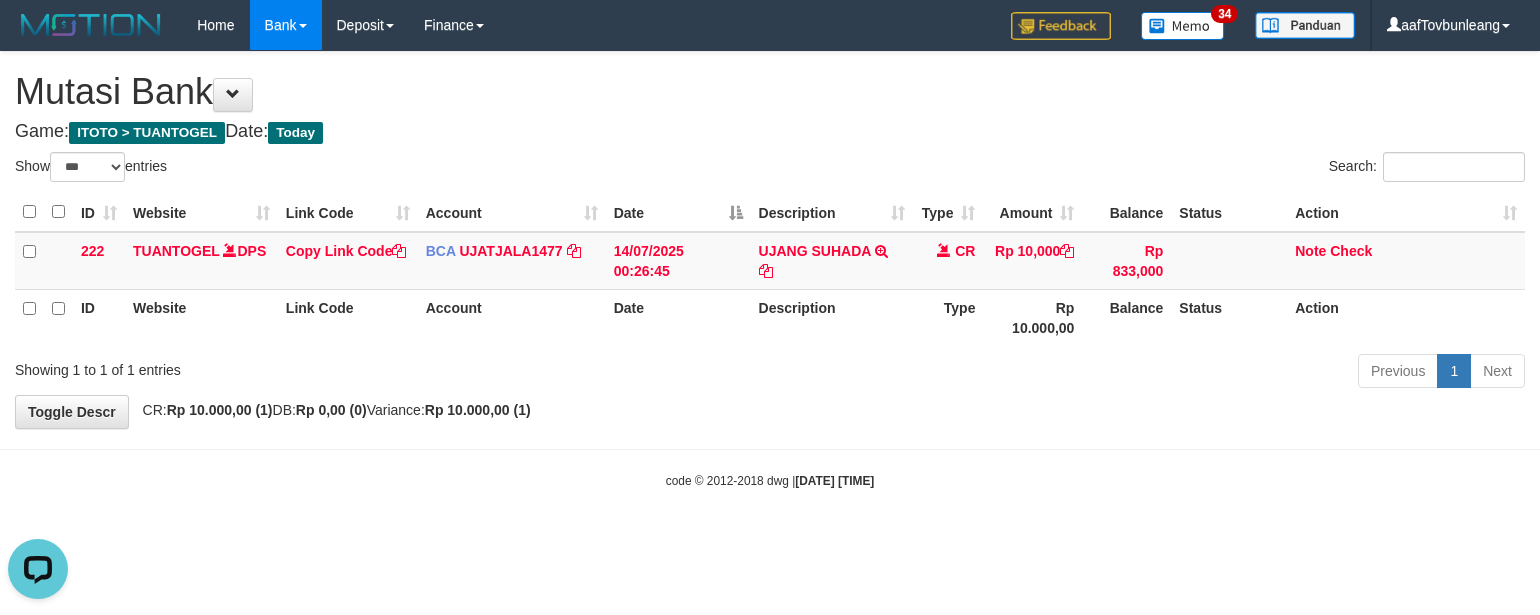 click on "Toggle navigation
Home
Bank
Account List
Load
By Website
Group
[ITOTO]													TUANTOGEL
By Load Group (DPS)
Group aaf-DPBCA02TUANTOGEL" at bounding box center [770, 270] 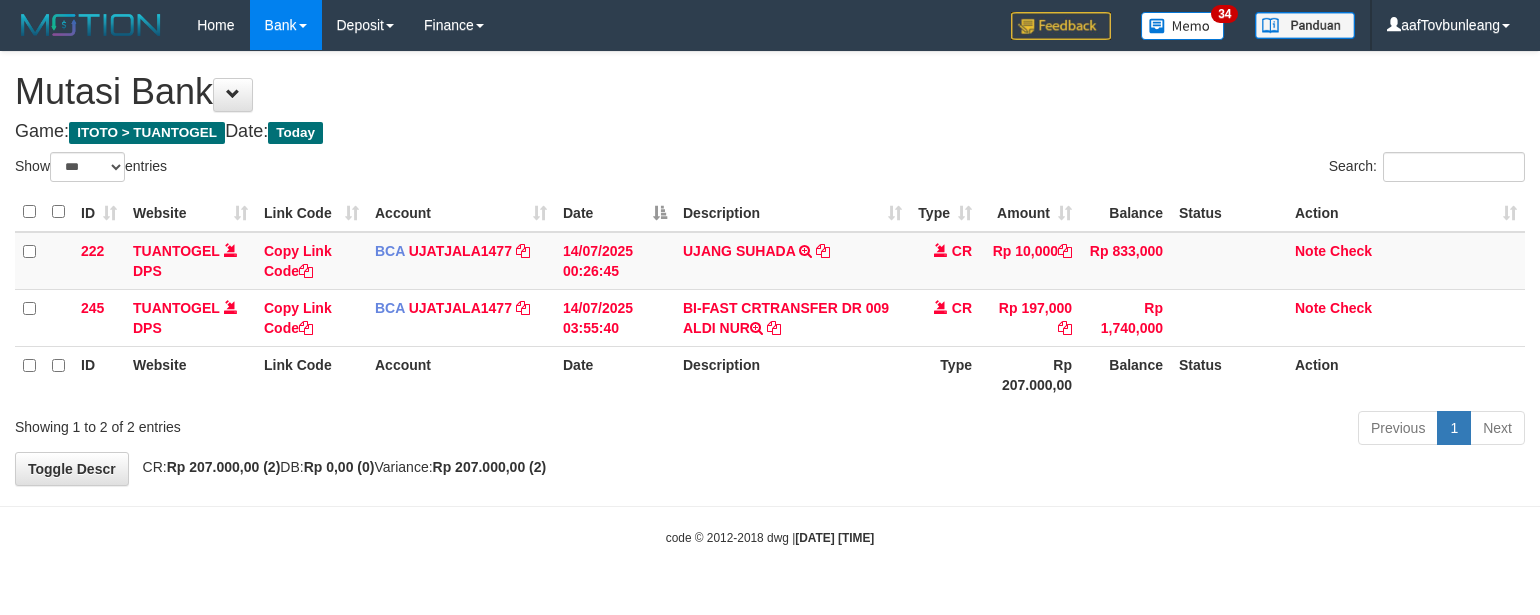 select on "***" 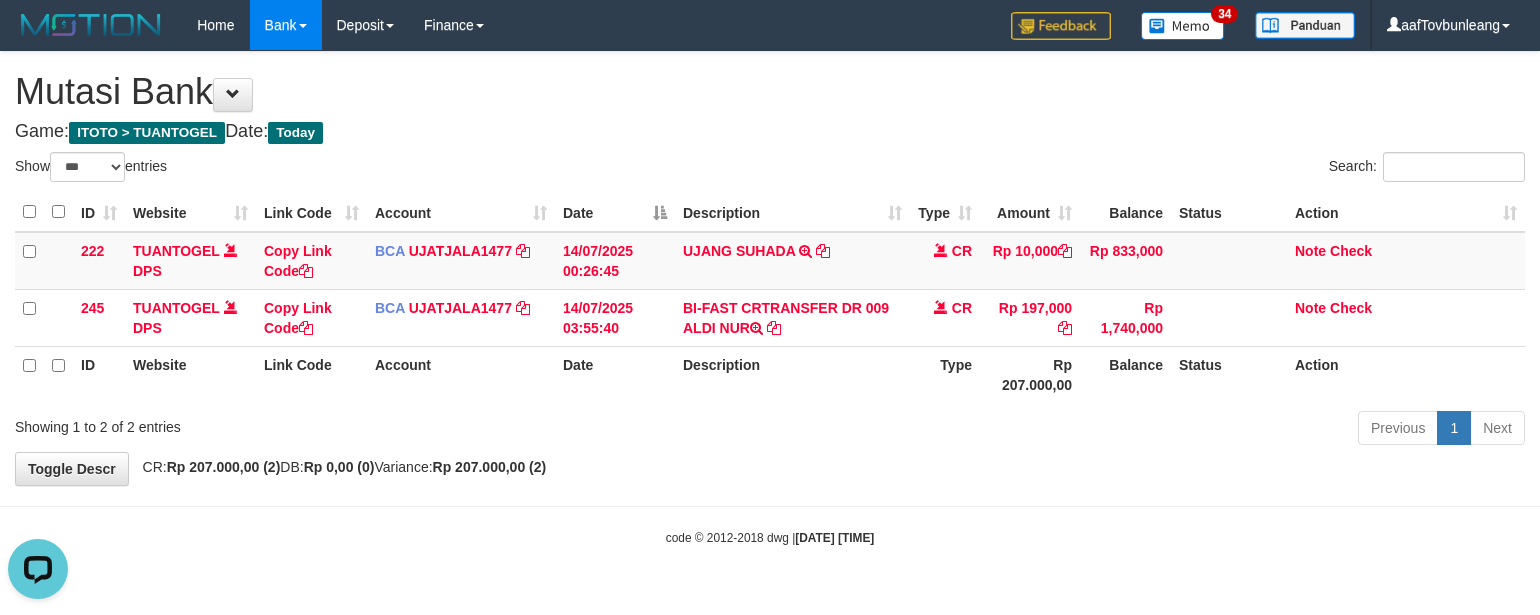 scroll, scrollTop: 0, scrollLeft: 0, axis: both 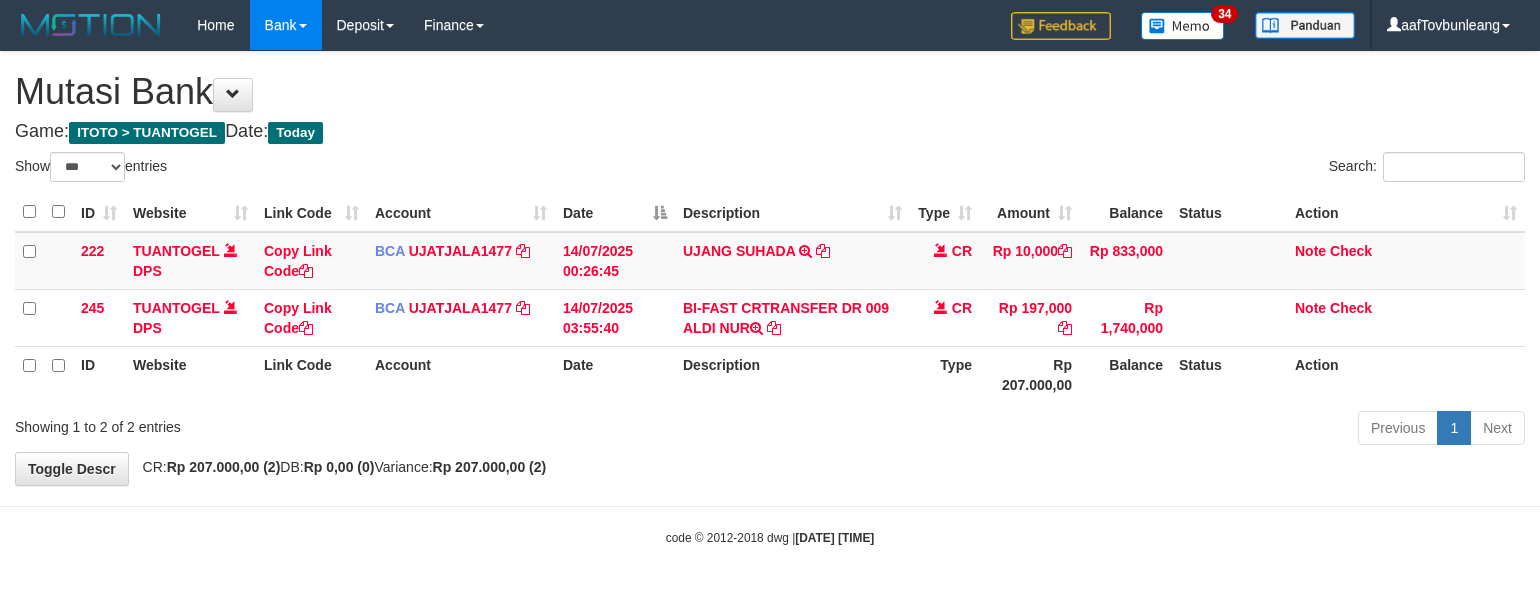 select on "***" 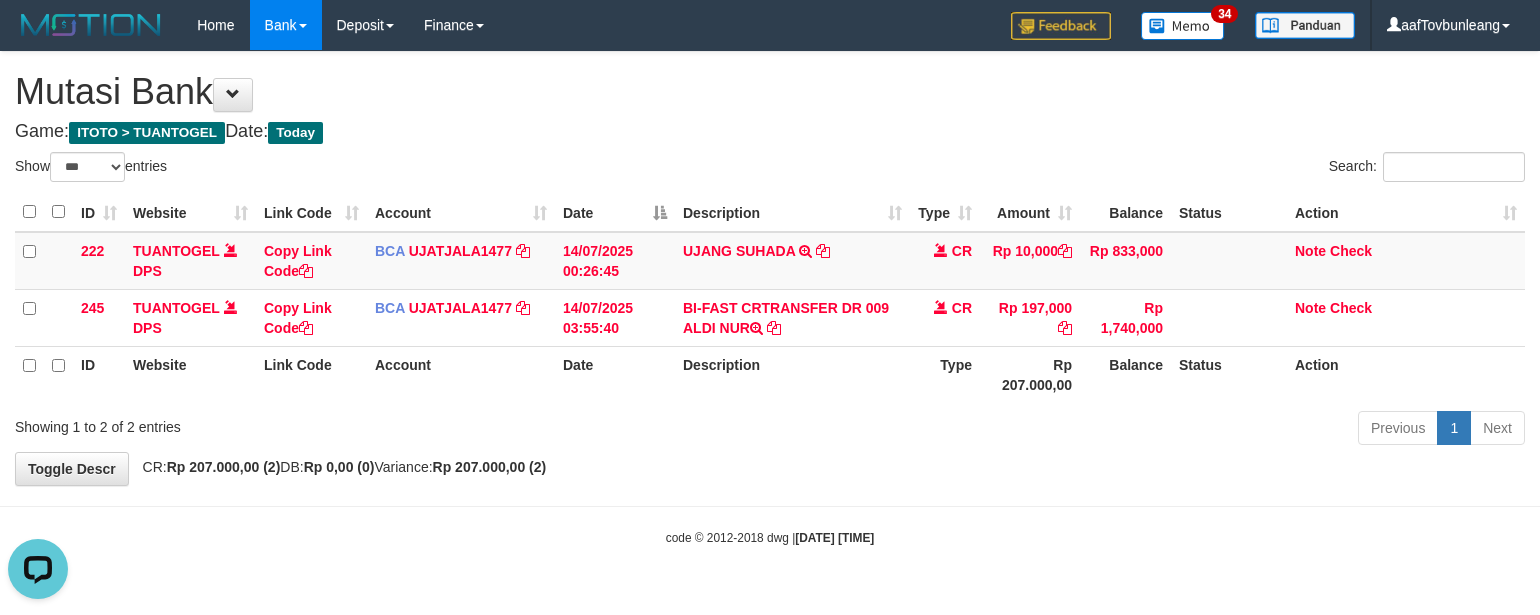 scroll, scrollTop: 0, scrollLeft: 0, axis: both 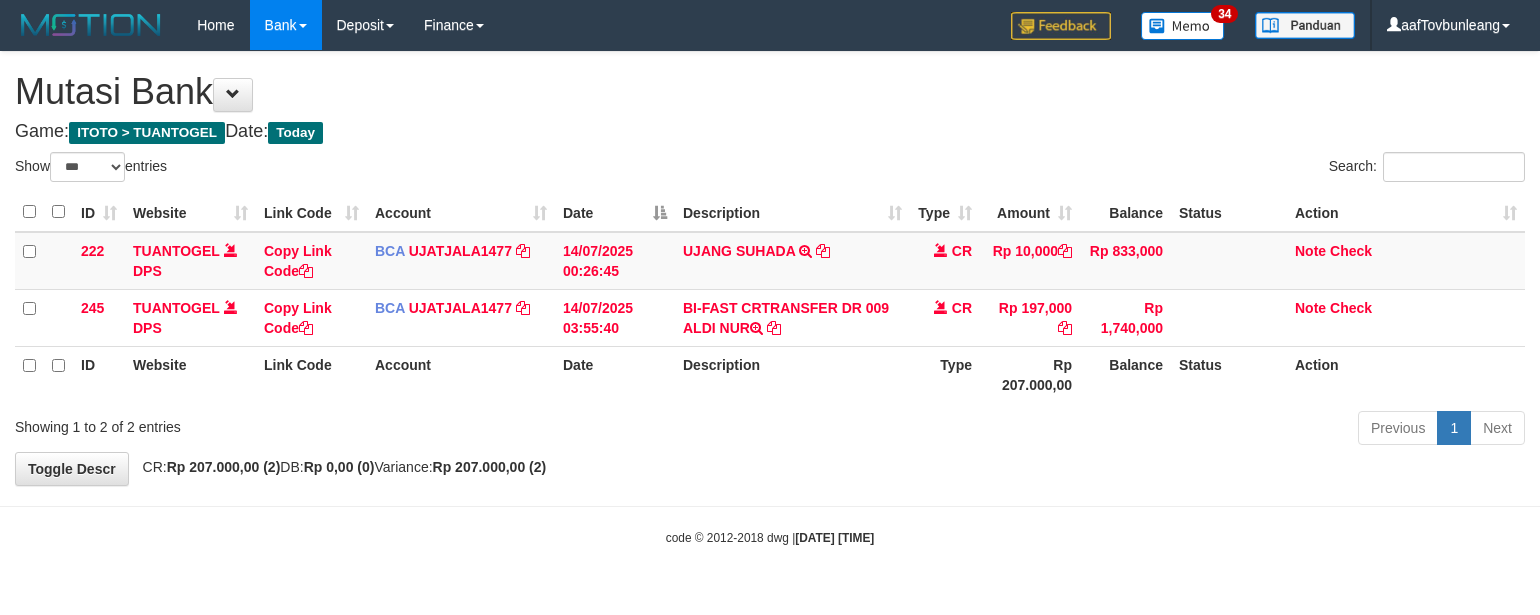 select on "***" 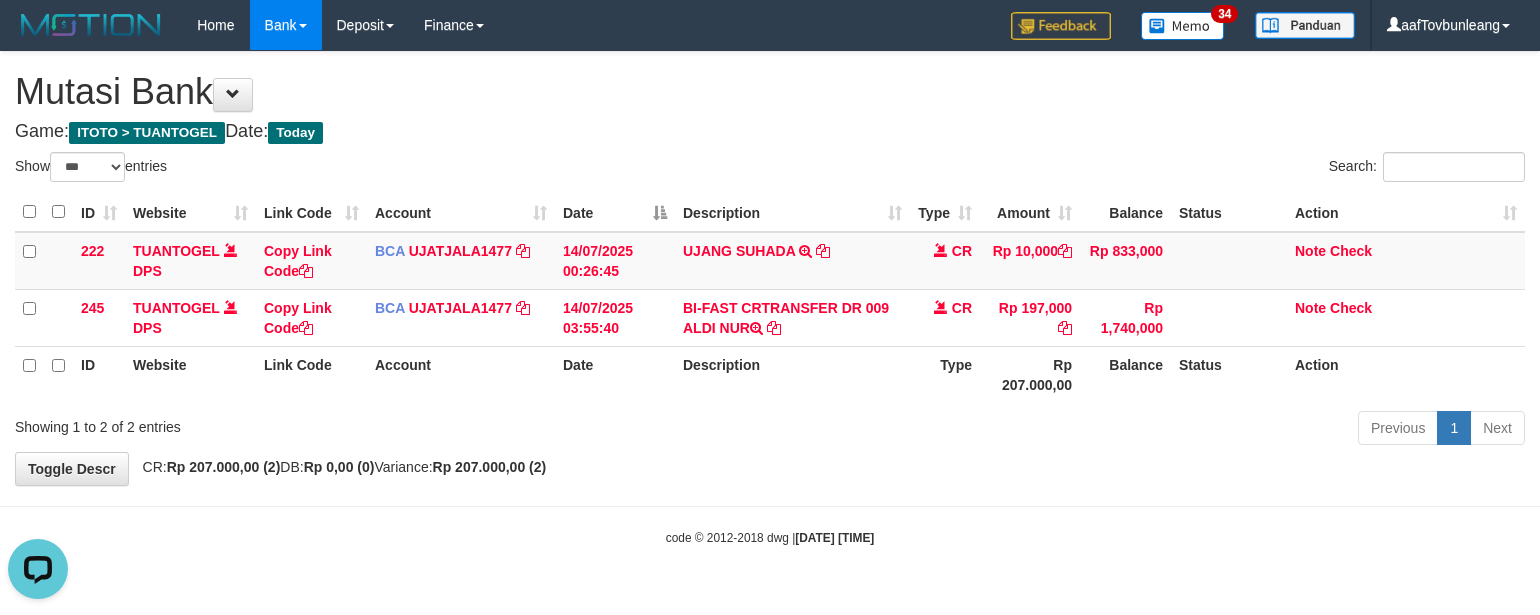 scroll, scrollTop: 0, scrollLeft: 0, axis: both 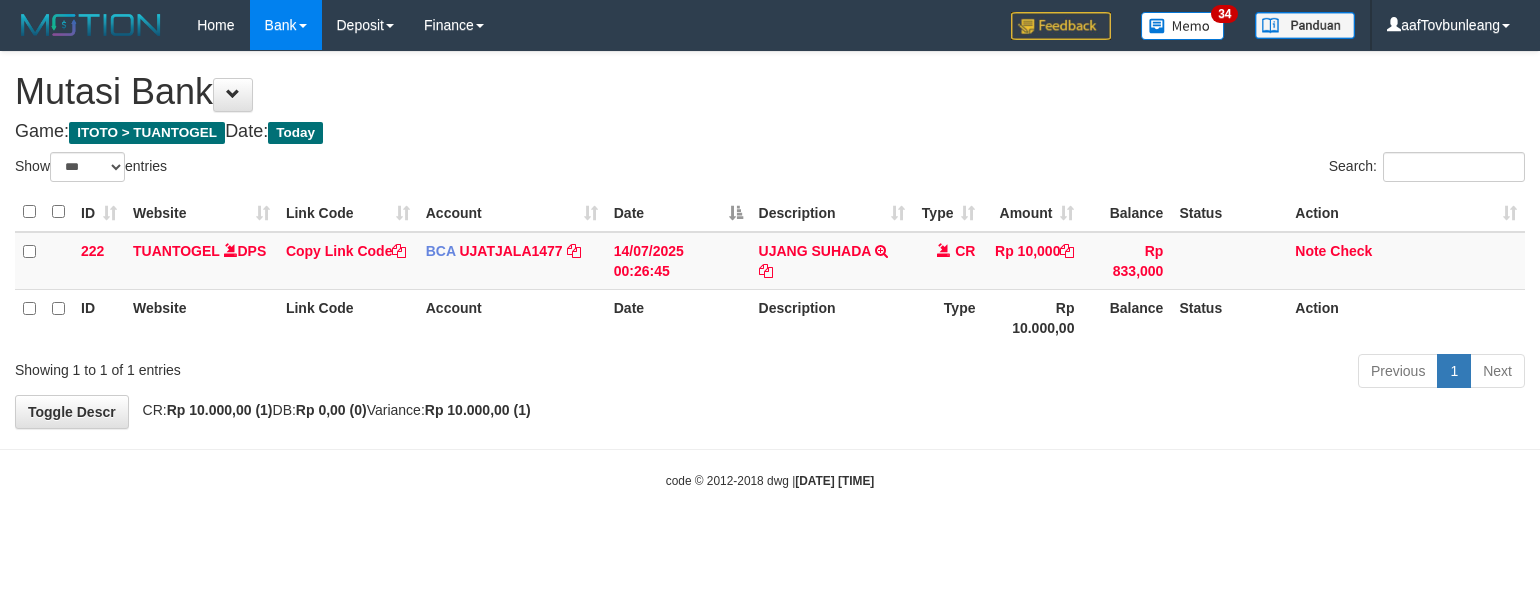 select on "***" 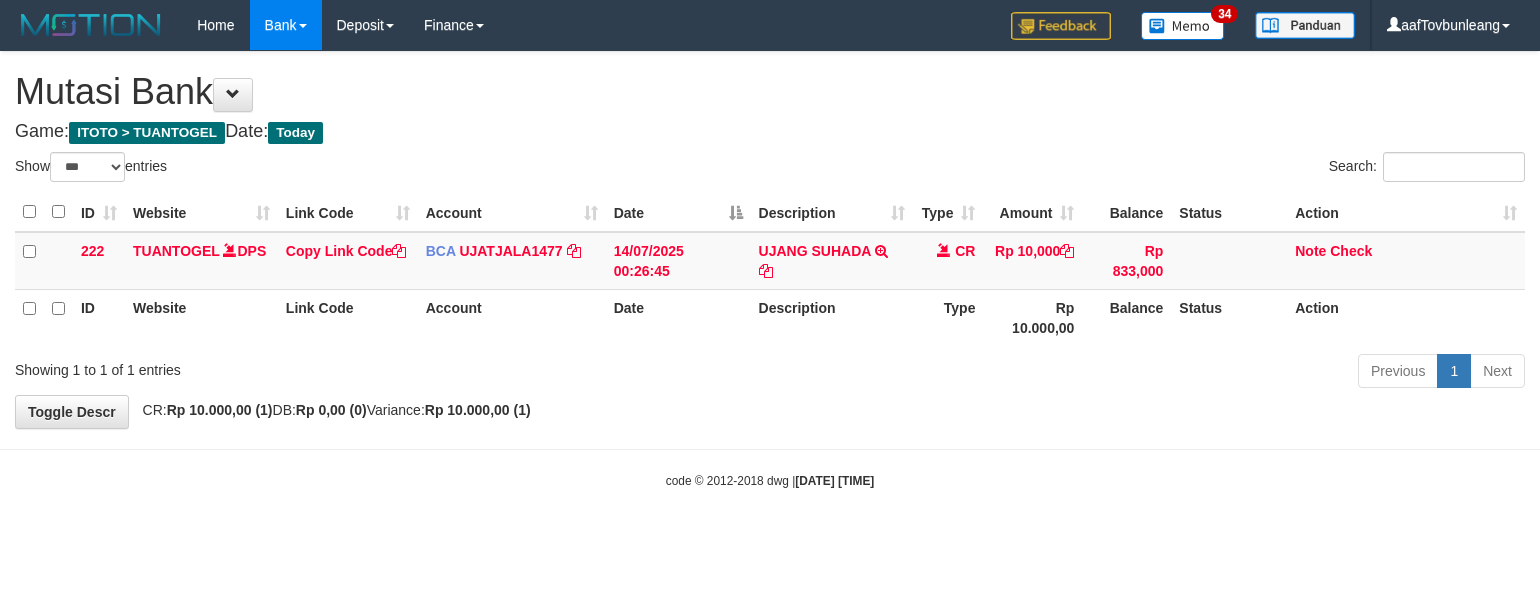 scroll, scrollTop: 0, scrollLeft: 0, axis: both 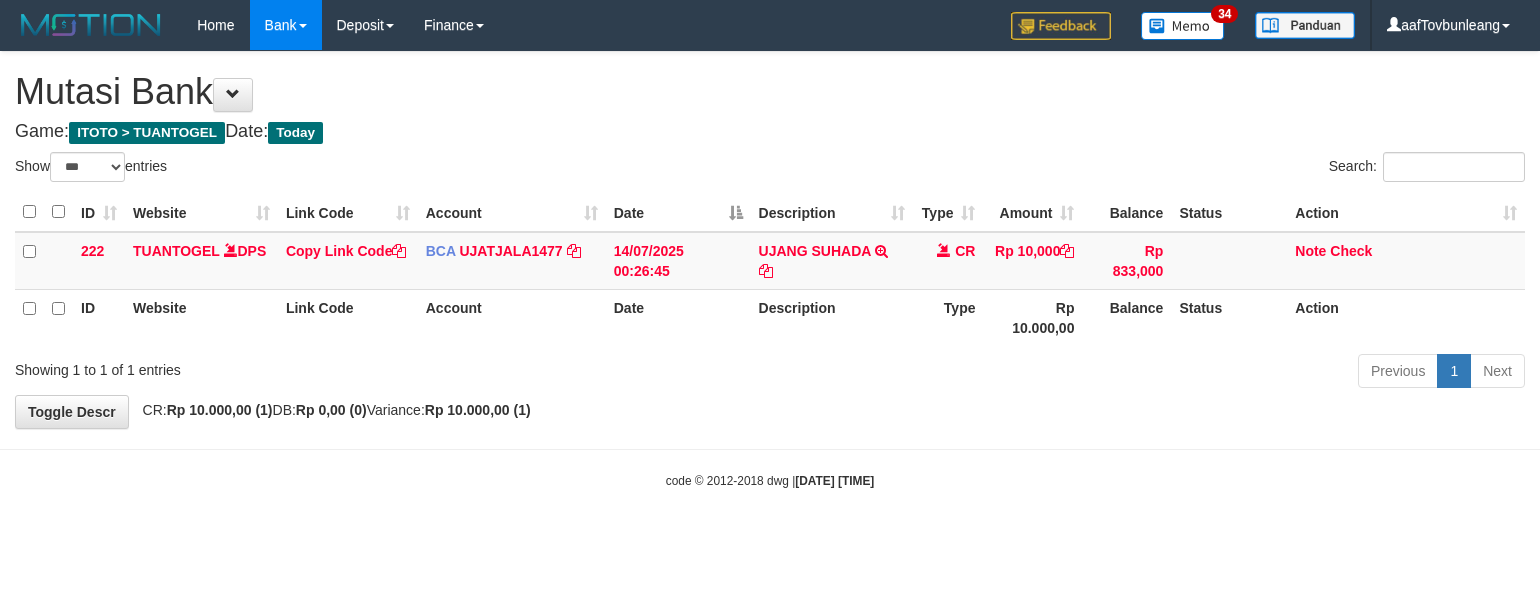 select on "***" 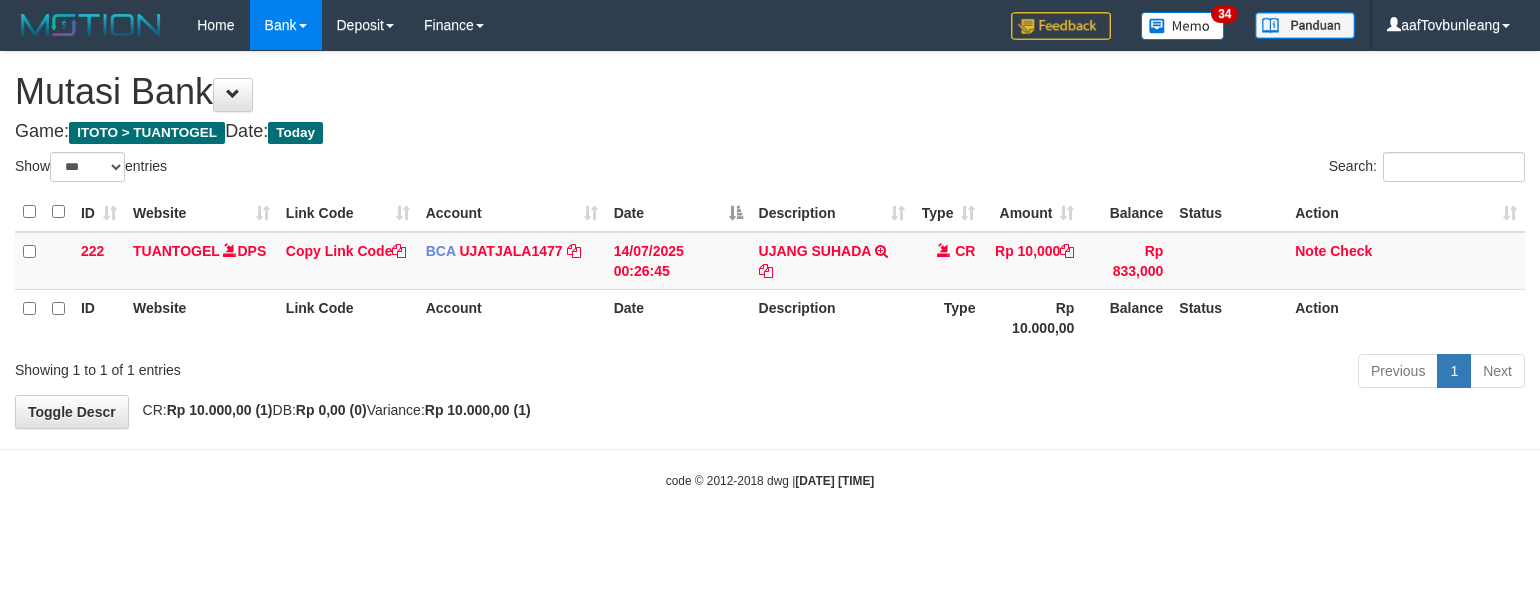 scroll, scrollTop: 0, scrollLeft: 0, axis: both 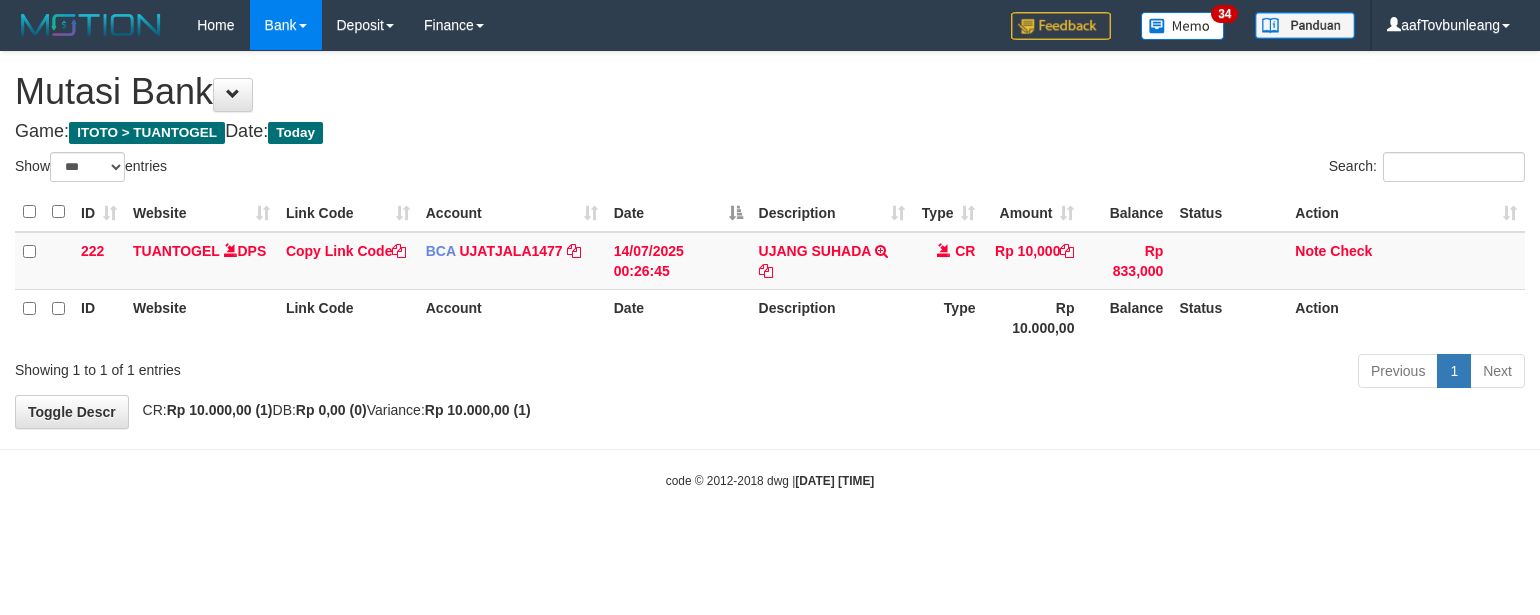 select on "***" 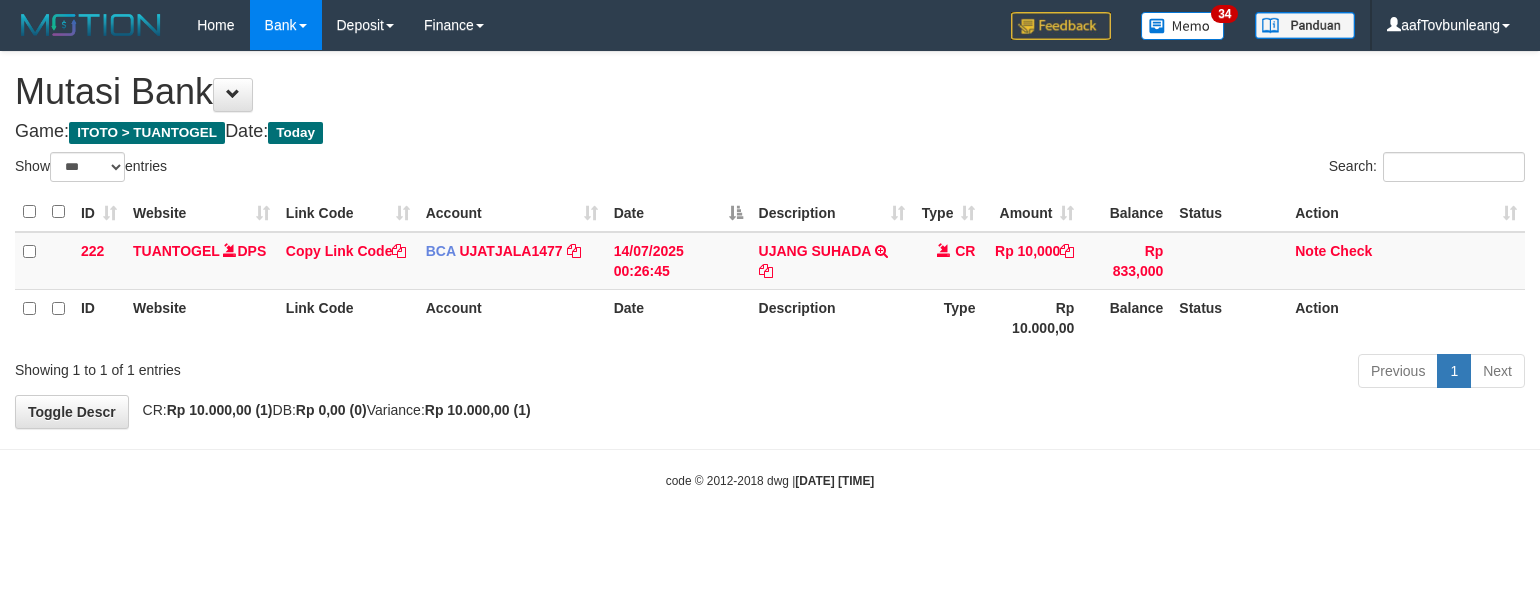 scroll, scrollTop: 0, scrollLeft: 0, axis: both 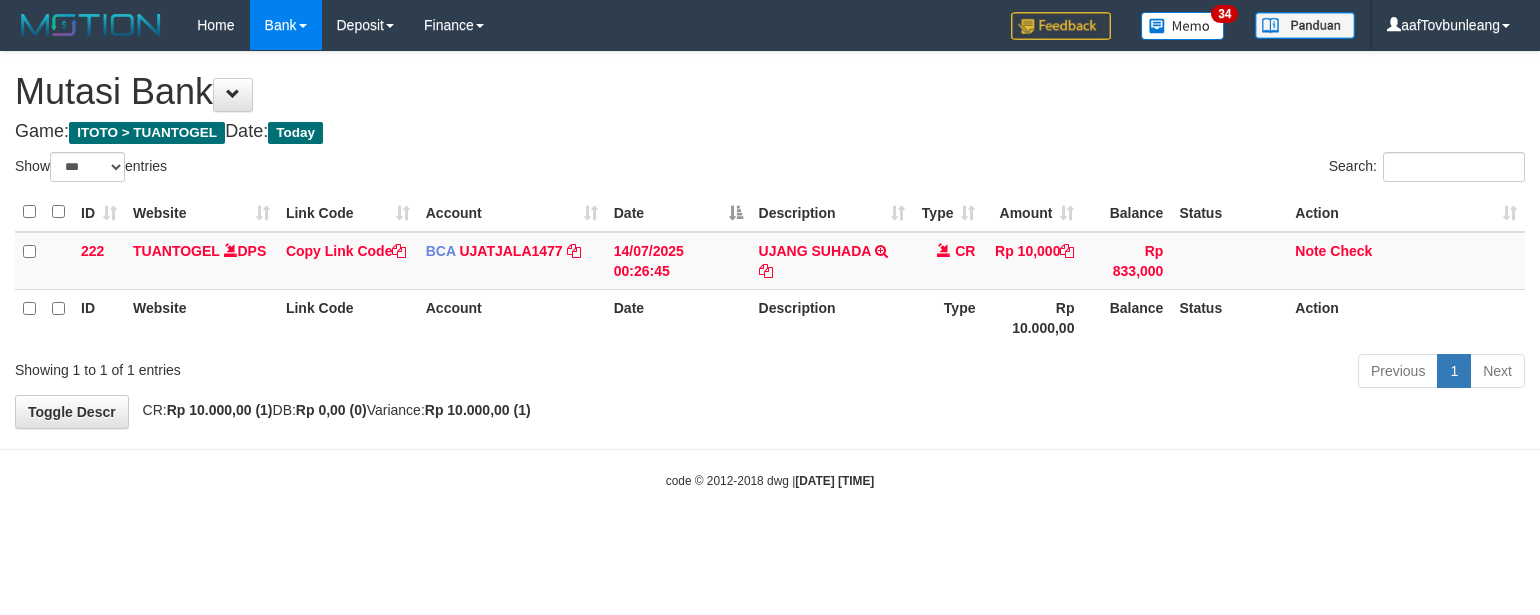 select on "***" 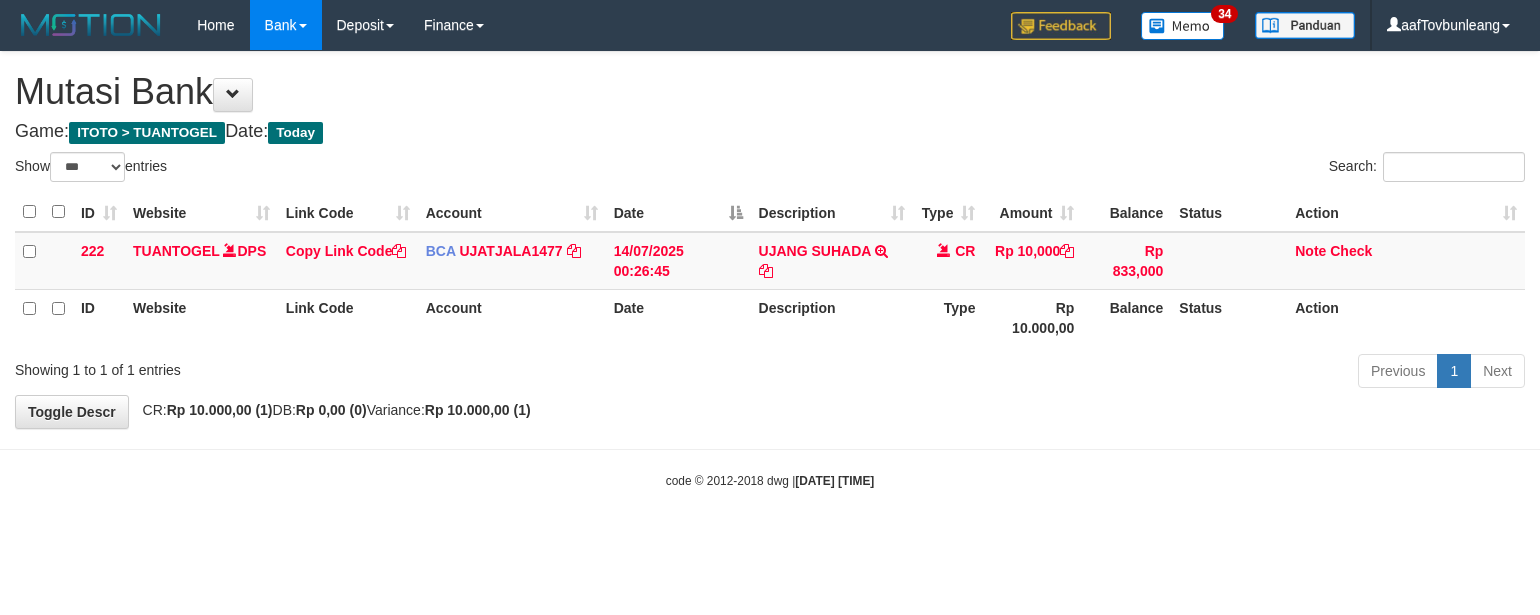 scroll, scrollTop: 0, scrollLeft: 0, axis: both 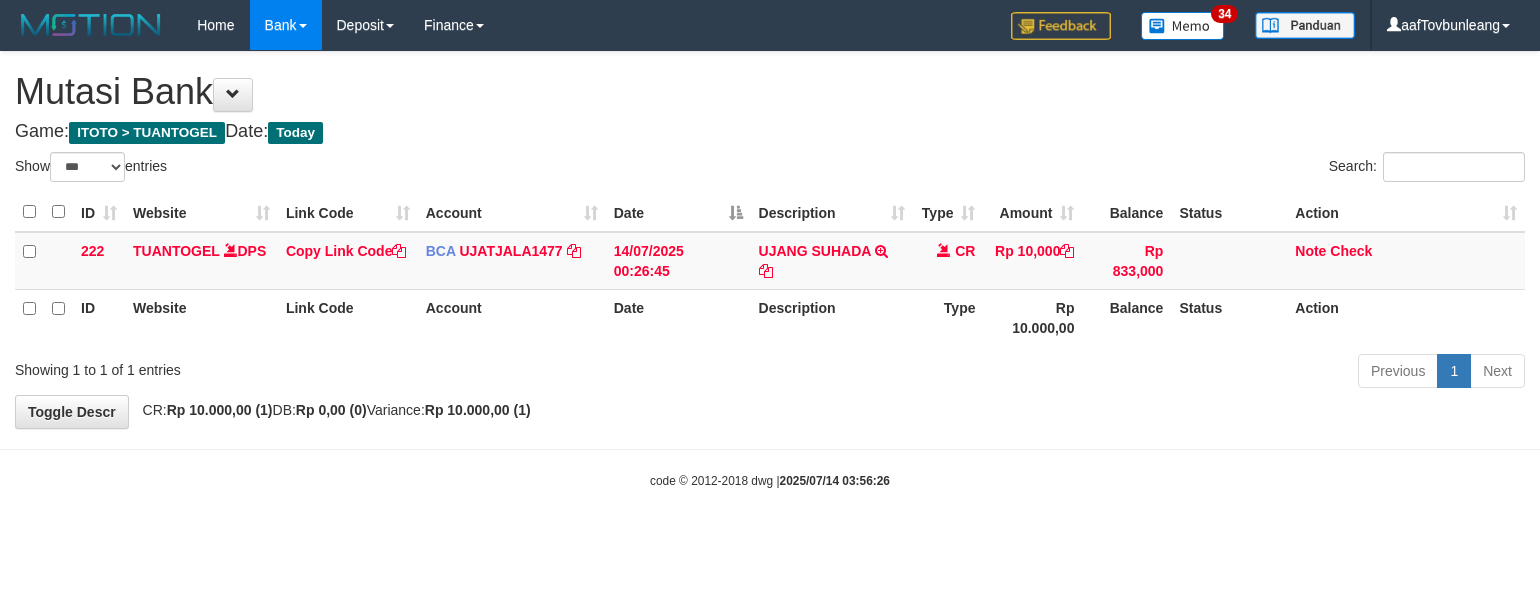 select on "***" 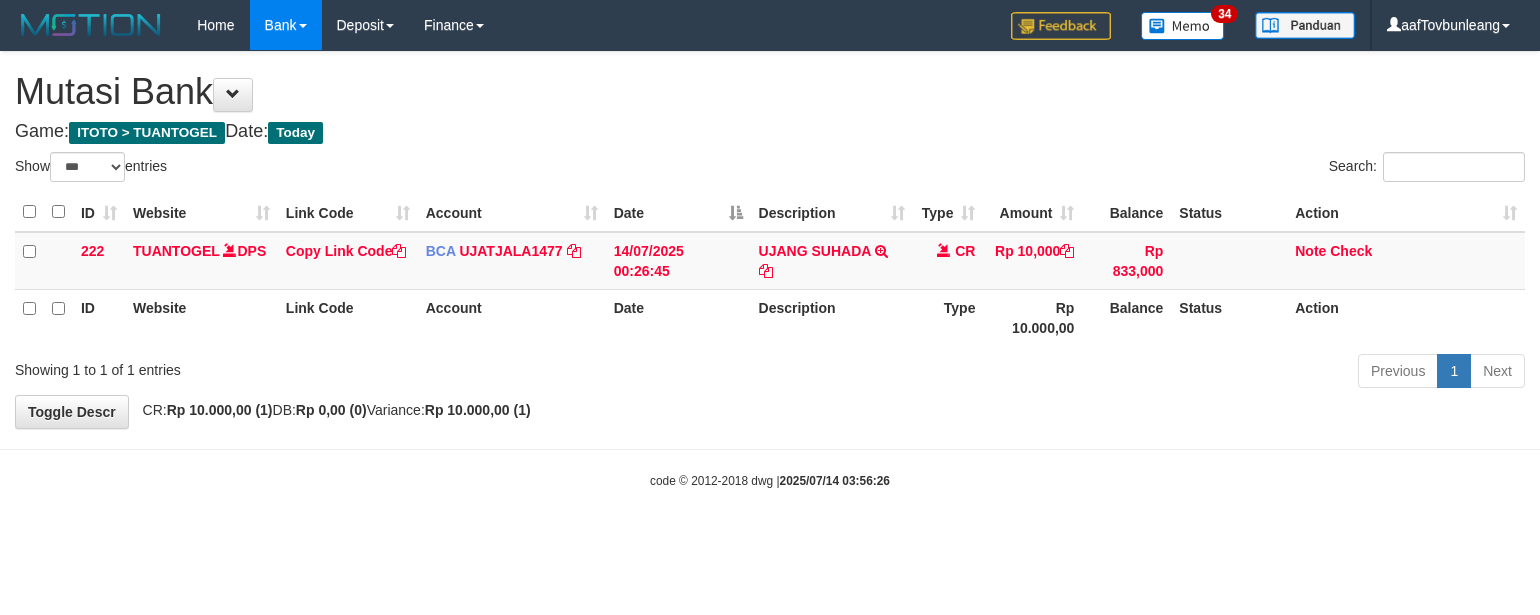 scroll, scrollTop: 0, scrollLeft: 0, axis: both 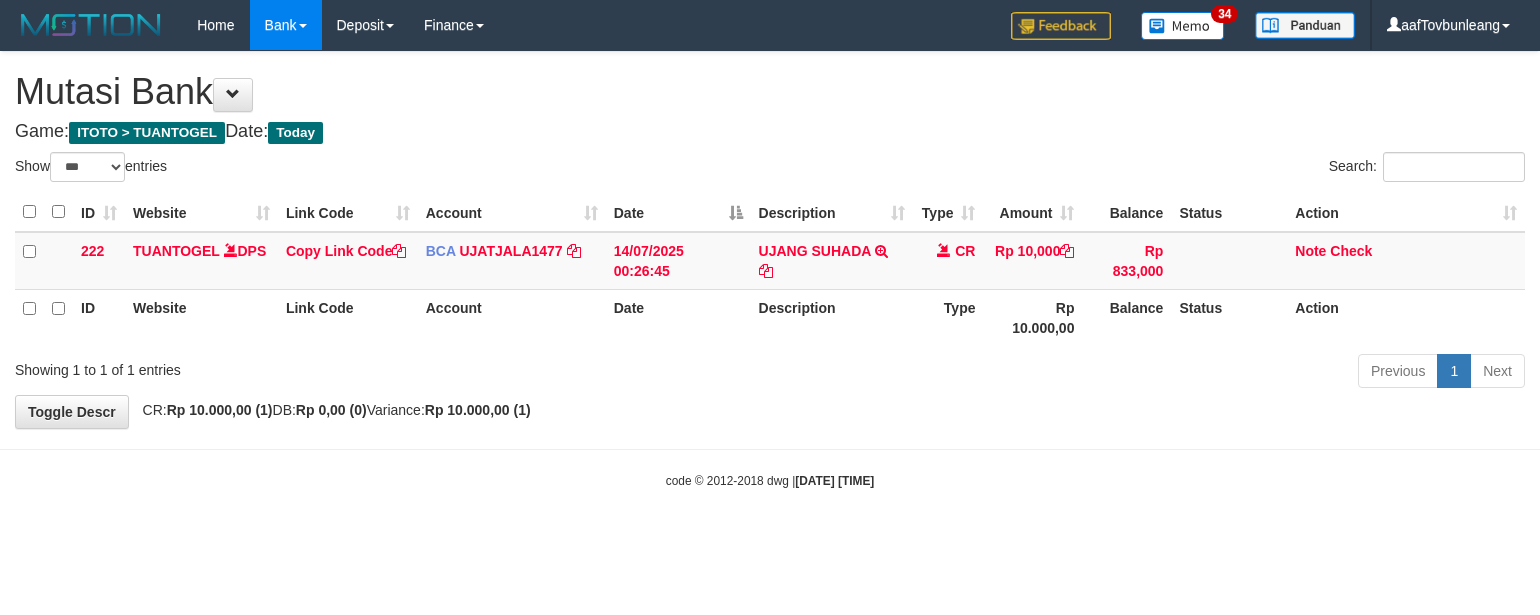 select on "***" 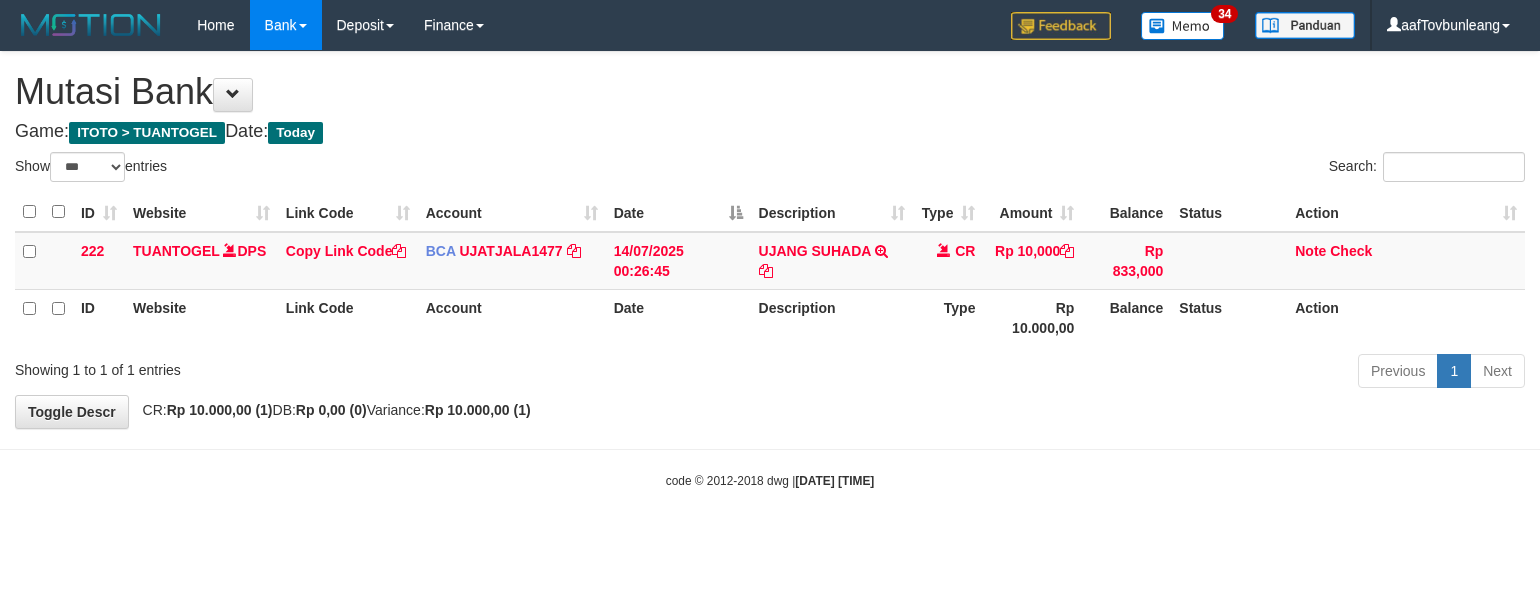 scroll, scrollTop: 0, scrollLeft: 0, axis: both 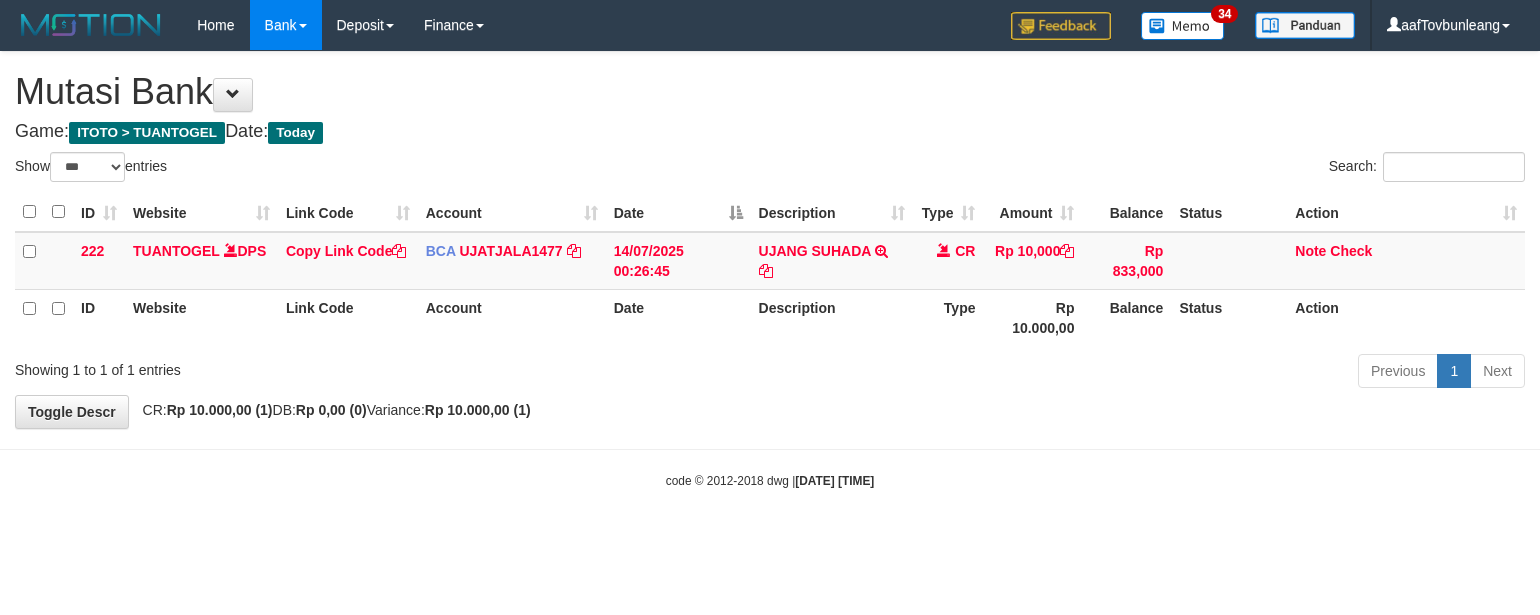 select on "***" 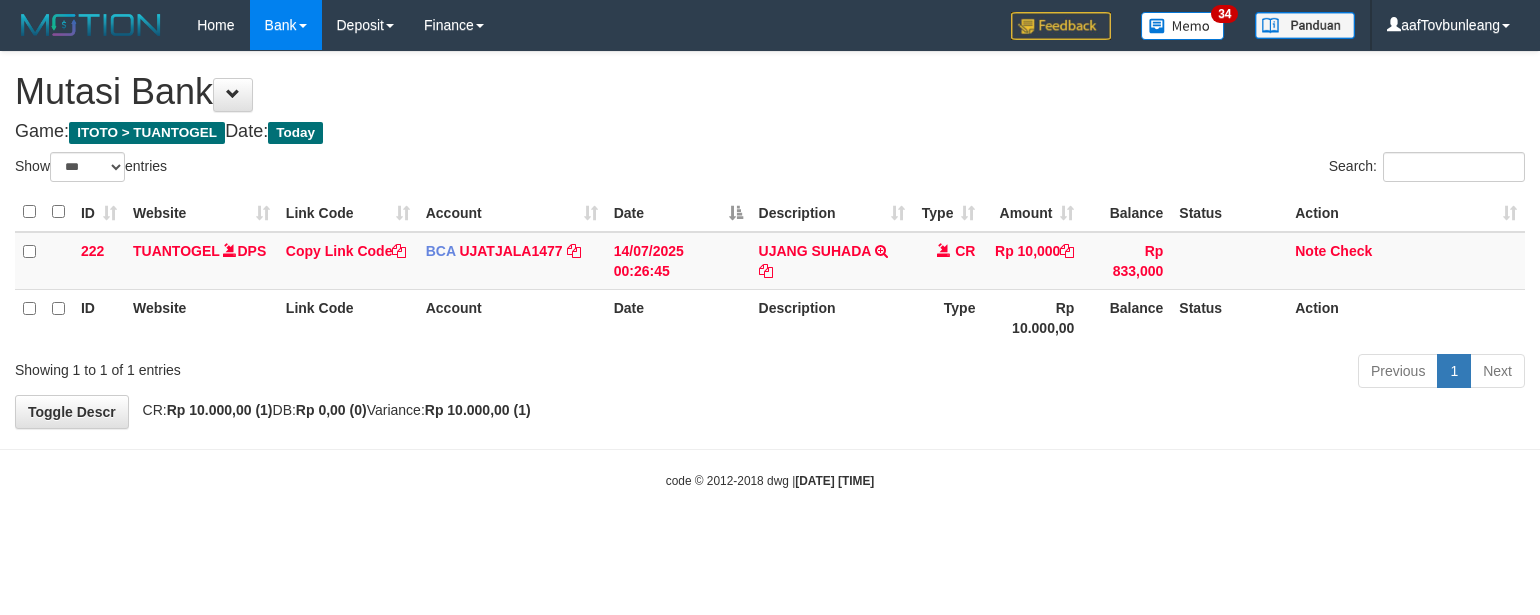 scroll, scrollTop: 0, scrollLeft: 0, axis: both 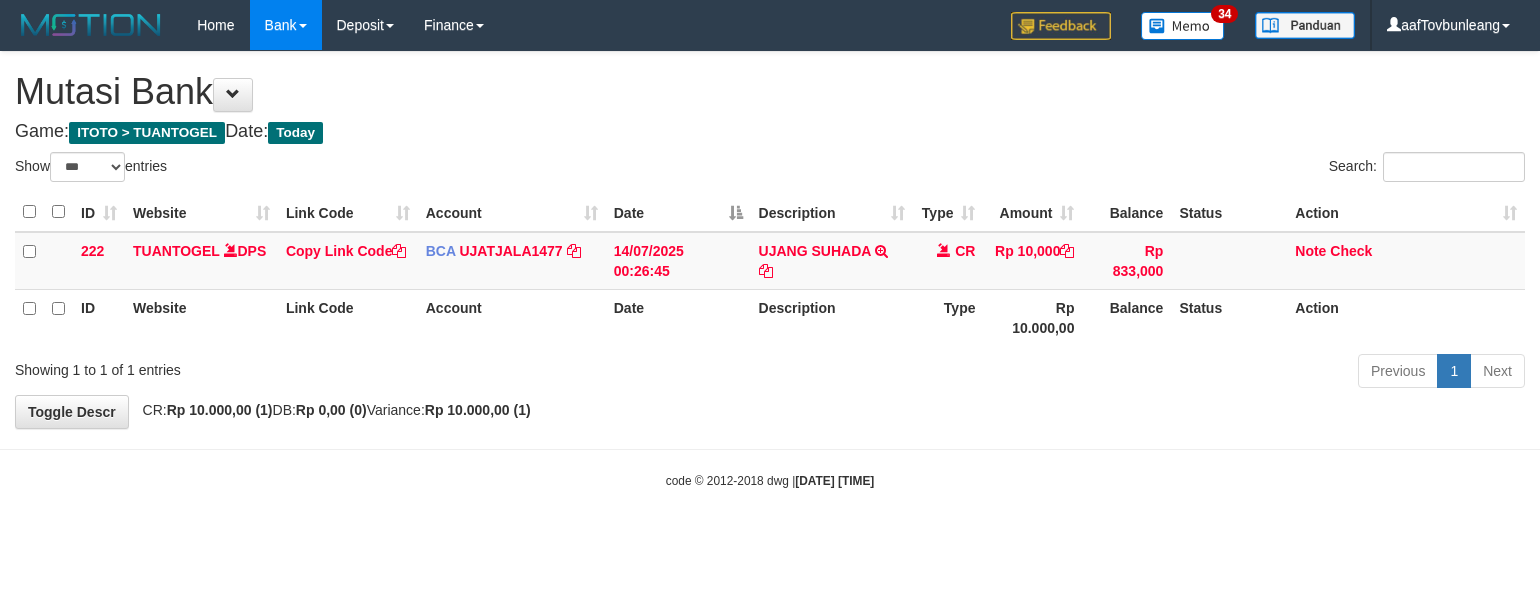 select on "***" 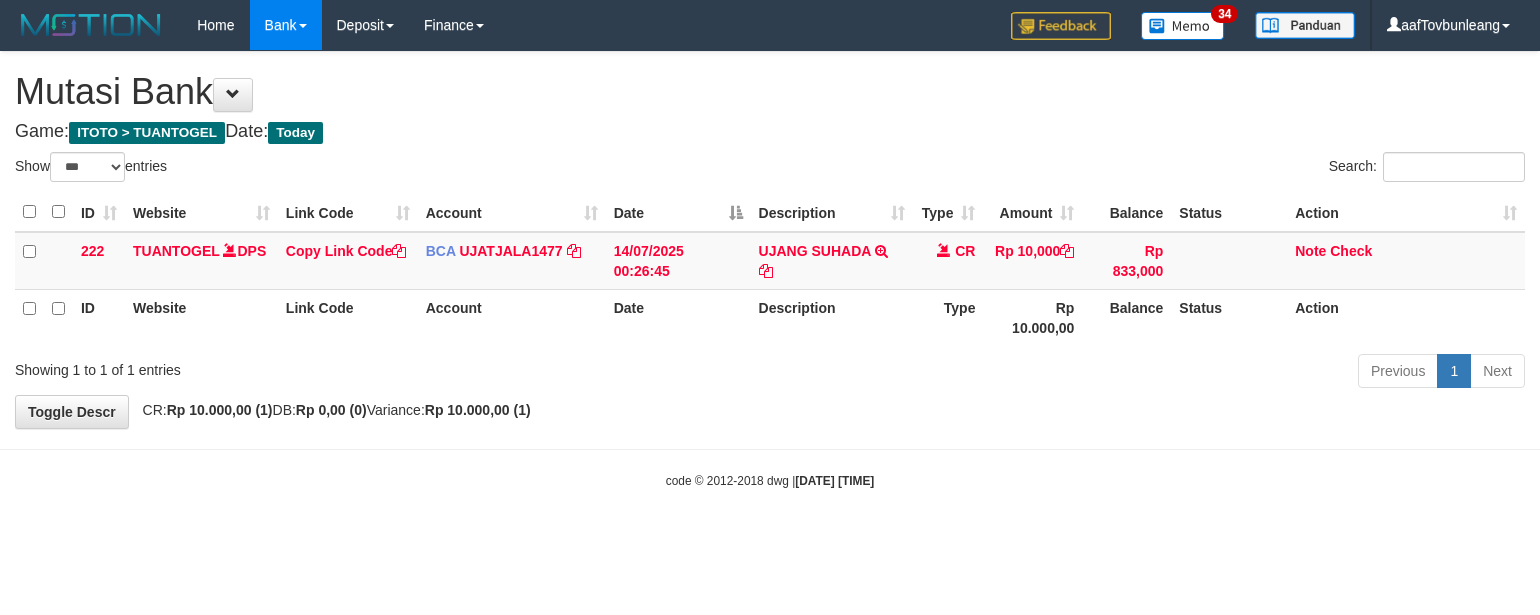 scroll, scrollTop: 0, scrollLeft: 0, axis: both 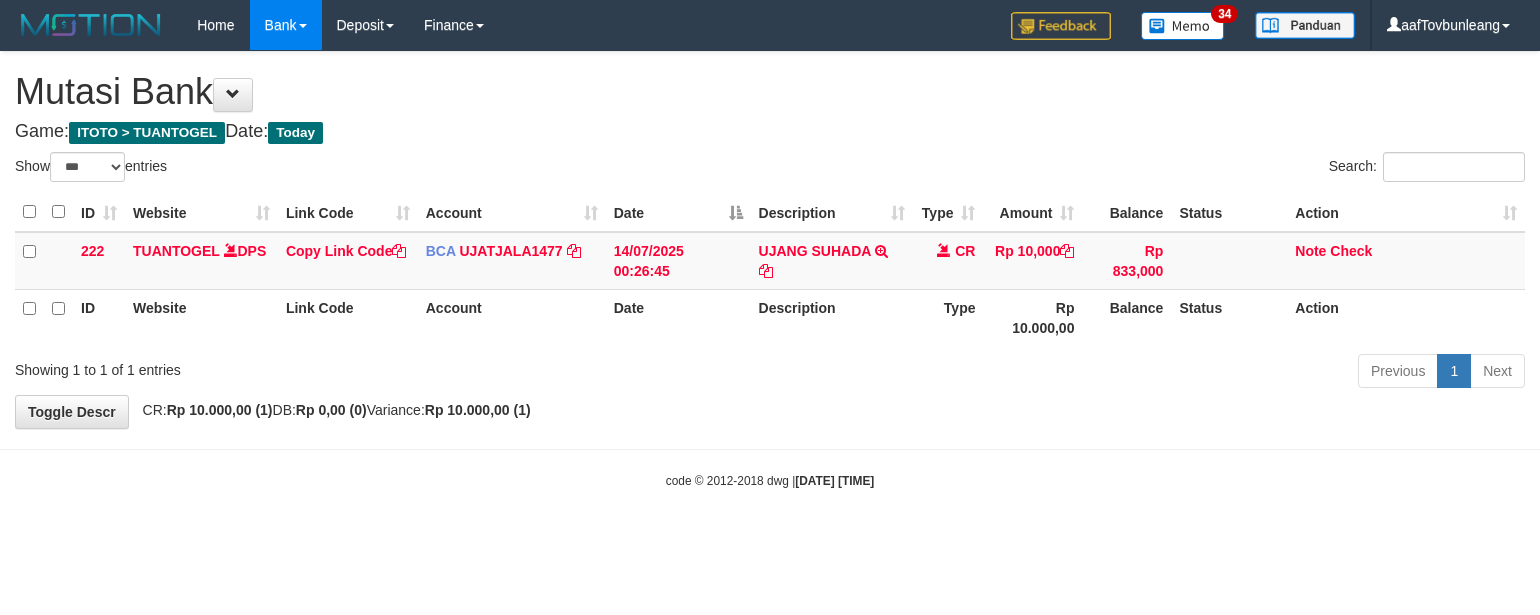 select on "***" 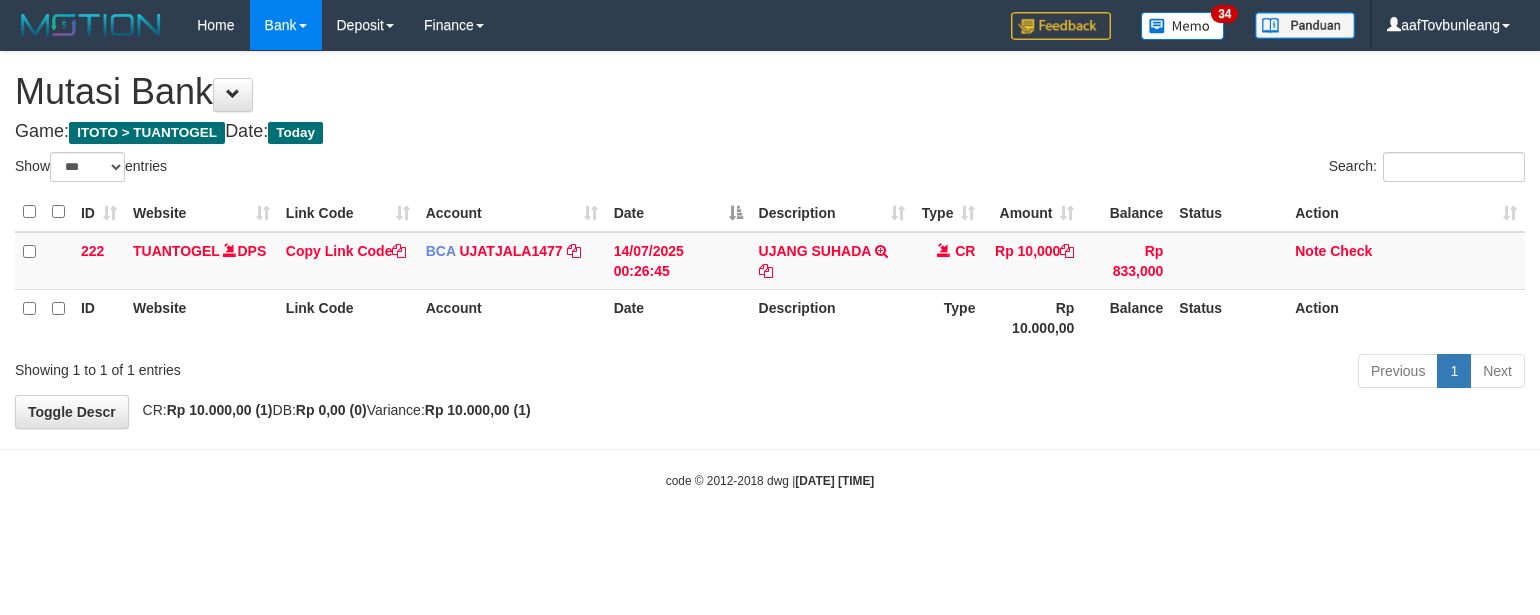 scroll, scrollTop: 0, scrollLeft: 0, axis: both 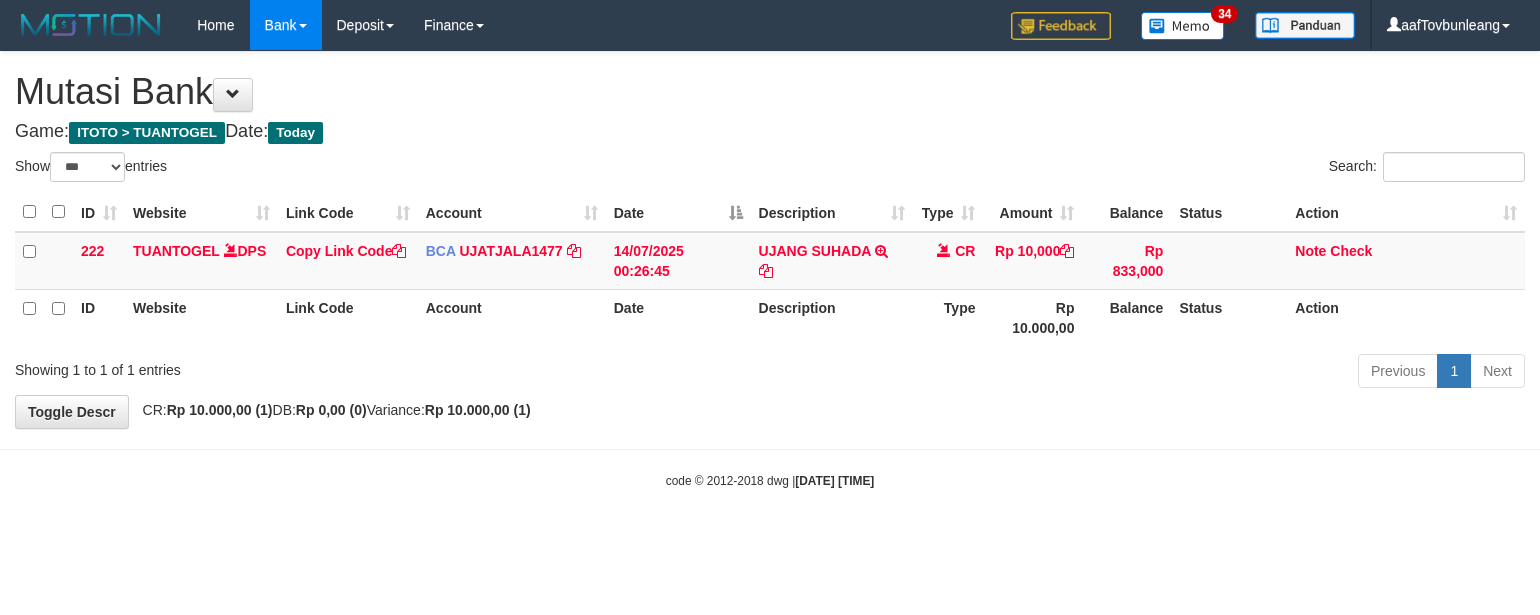 select on "***" 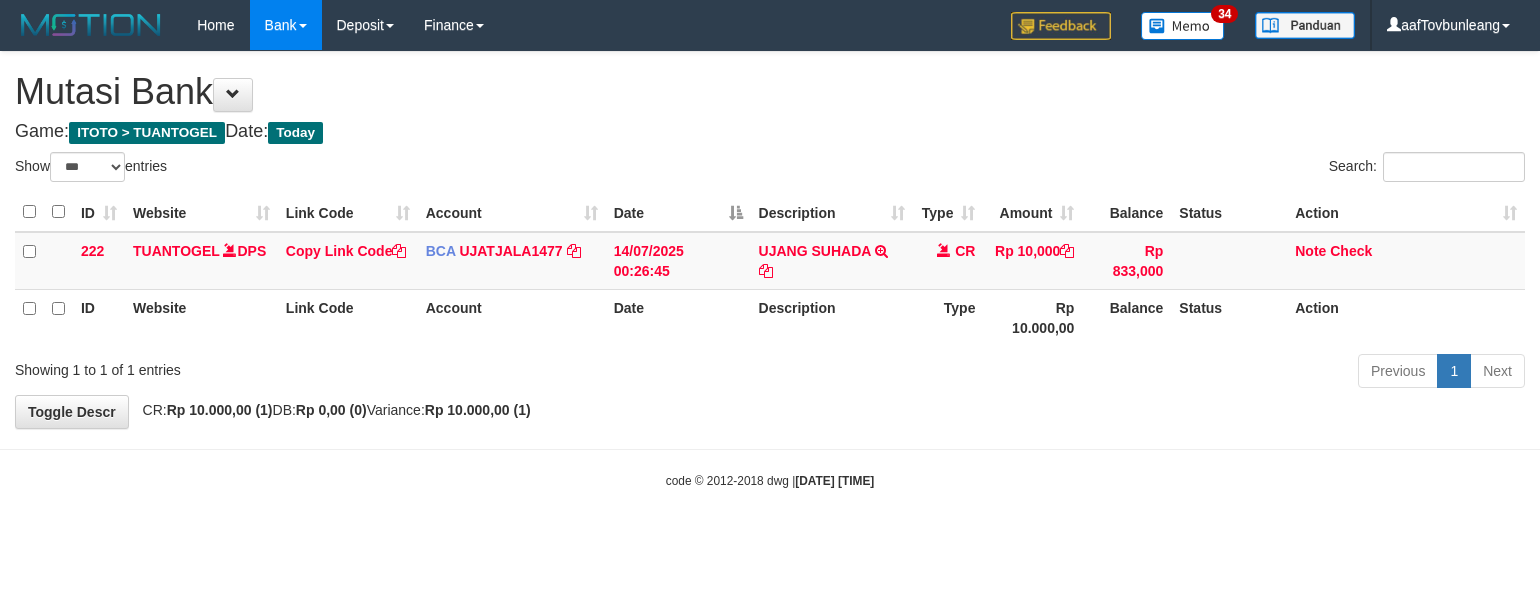 scroll, scrollTop: 0, scrollLeft: 0, axis: both 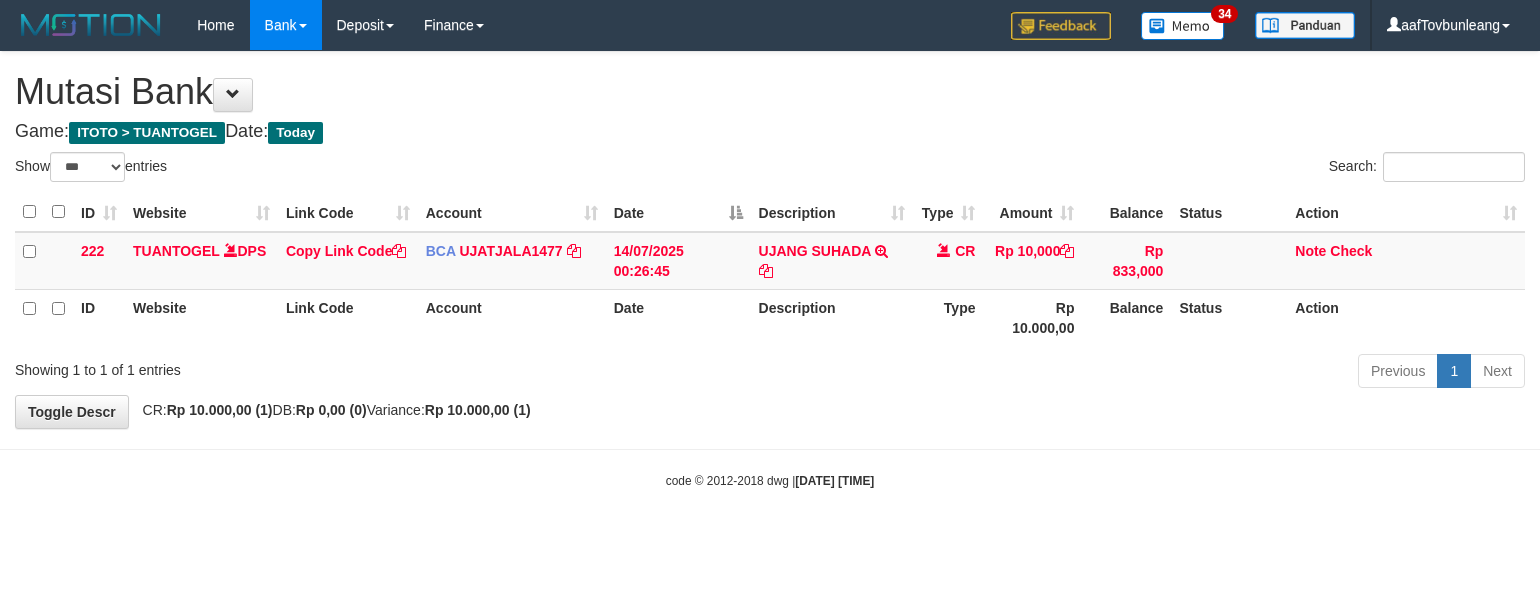select on "***" 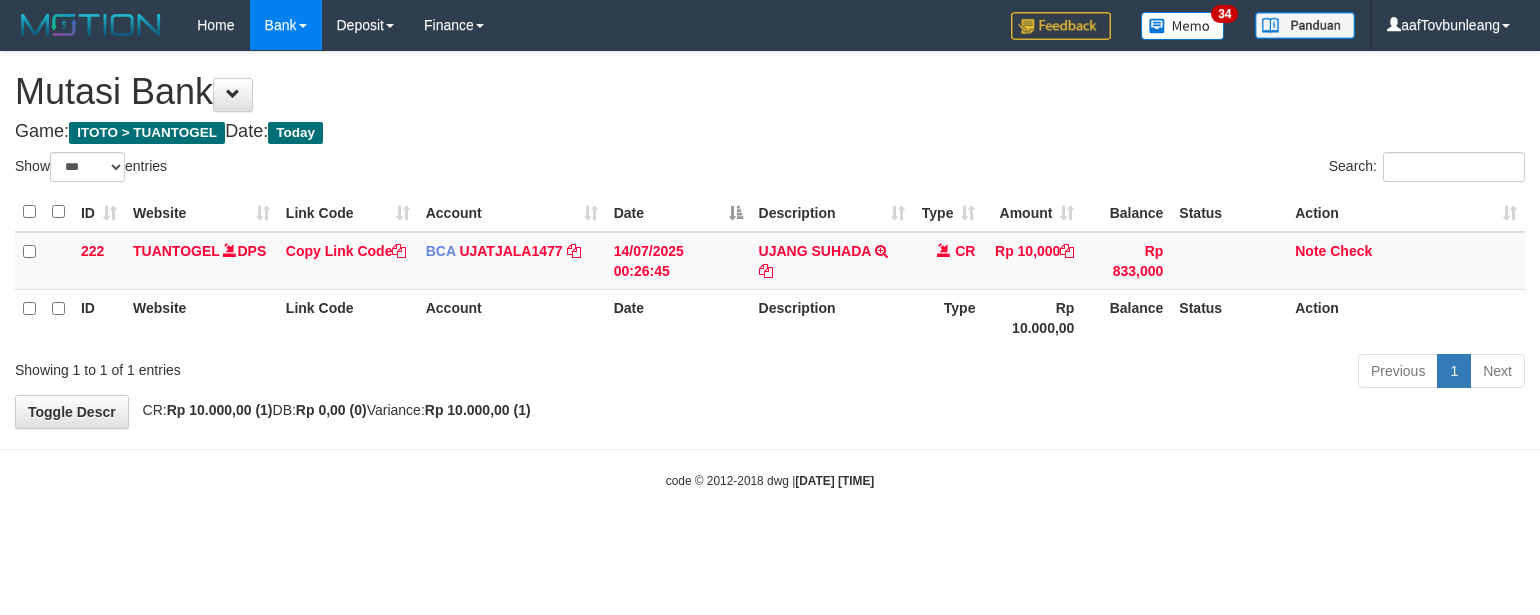 scroll, scrollTop: 0, scrollLeft: 0, axis: both 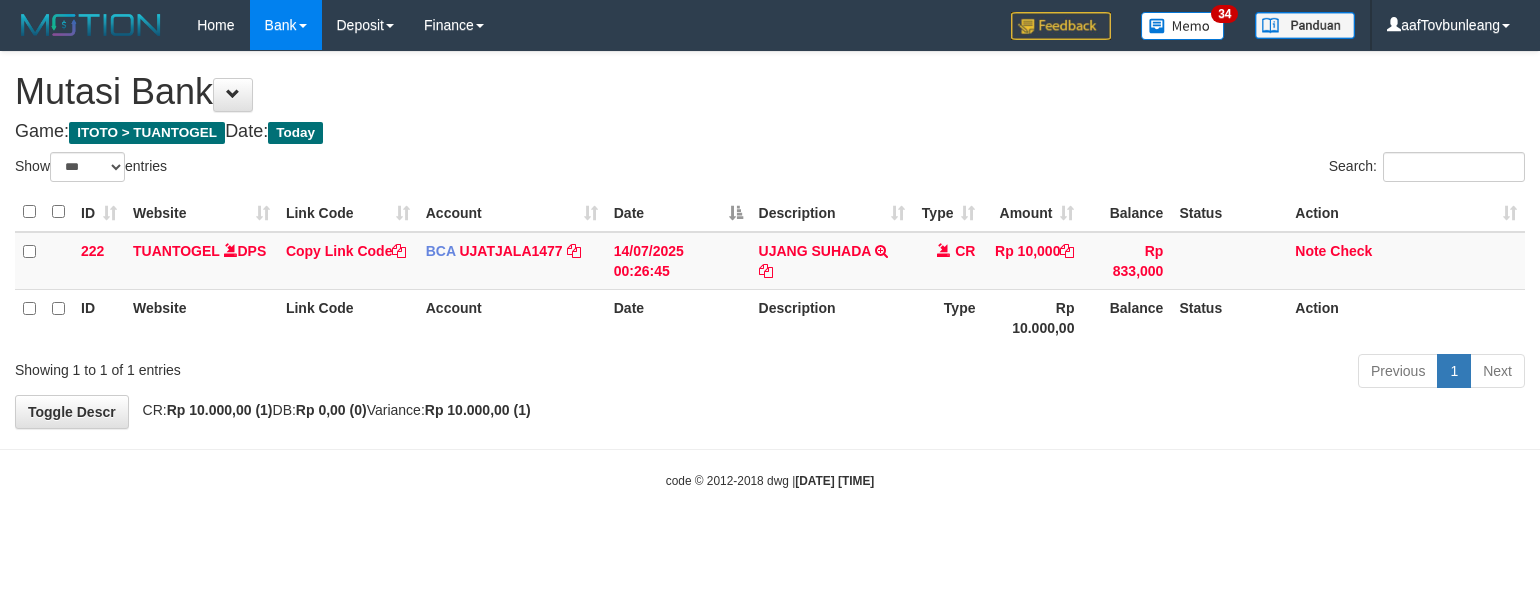 select on "***" 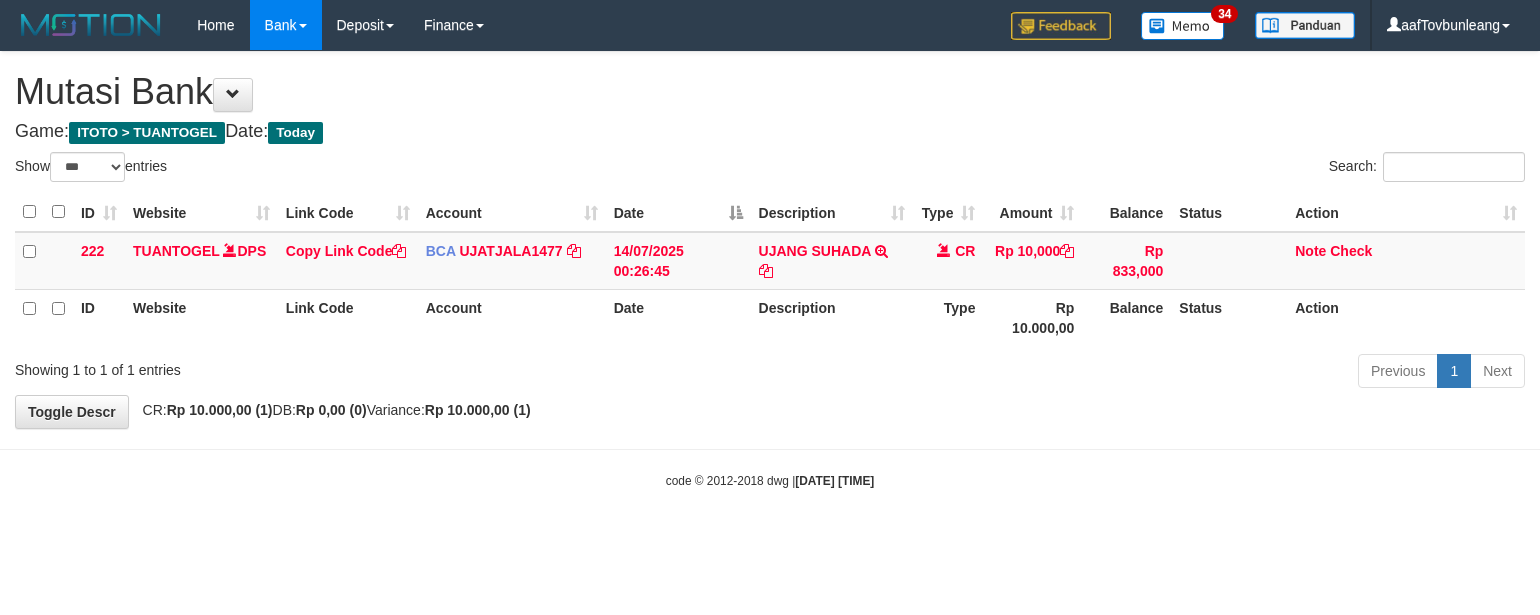 scroll, scrollTop: 0, scrollLeft: 0, axis: both 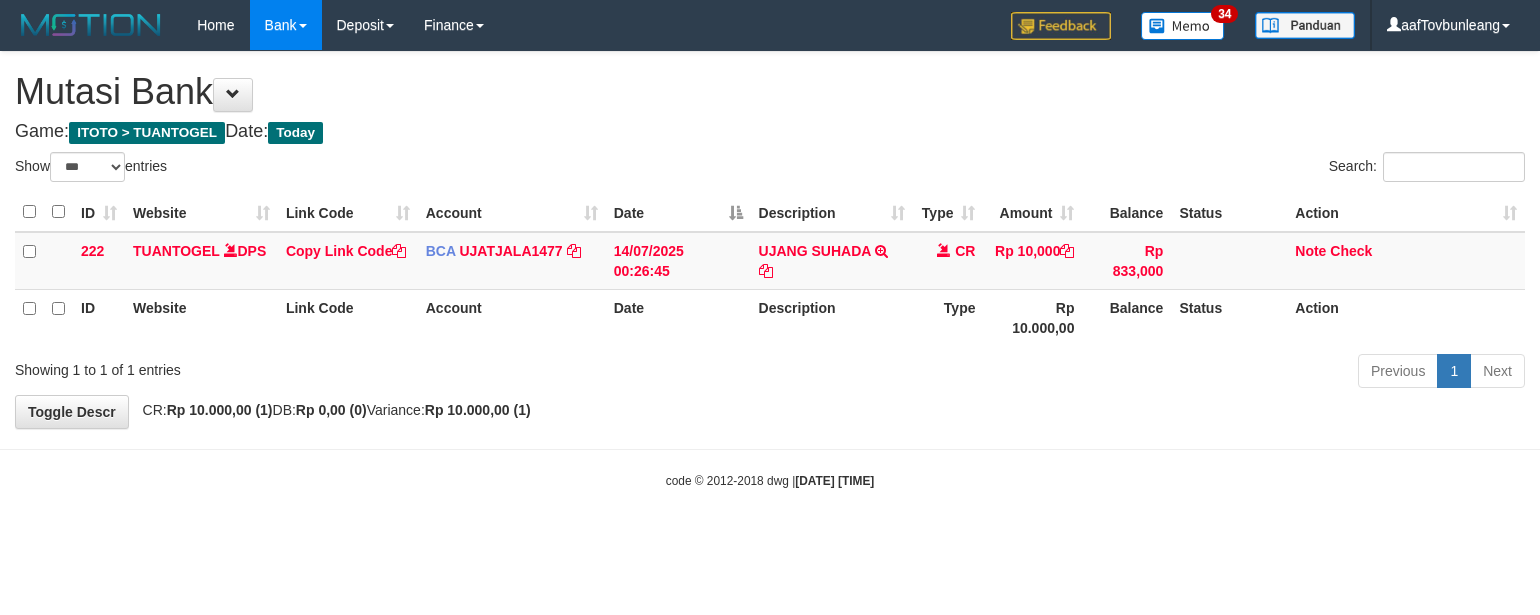 select on "***" 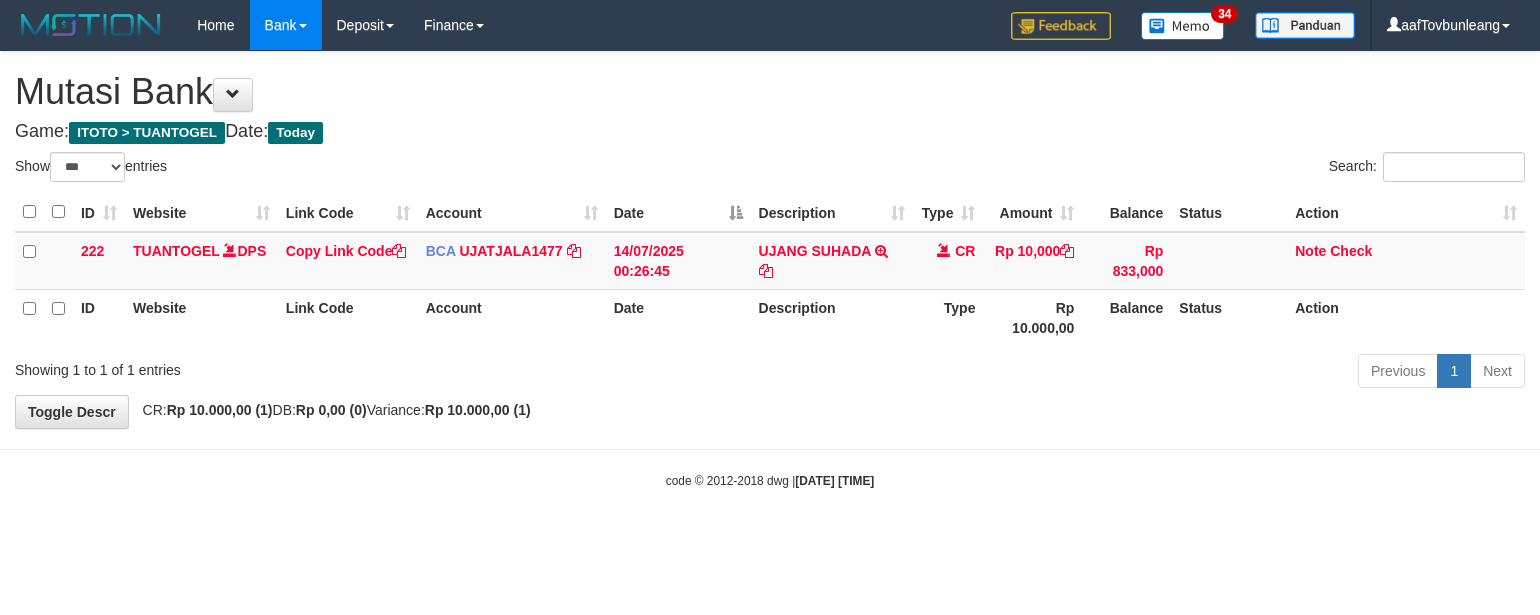 scroll, scrollTop: 0, scrollLeft: 0, axis: both 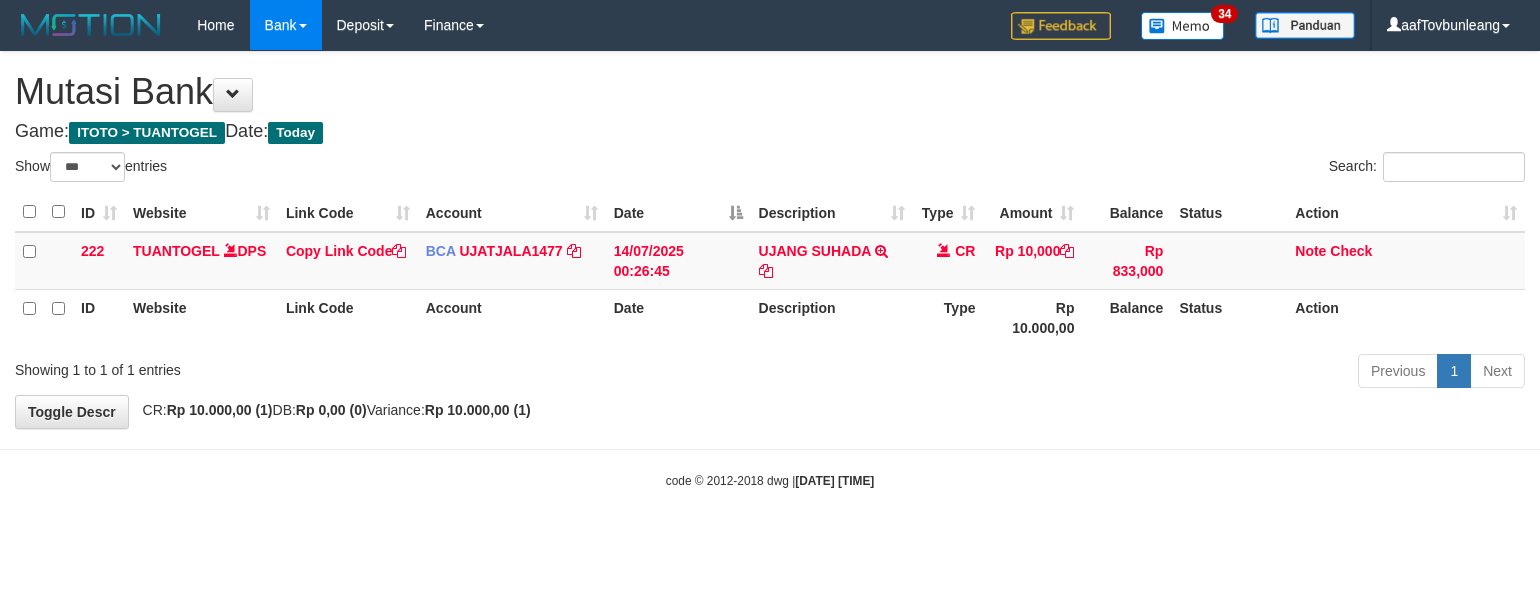 select on "***" 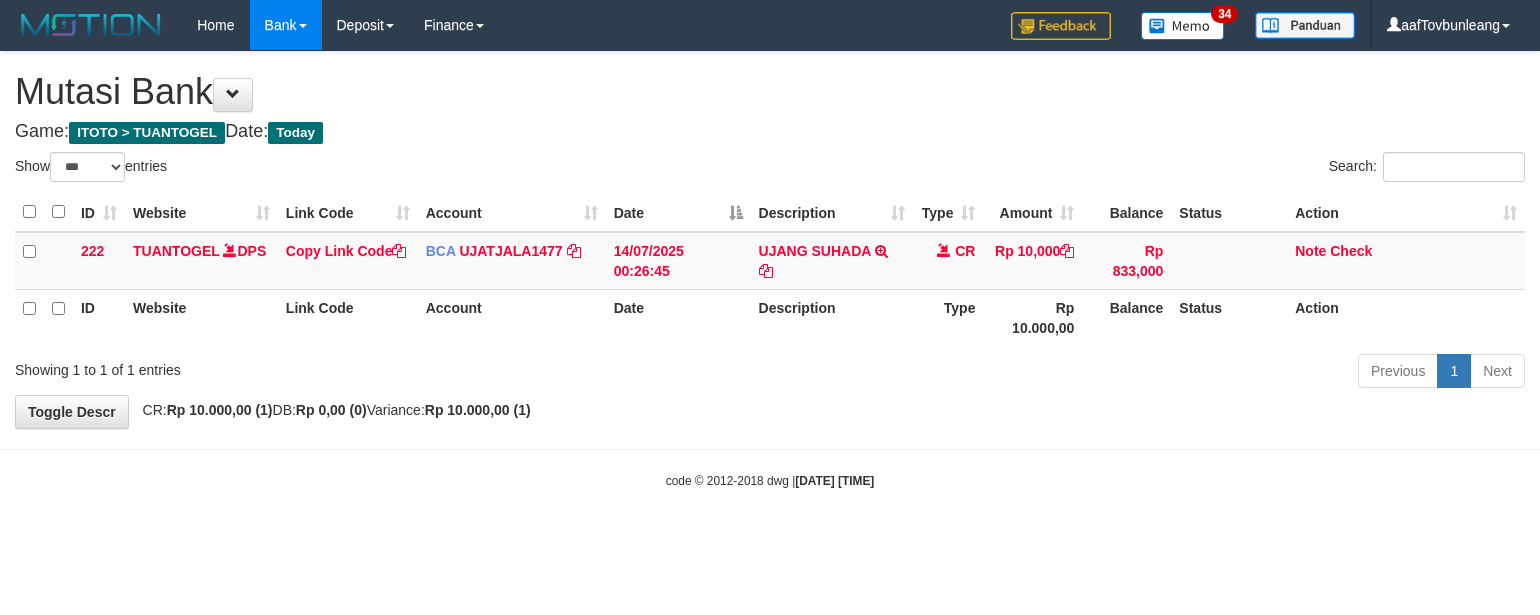 scroll, scrollTop: 0, scrollLeft: 0, axis: both 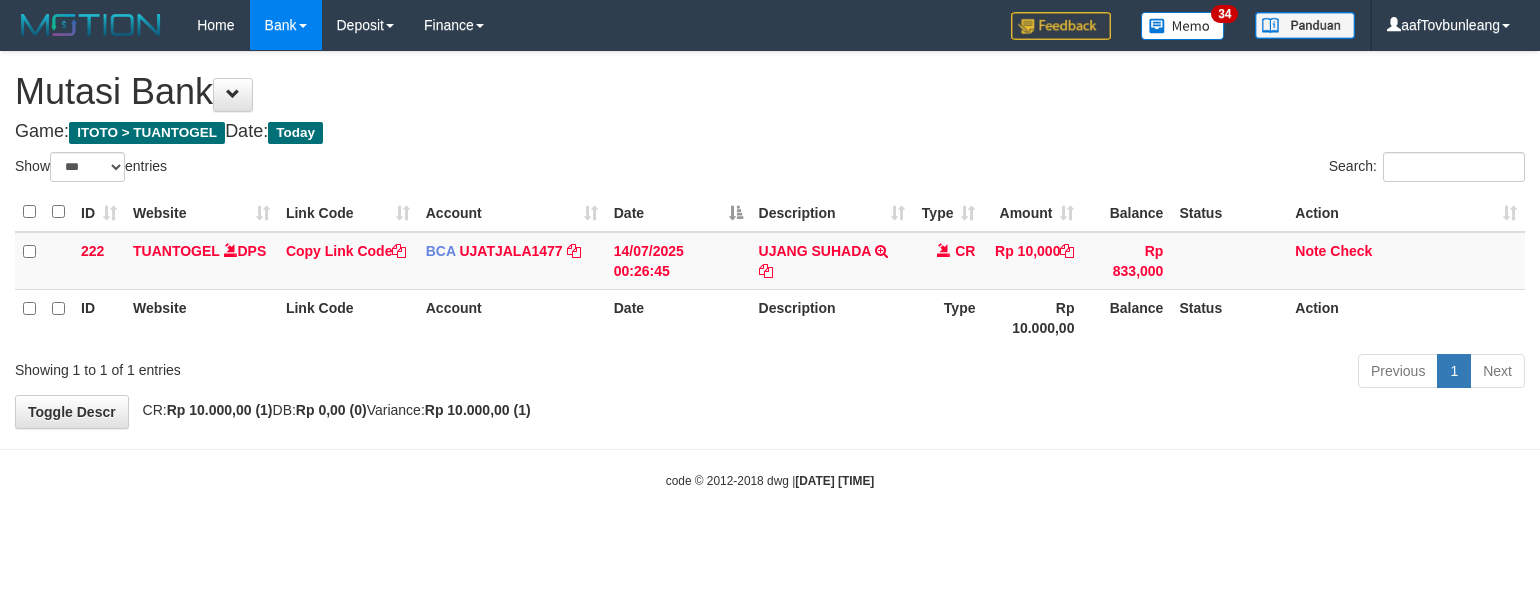 select on "***" 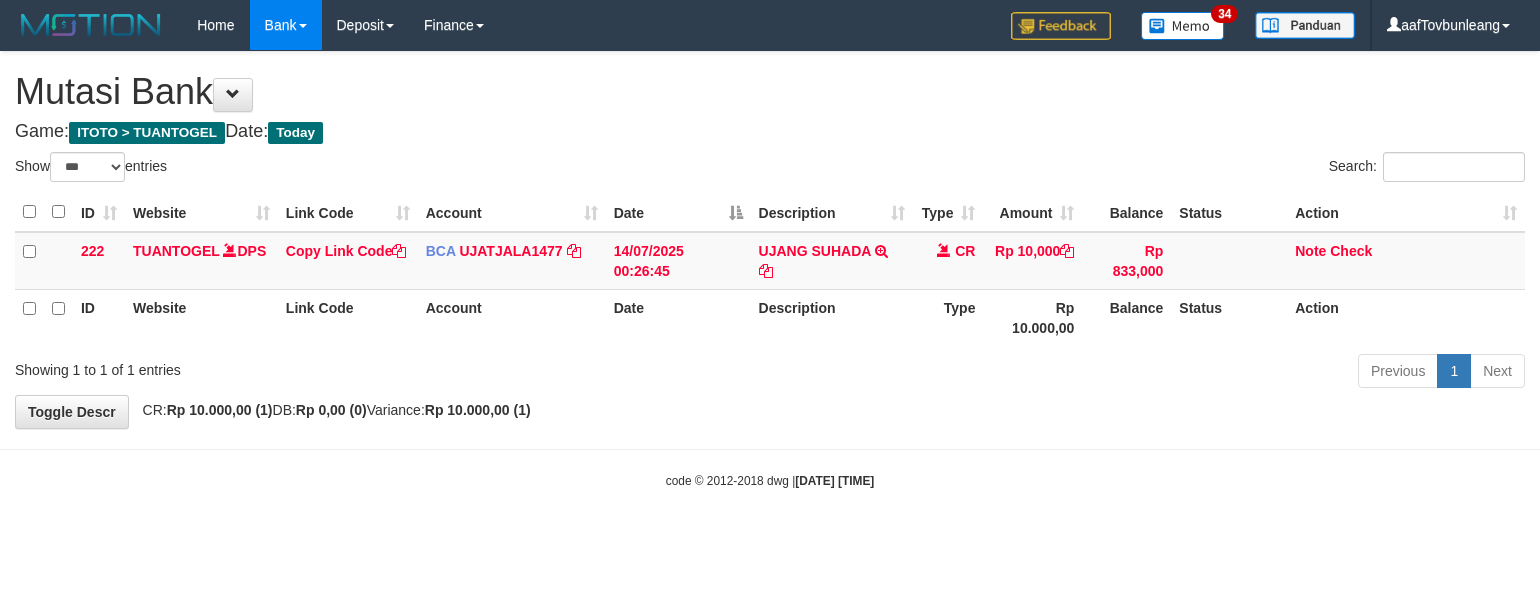 scroll, scrollTop: 0, scrollLeft: 0, axis: both 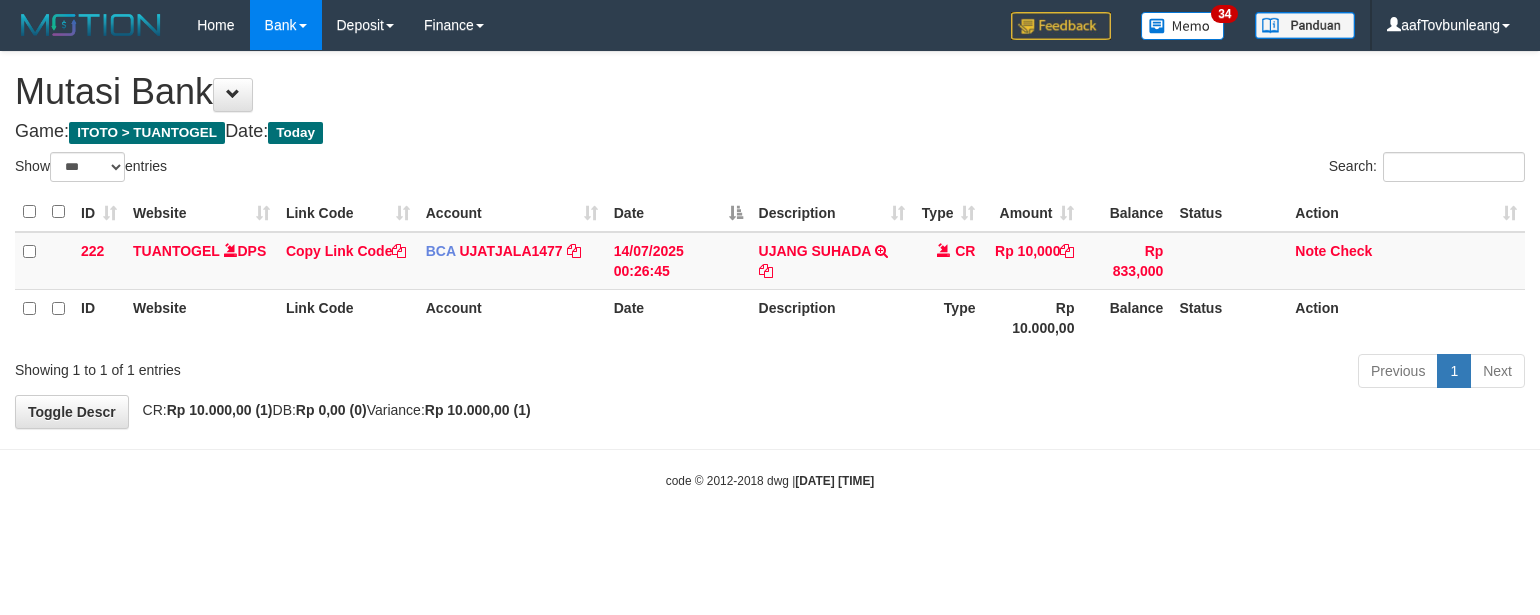 select on "***" 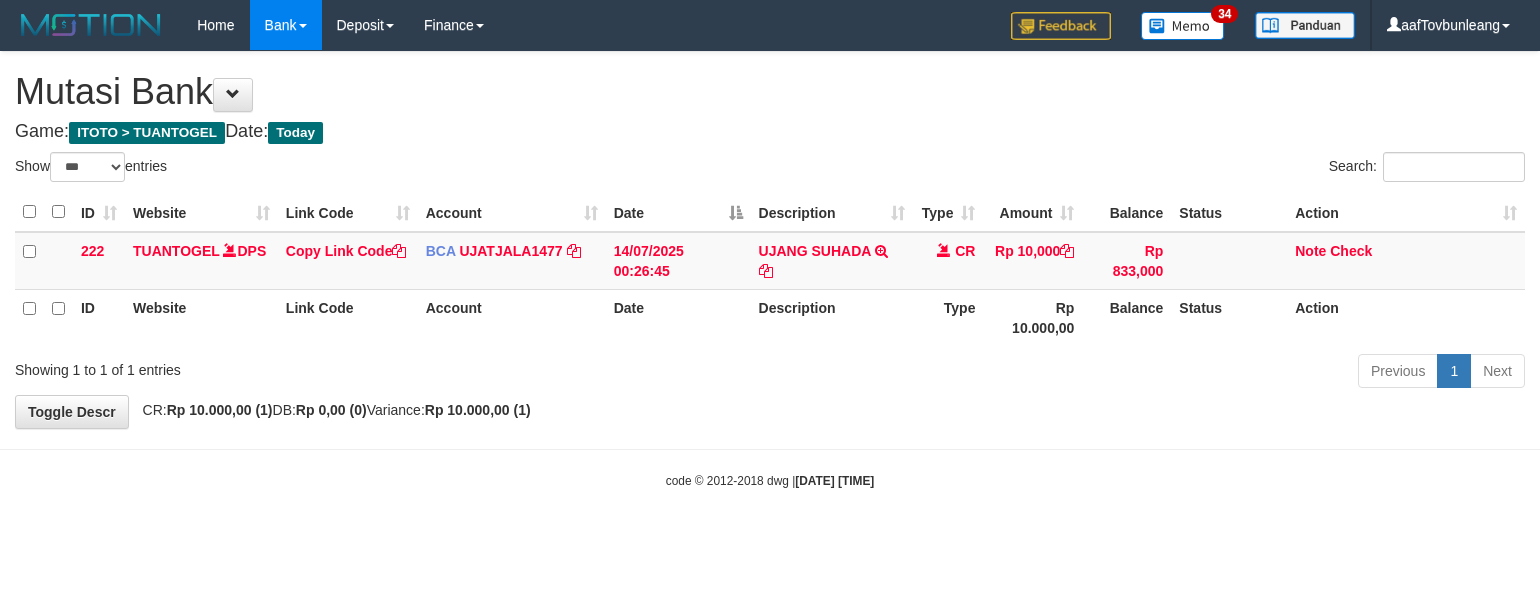 scroll, scrollTop: 0, scrollLeft: 0, axis: both 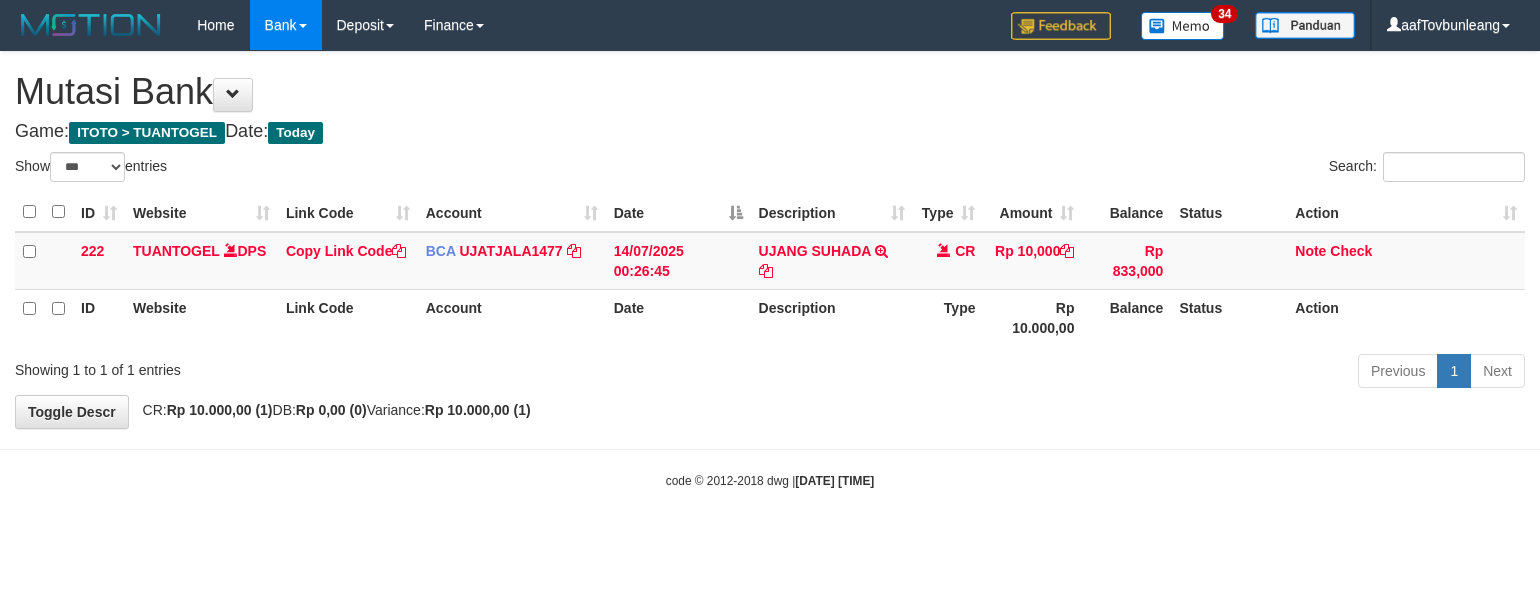 select on "***" 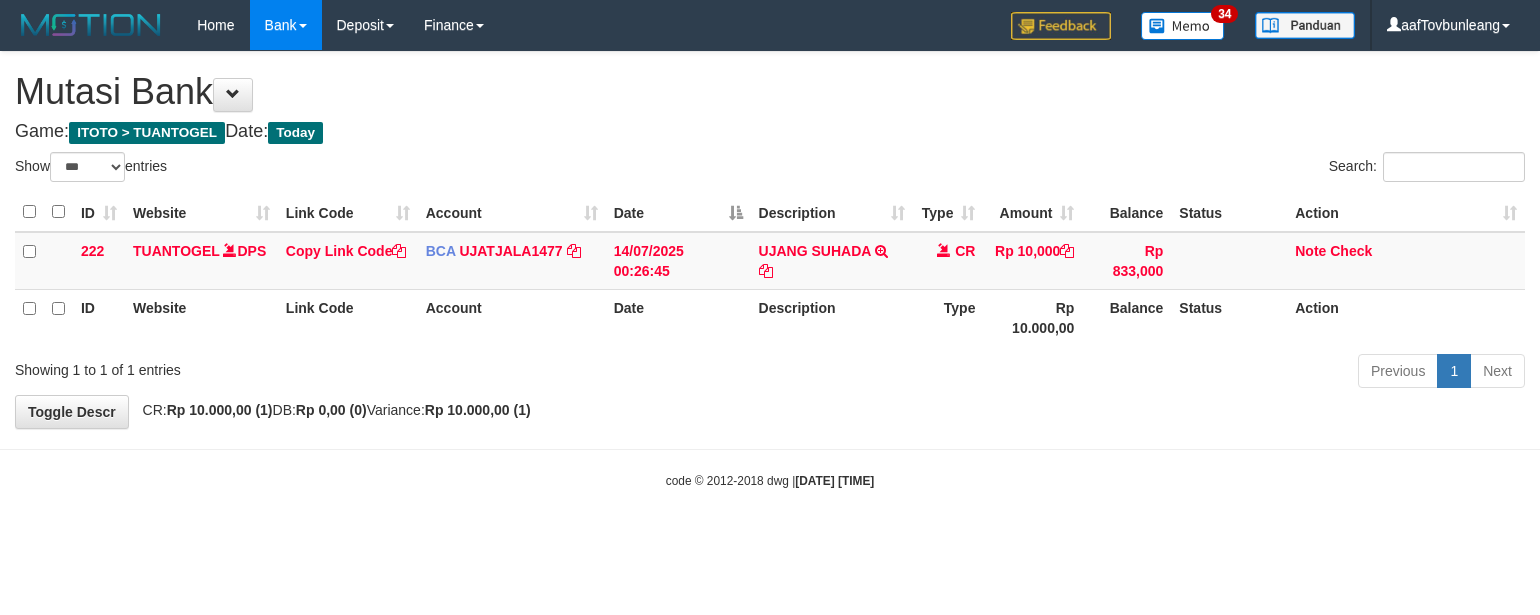 scroll, scrollTop: 0, scrollLeft: 0, axis: both 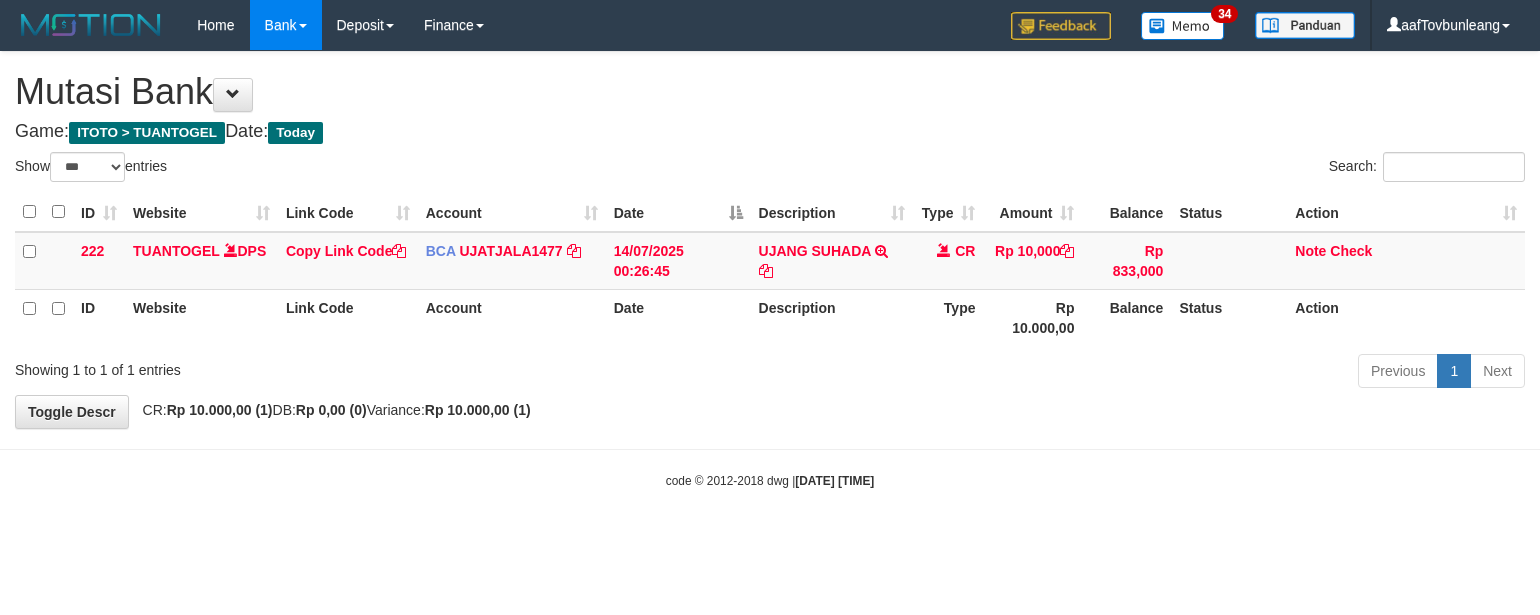 select on "***" 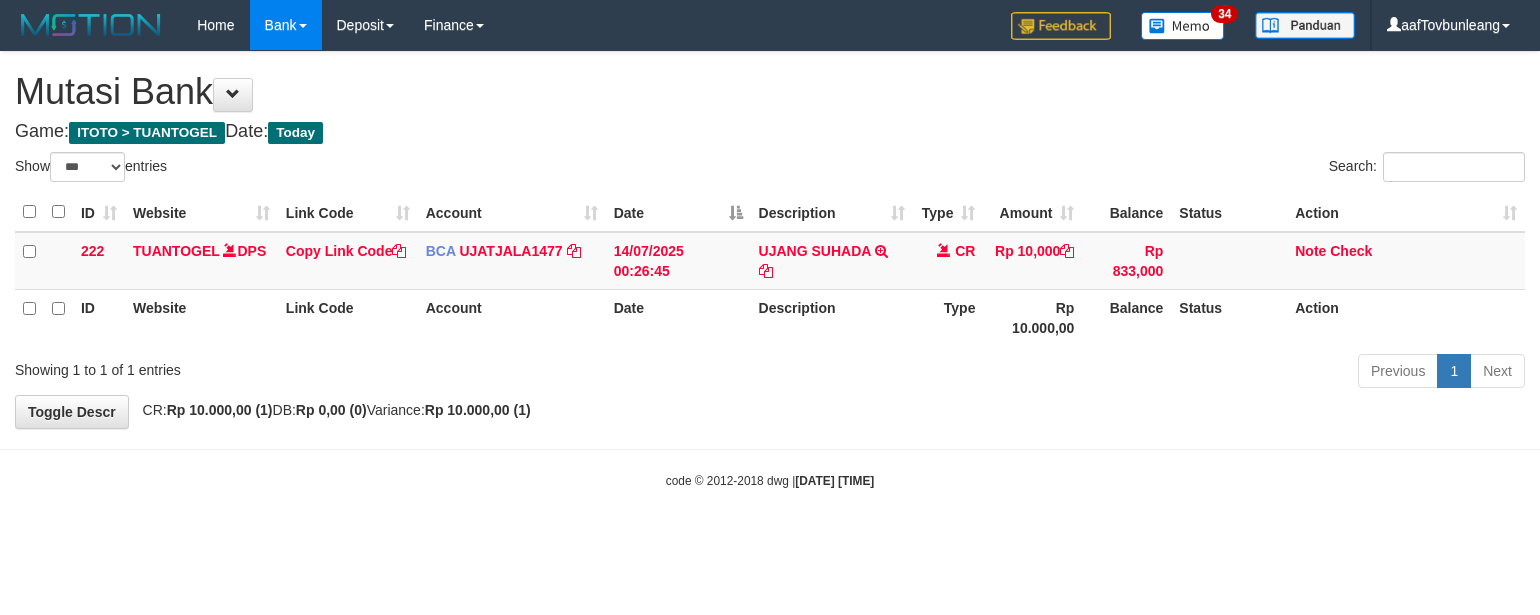 scroll, scrollTop: 0, scrollLeft: 0, axis: both 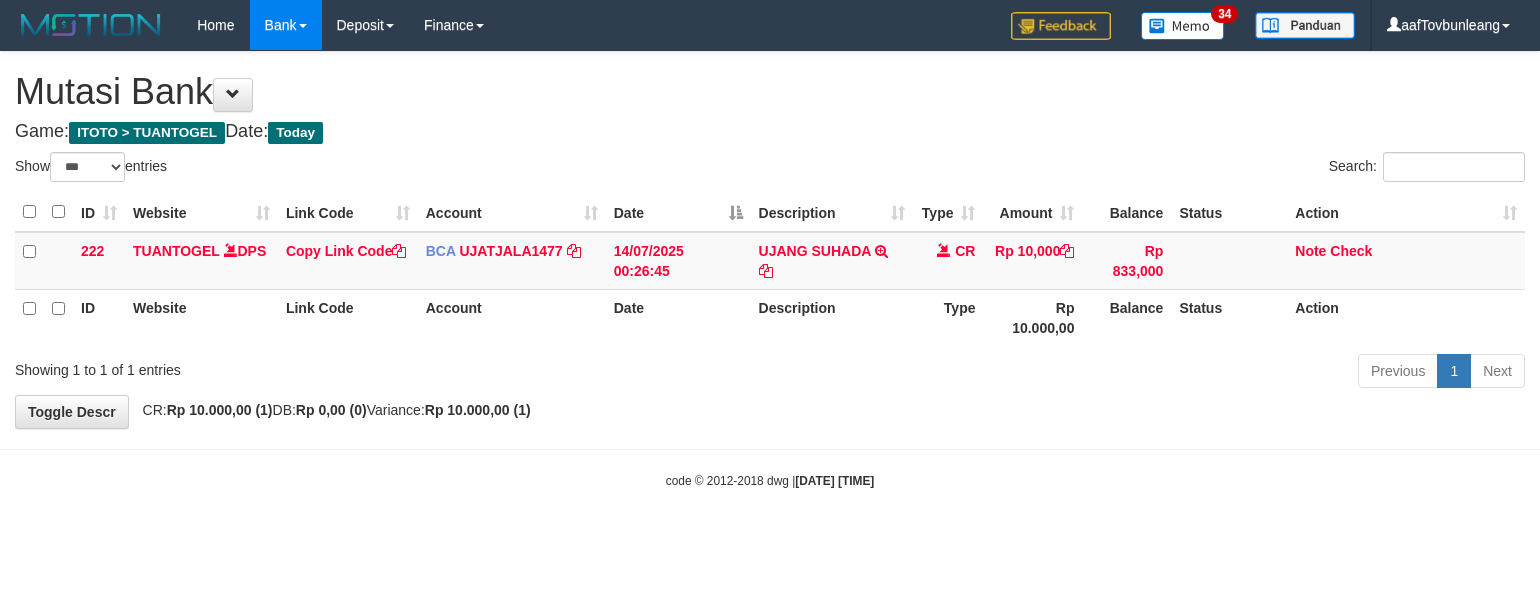 select on "***" 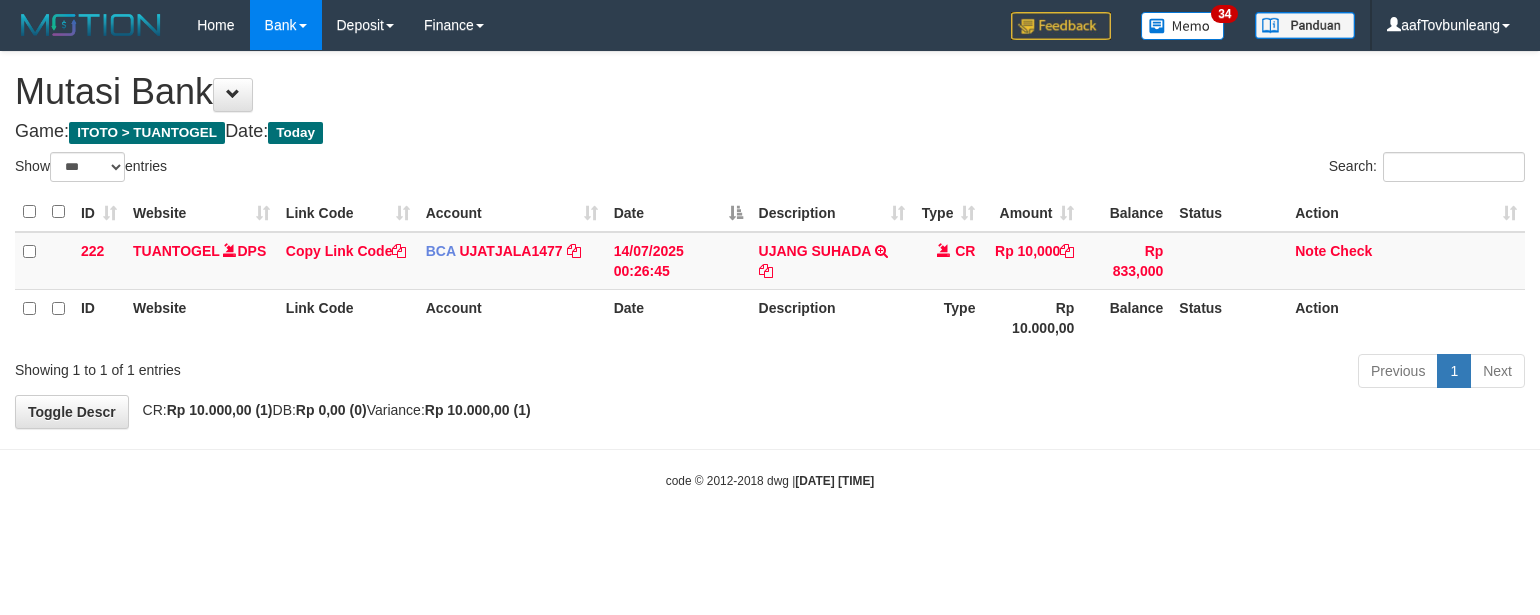 scroll, scrollTop: 0, scrollLeft: 0, axis: both 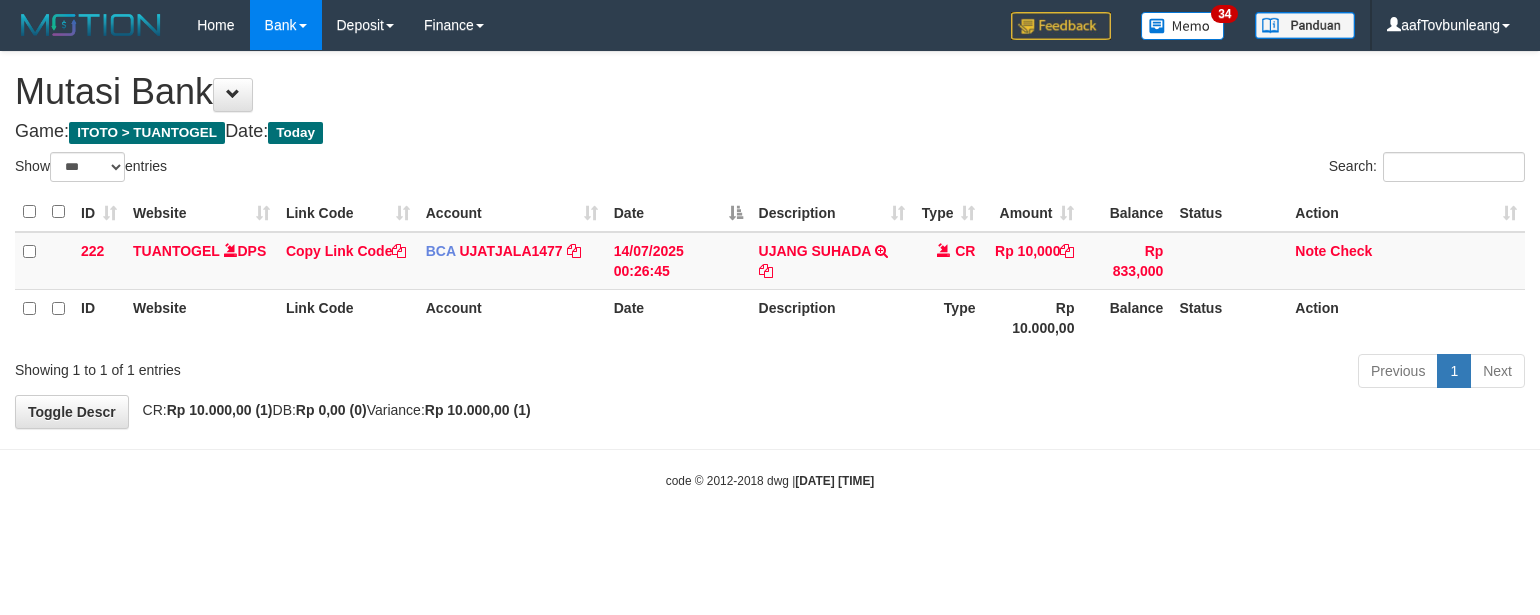 select on "***" 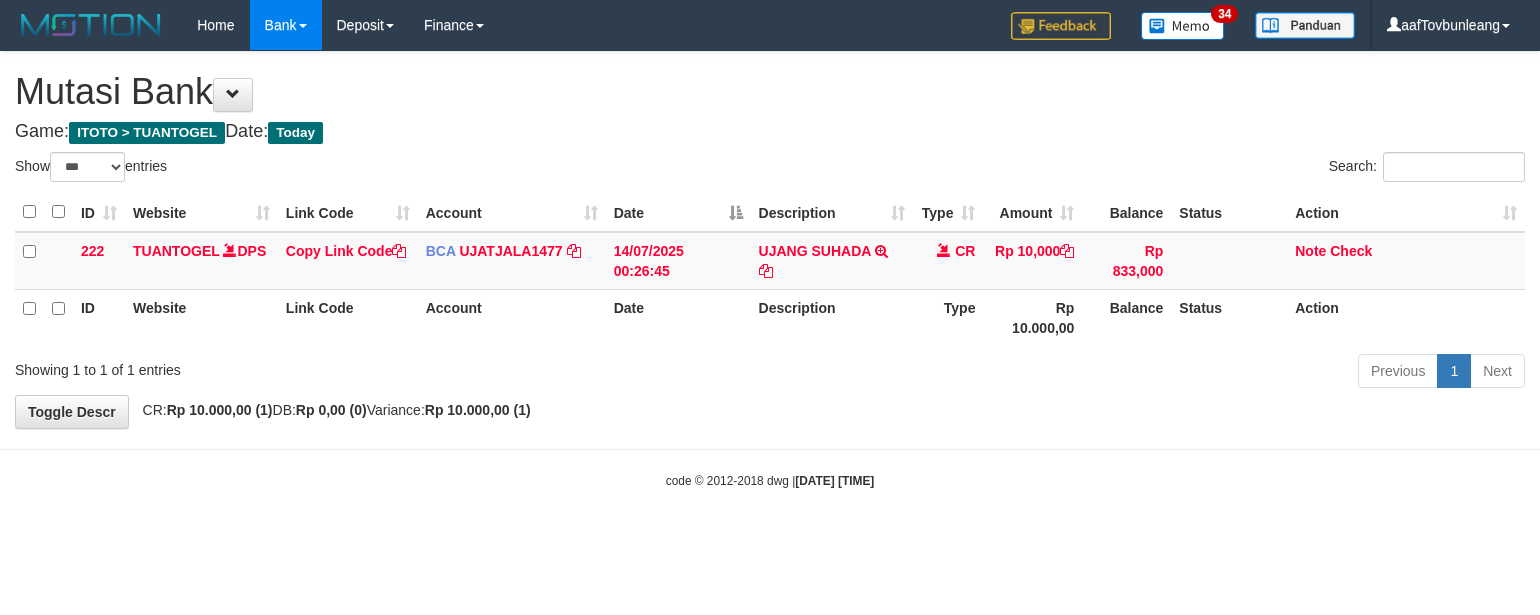 scroll, scrollTop: 0, scrollLeft: 0, axis: both 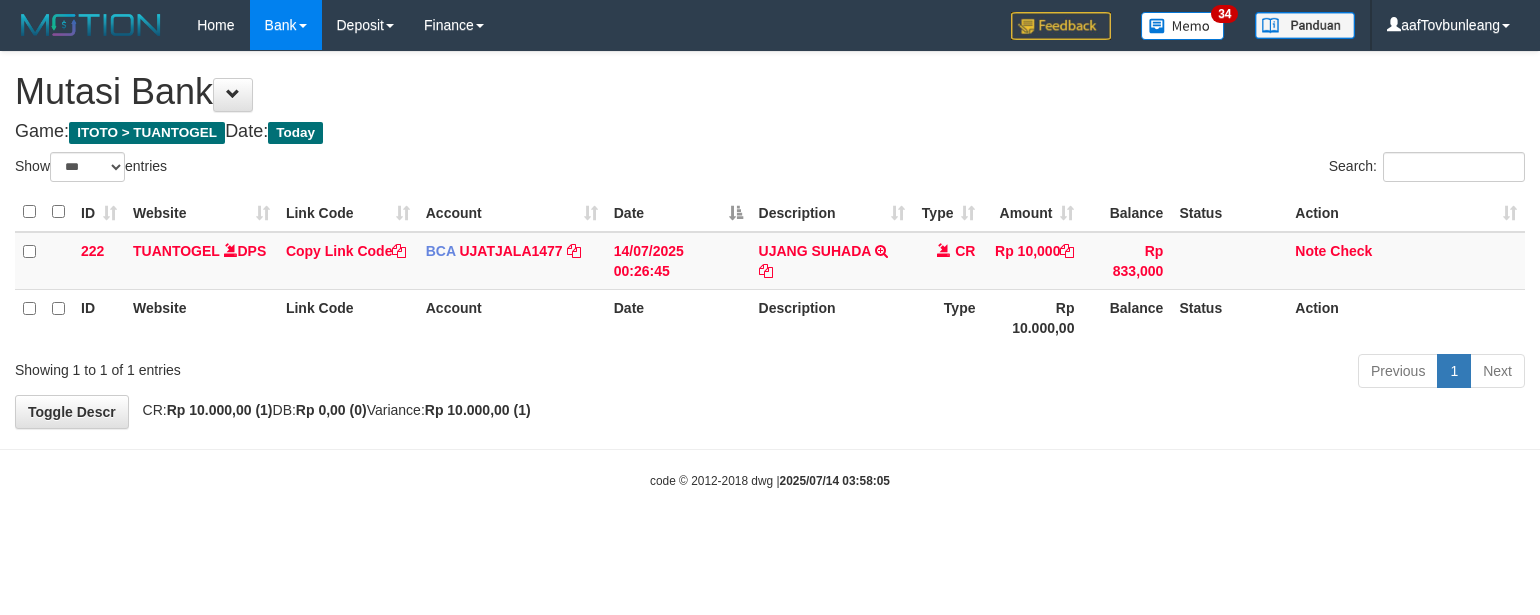 select on "***" 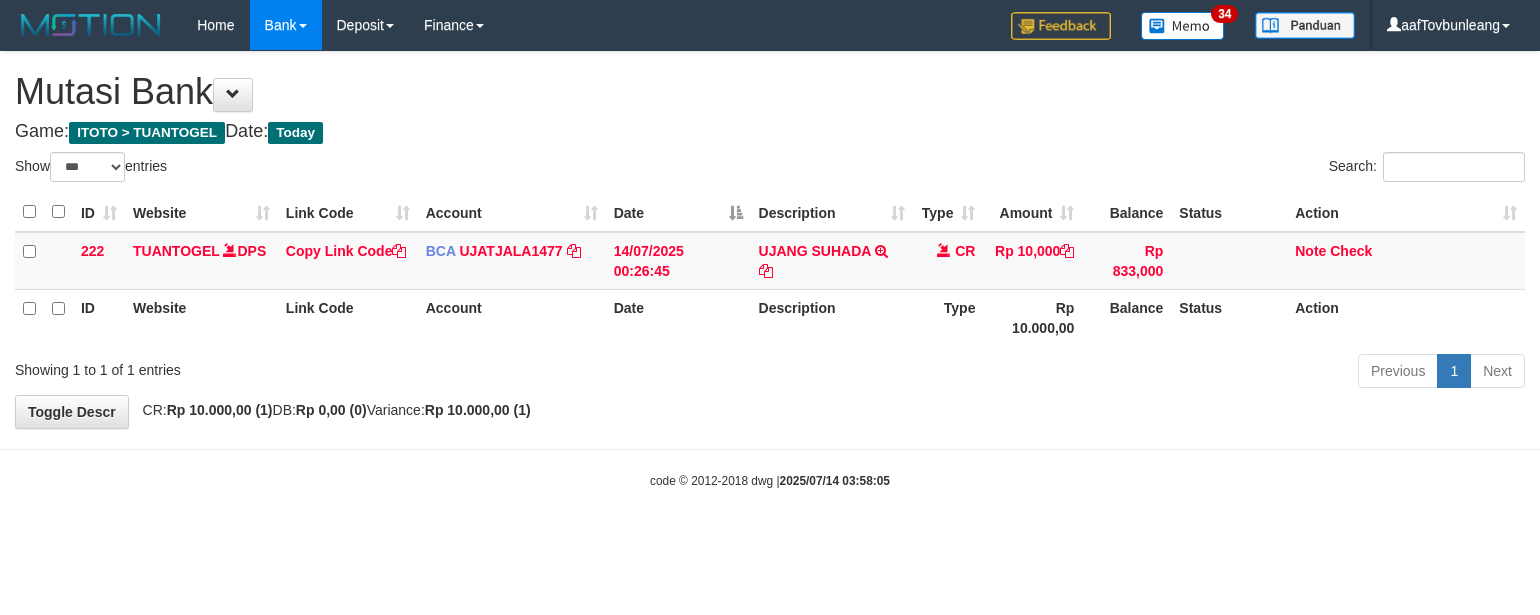 scroll, scrollTop: 0, scrollLeft: 0, axis: both 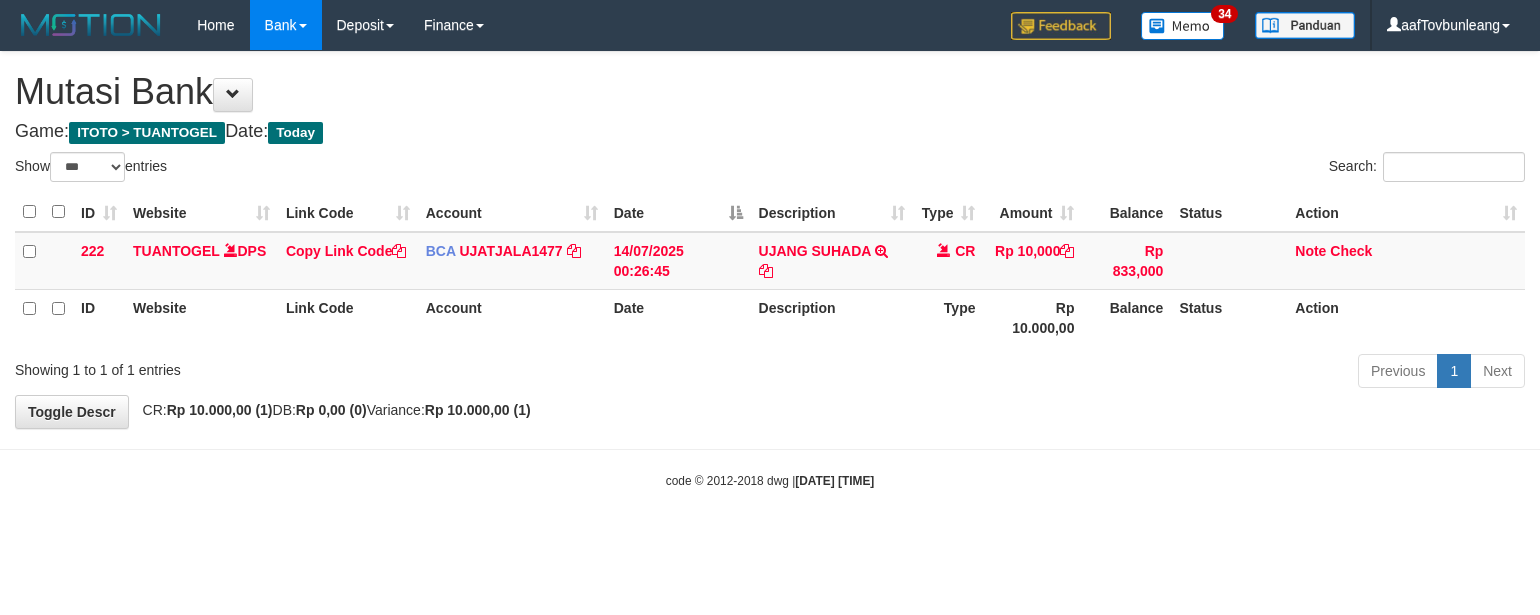 select on "***" 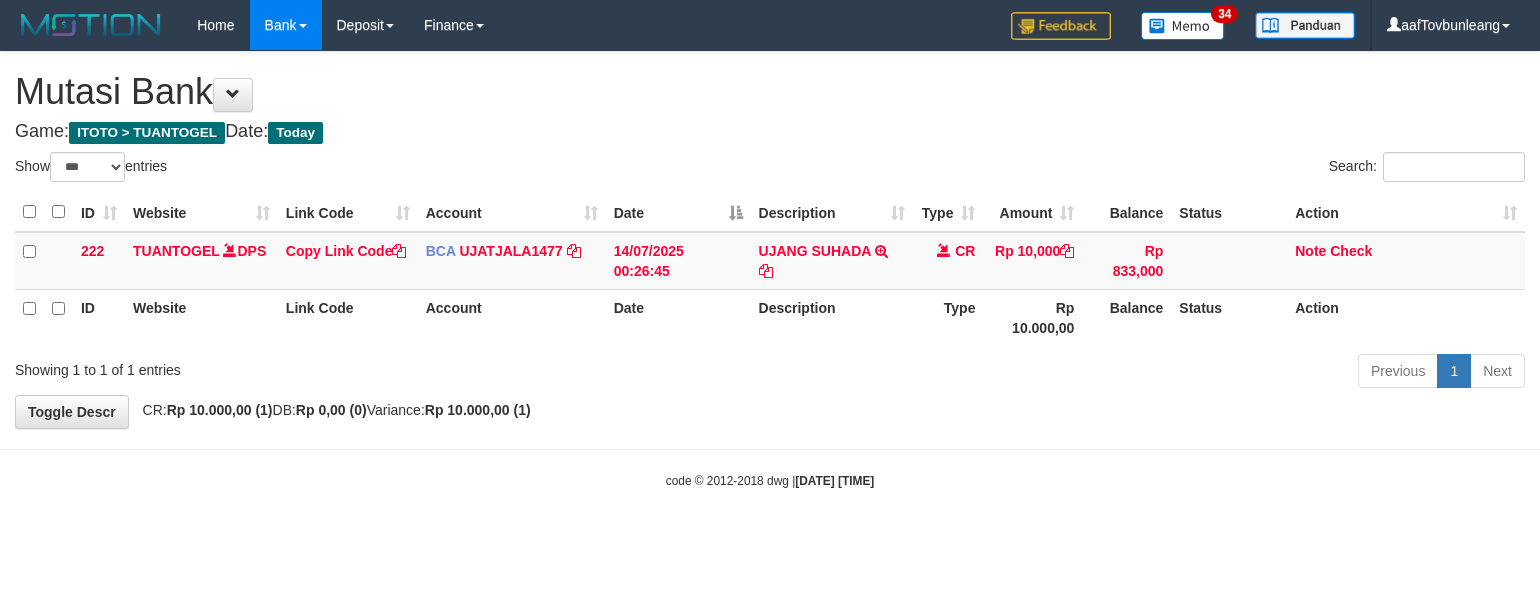 scroll, scrollTop: 0, scrollLeft: 0, axis: both 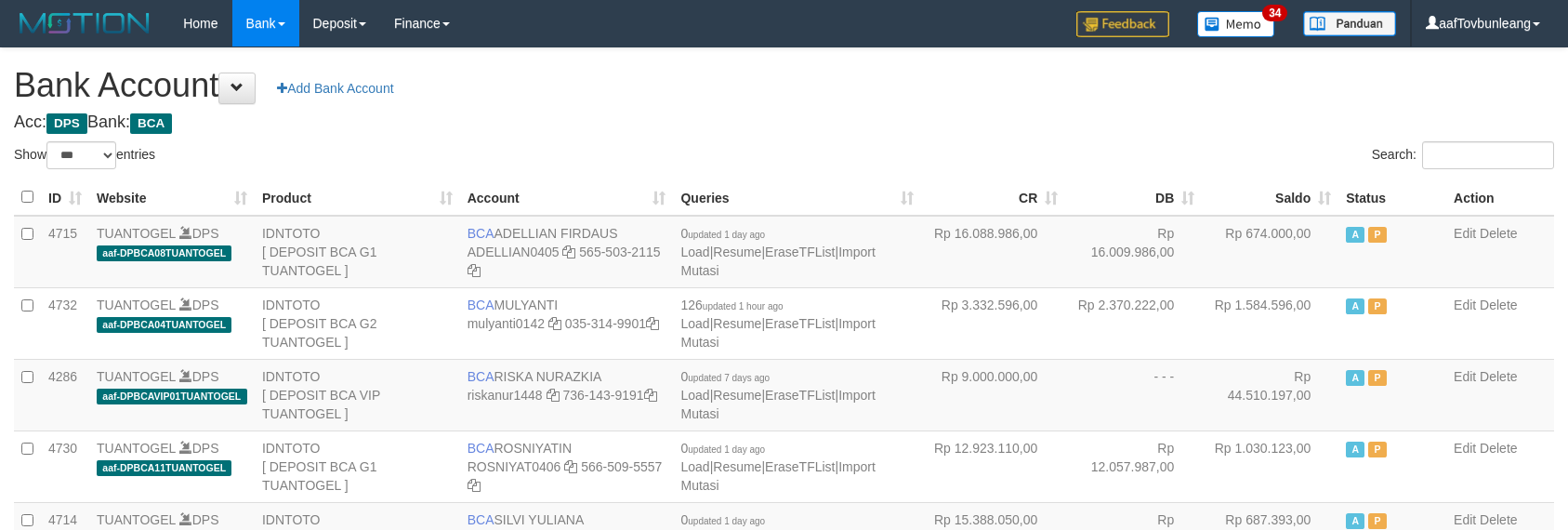 select on "***" 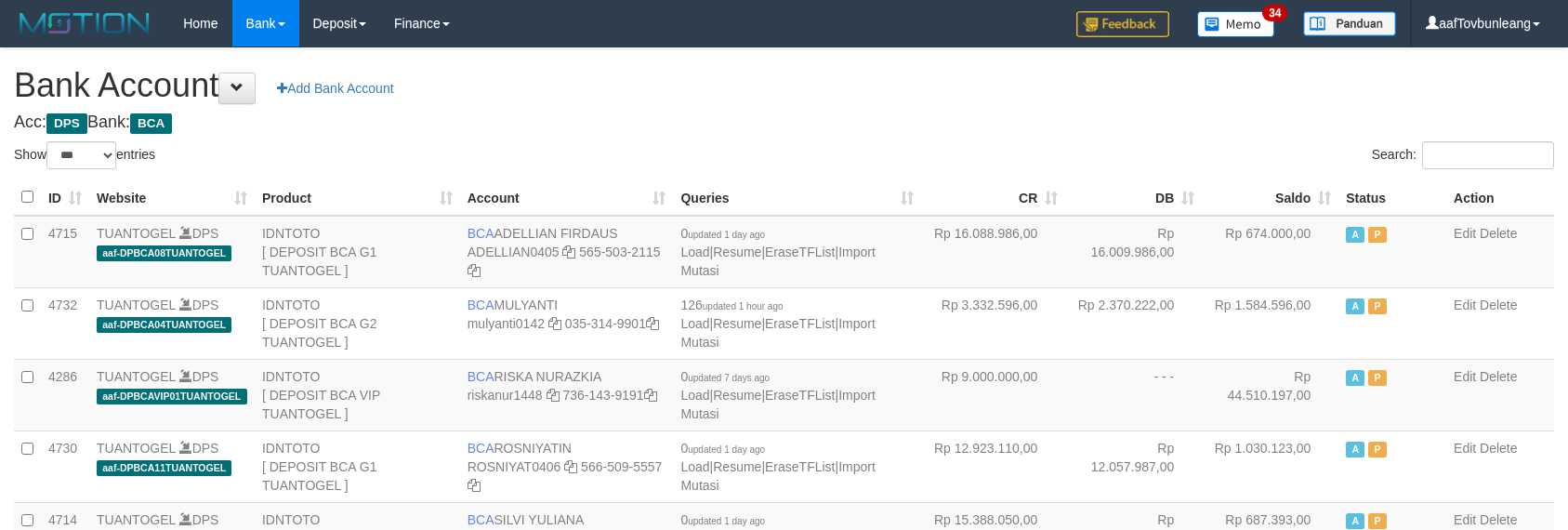 scroll, scrollTop: 586, scrollLeft: 0, axis: vertical 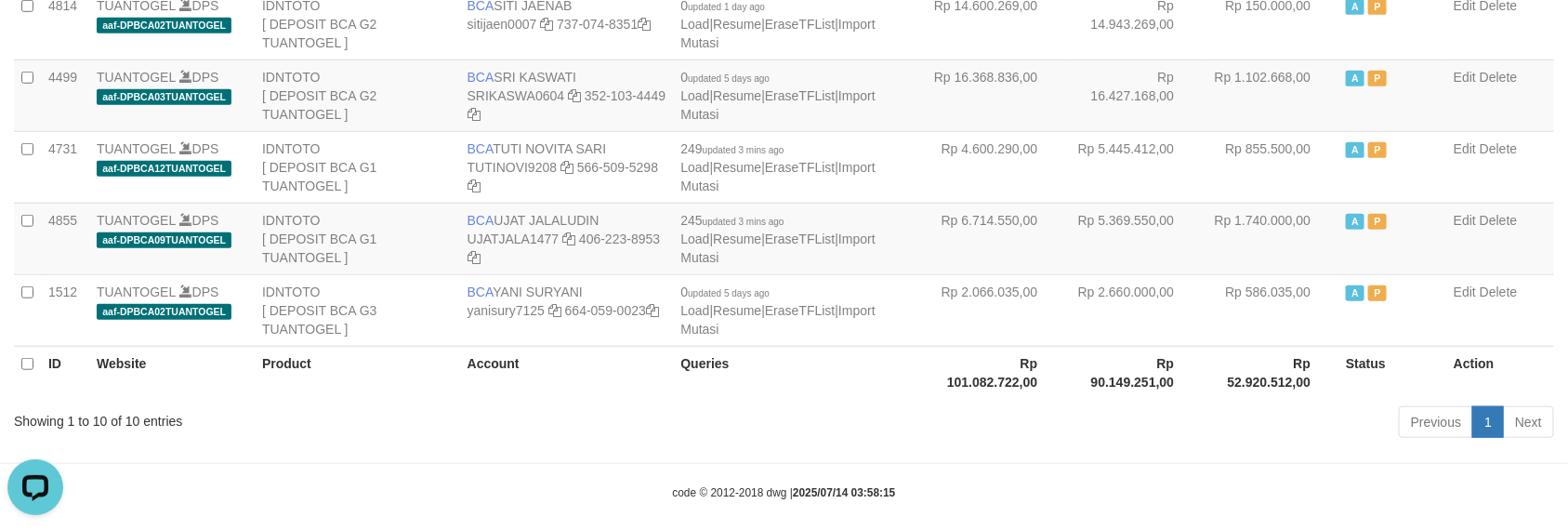 click on "Toggle navigation
Home
Bank
Account List
Load
By Website
Group
[ITOTO]													TUANTOGEL
By Load Group (DPS)
Group aaf-DPBCA02TUANTOGEL" at bounding box center (784, -20) 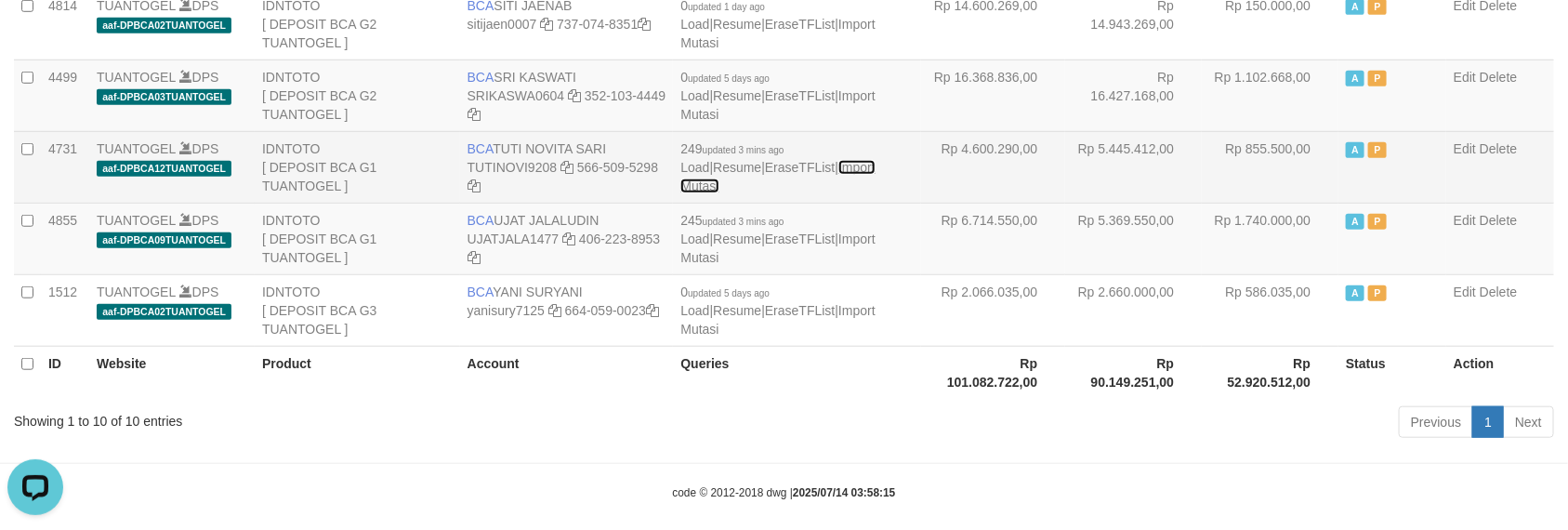 click on "Import Mutasi" at bounding box center [777, 177] 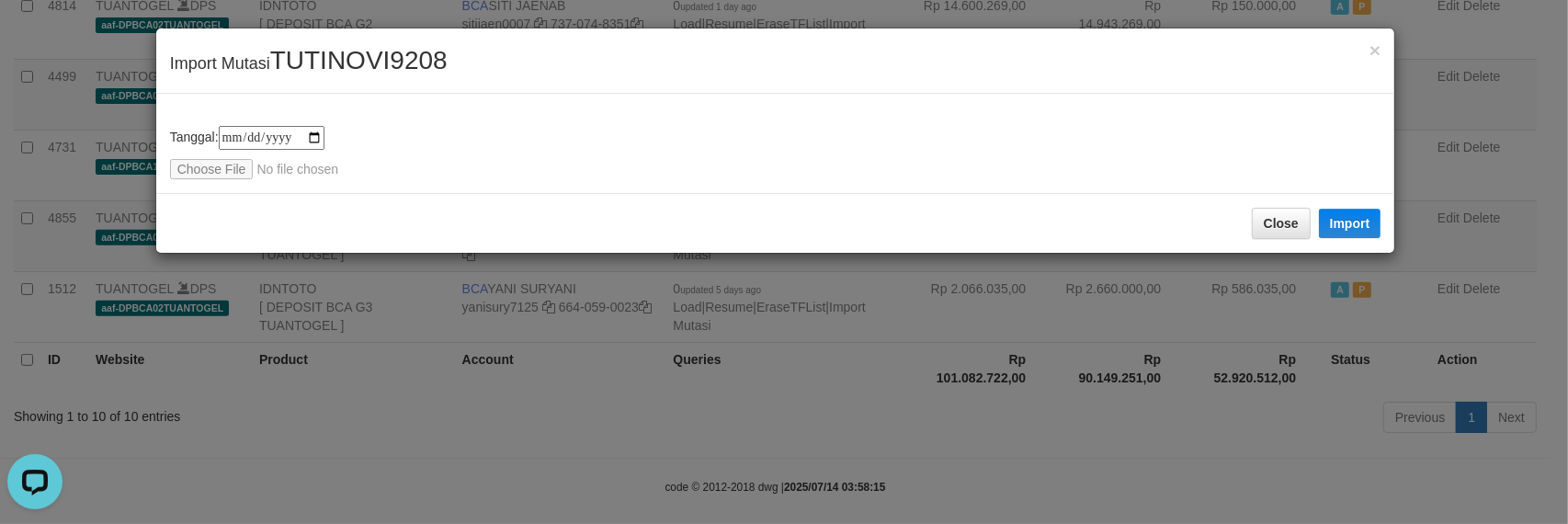 click on "TUTINOVI9208" at bounding box center (358, 60) 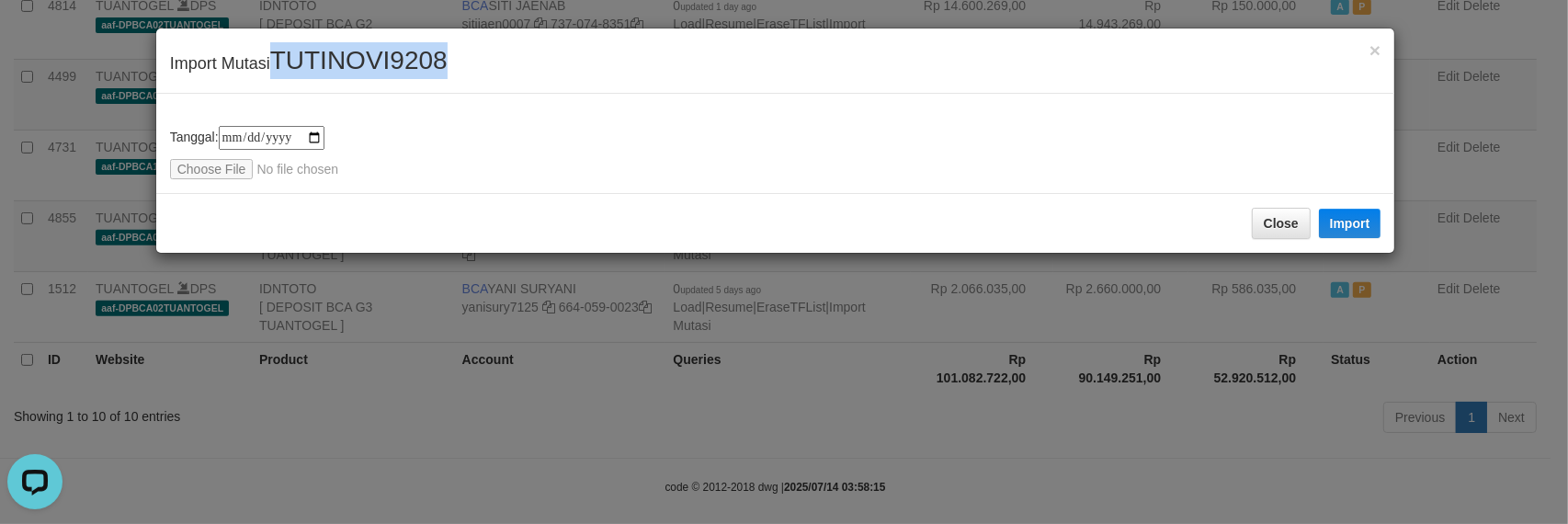 click on "TUTINOVI9208" at bounding box center [358, 60] 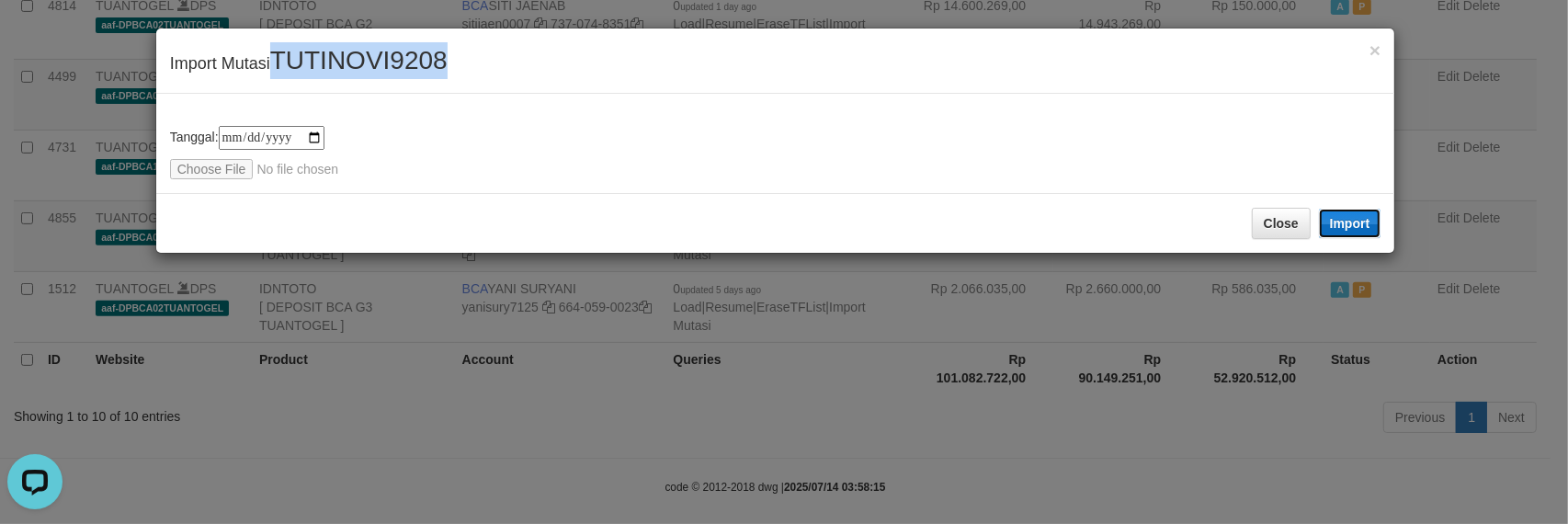 click on "Import" at bounding box center (1350, 223) 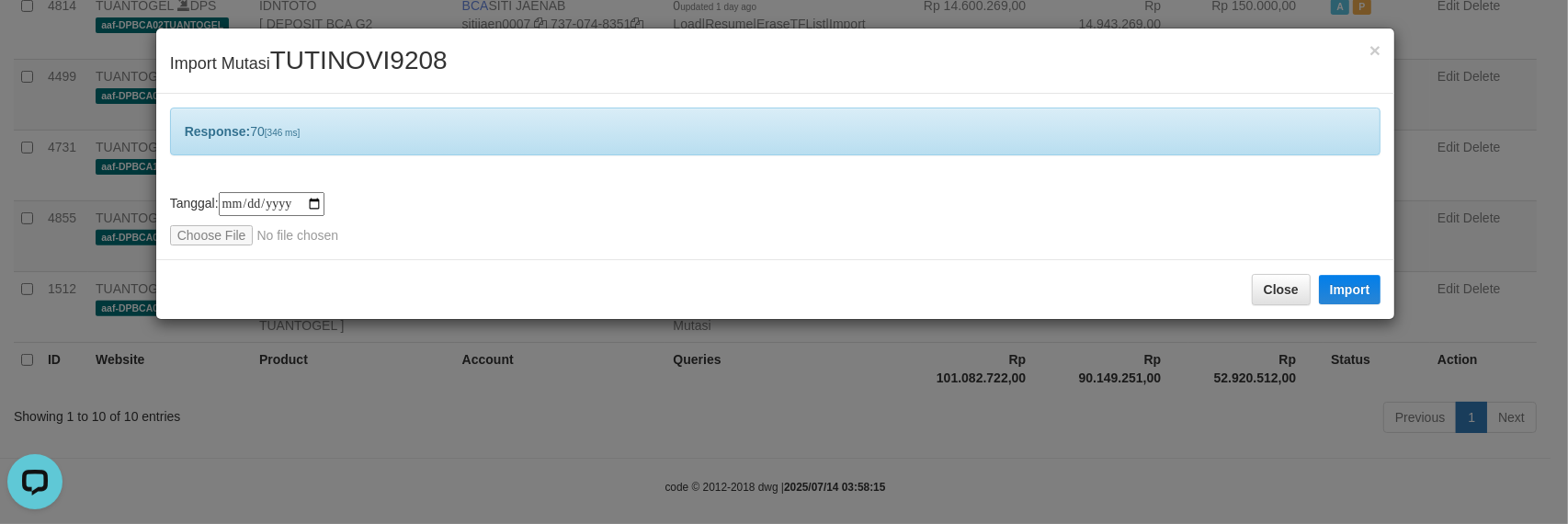 click on "Response:  70  [346 ms]" at bounding box center (776, 131) 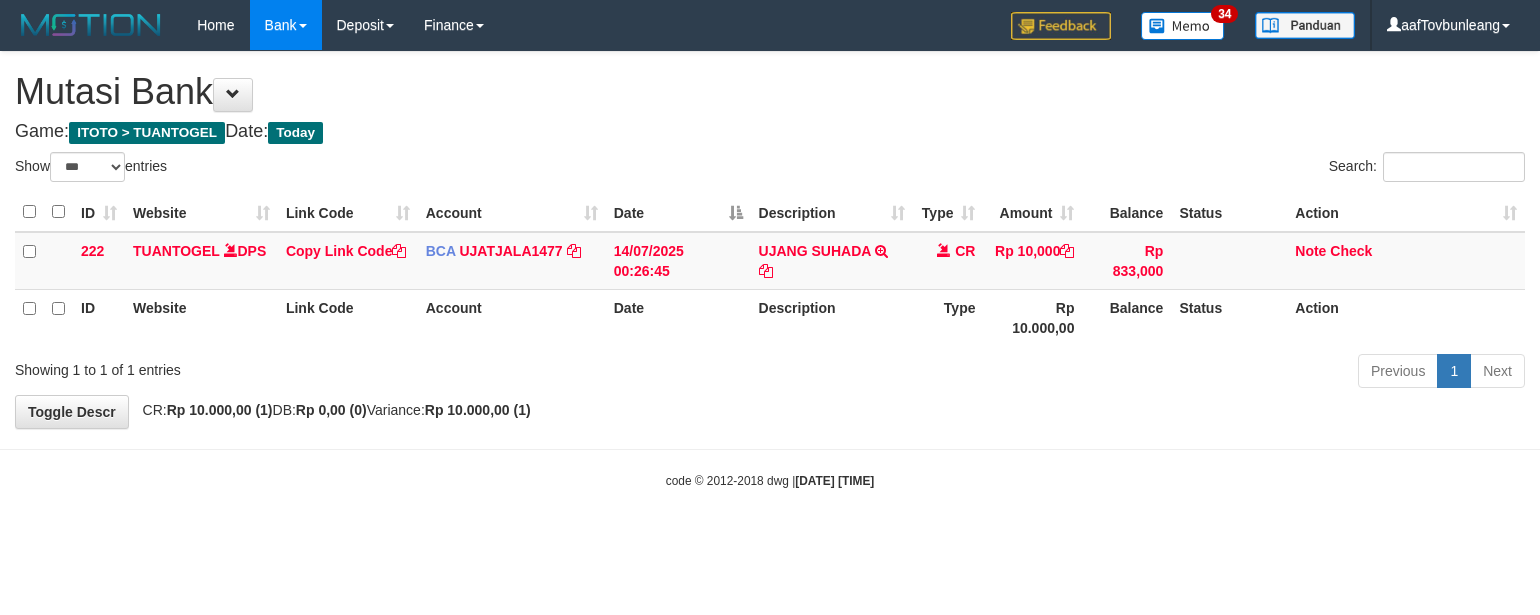 select on "***" 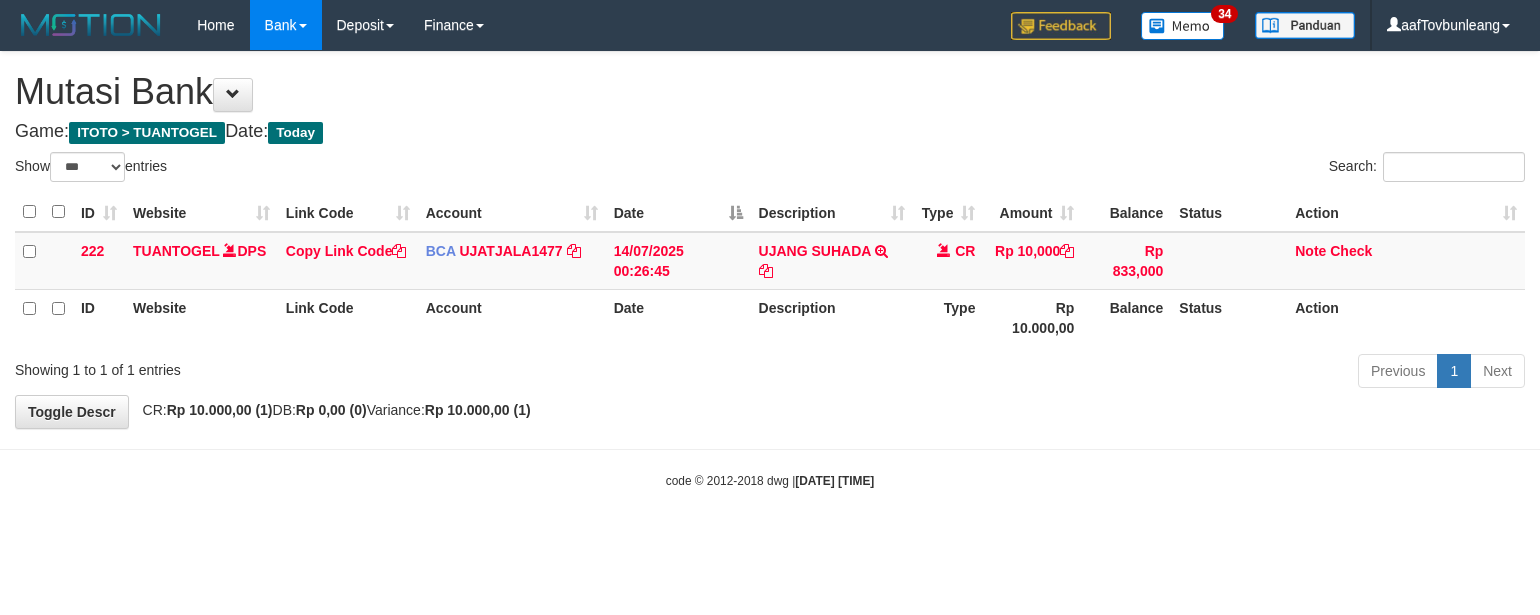 scroll, scrollTop: 0, scrollLeft: 0, axis: both 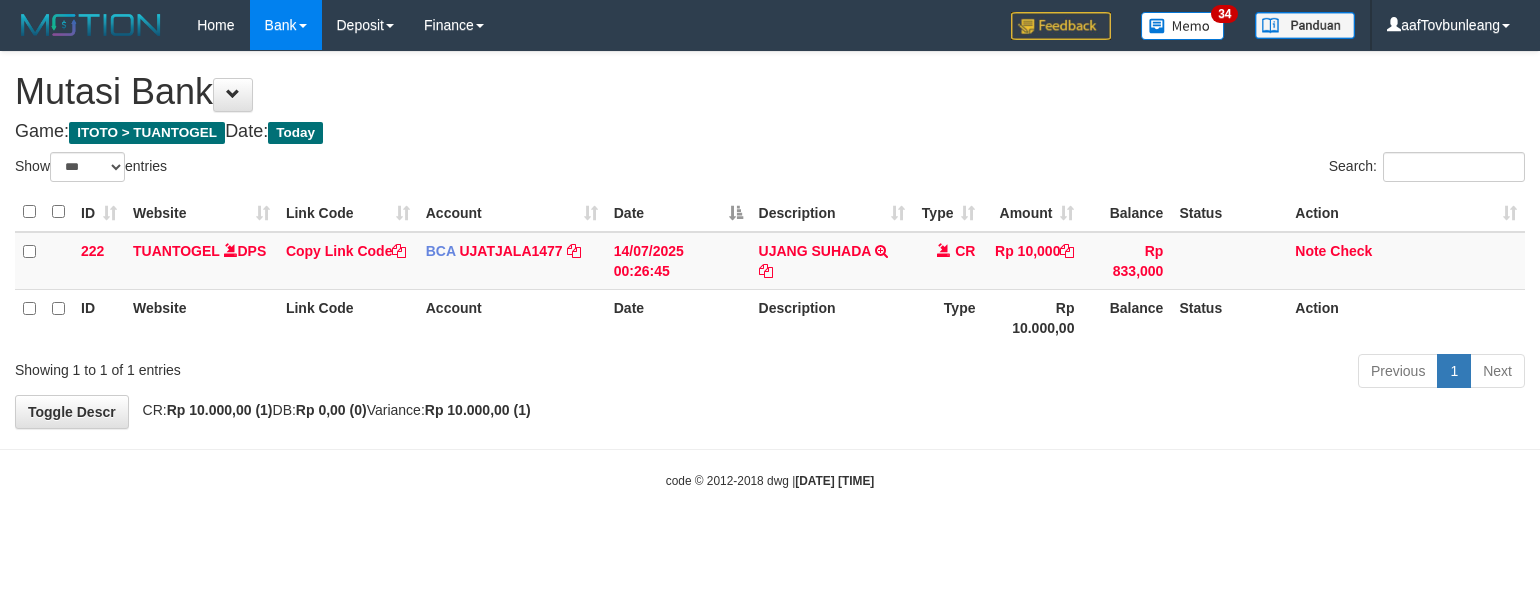 select on "***" 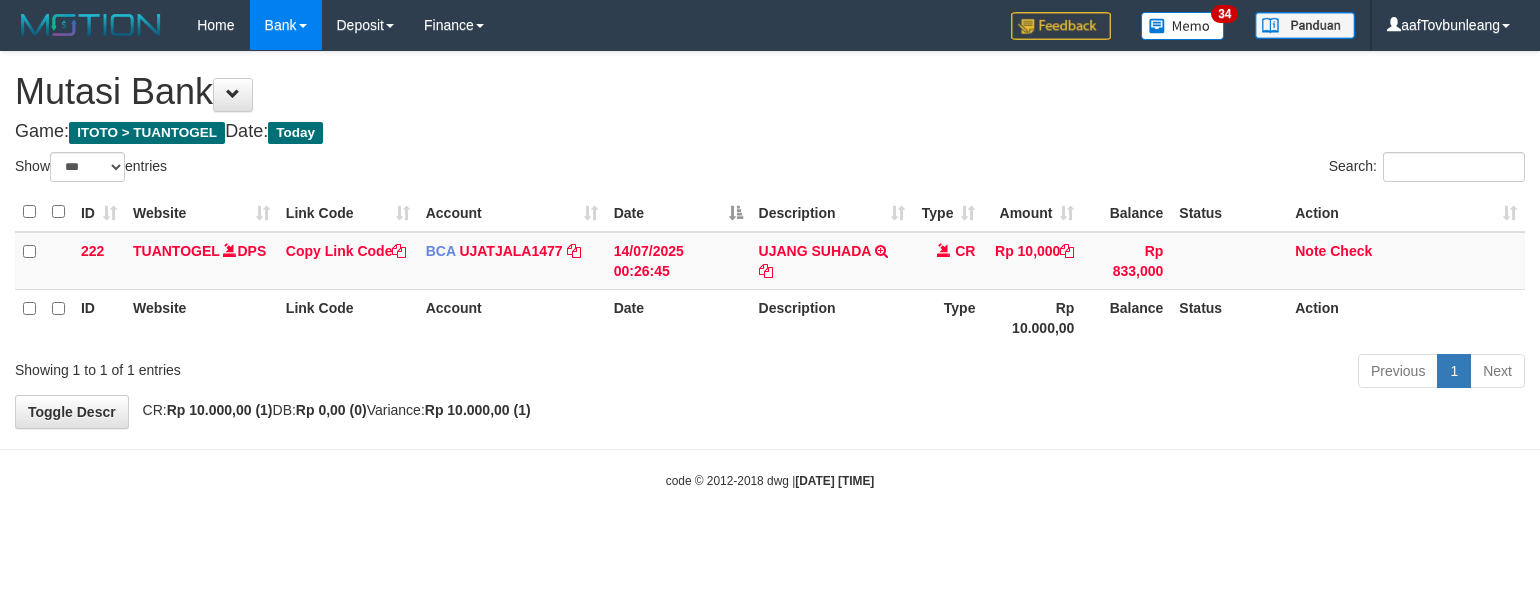 scroll, scrollTop: 0, scrollLeft: 0, axis: both 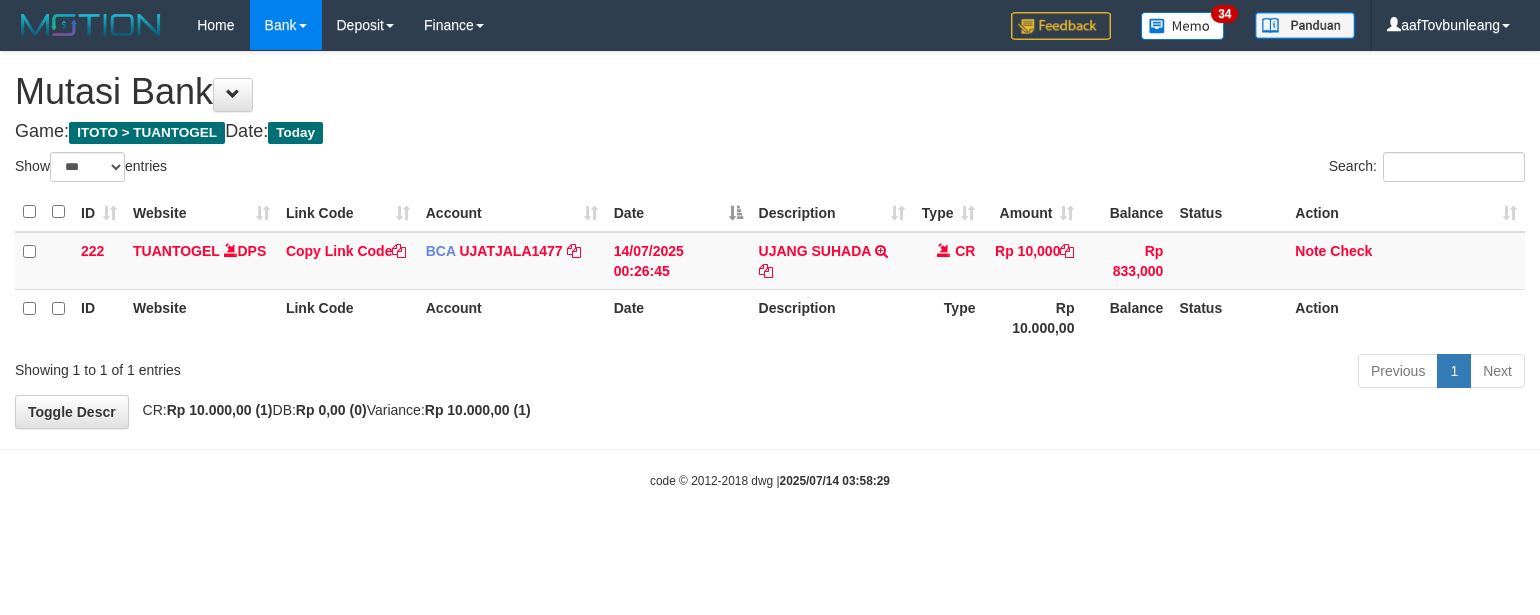 select on "***" 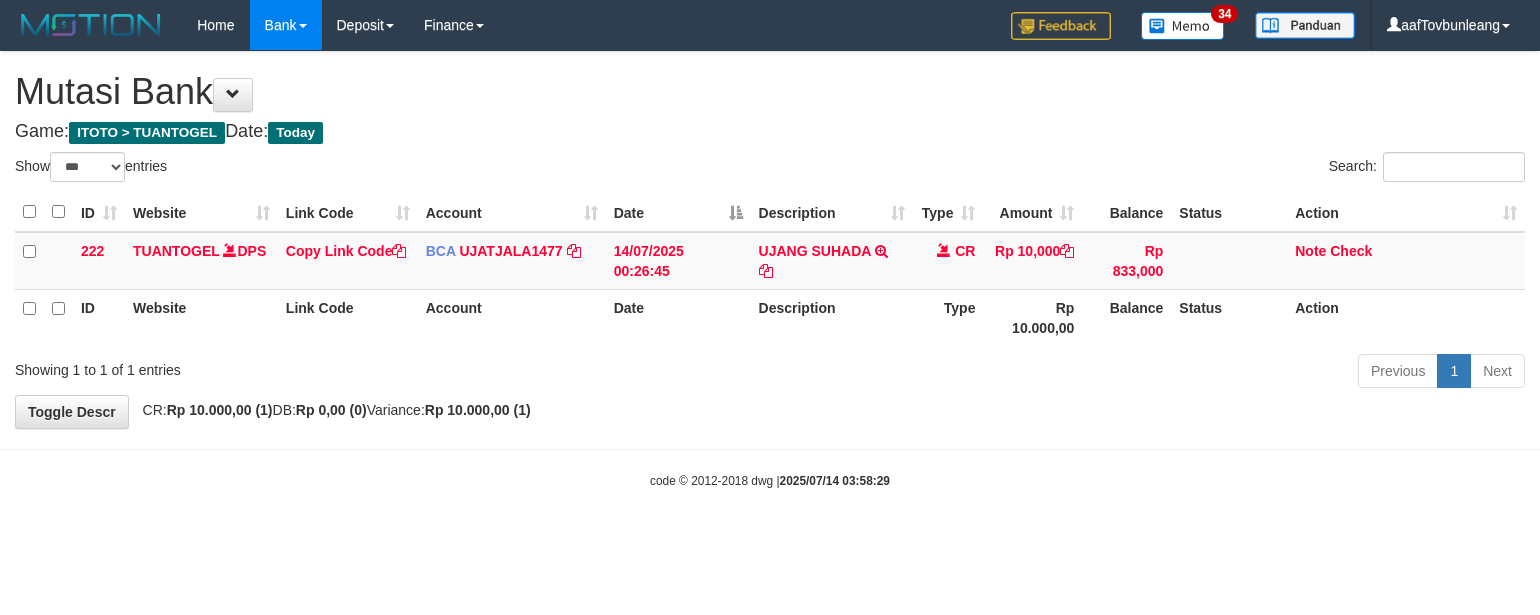 scroll, scrollTop: 0, scrollLeft: 0, axis: both 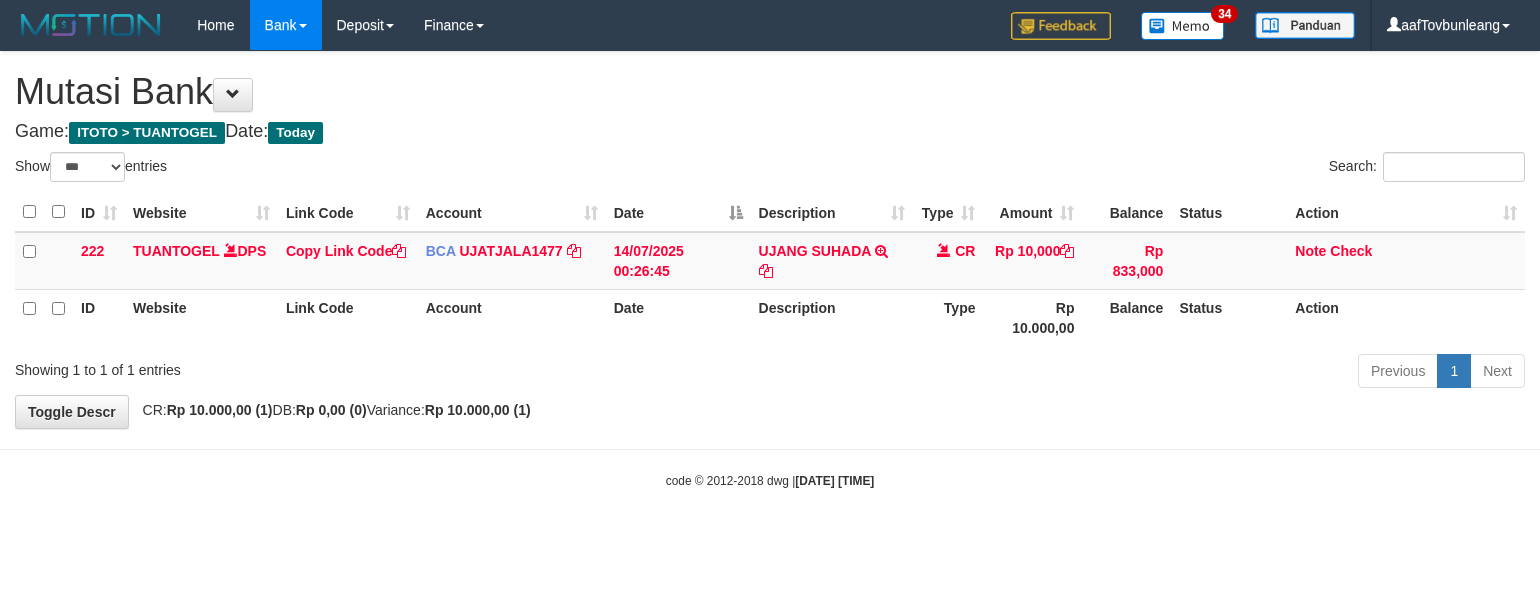 select on "***" 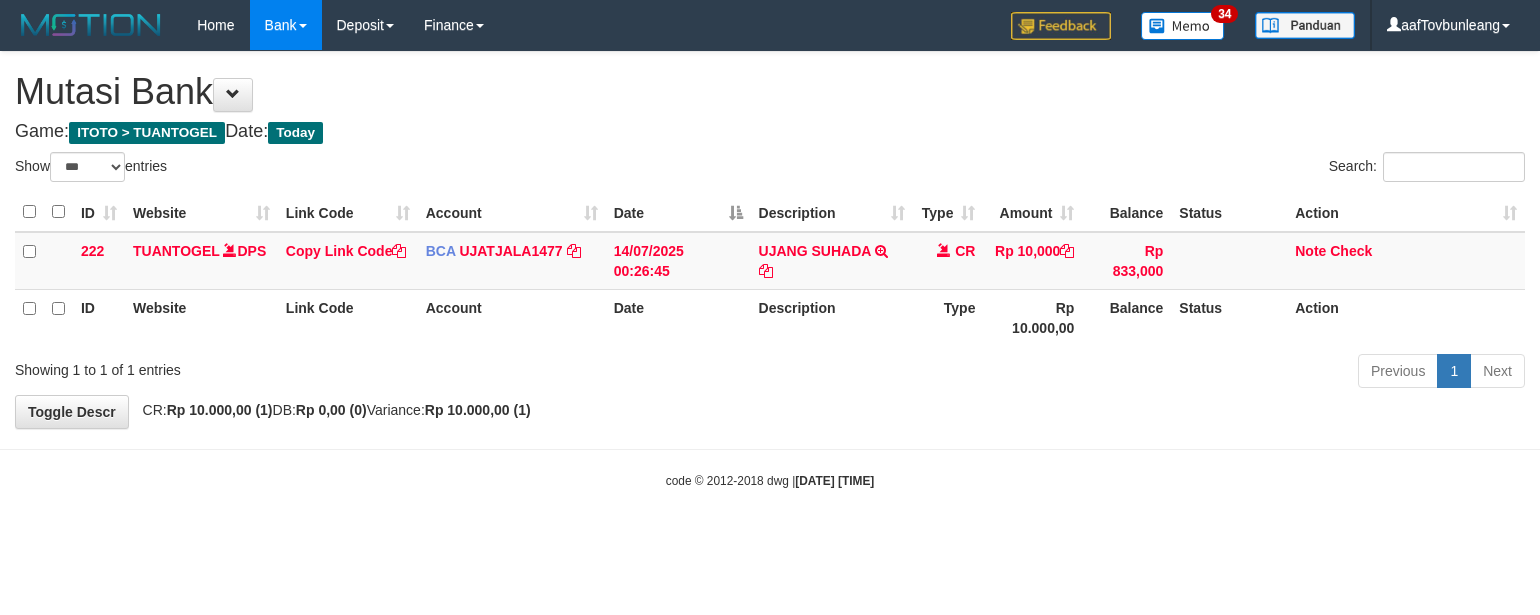 scroll, scrollTop: 0, scrollLeft: 0, axis: both 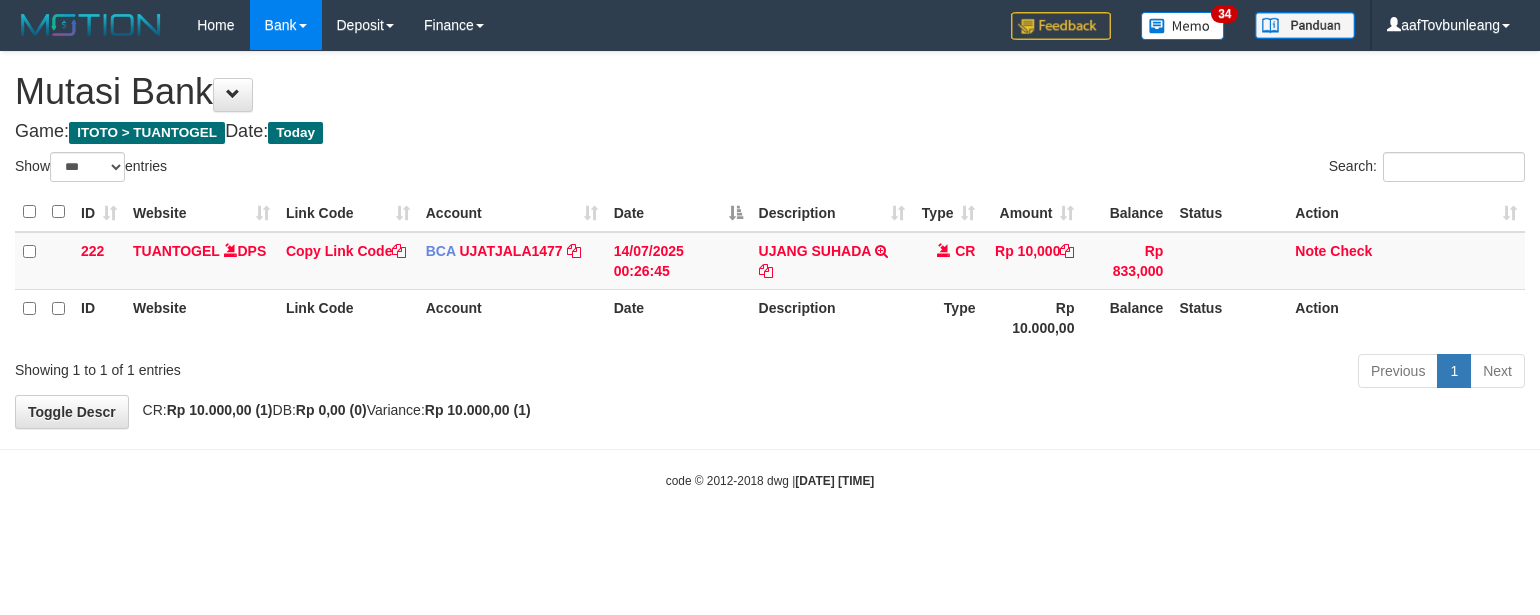 select on "***" 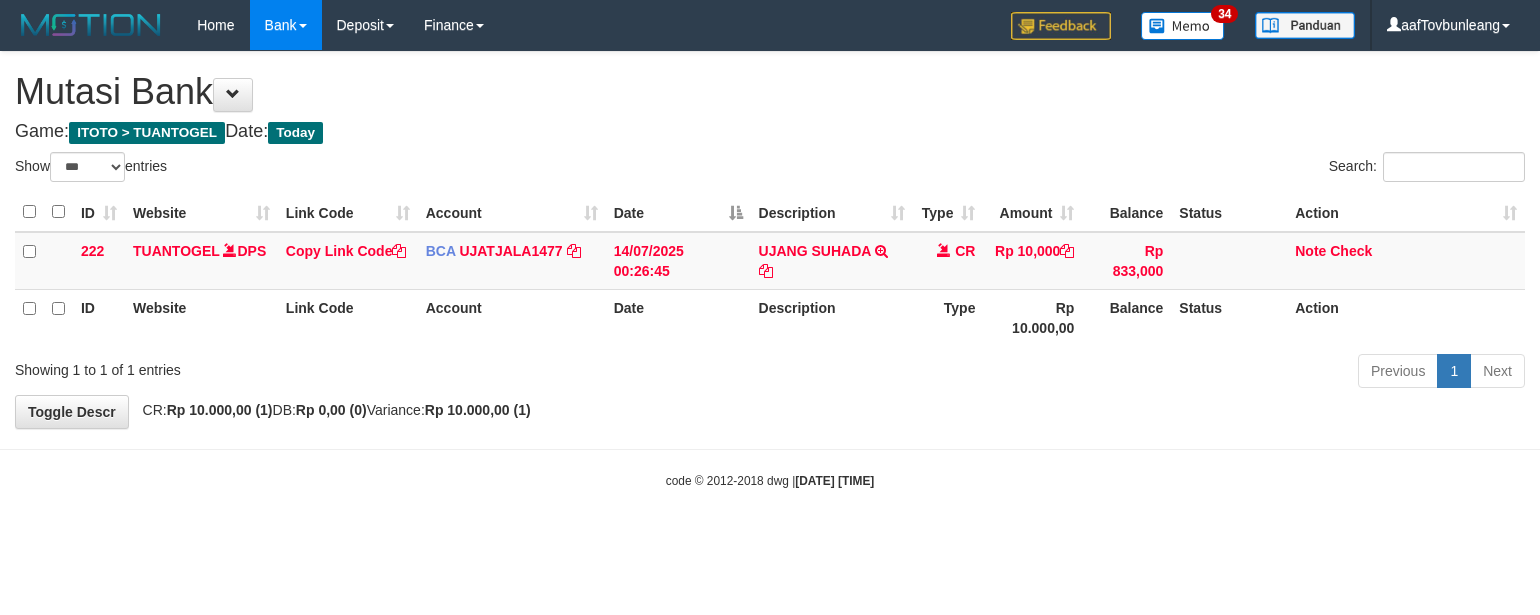 scroll, scrollTop: 0, scrollLeft: 0, axis: both 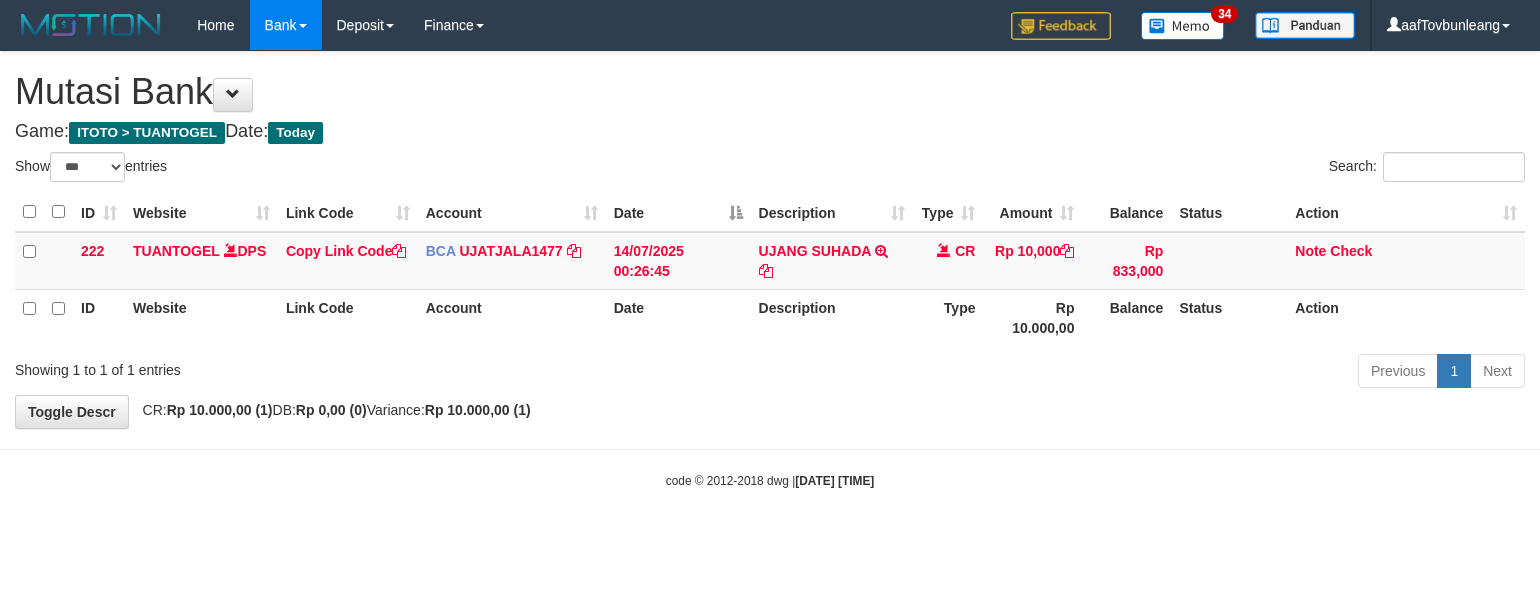 select on "***" 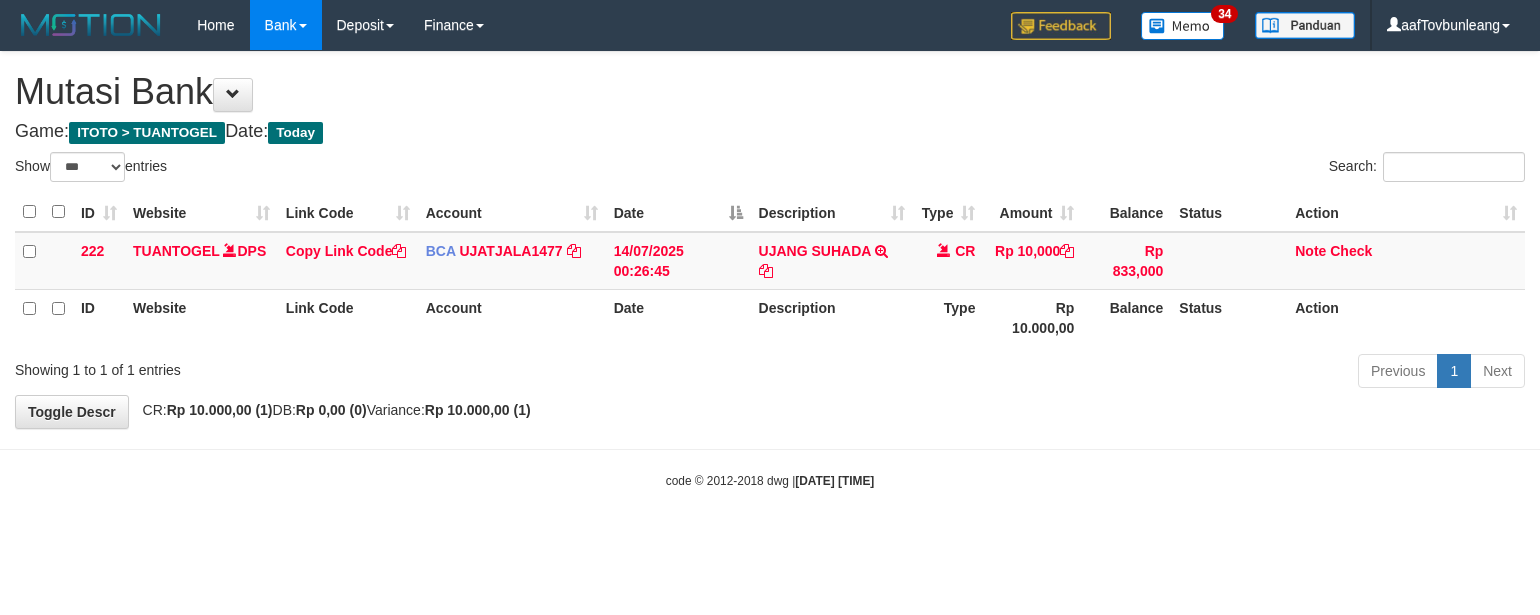 scroll, scrollTop: 0, scrollLeft: 0, axis: both 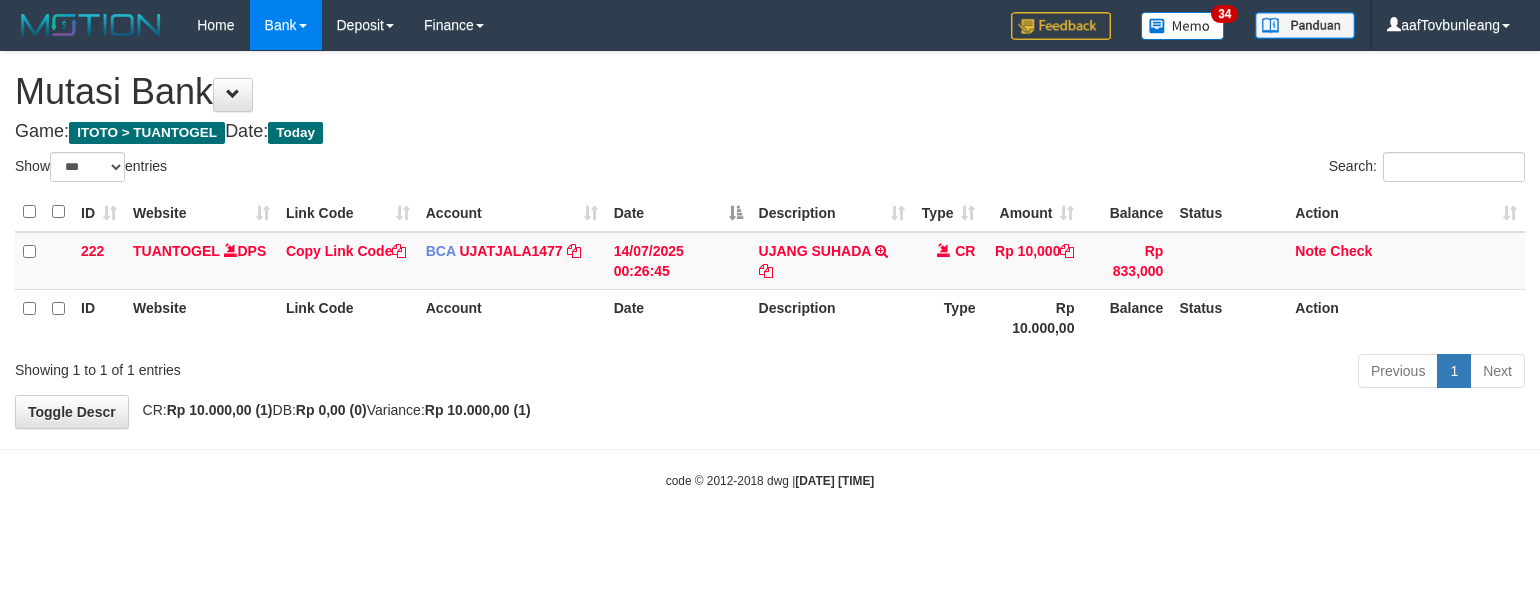 select on "***" 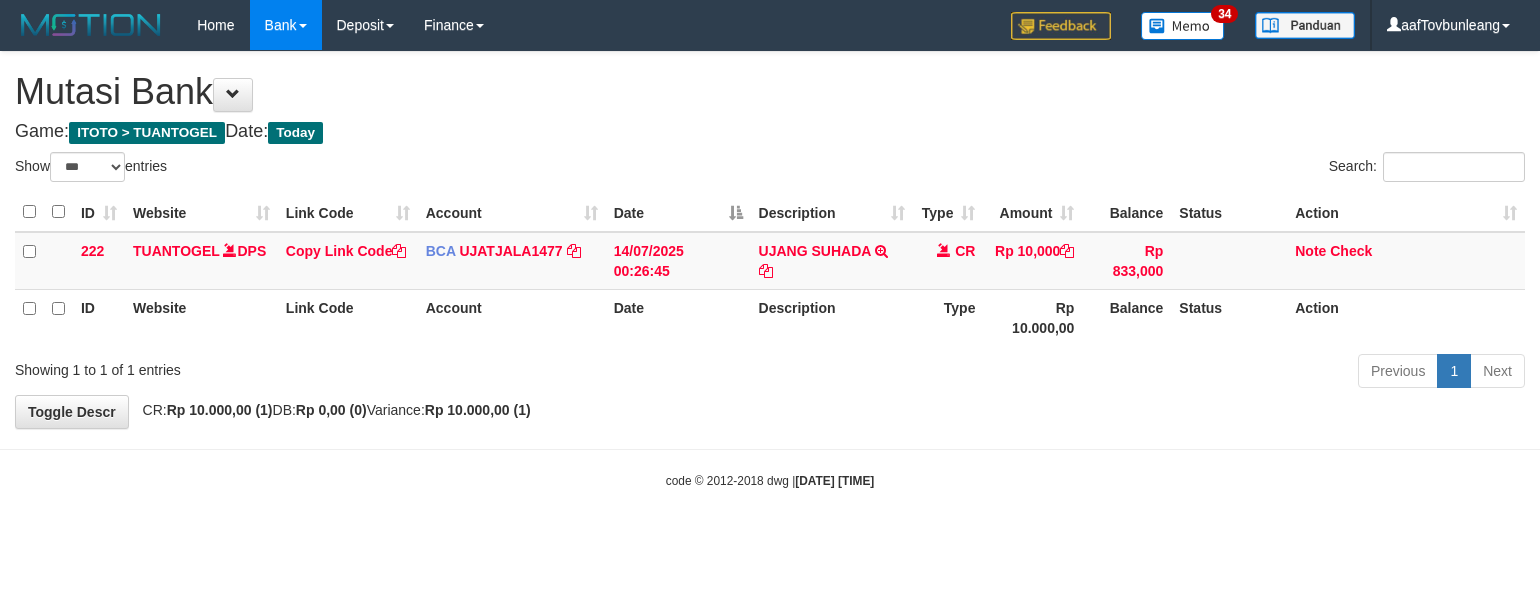 scroll, scrollTop: 0, scrollLeft: 0, axis: both 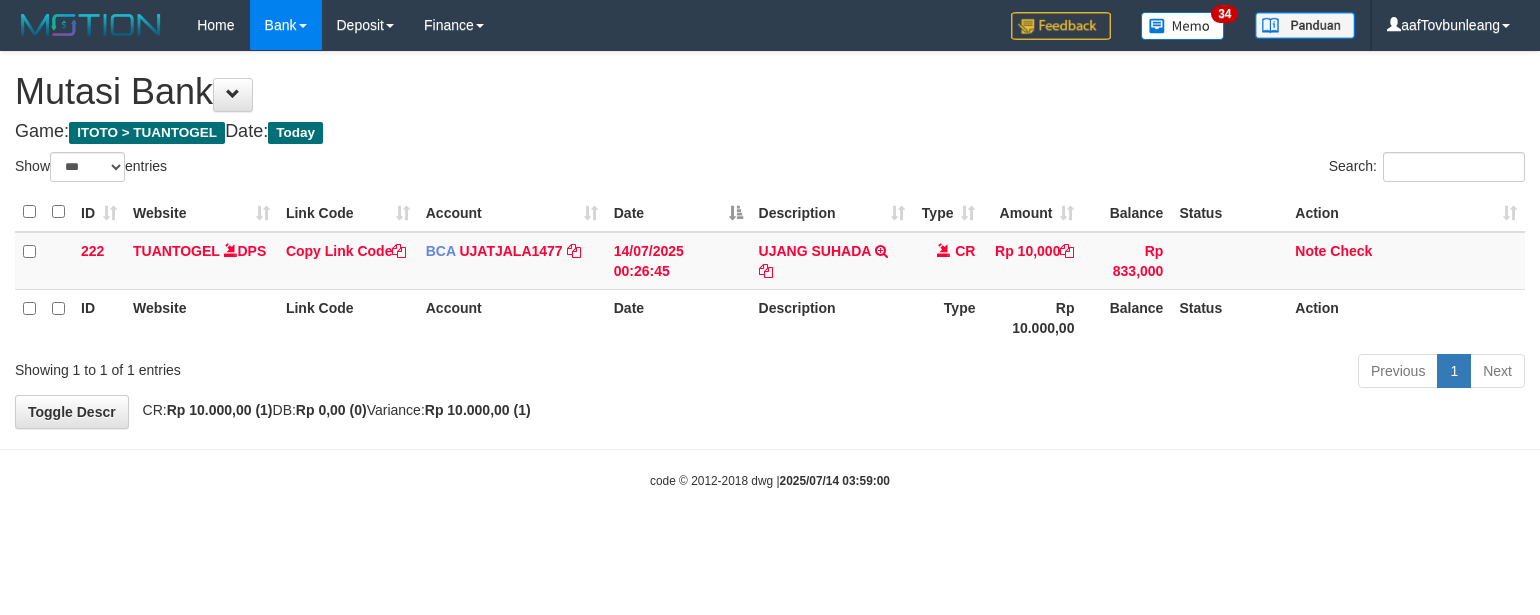 select on "***" 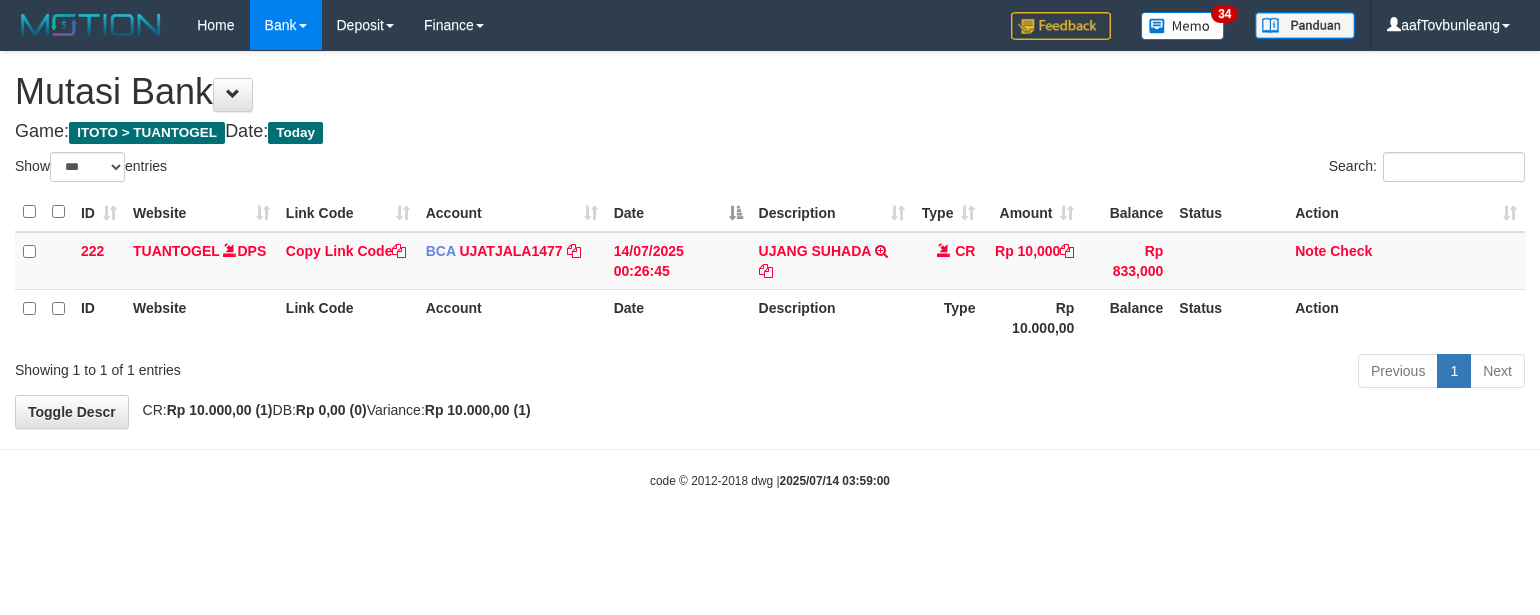 scroll, scrollTop: 0, scrollLeft: 0, axis: both 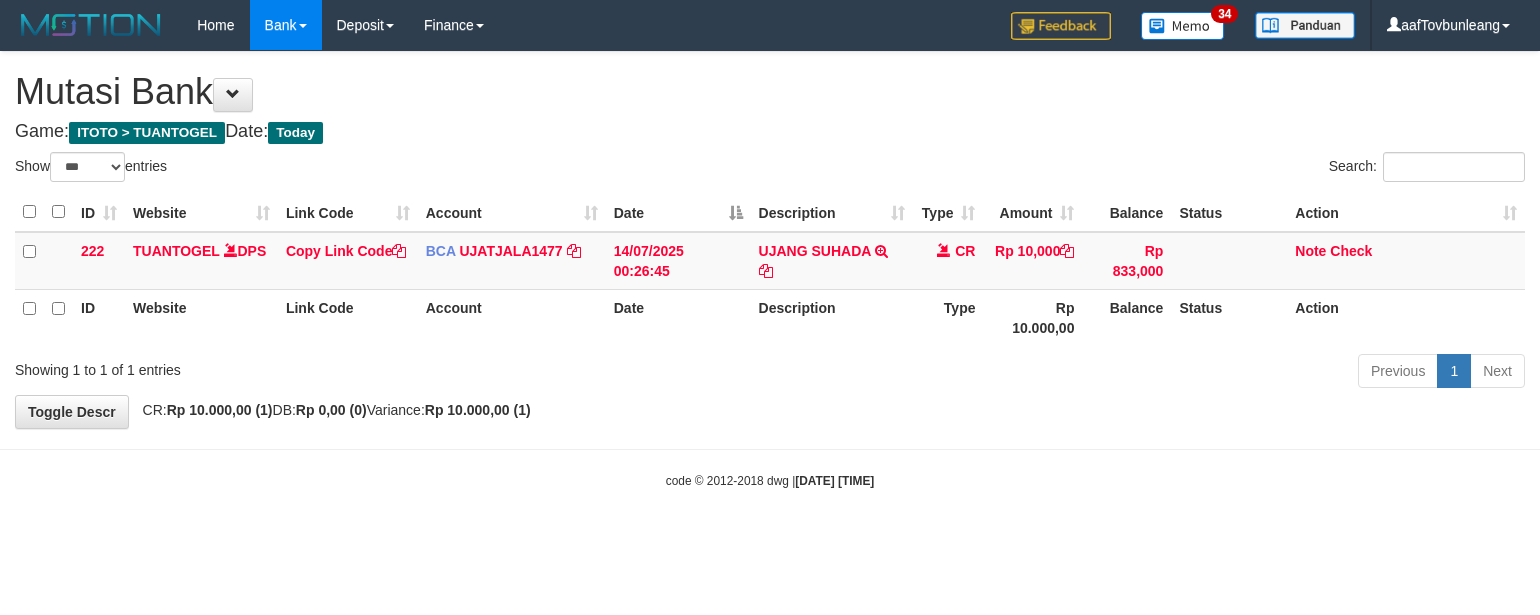 select on "***" 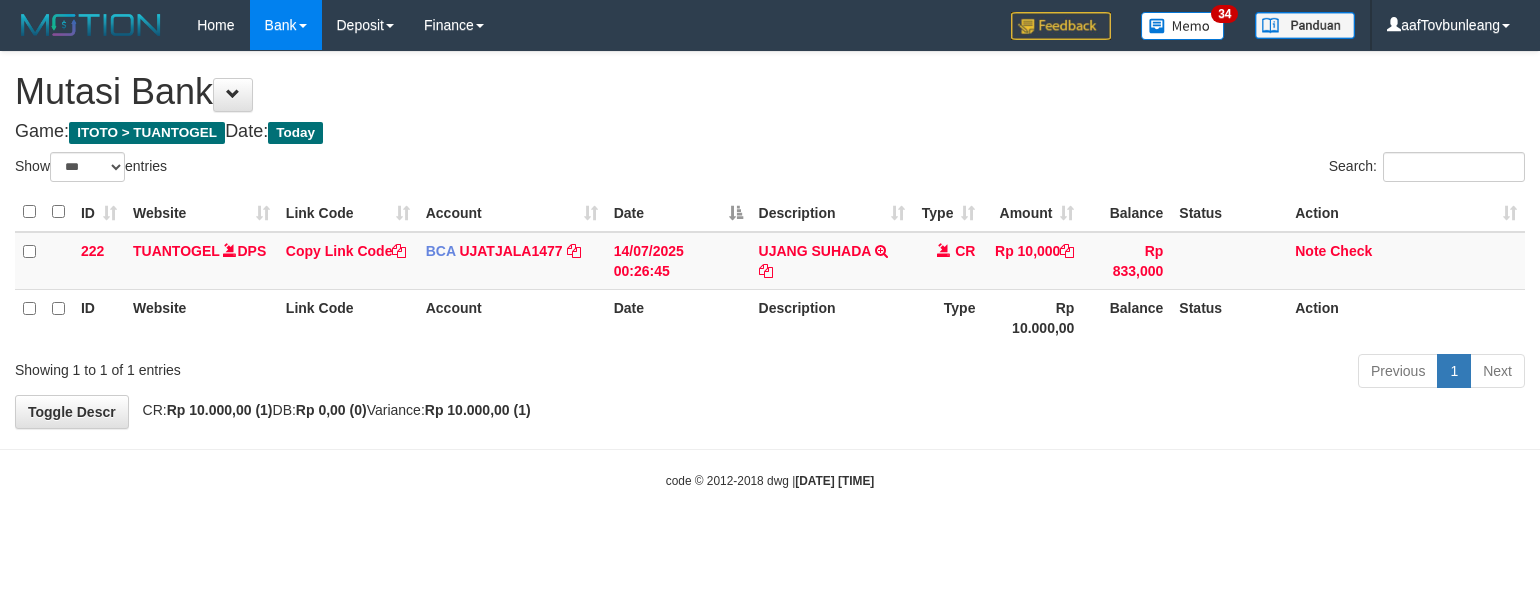 scroll, scrollTop: 0, scrollLeft: 0, axis: both 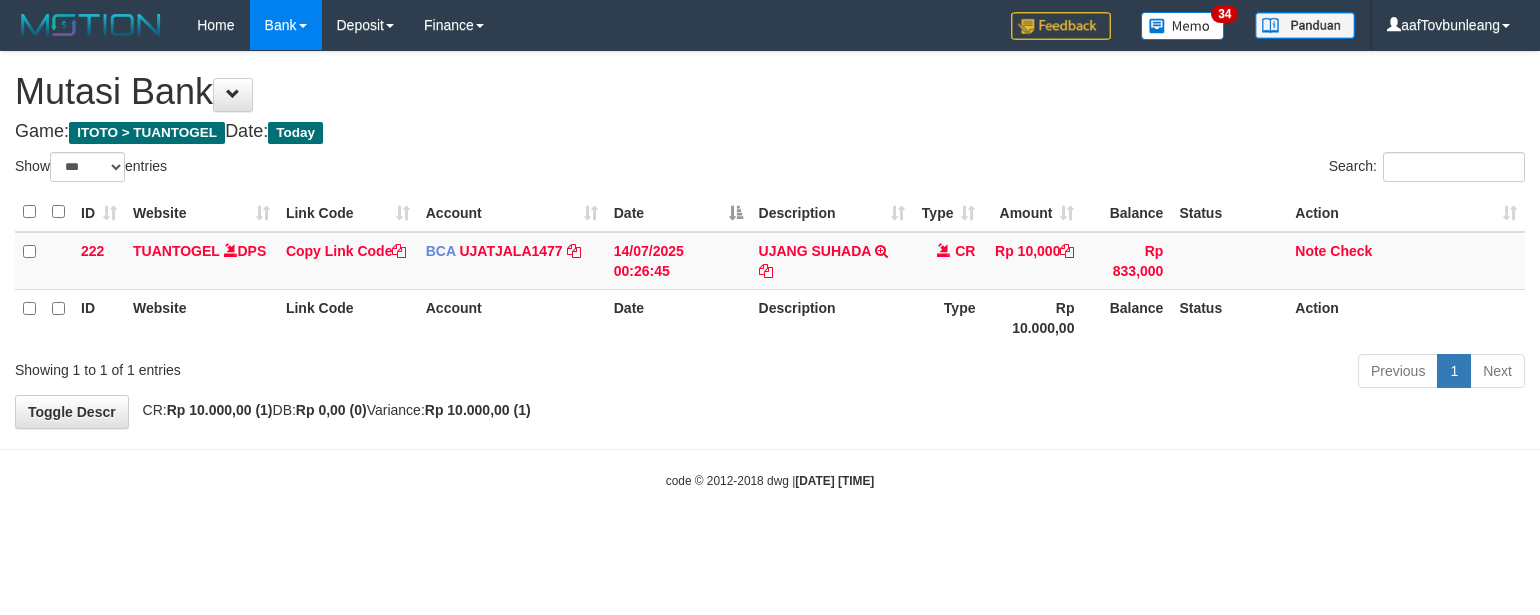 select on "***" 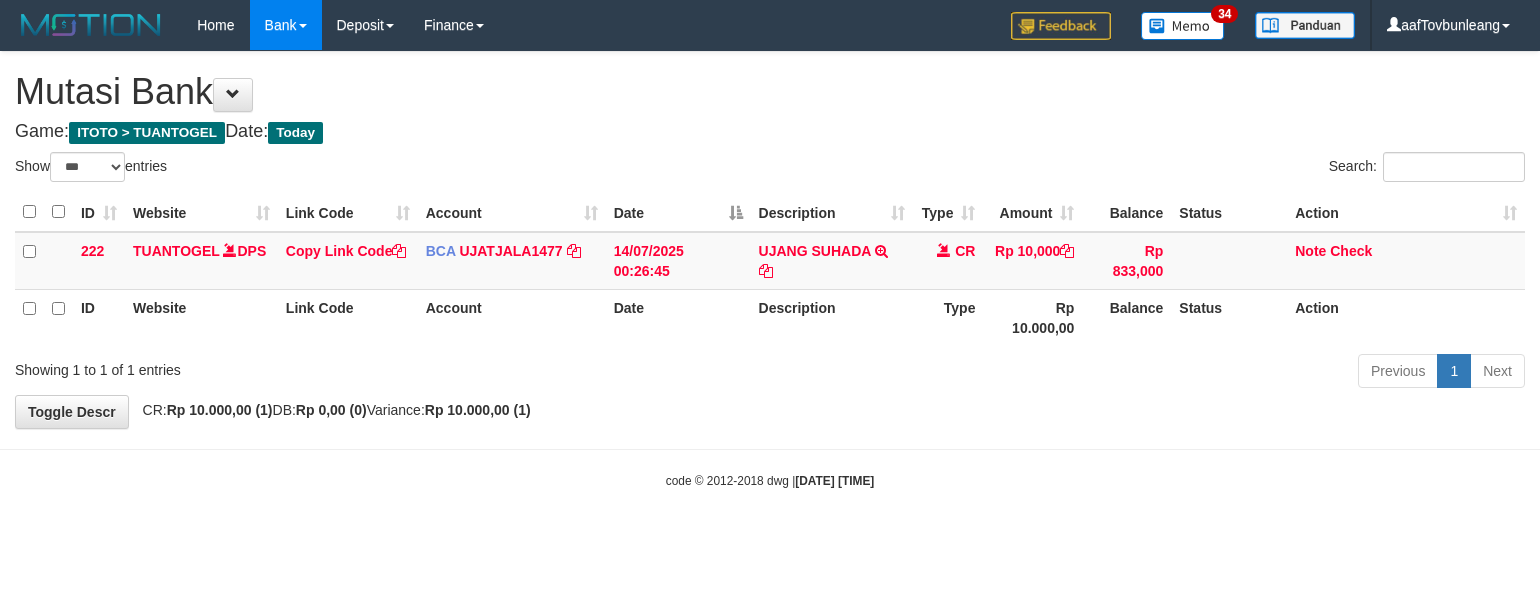scroll, scrollTop: 0, scrollLeft: 0, axis: both 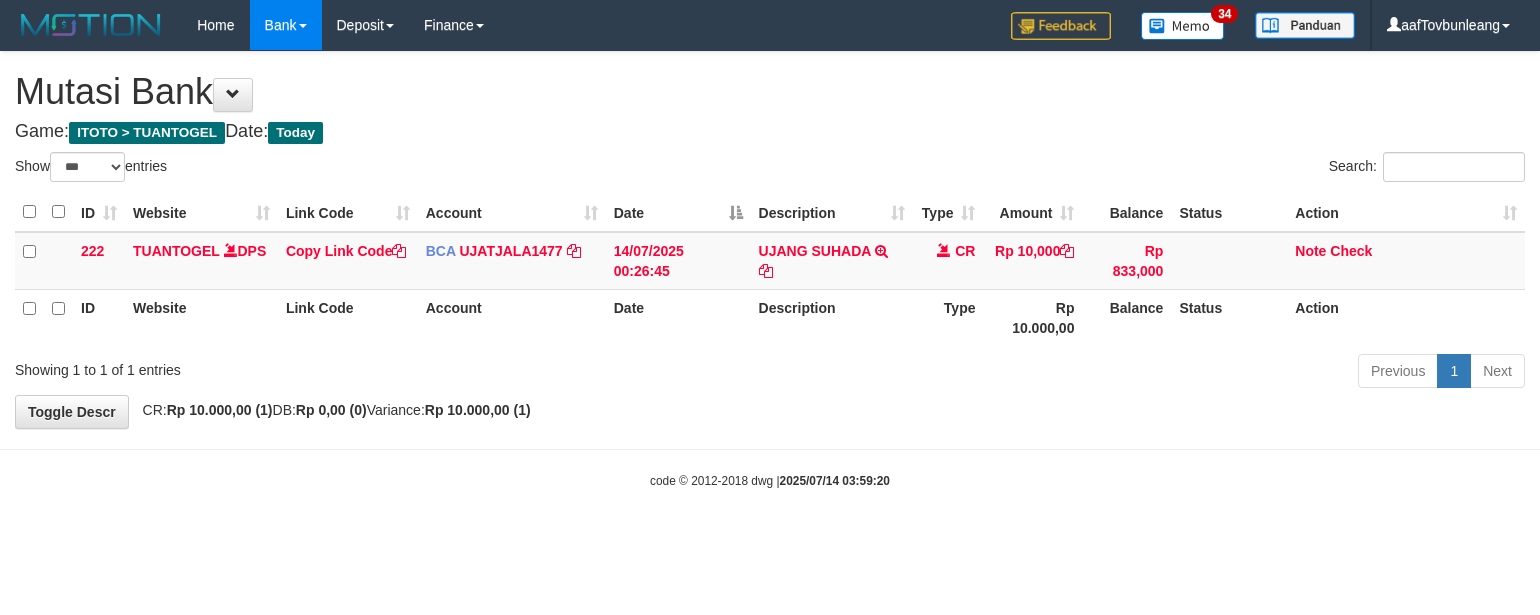 select on "***" 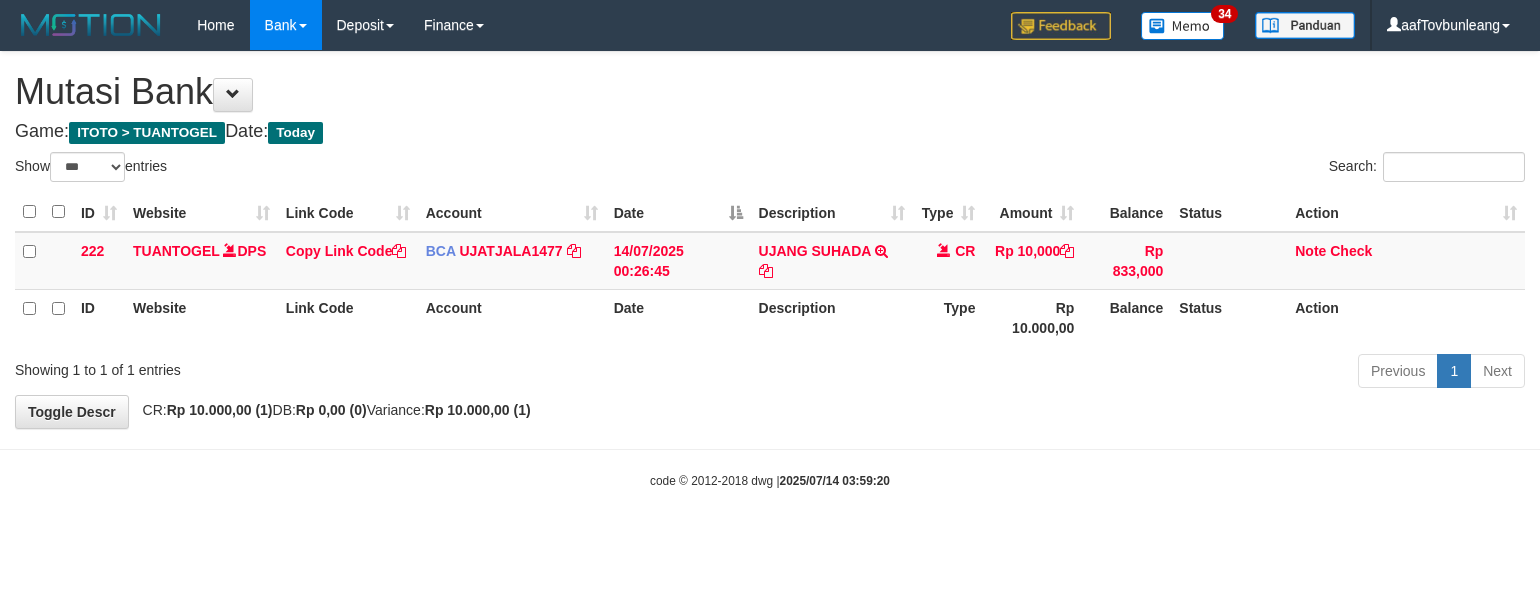 scroll, scrollTop: 0, scrollLeft: 0, axis: both 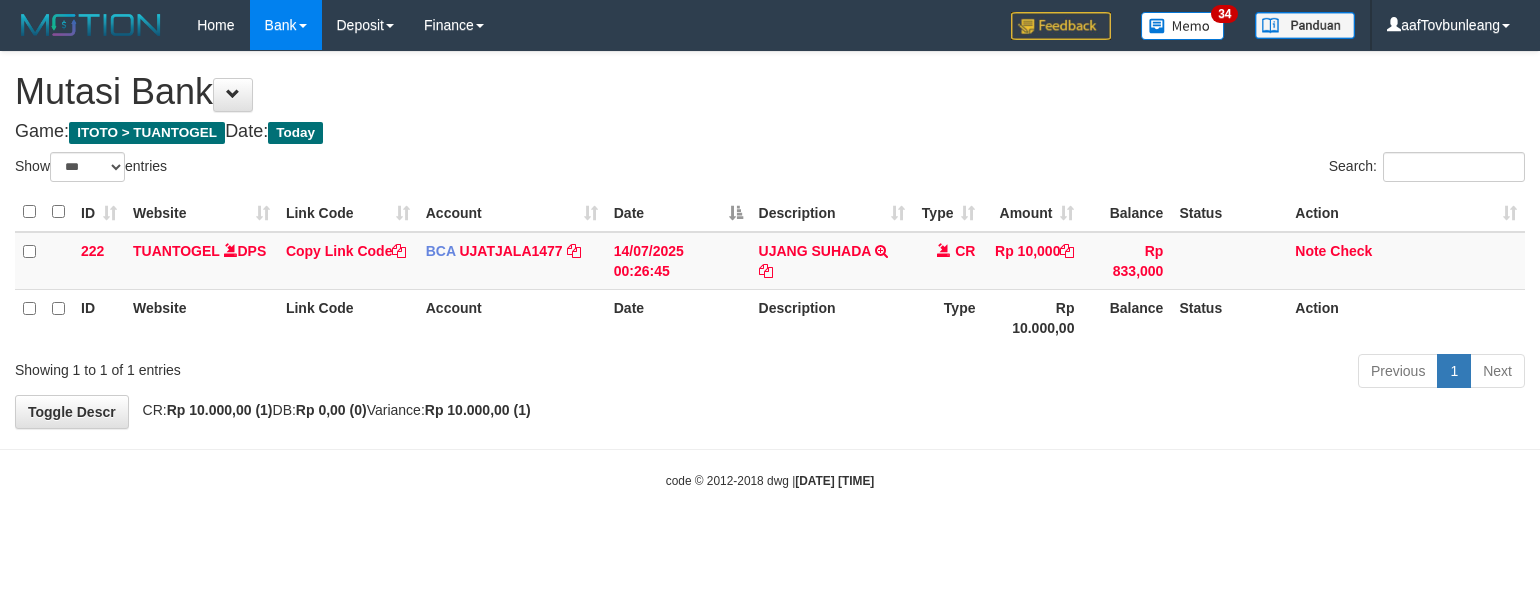 select on "***" 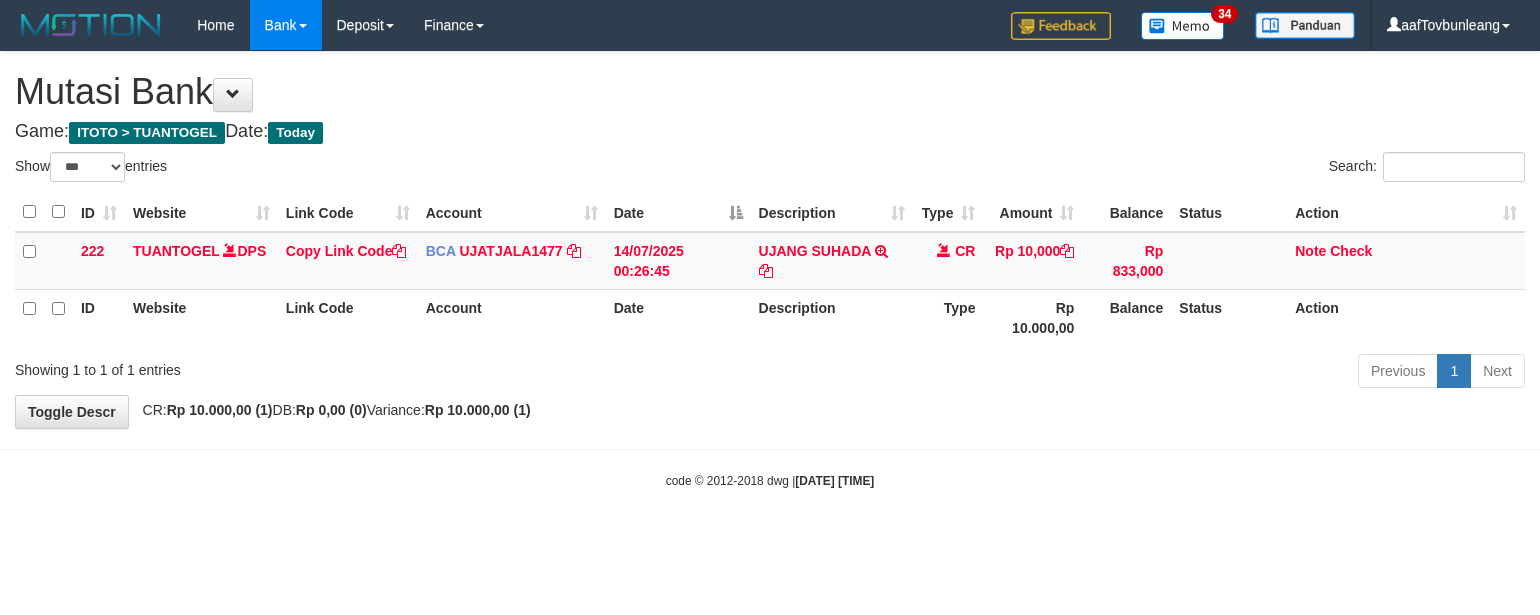 scroll, scrollTop: 0, scrollLeft: 0, axis: both 